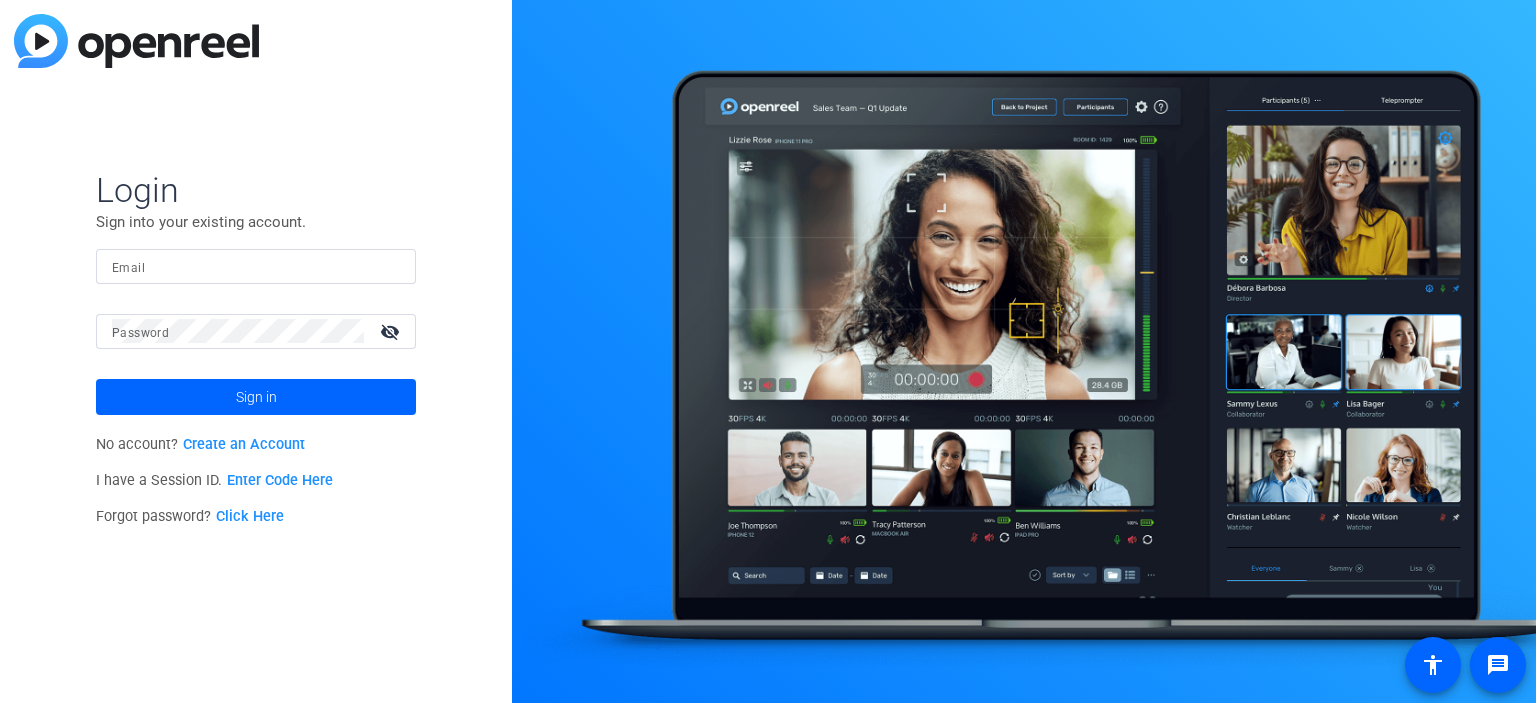 scroll, scrollTop: 0, scrollLeft: 0, axis: both 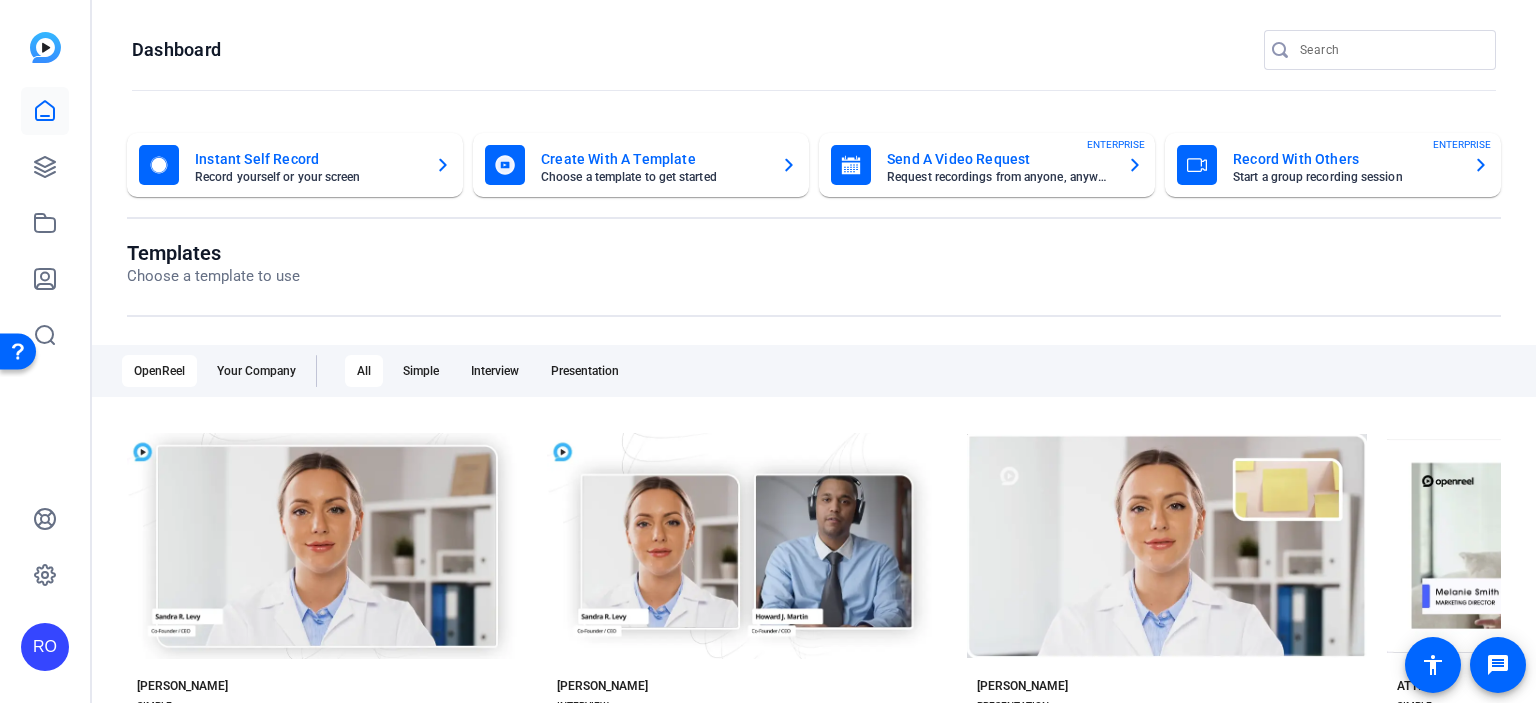 click on "Templates Choose a template to use" 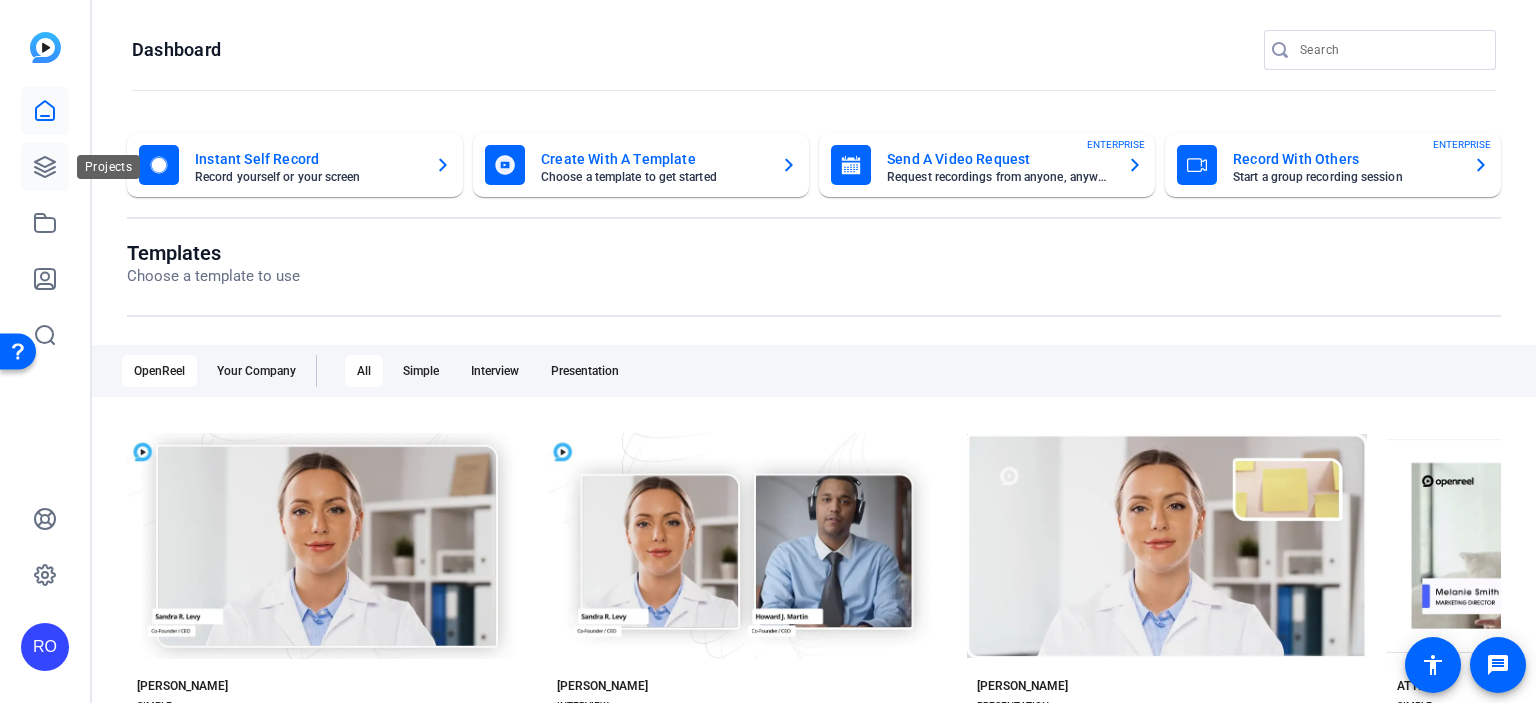 click 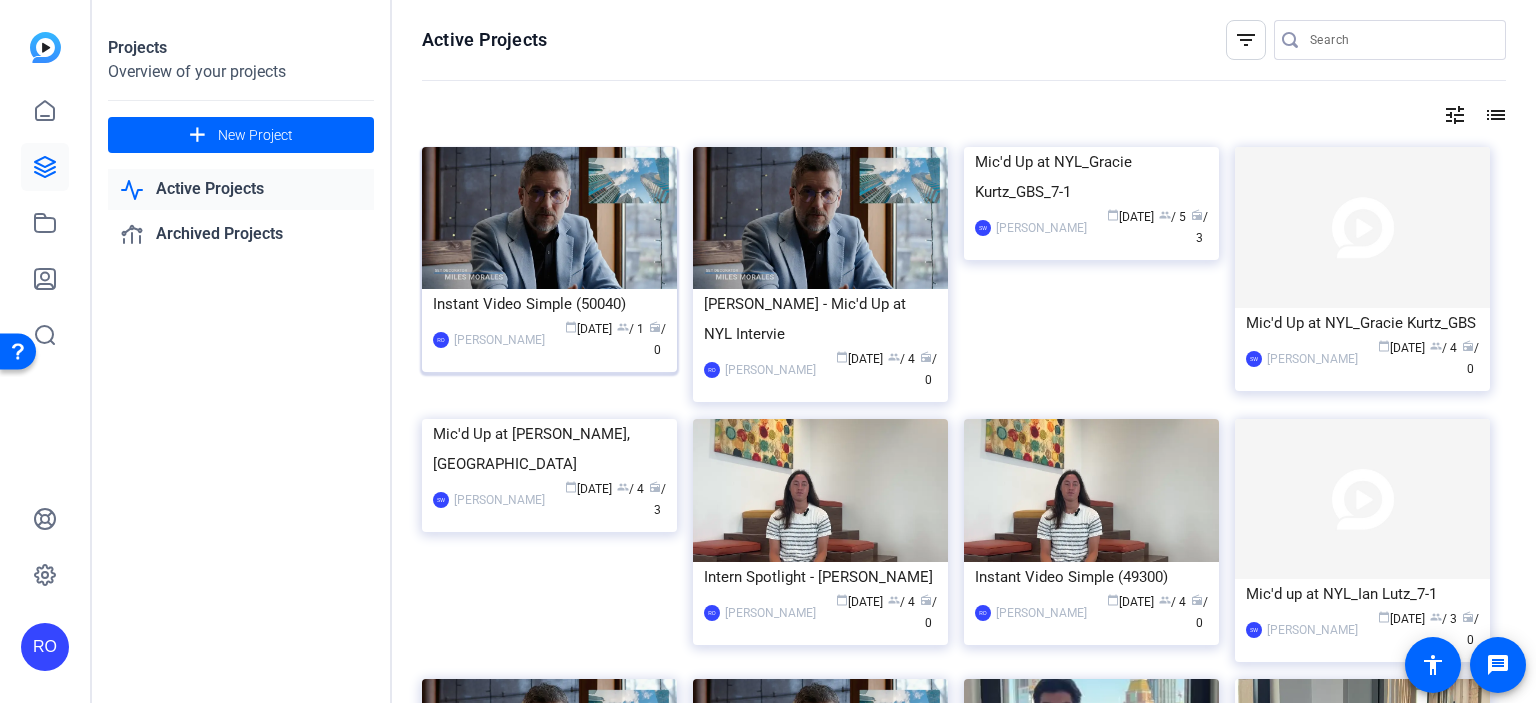 click on "Instant Video Simple (50040)" 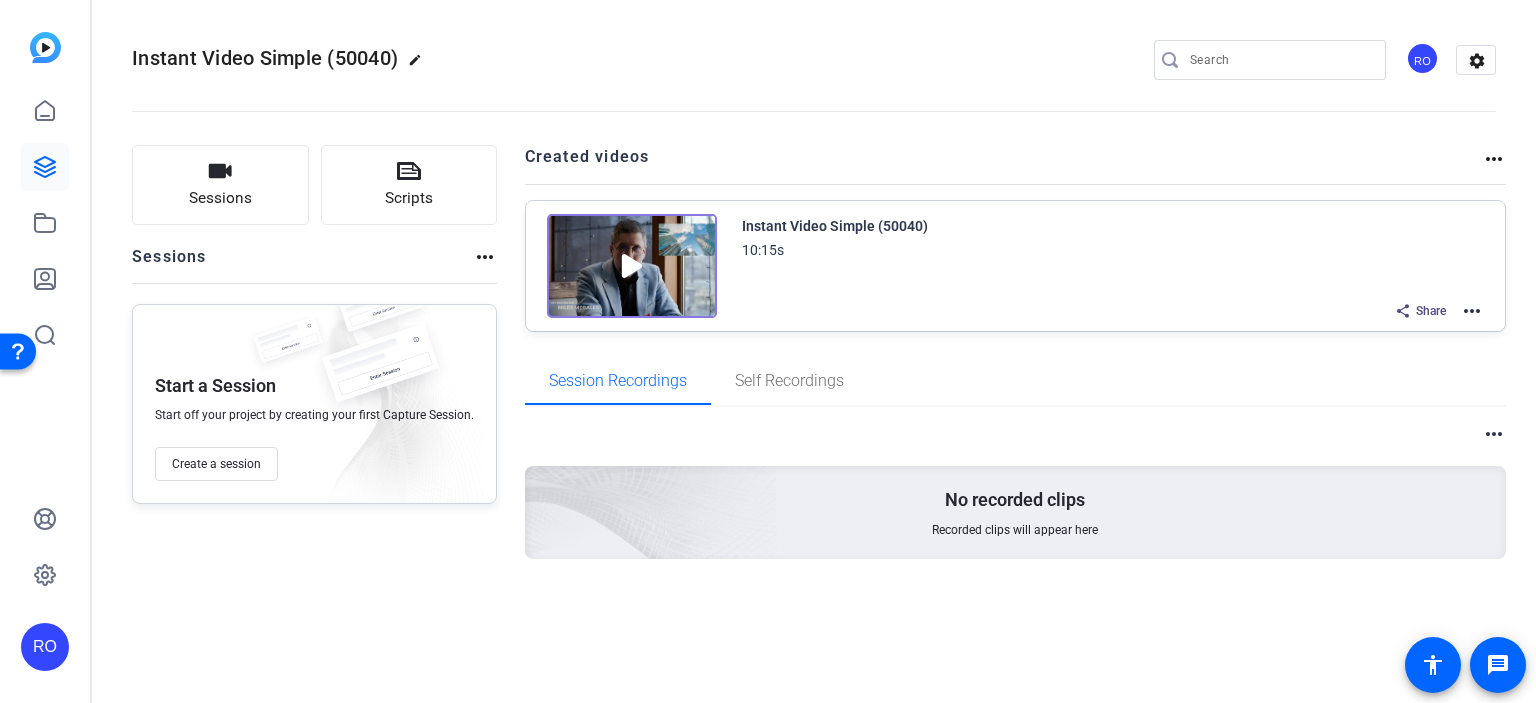 click 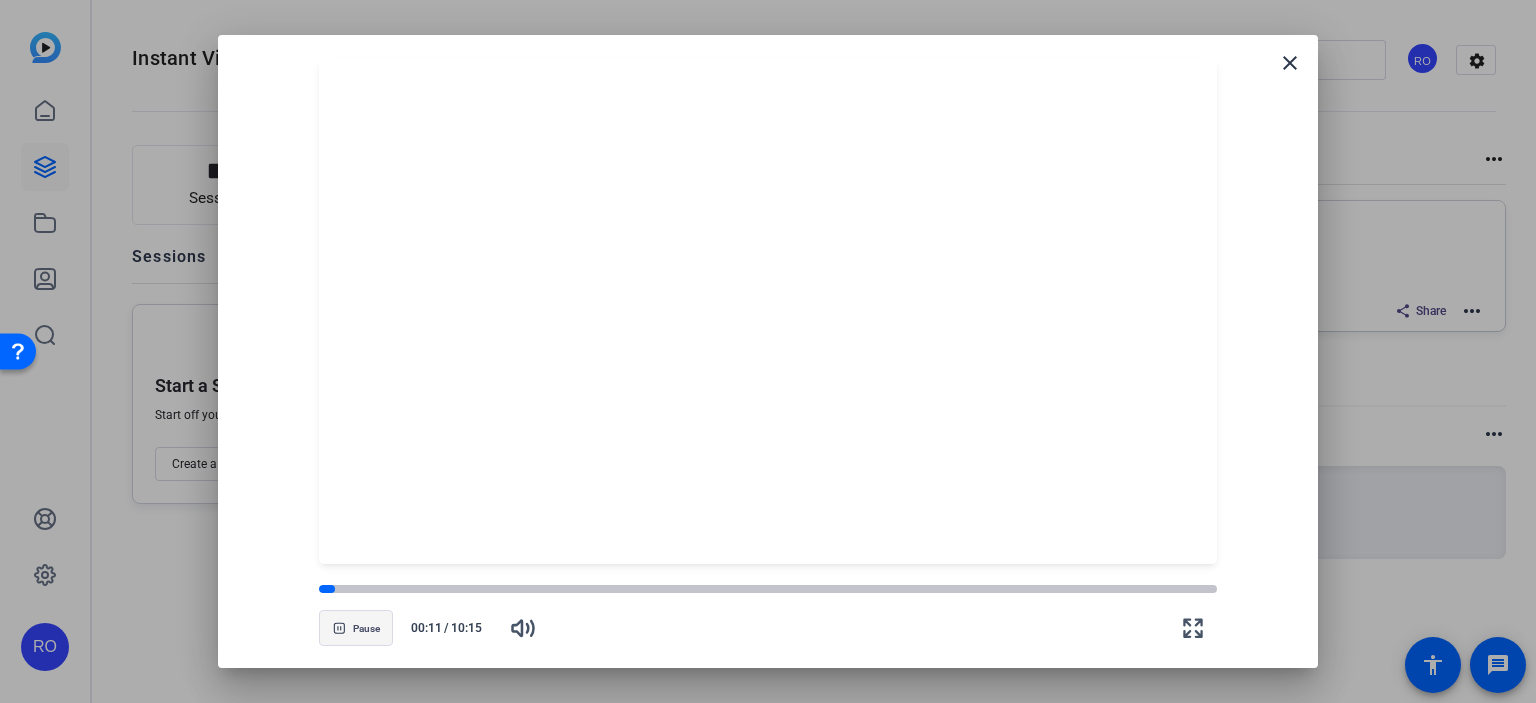 click at bounding box center (356, 628) 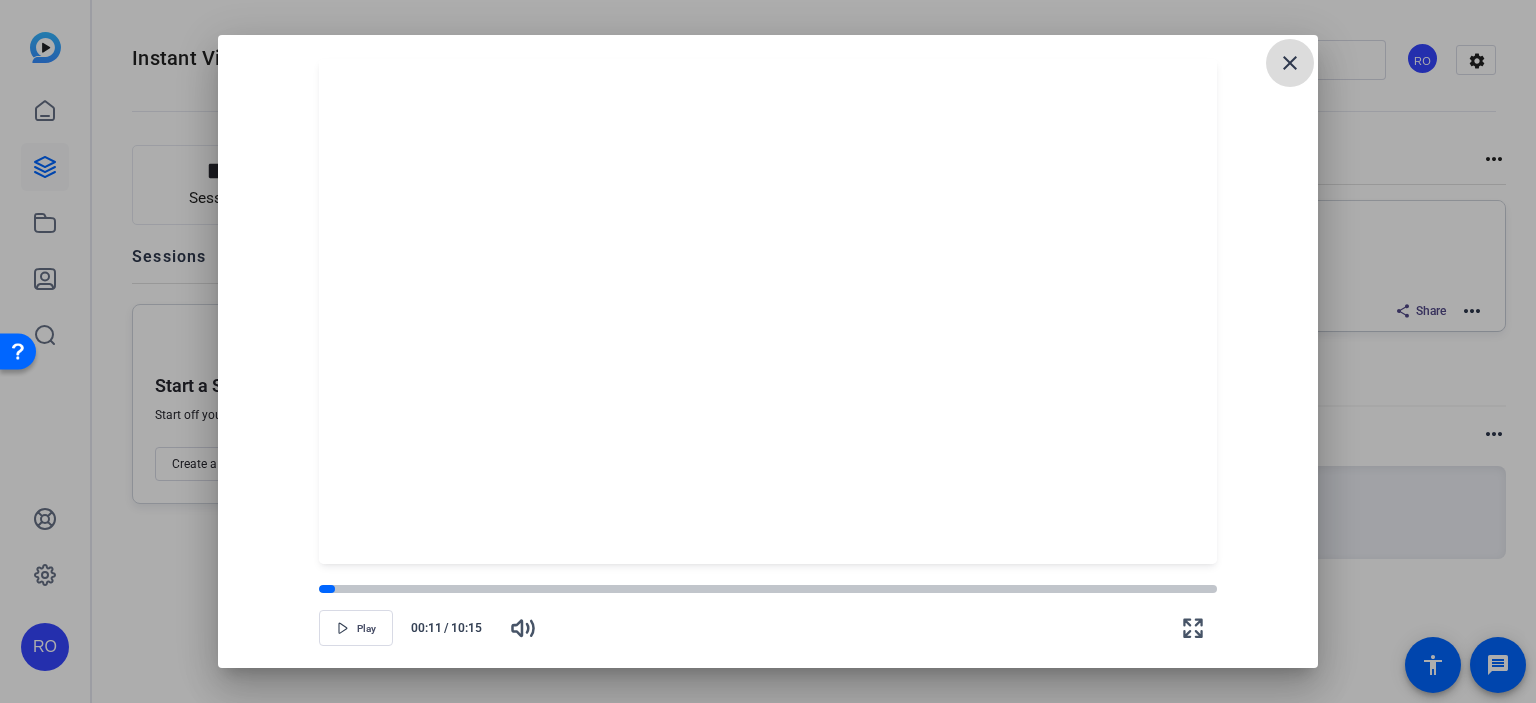 click on "close" at bounding box center (1290, 63) 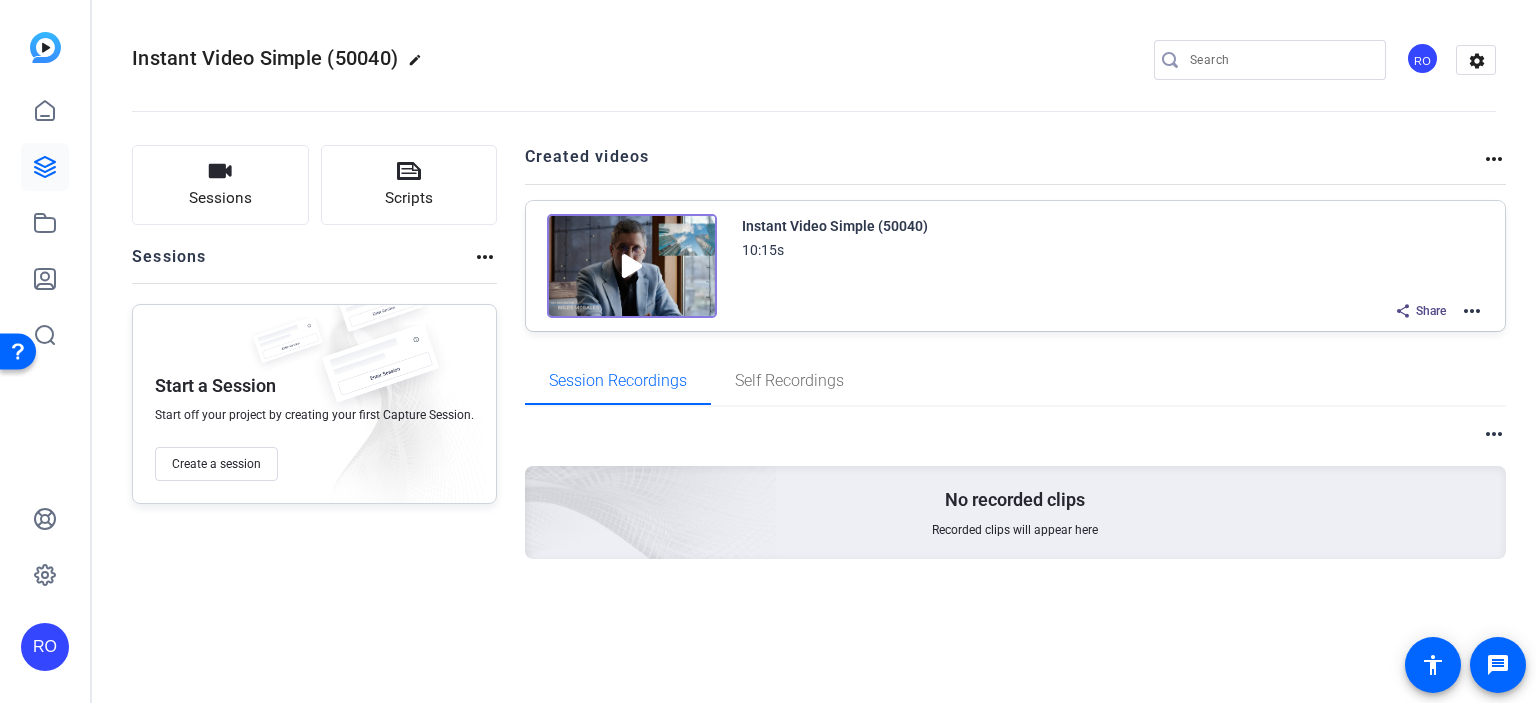 click on "more_horiz" 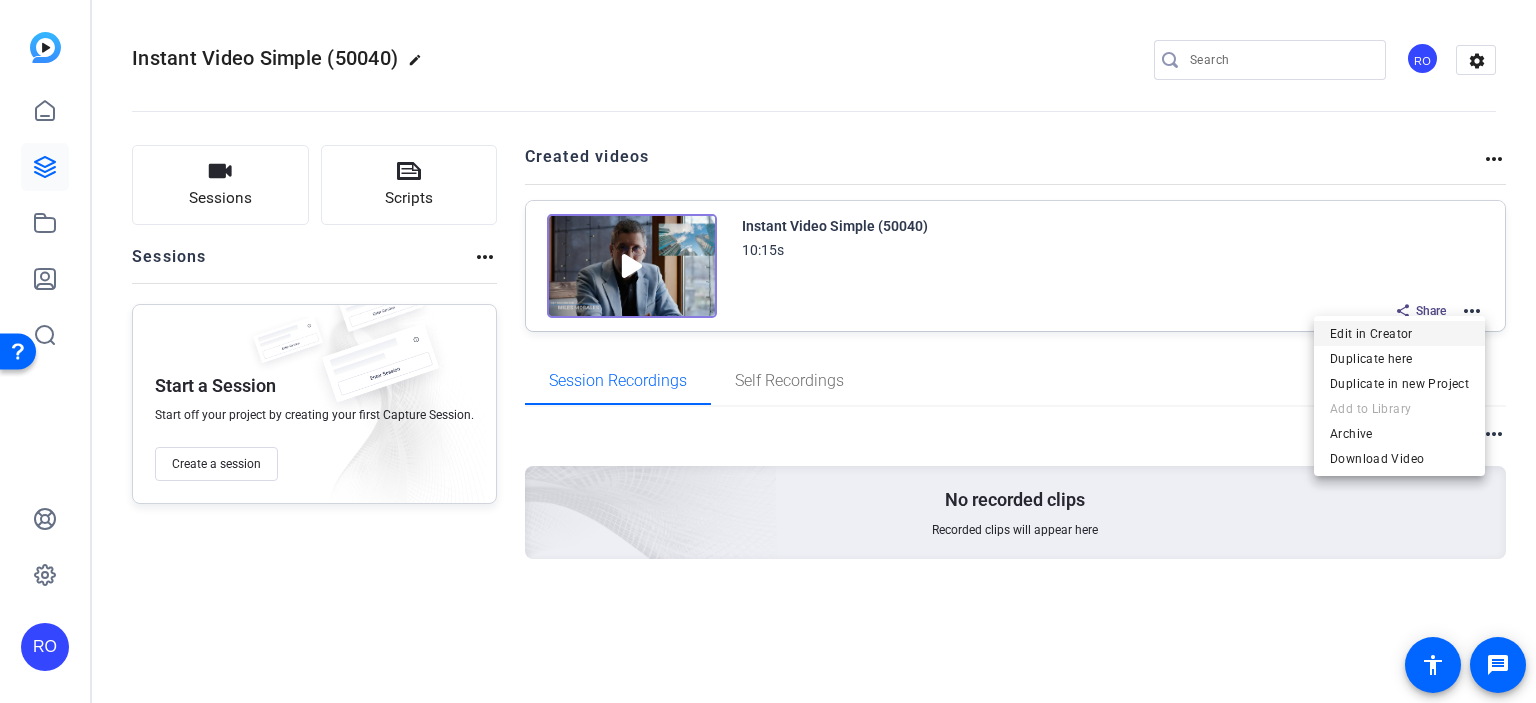 click on "Edit in Creator" at bounding box center (1399, 334) 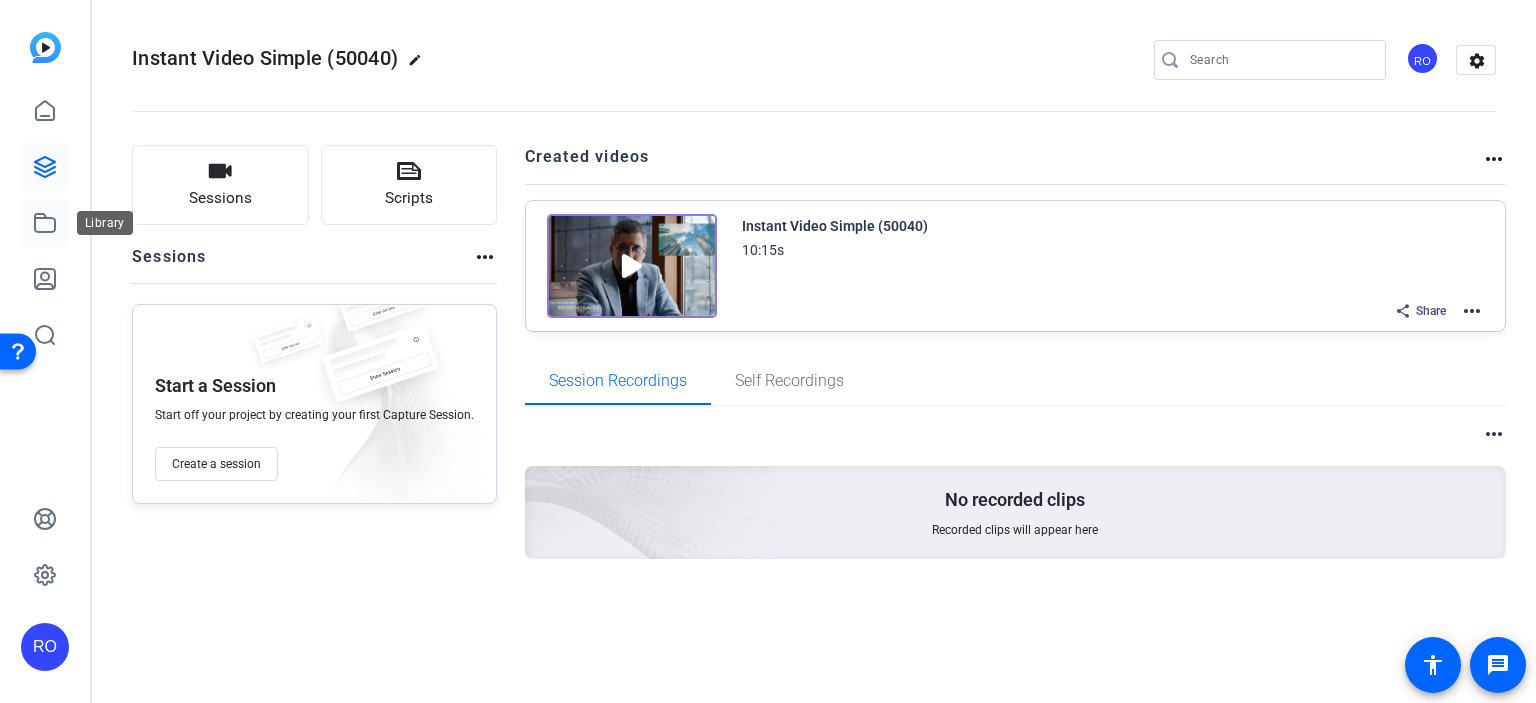 drag, startPoint x: 43, startPoint y: 272, endPoint x: 40, endPoint y: 224, distance: 48.09366 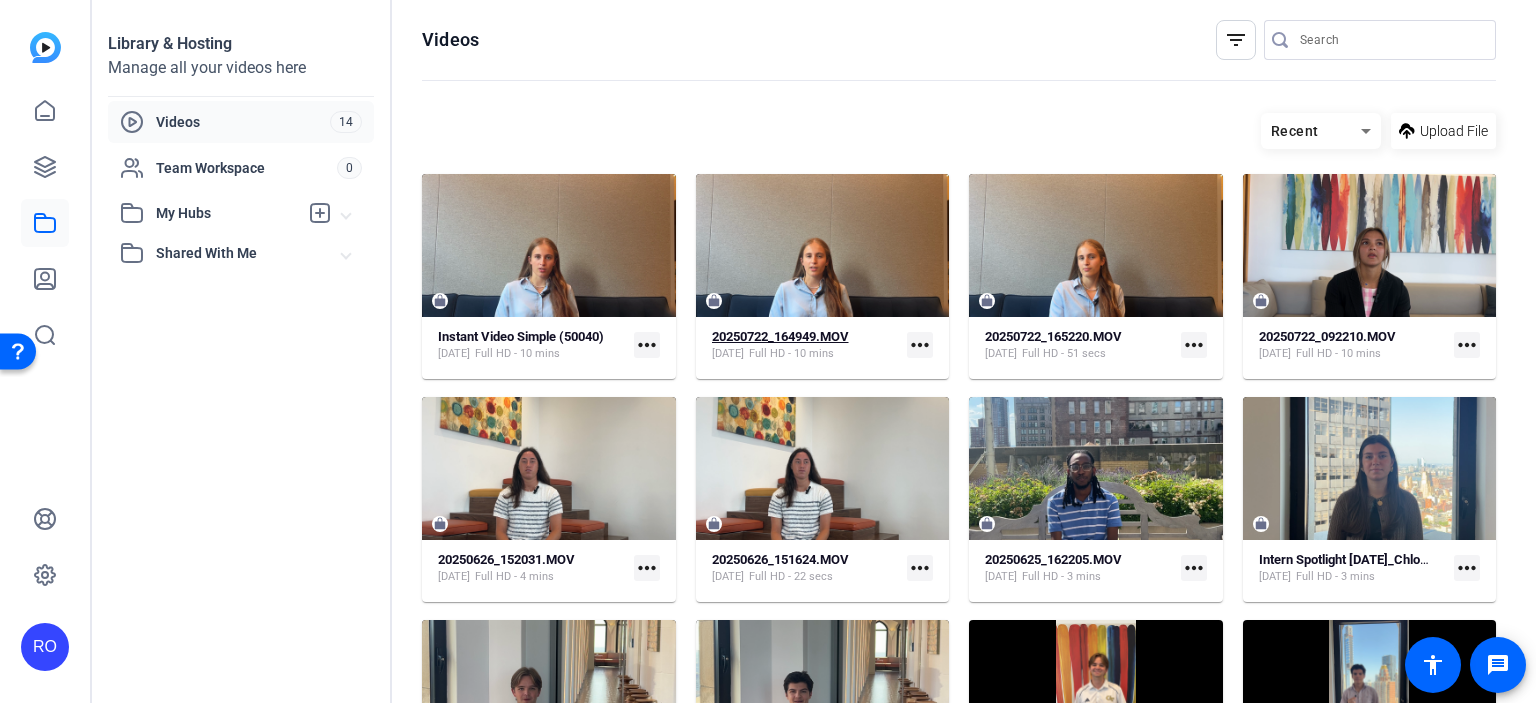 click on "20250722_164949.MOV" 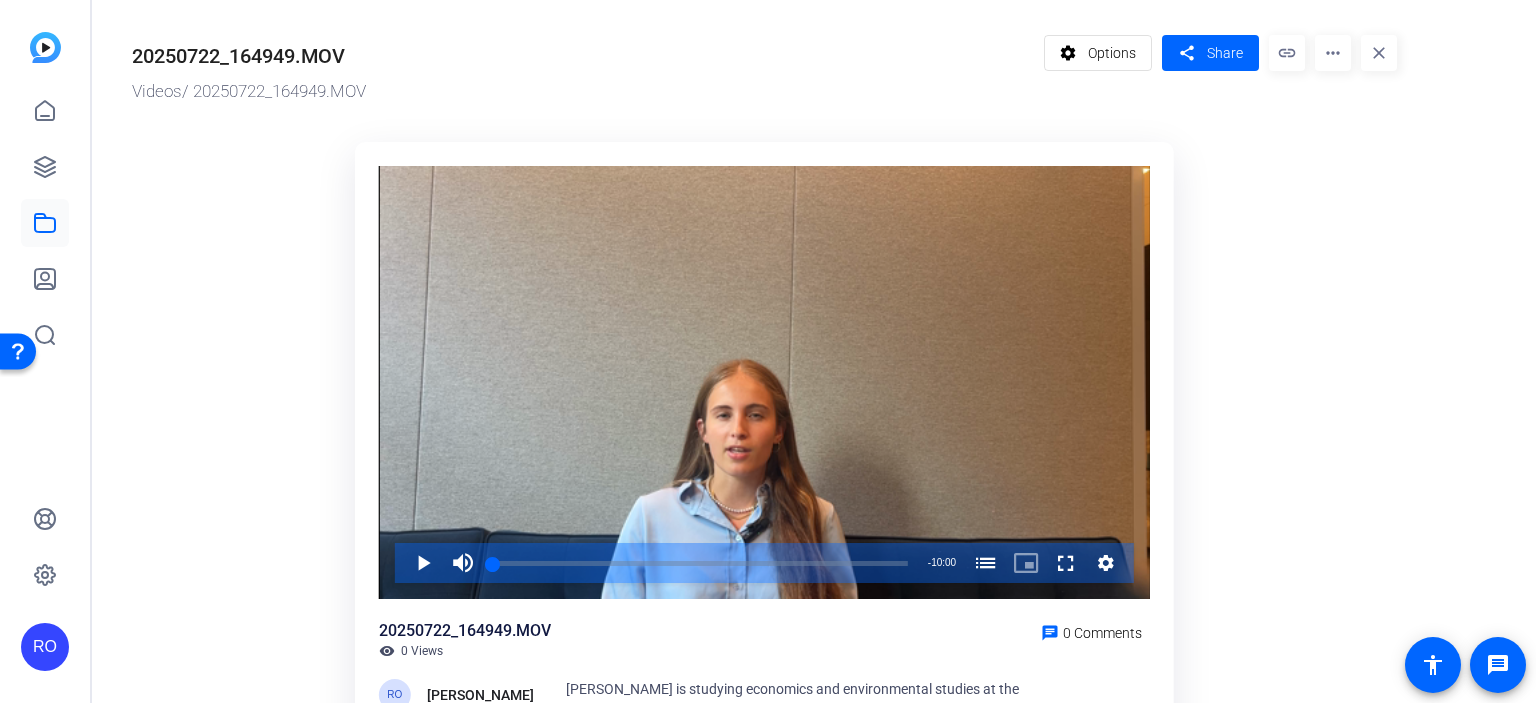 click on "more_horiz" 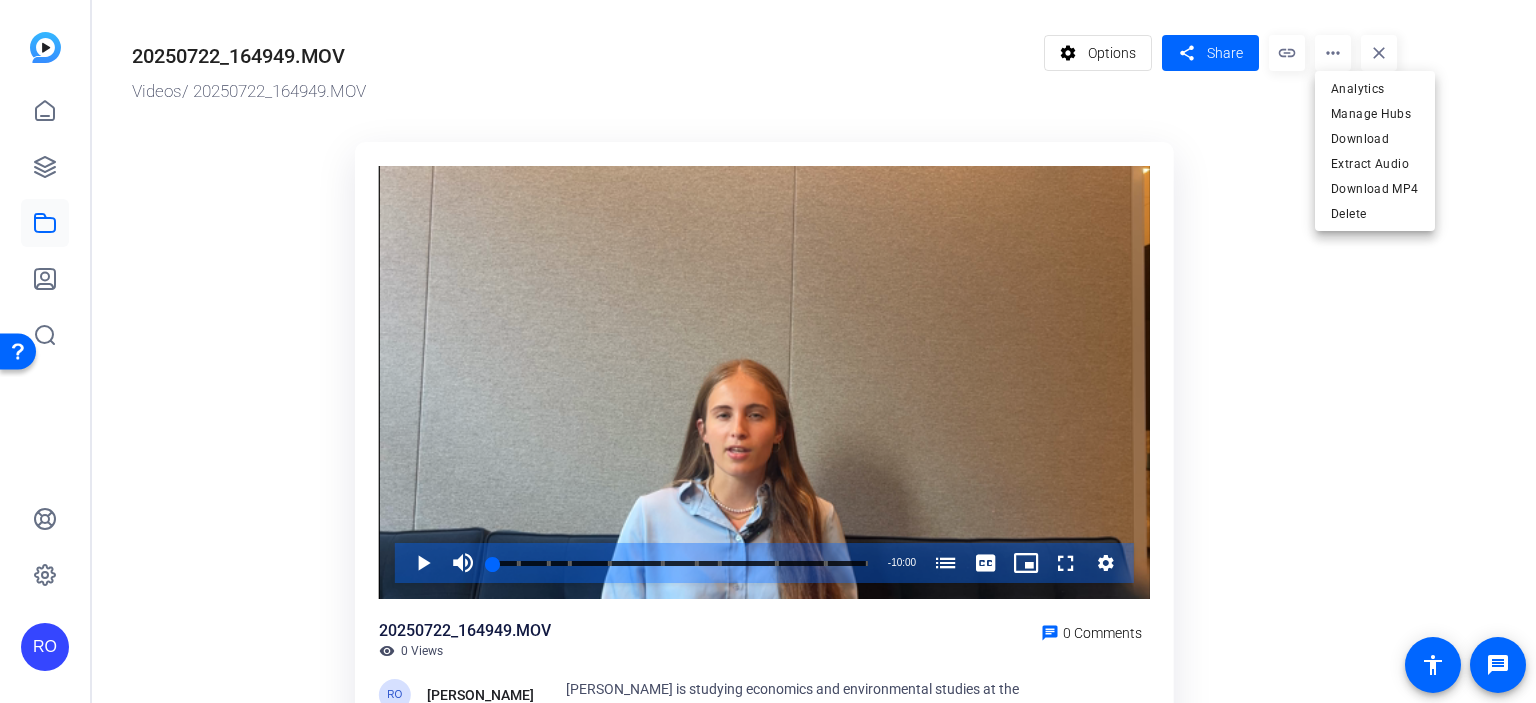 click at bounding box center [768, 351] 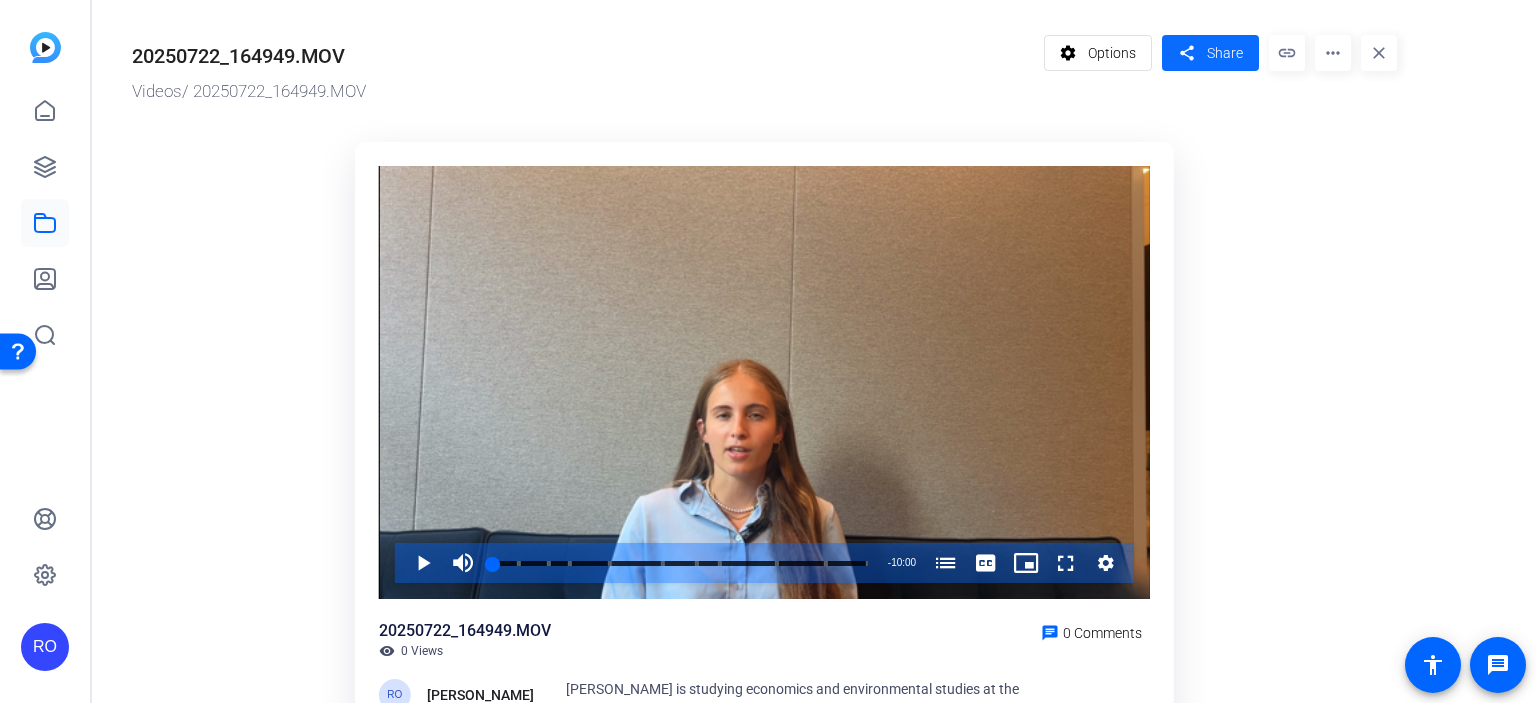 click on "share" 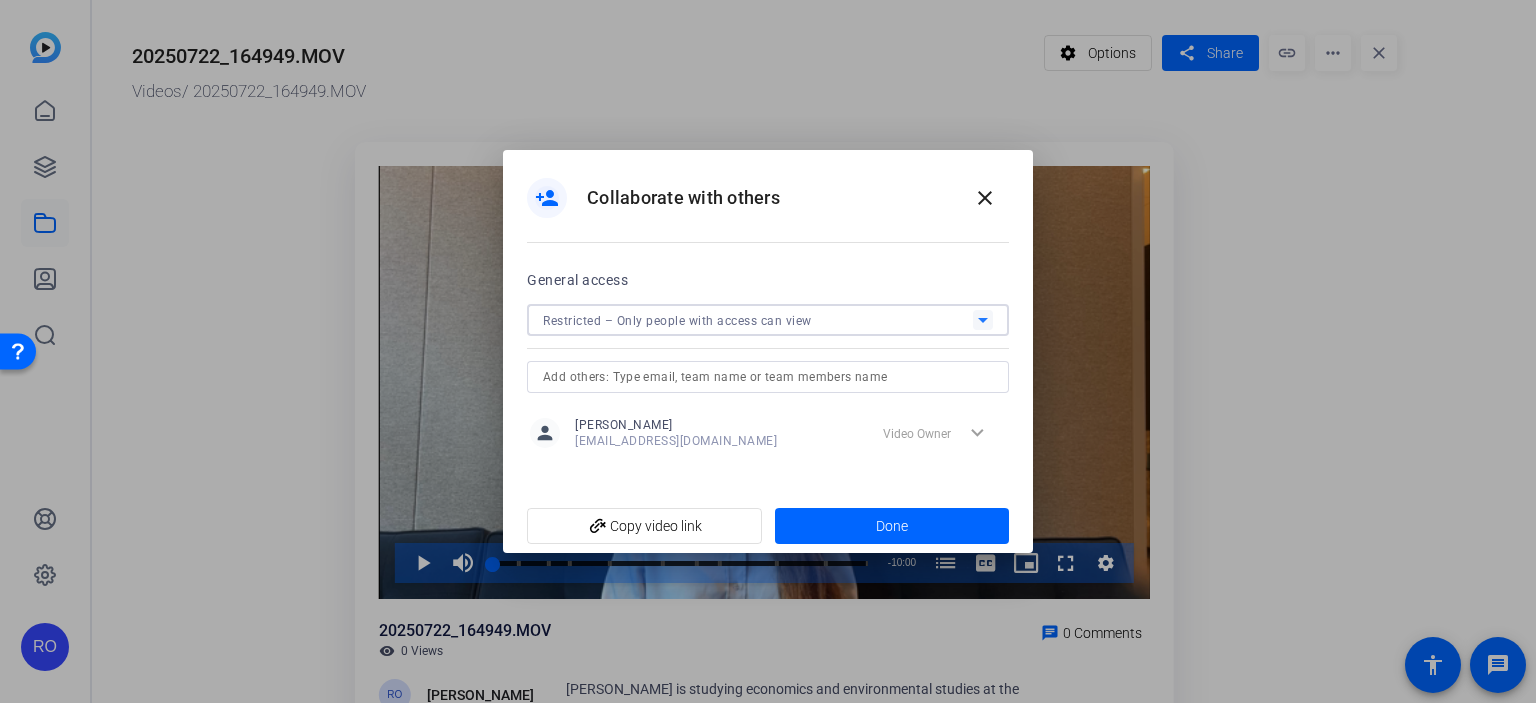 click on "Restricted – Only people with access can view" at bounding box center (677, 321) 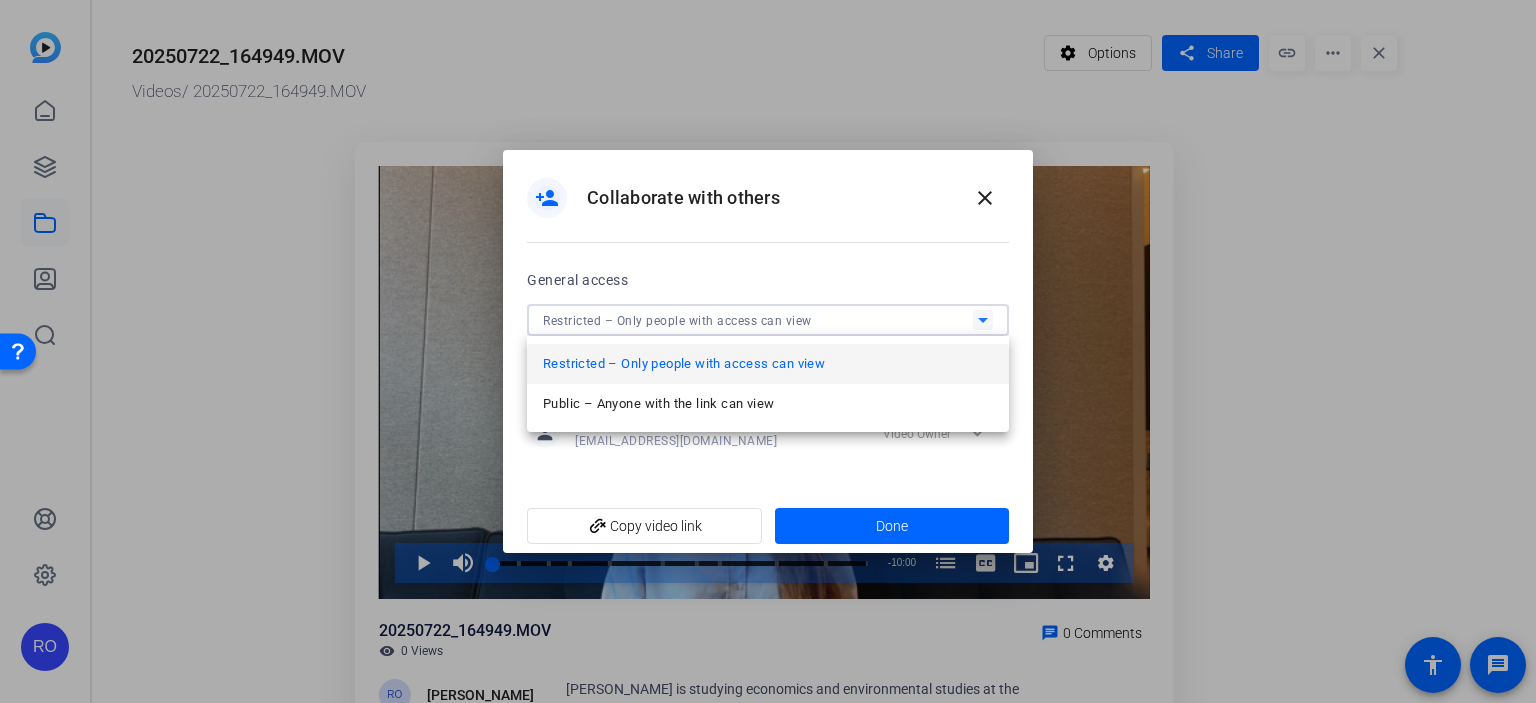 click at bounding box center (768, 351) 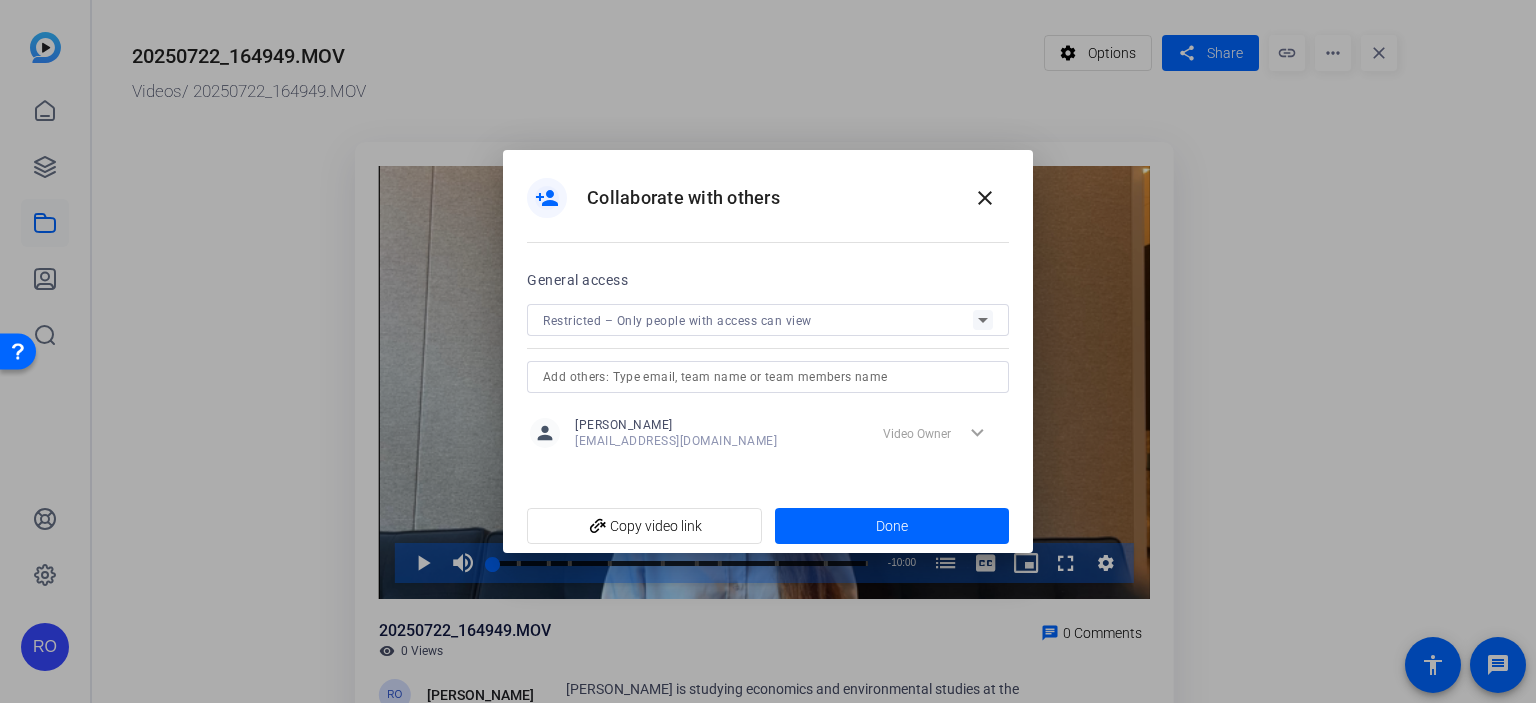 click at bounding box center (768, 377) 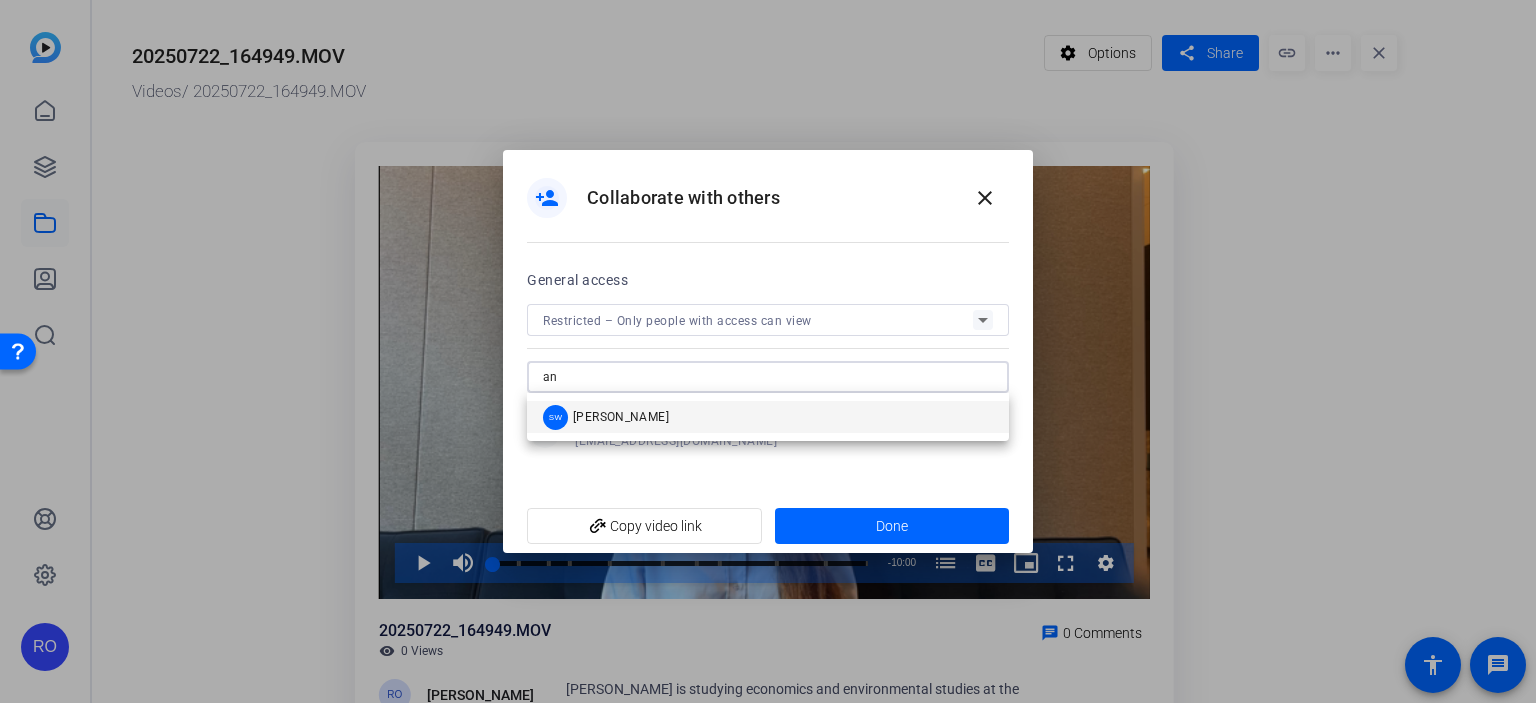 type on "a" 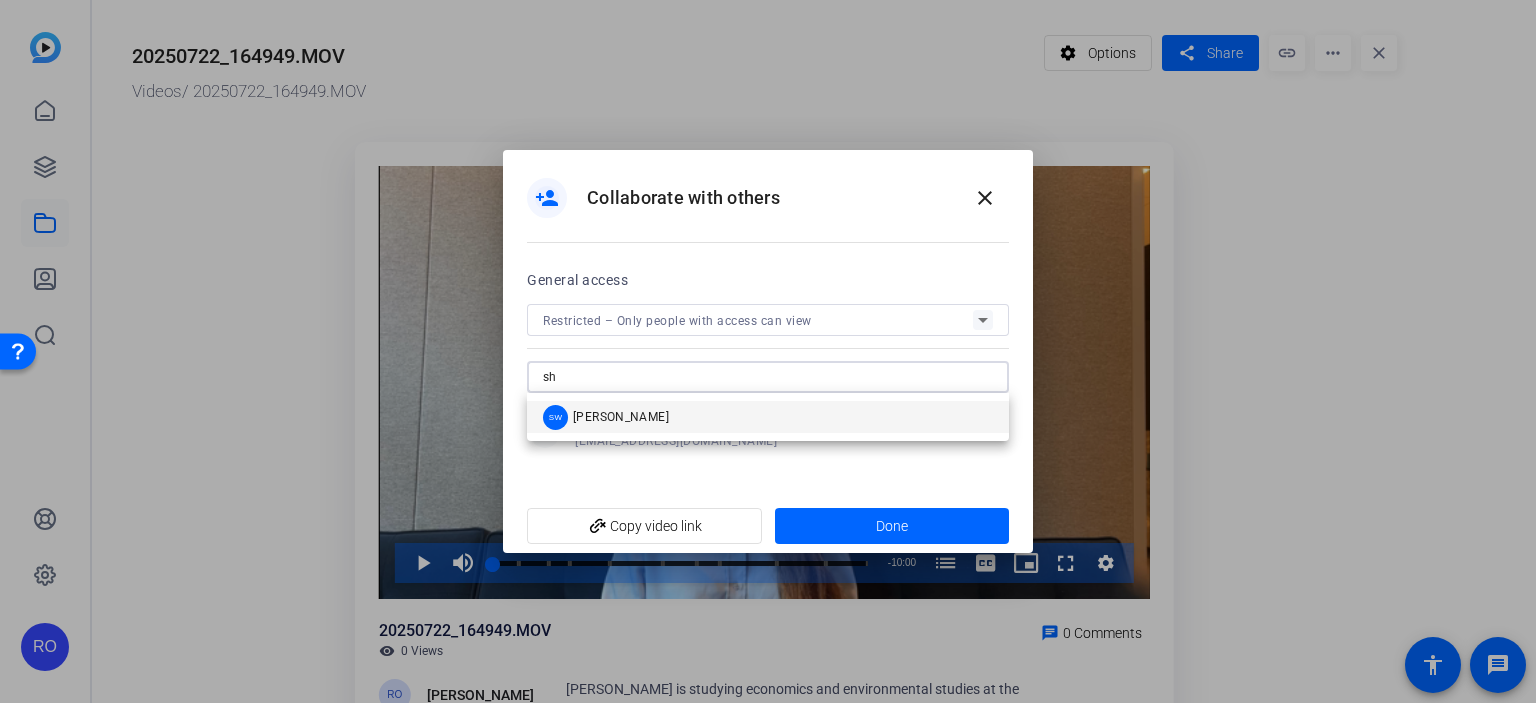 type on "sha" 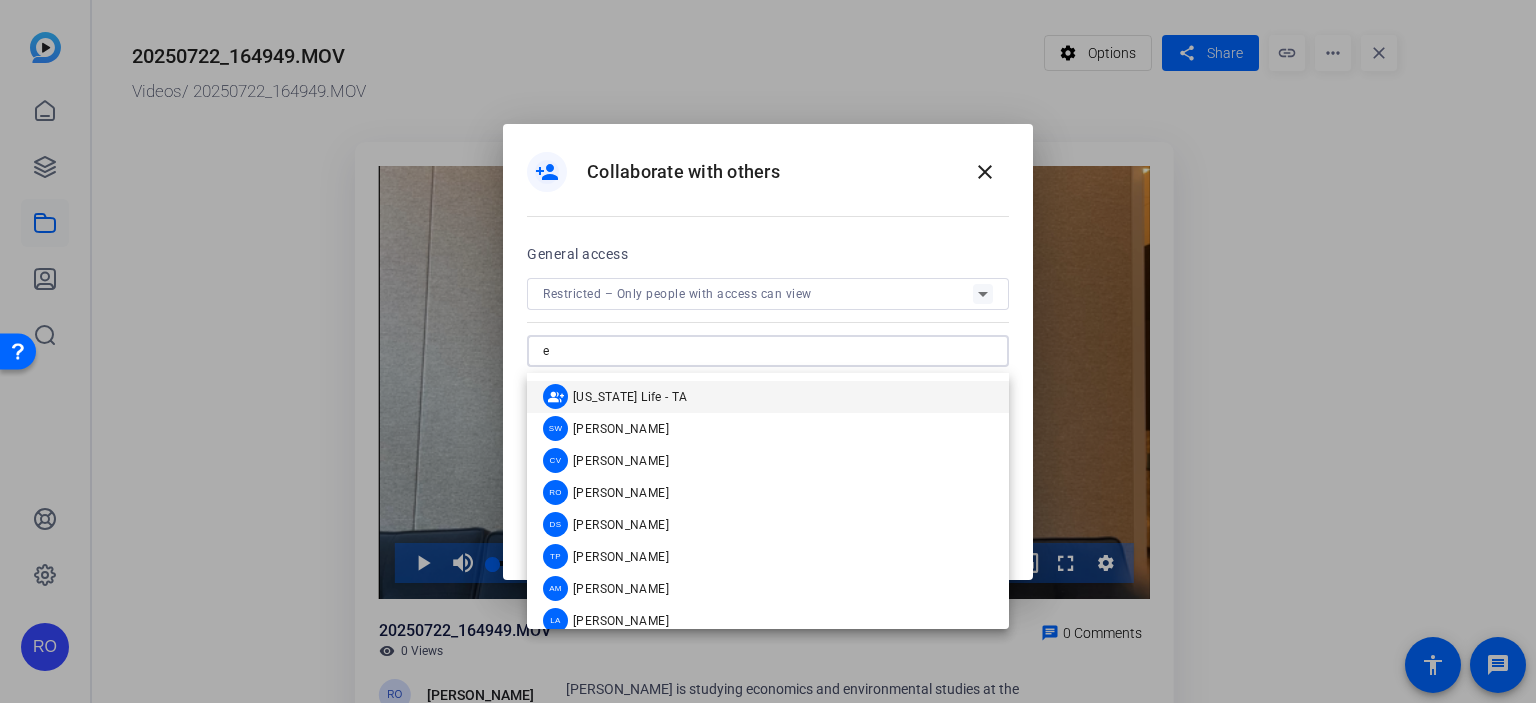 type on "em" 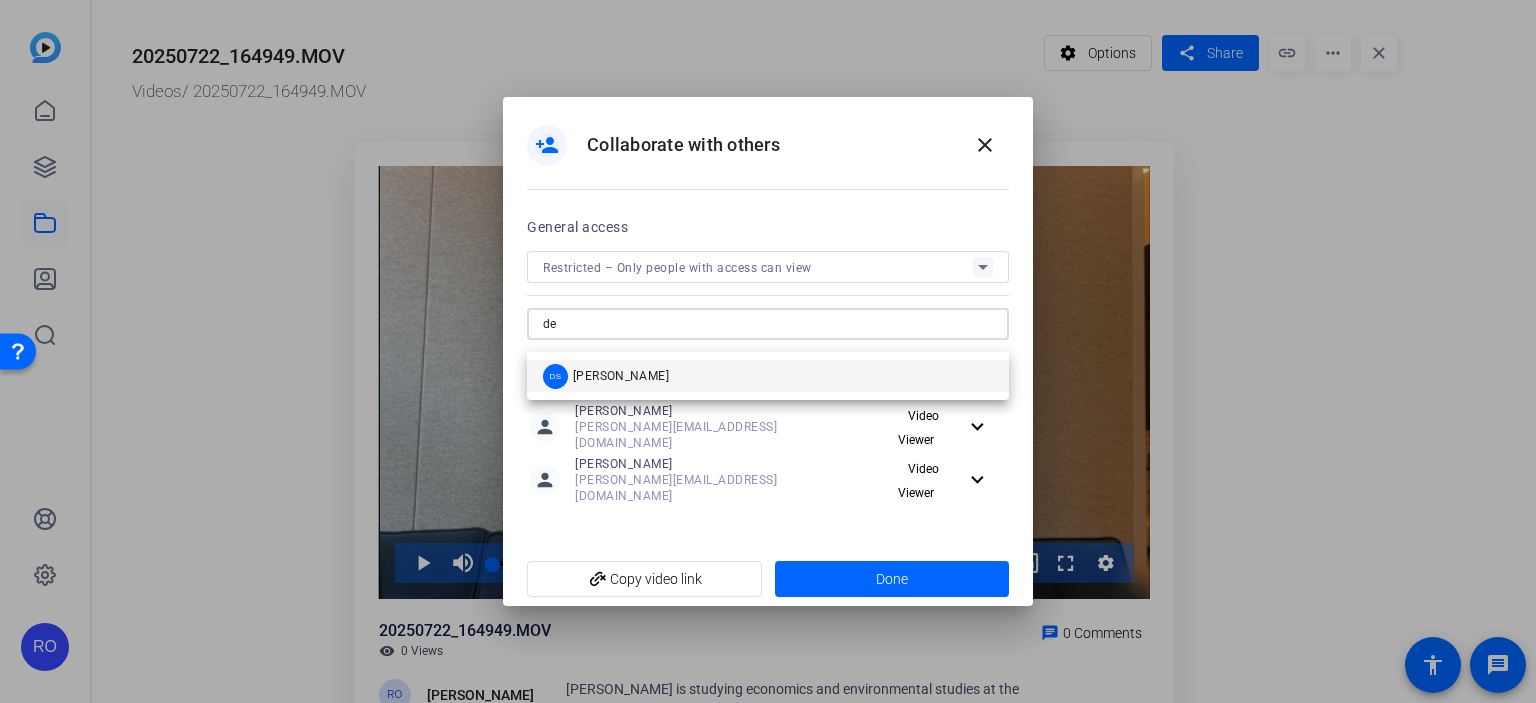type on "del" 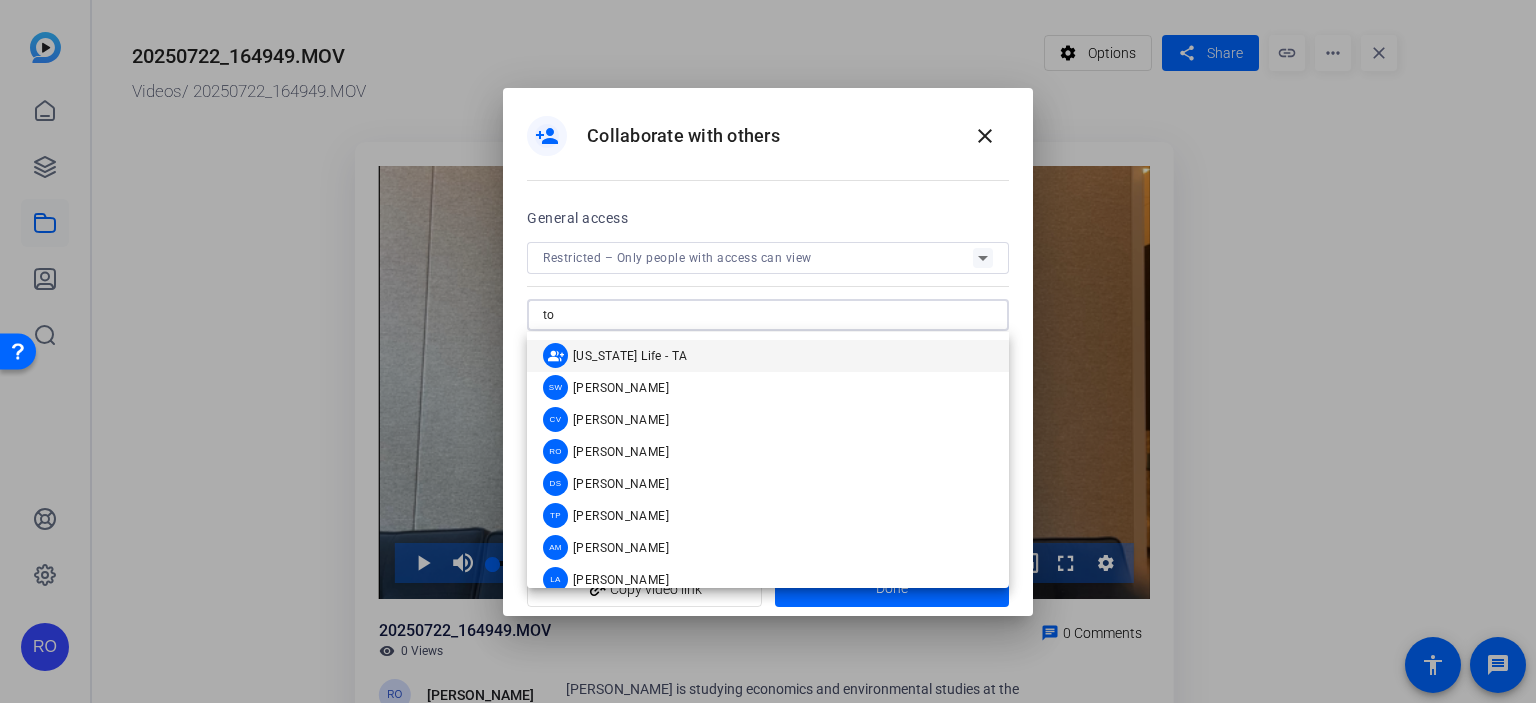type on "[PERSON_NAME]" 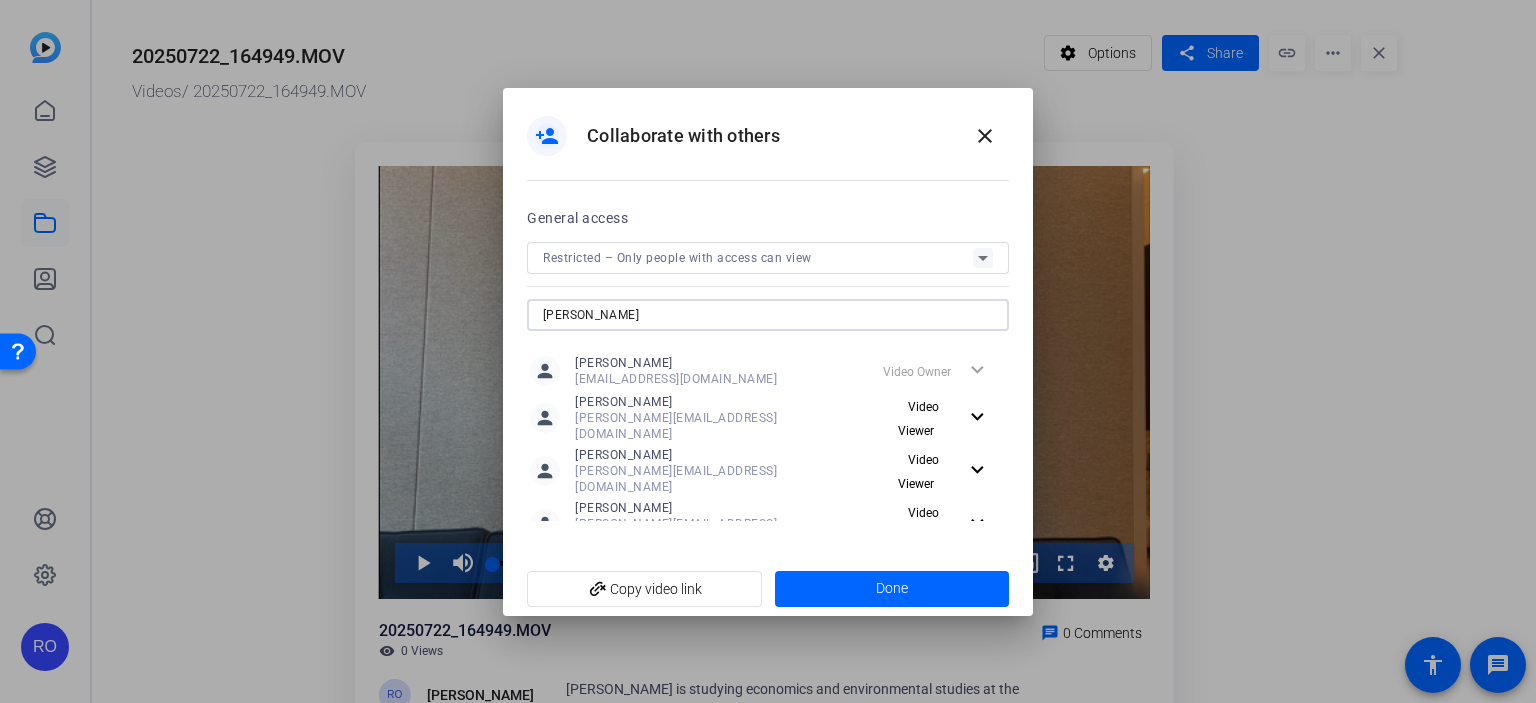 type 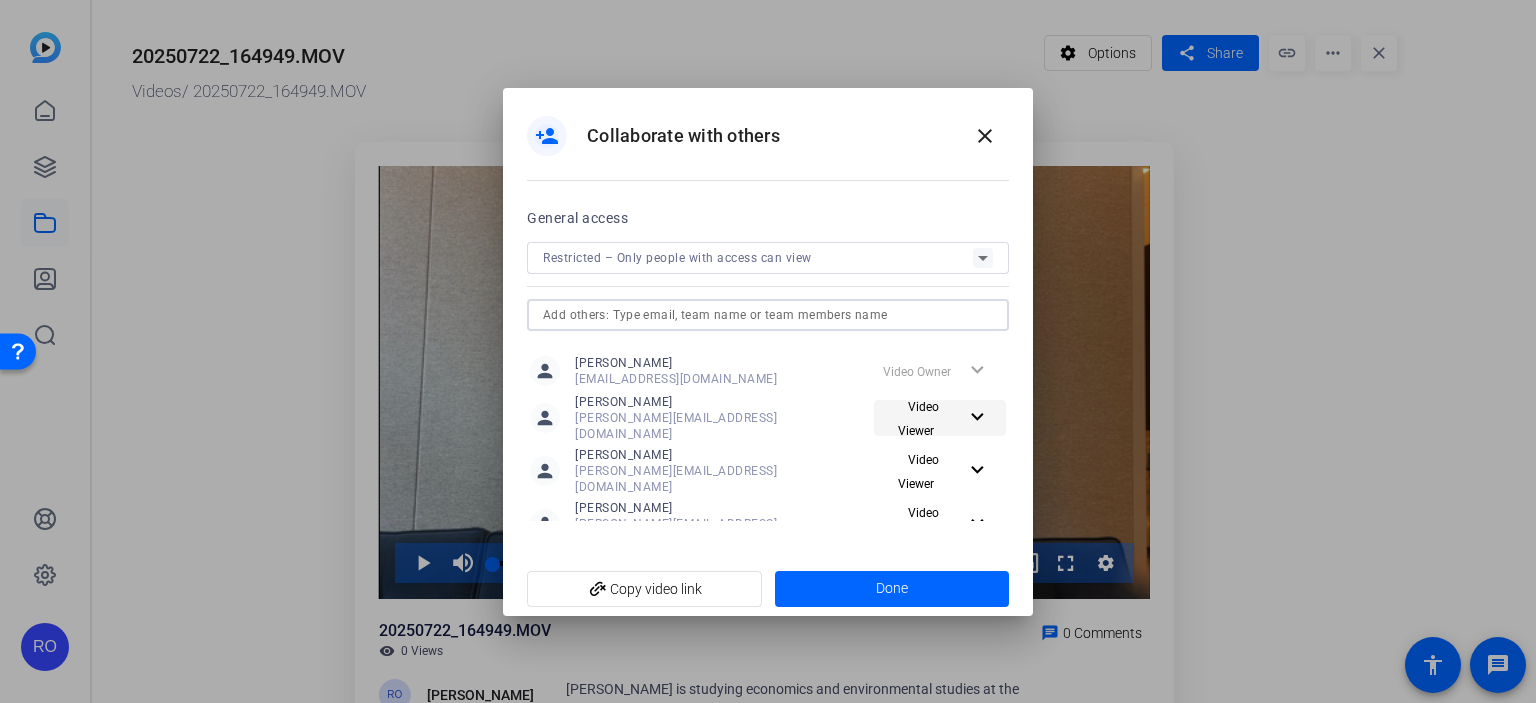 click on "expand_more" at bounding box center (977, 417) 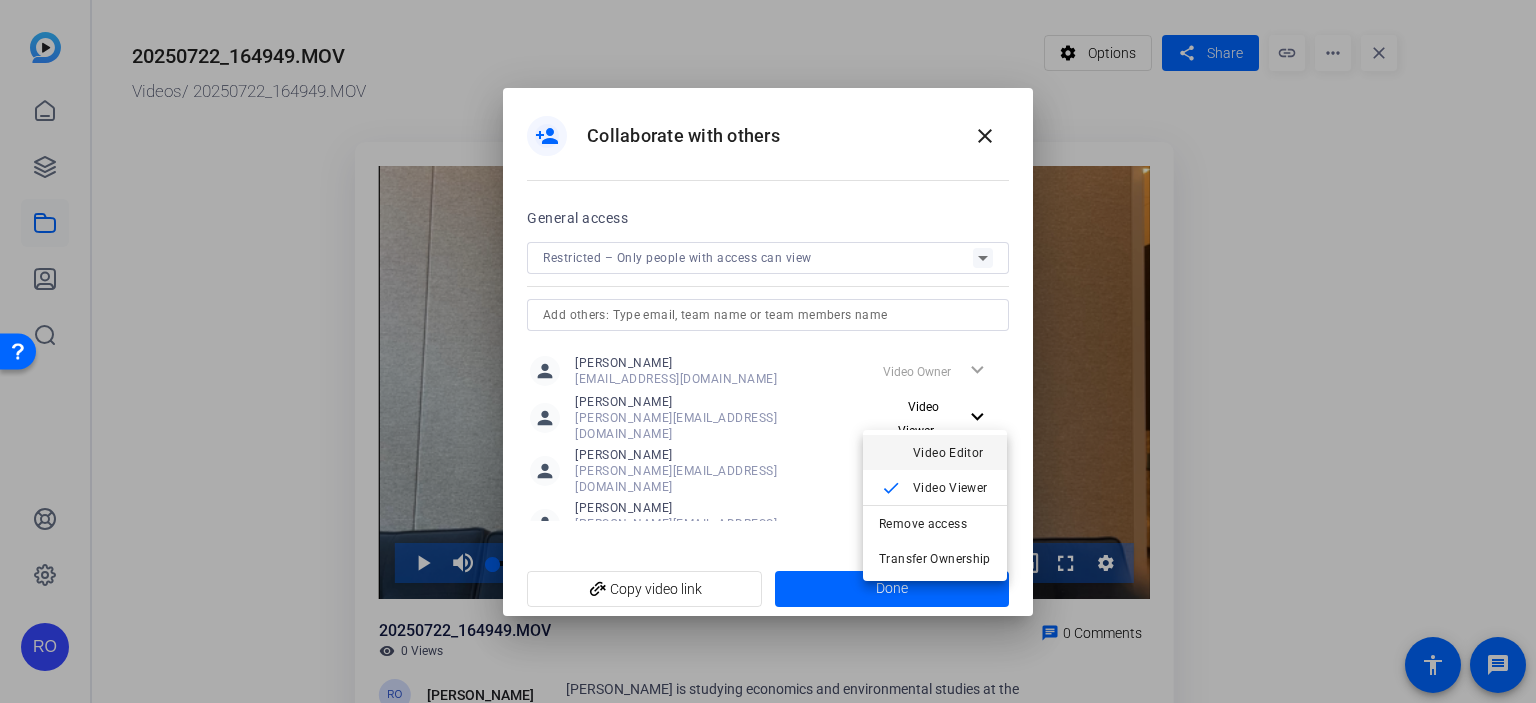 click on "Video Editor" at bounding box center [948, 452] 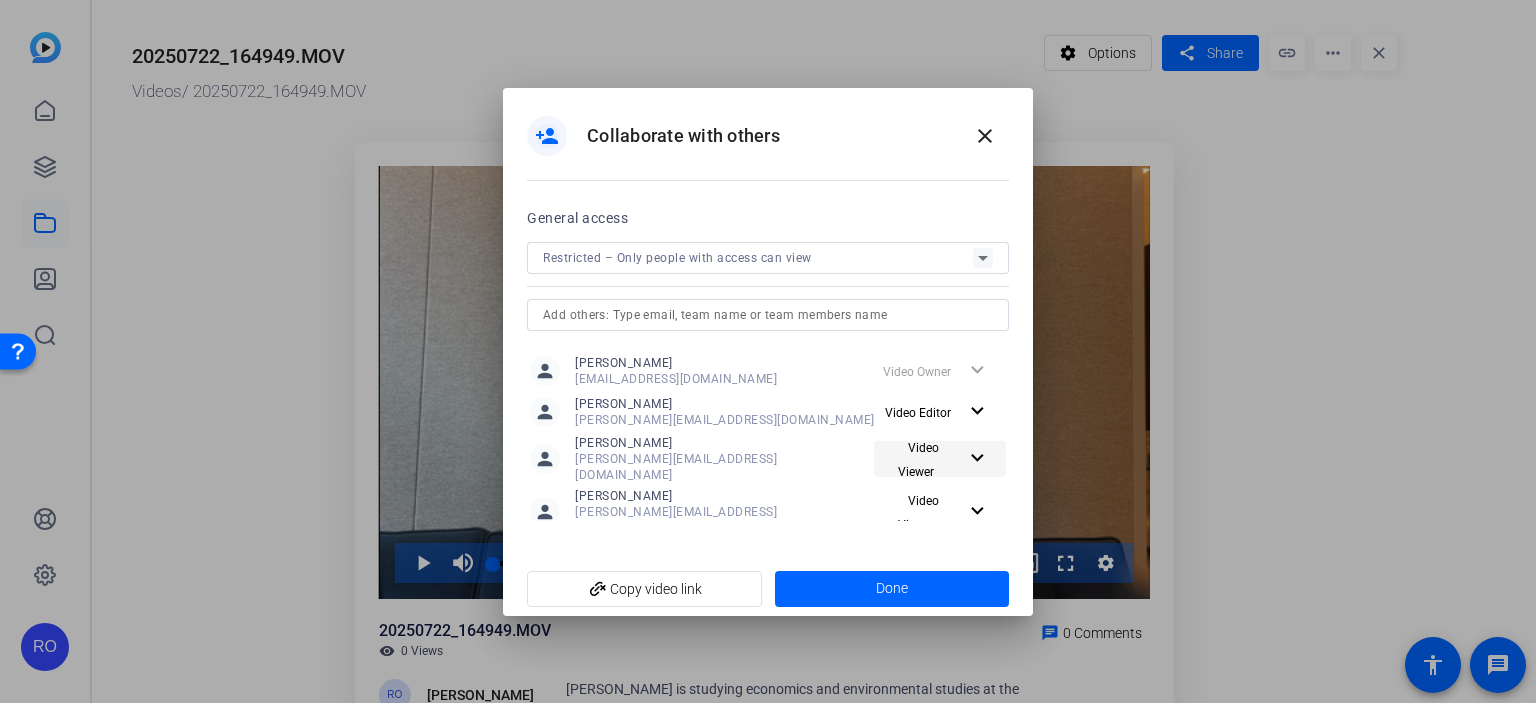 click on "Video Viewer" at bounding box center (924, 459) 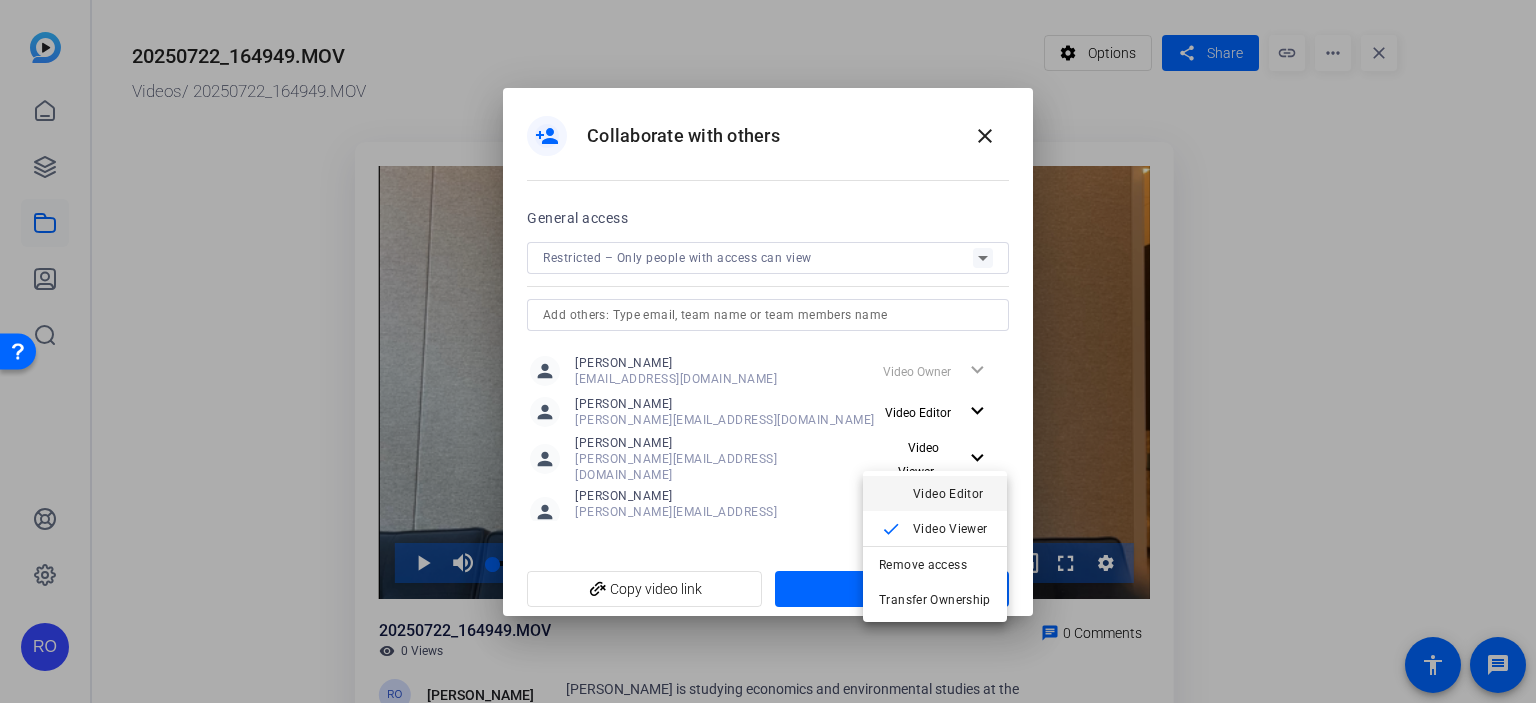 click on "Video Editor" at bounding box center (948, 493) 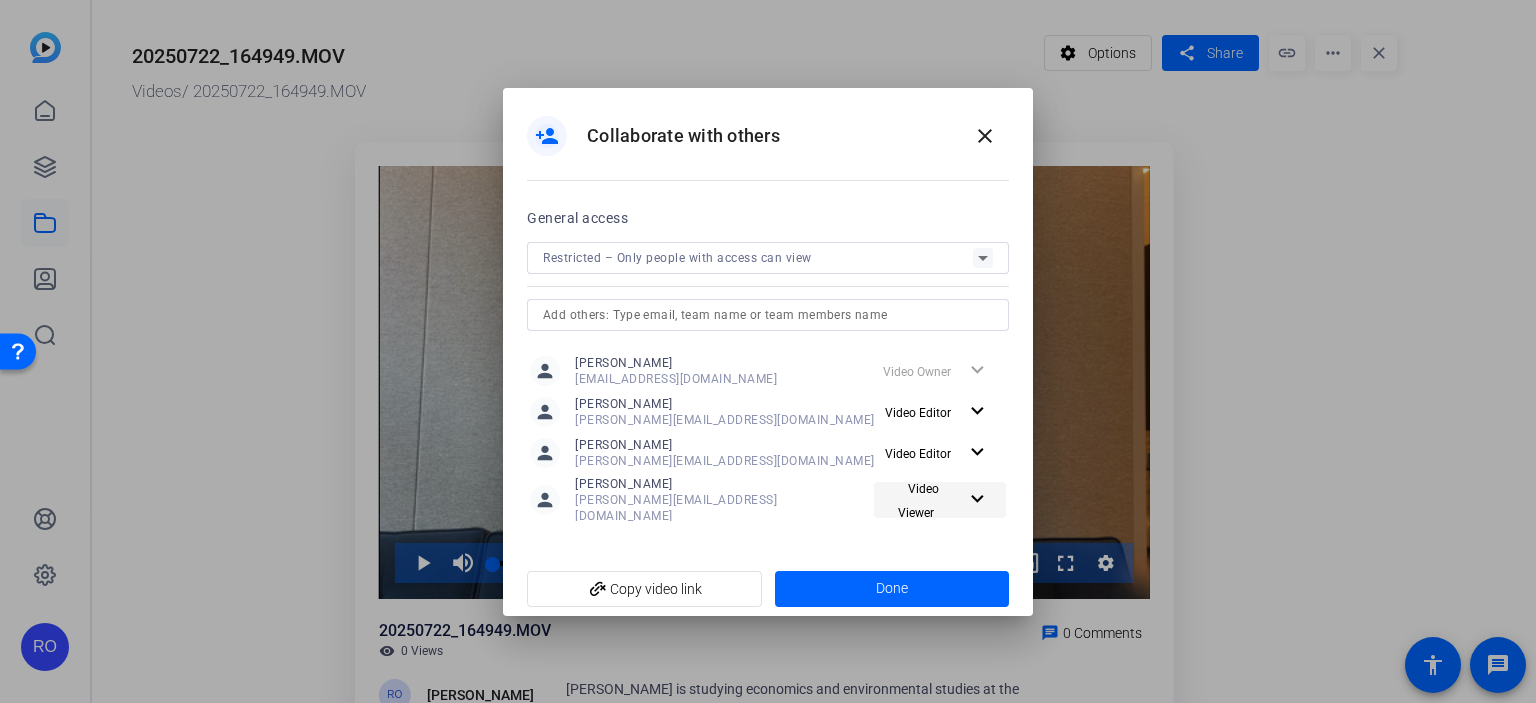 click at bounding box center (940, 500) 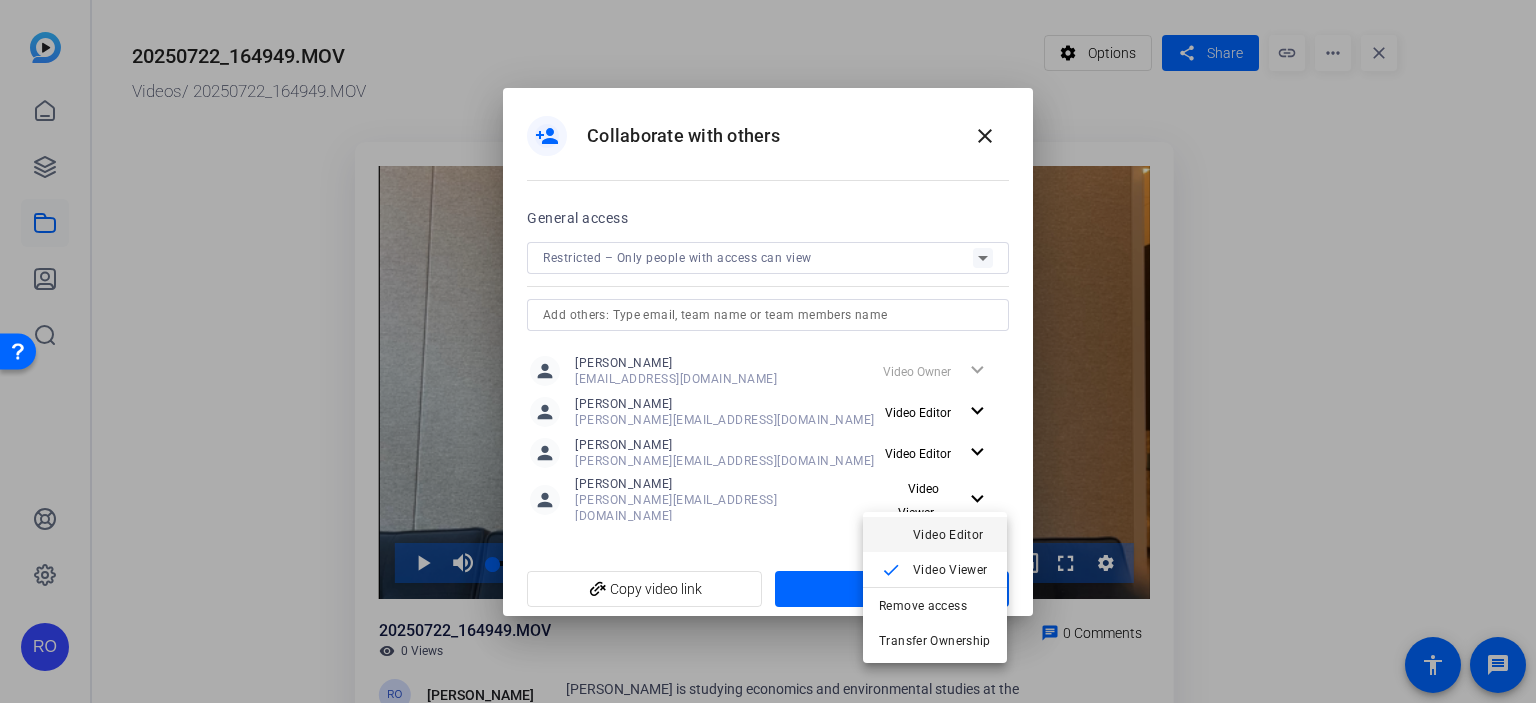 click on "Video Editor" at bounding box center [948, 534] 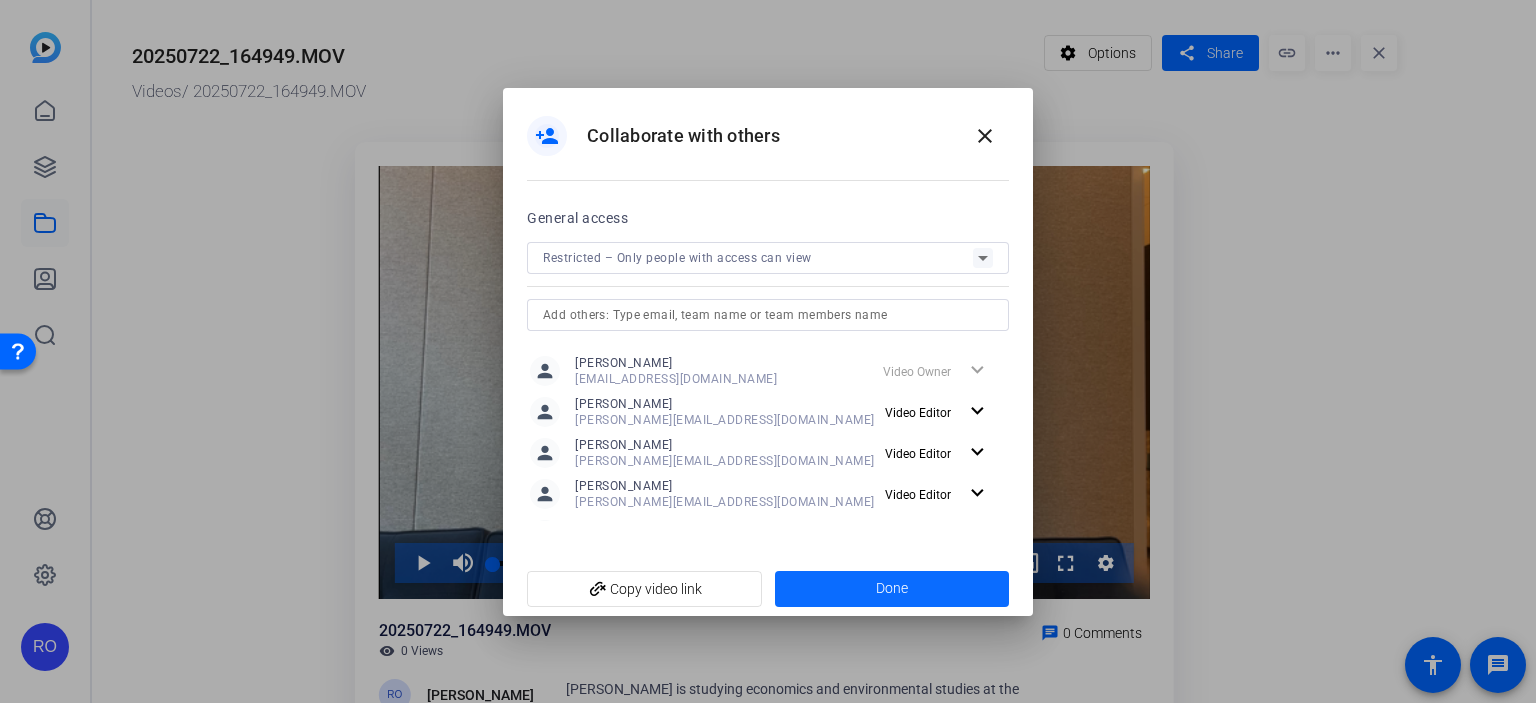 click 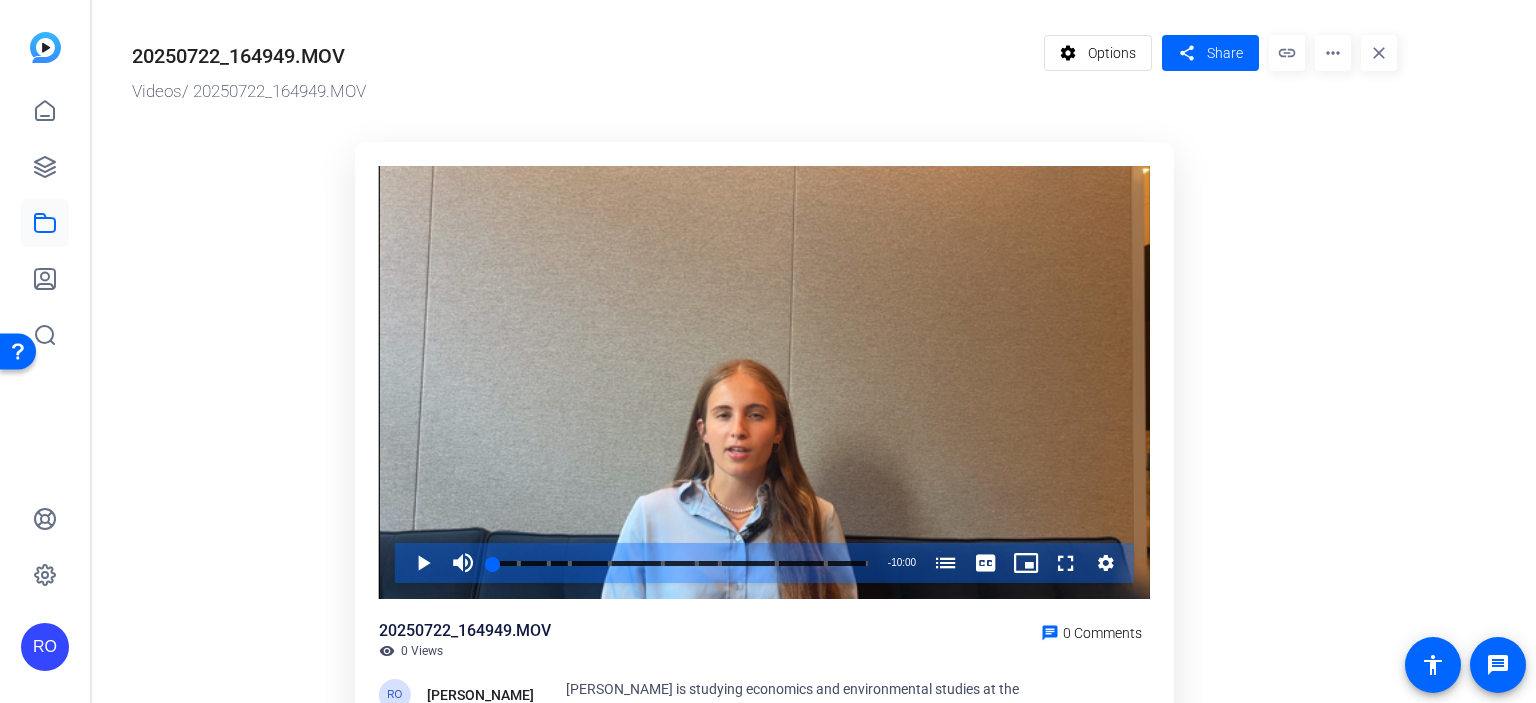 click on "Video Player is loading. Play Video Play Mute Current Time  0:00 / Duration  10:00 Loaded :  1.86% 10:00 00:00 An intern at [US_STATE] Life (00:02) What drew you to intern at [US_STATE] Life (00:42) How to Become an Intern at [US_STATE] Life (01:30) What team or department are you working with at [US_STATE] Life? (02:03) Projects Undergraduate Internship (03:08) What resources or support helped you do your best work during your [DEMOGRAPHIC_DATA] (04:32) What resources or support helped you do your best work during your [DEMOGRAPHIC_DATA] (05:27) GBS Sales Interns: (06:03) An internship at [US_STATE] Life (07:34) What will you take with you from your internship experience? (08:53) Stream Type  LIVE Seek to live, currently behind live LIVE Remaining Time  - 10:00   1x Playback Rate Chapters Chapters An intern at [US_STATE] Life (00:02) What drew you to intern at [US_STATE] Life (00:42) How to Become an Intern at [US_STATE] Life (01:30) What team or department are you working with at [US_STATE] Life? (02:03) GBS Sales Interns: (06:03)" 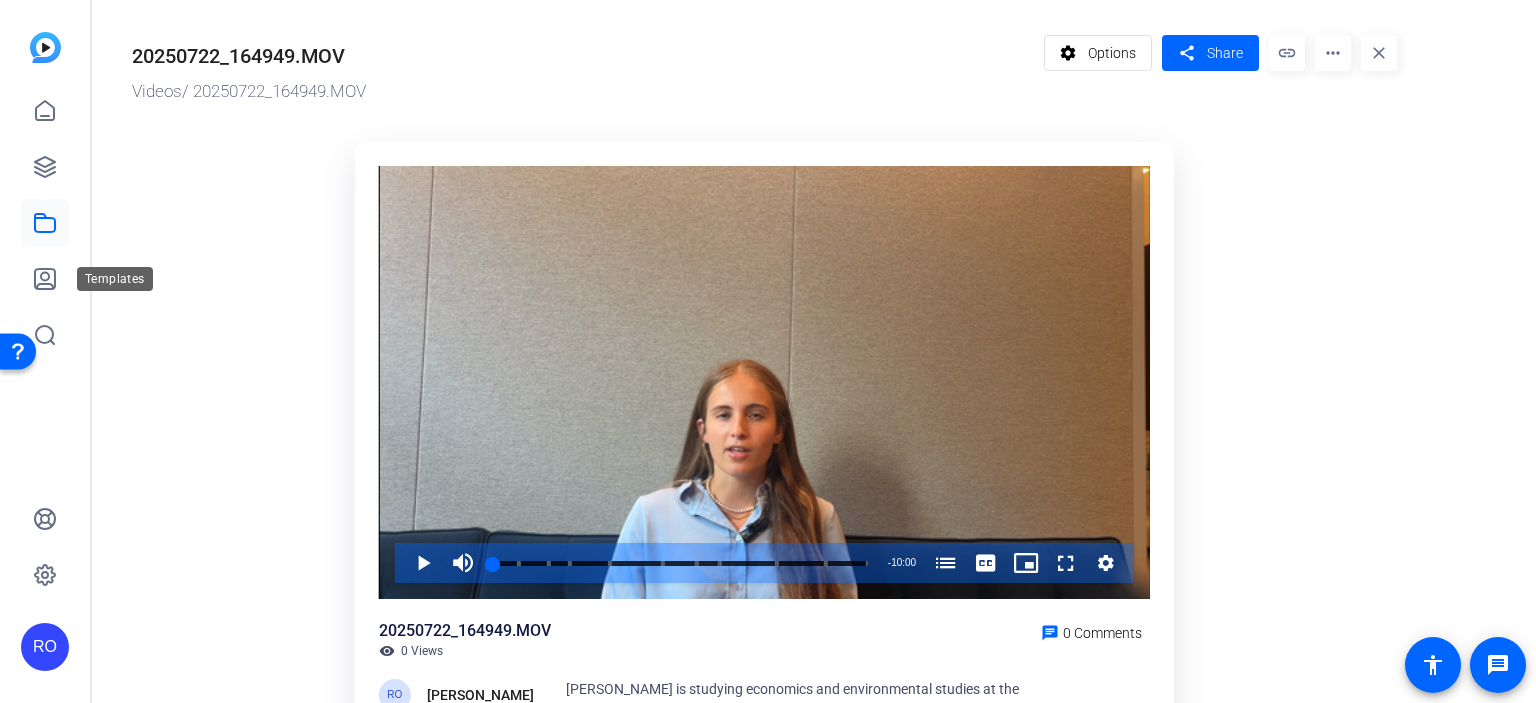 click 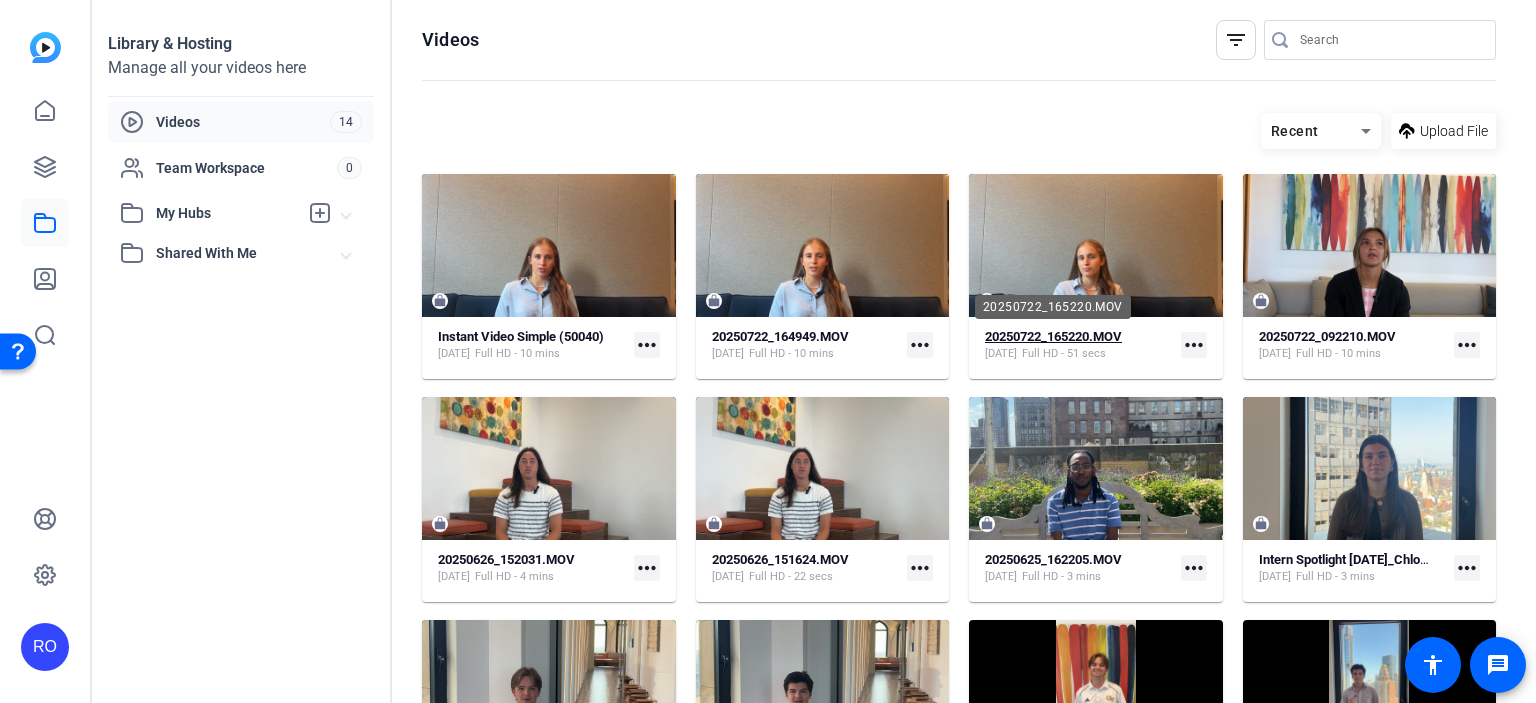 click on "20250722_165220.MOV" 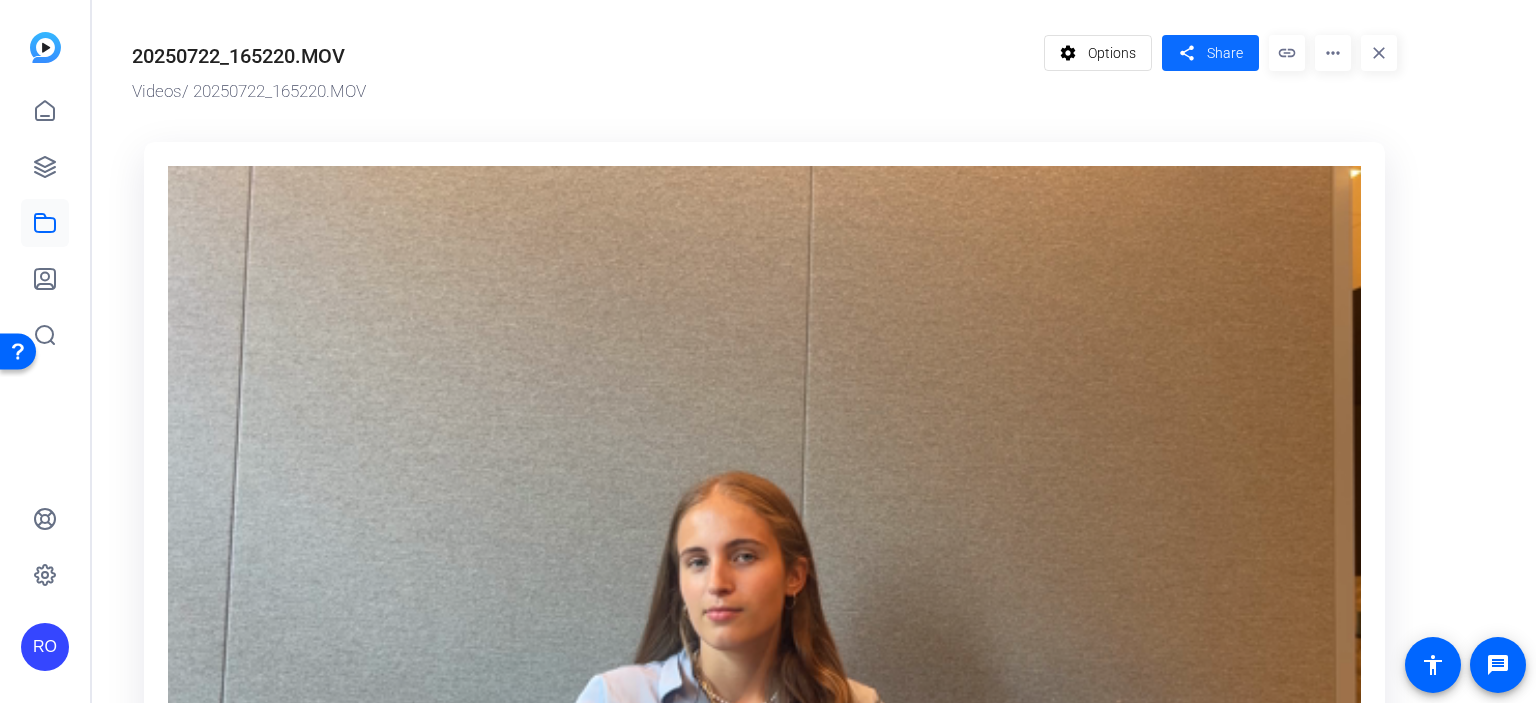 click 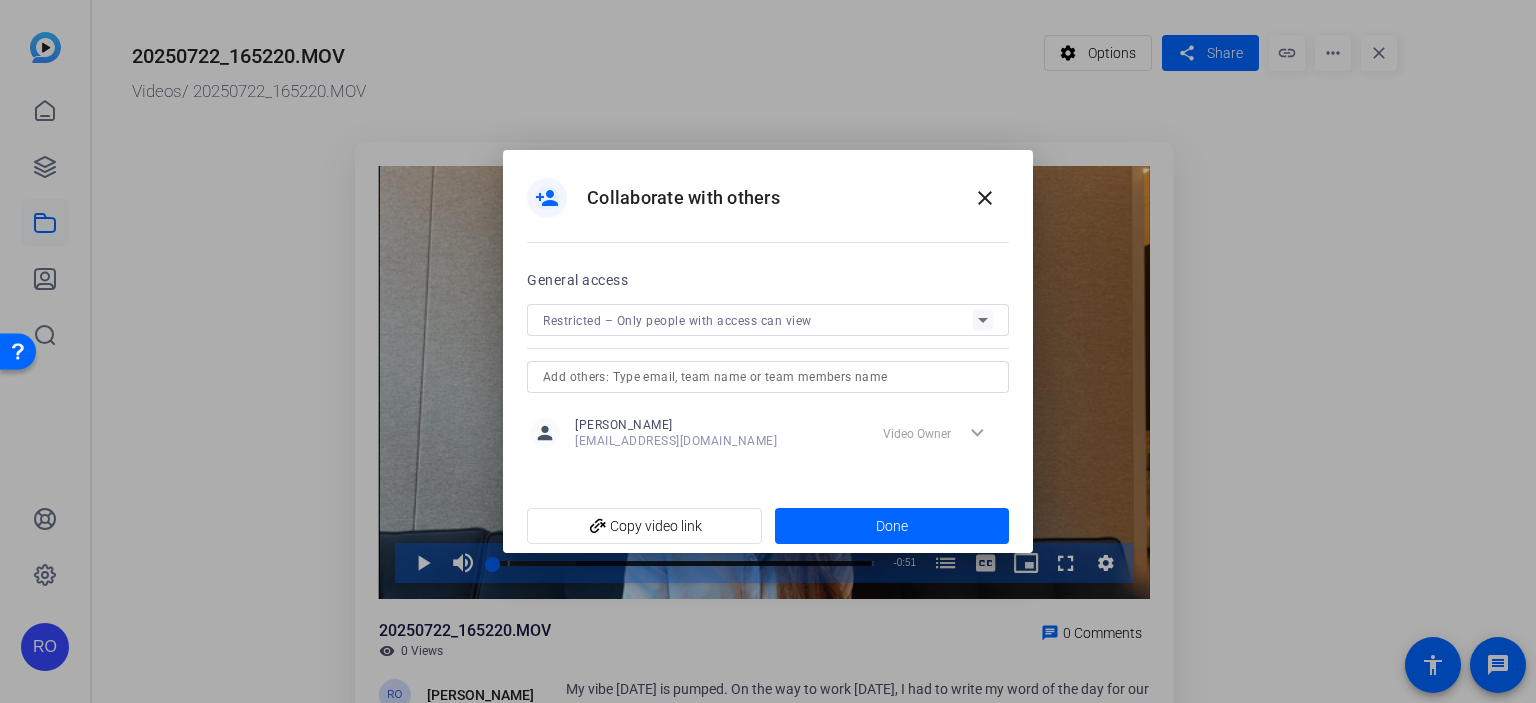 click at bounding box center (768, 347) 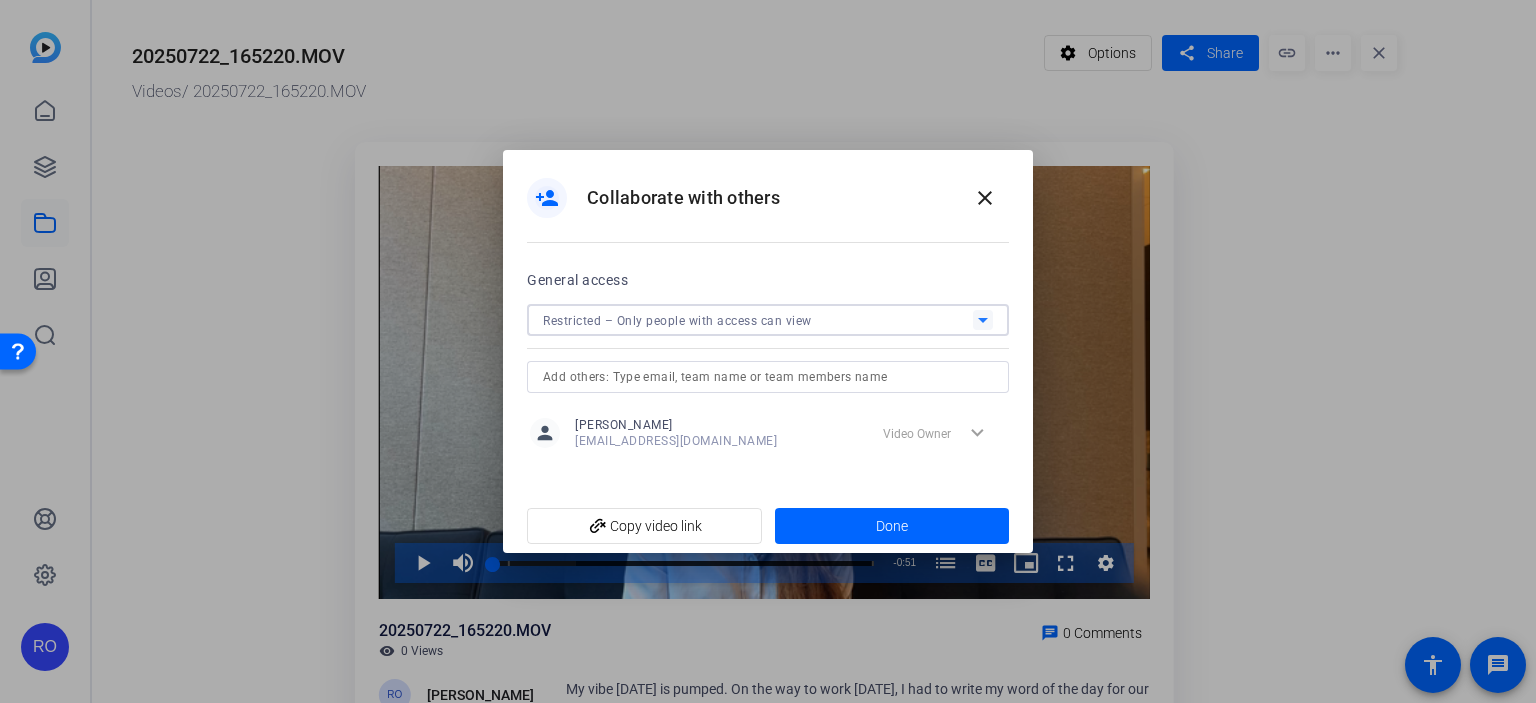 click on "Restricted – Only people with access can view" at bounding box center [677, 321] 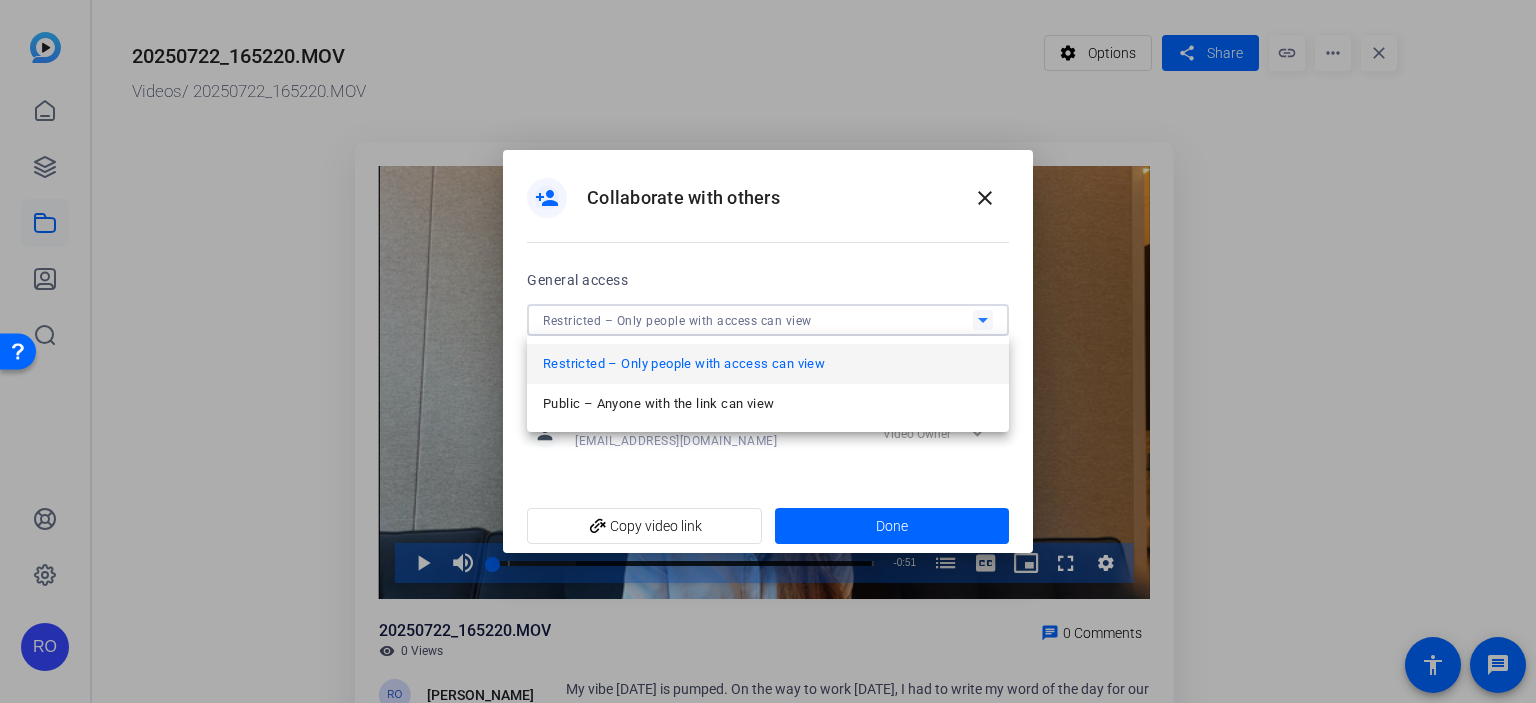 click at bounding box center [768, 351] 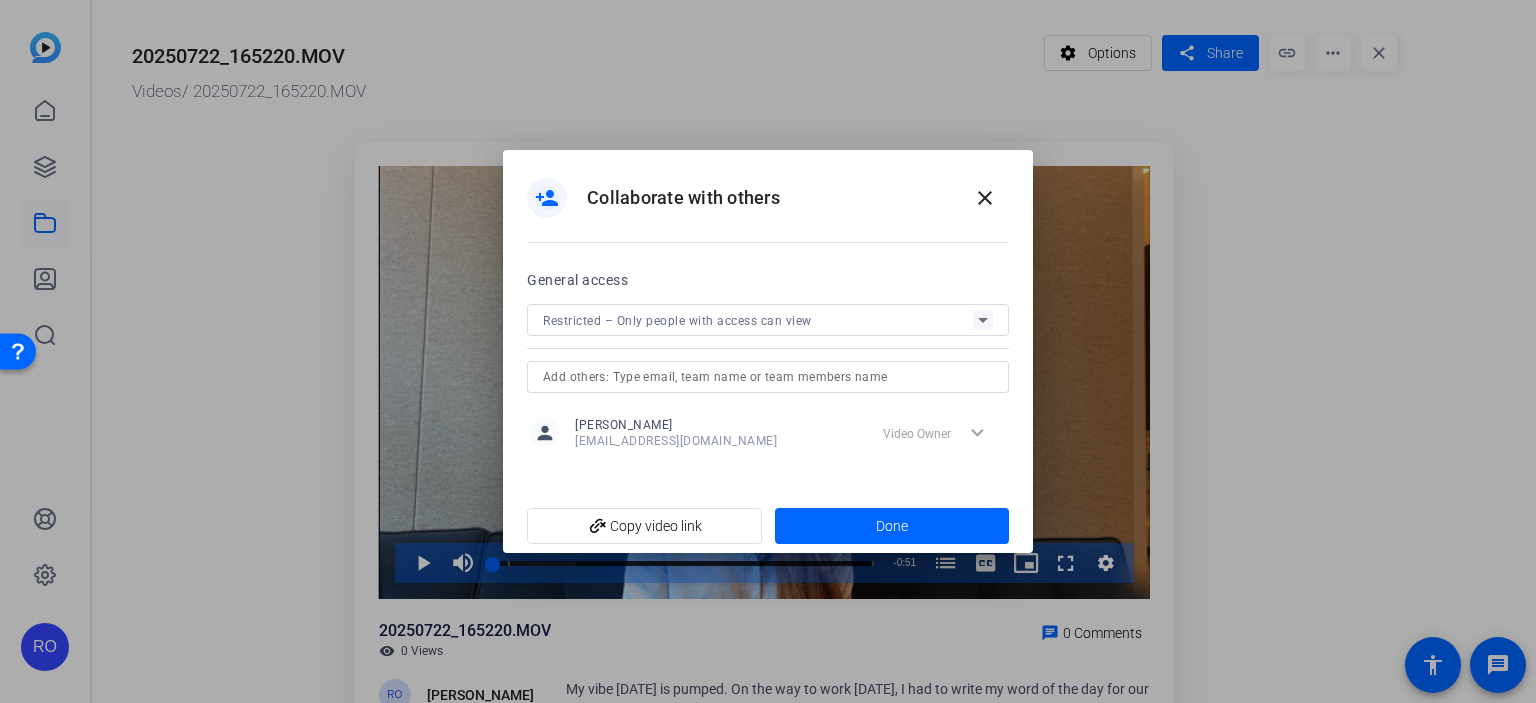 click at bounding box center [768, 347] 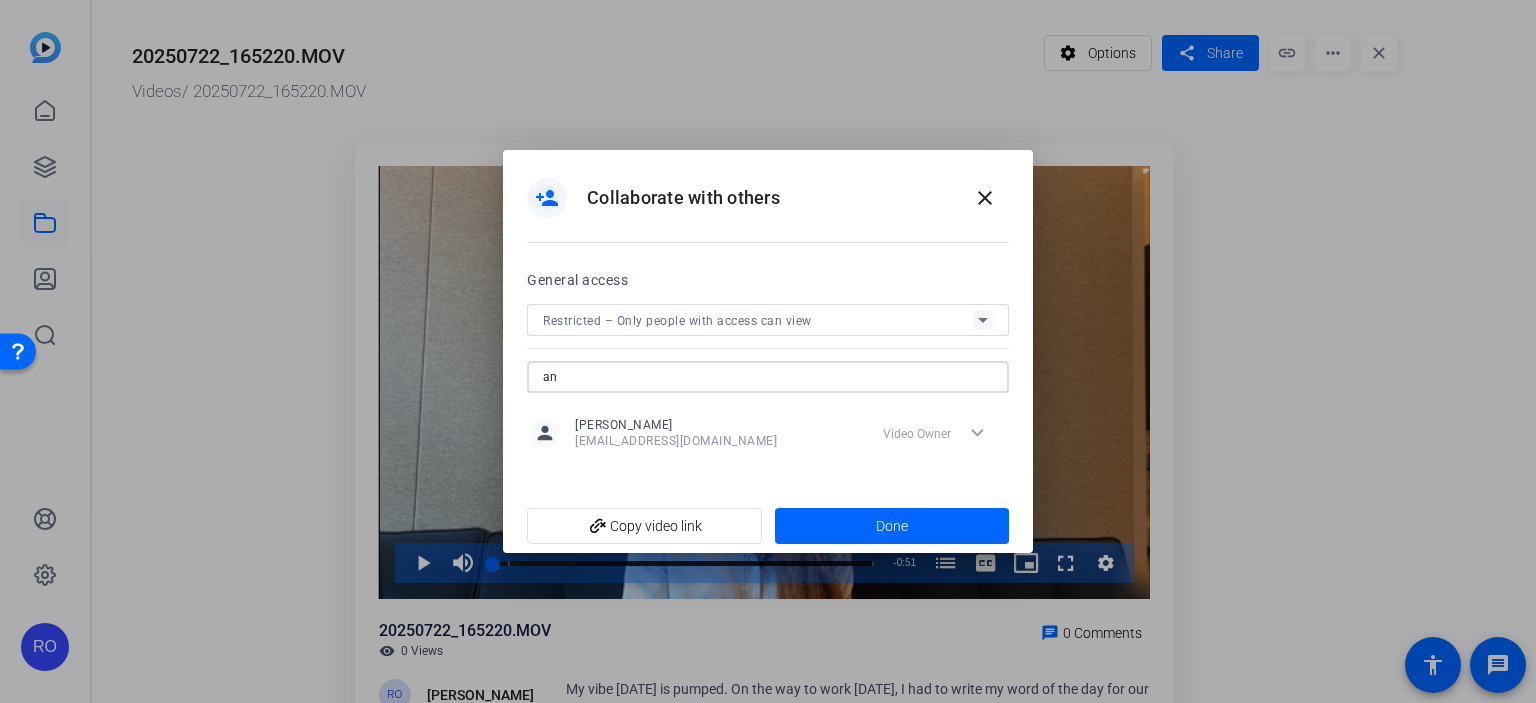 type on "a" 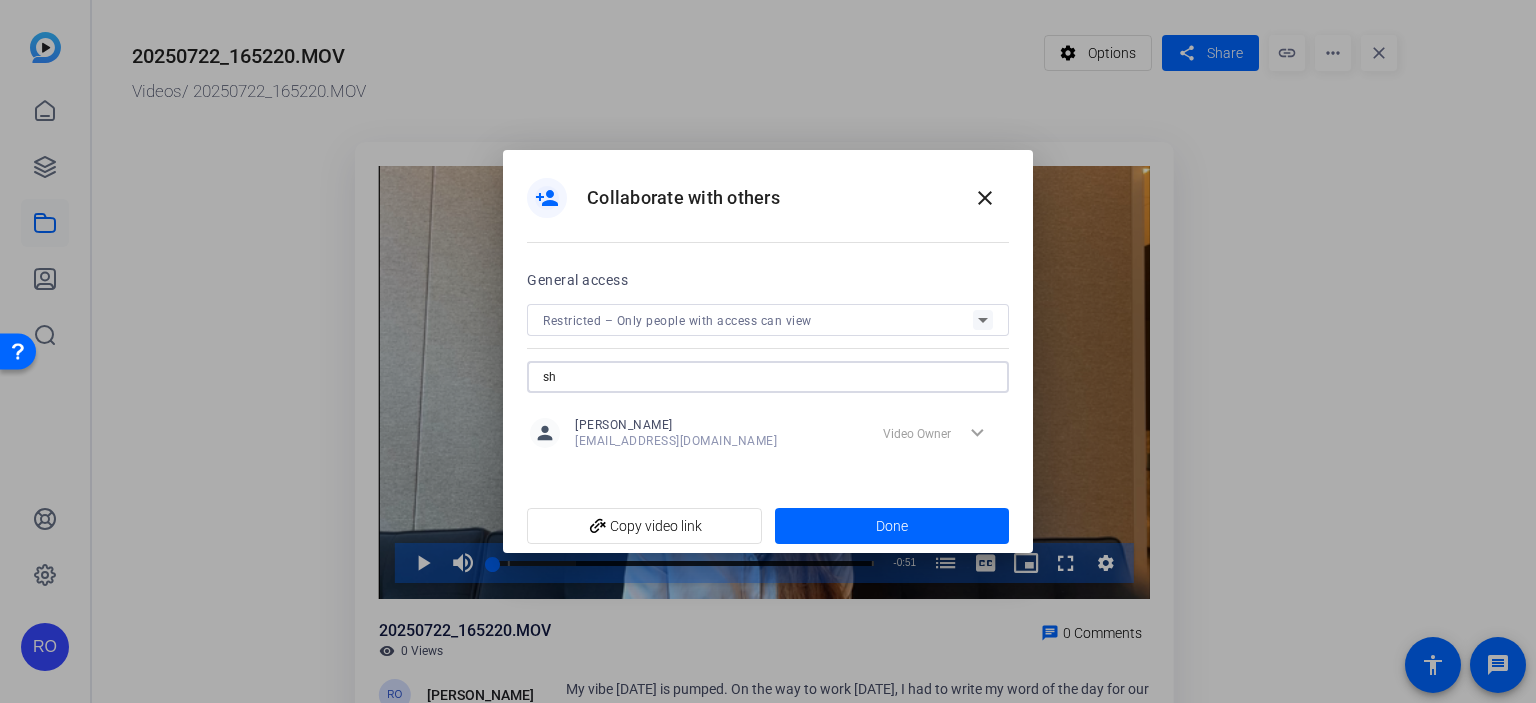 type on "sha" 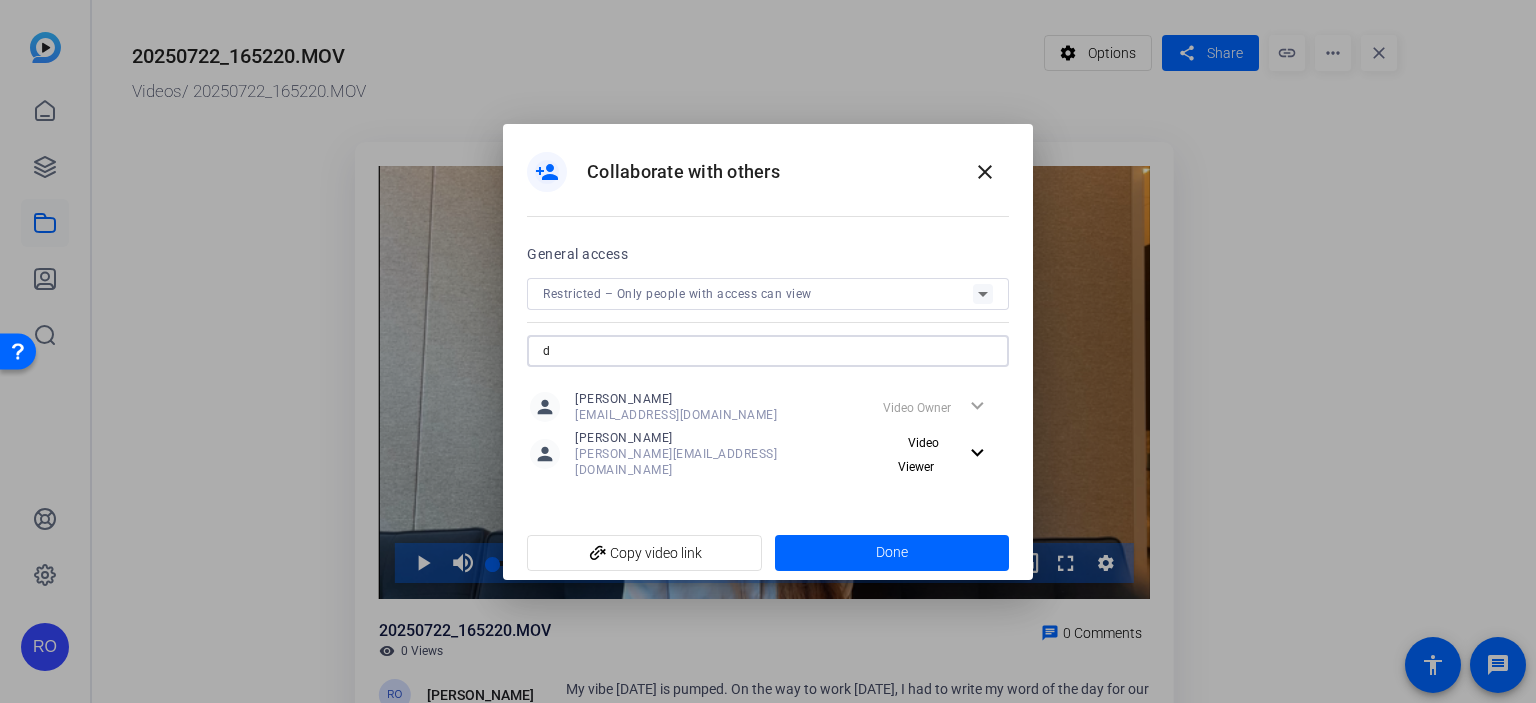 type on "de" 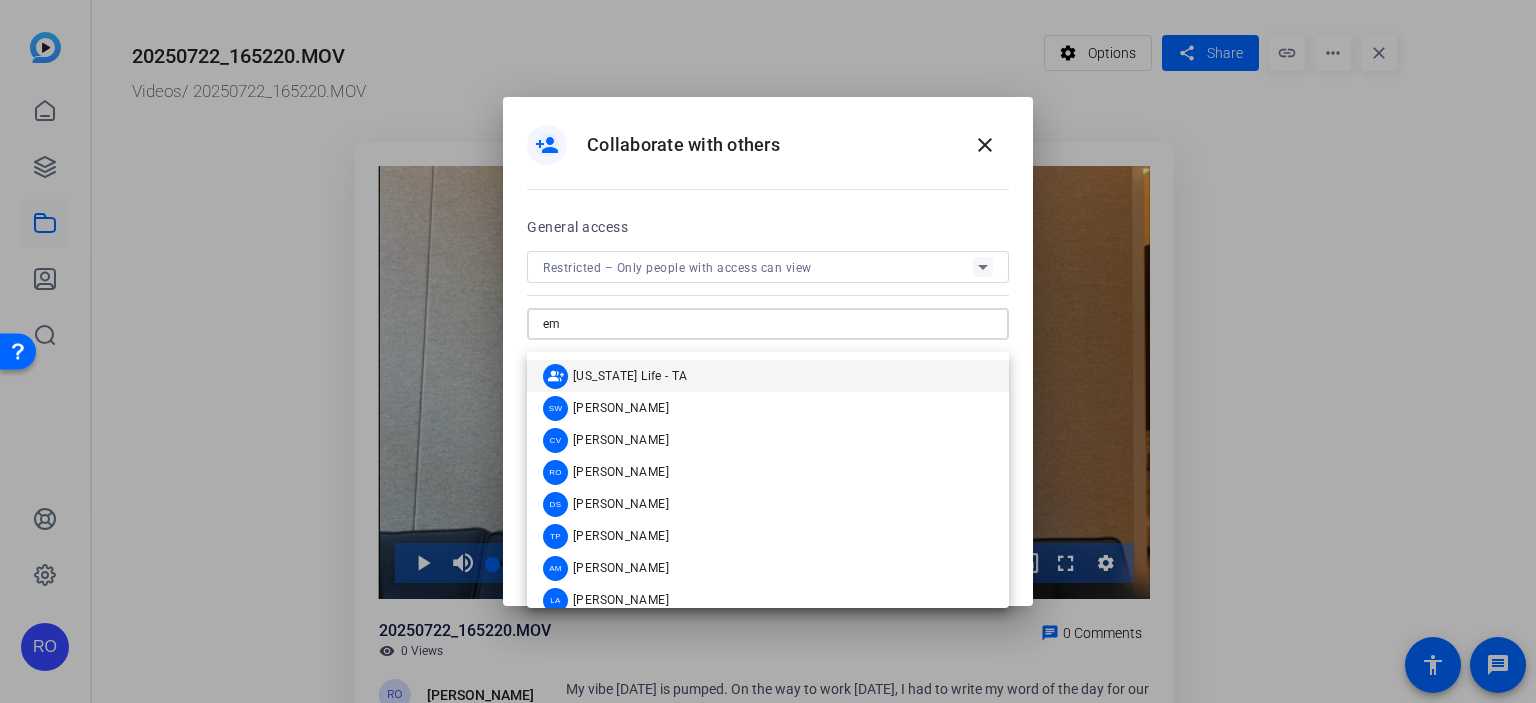 type on "emi" 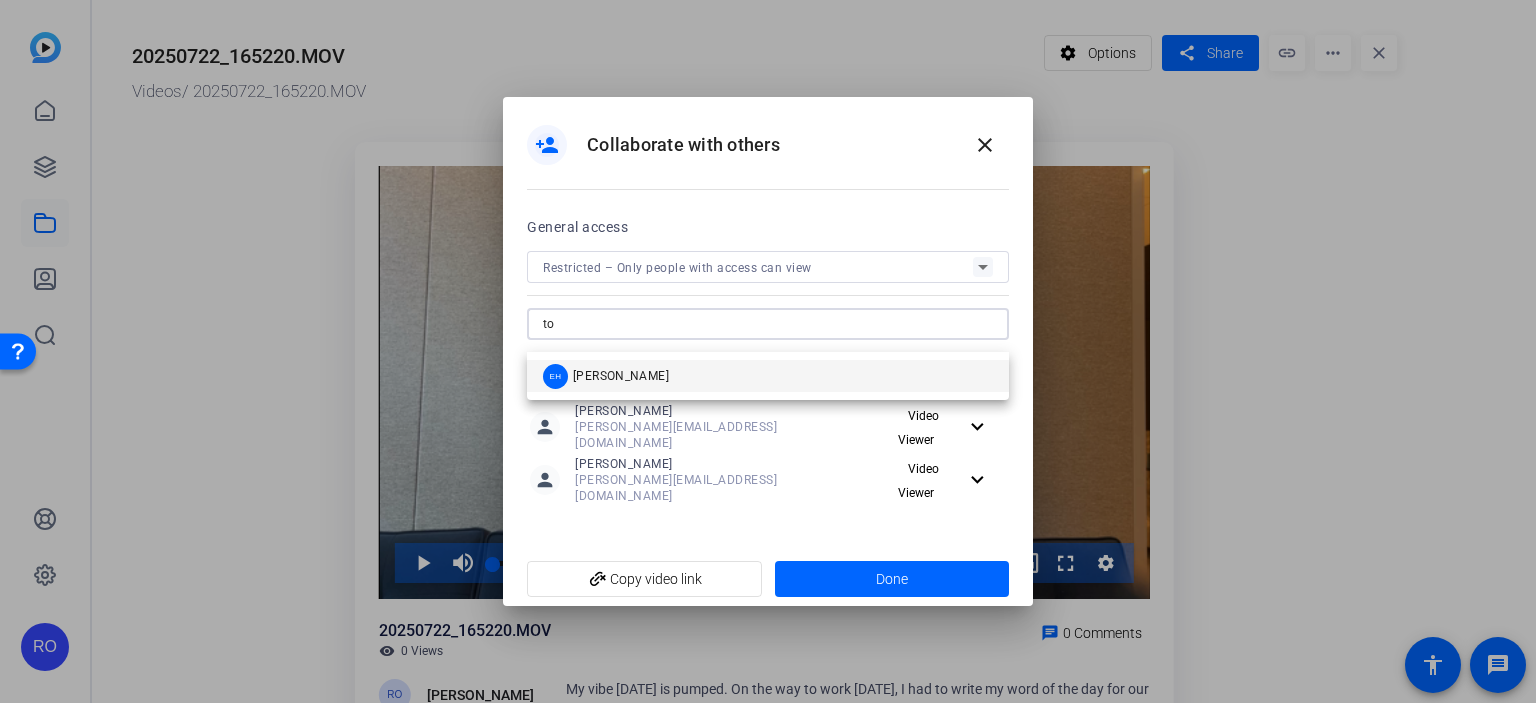 type on "[PERSON_NAME]" 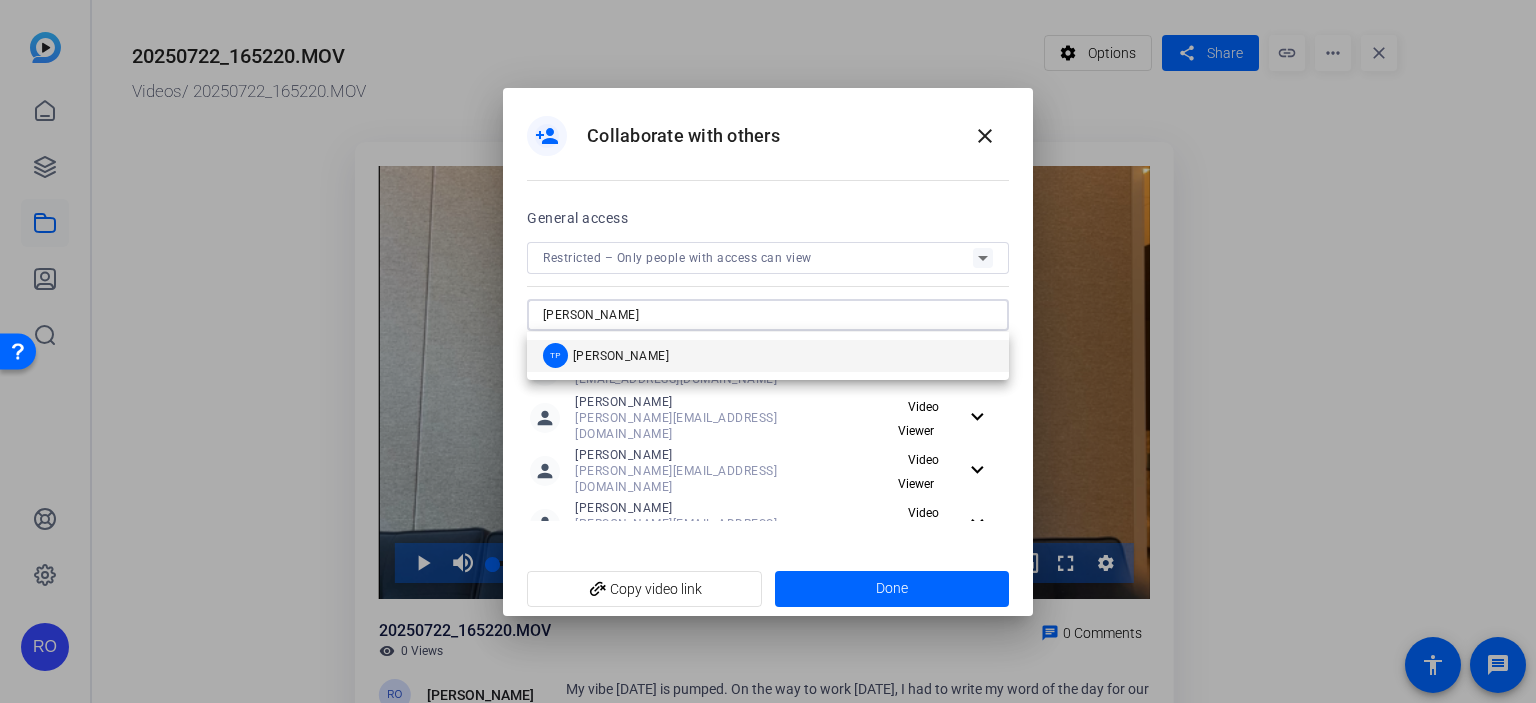 type 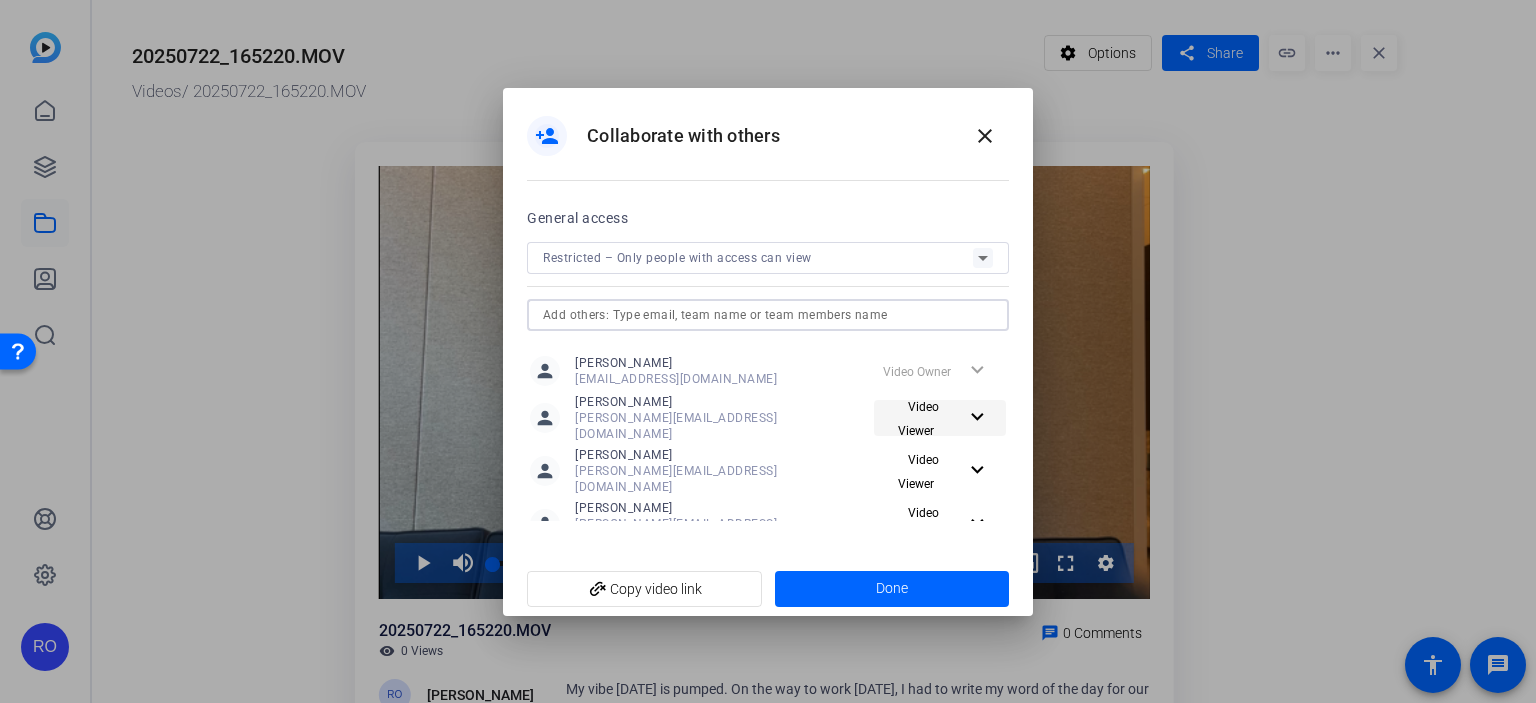 click on "Video Viewer" at bounding box center [924, 418] 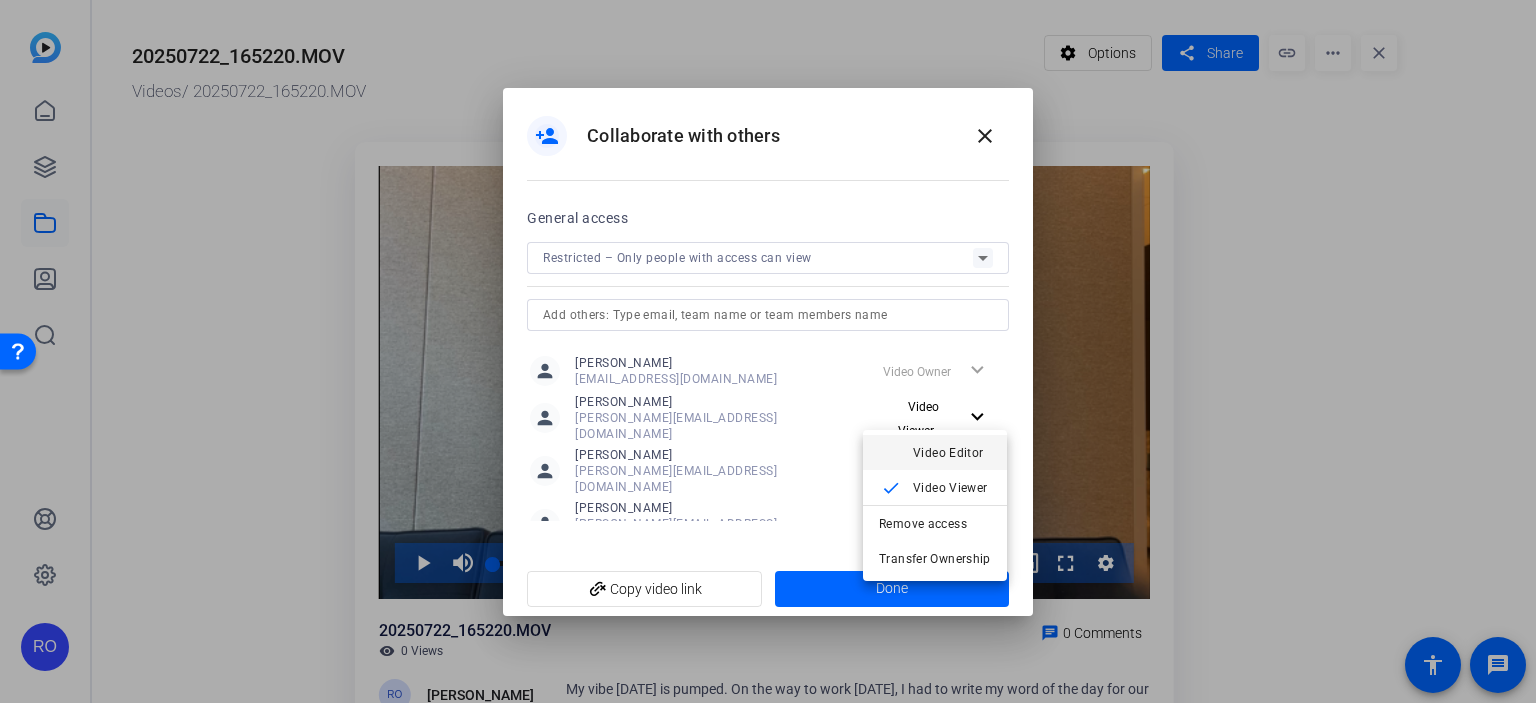 click on "Video Editor" at bounding box center [948, 452] 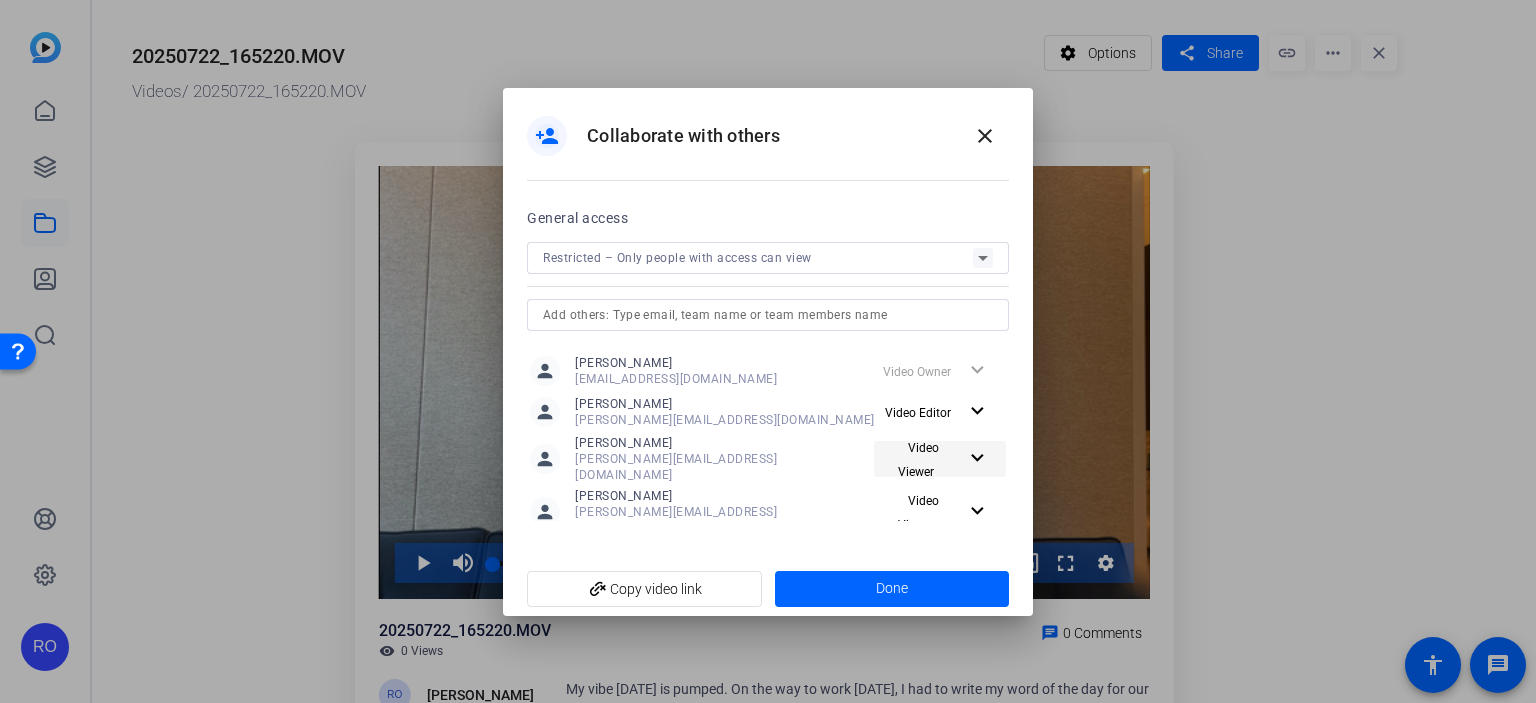 click on "Video Viewer" at bounding box center (918, 460) 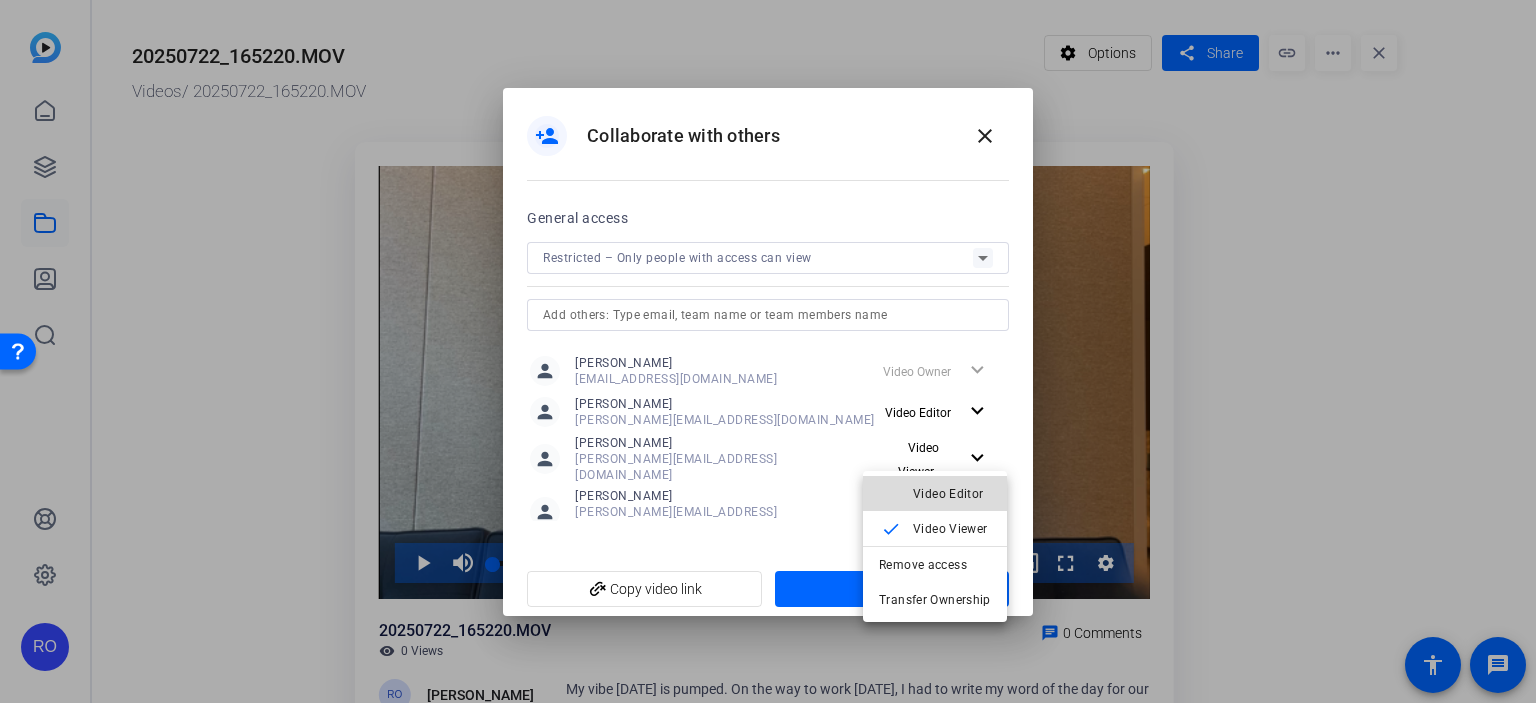click on "Video Editor" at bounding box center (948, 493) 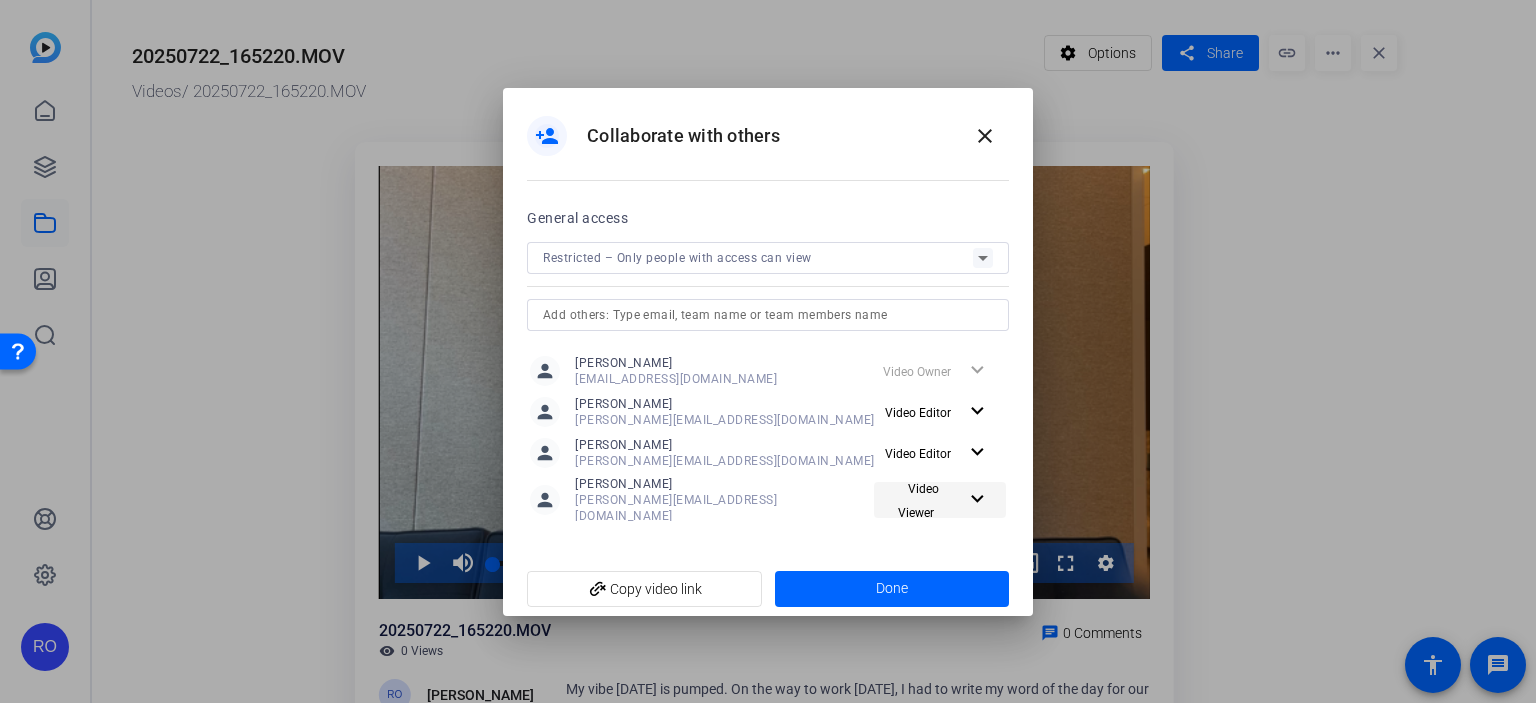 click on "Video Viewer" at bounding box center (924, 500) 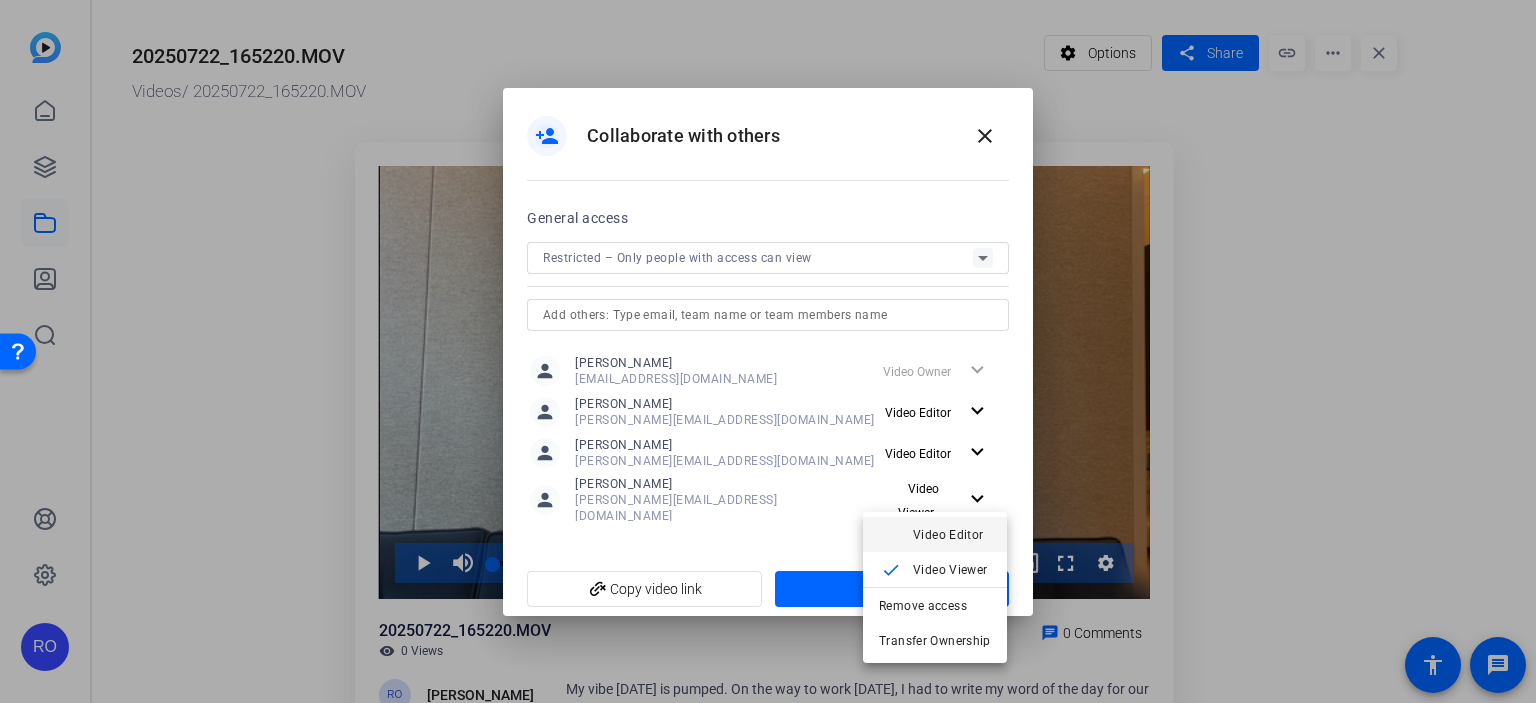 click on "Video Editor" at bounding box center (948, 534) 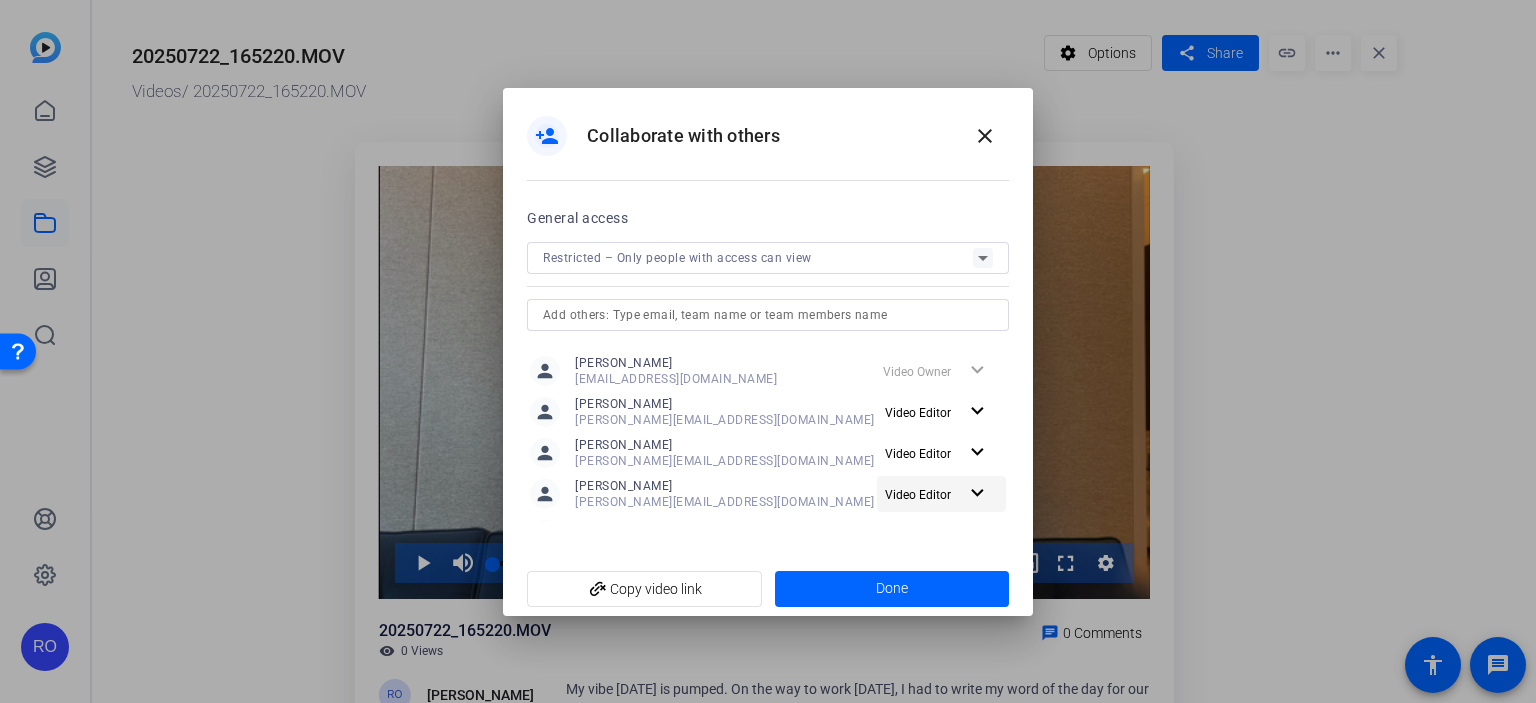scroll, scrollTop: 38, scrollLeft: 0, axis: vertical 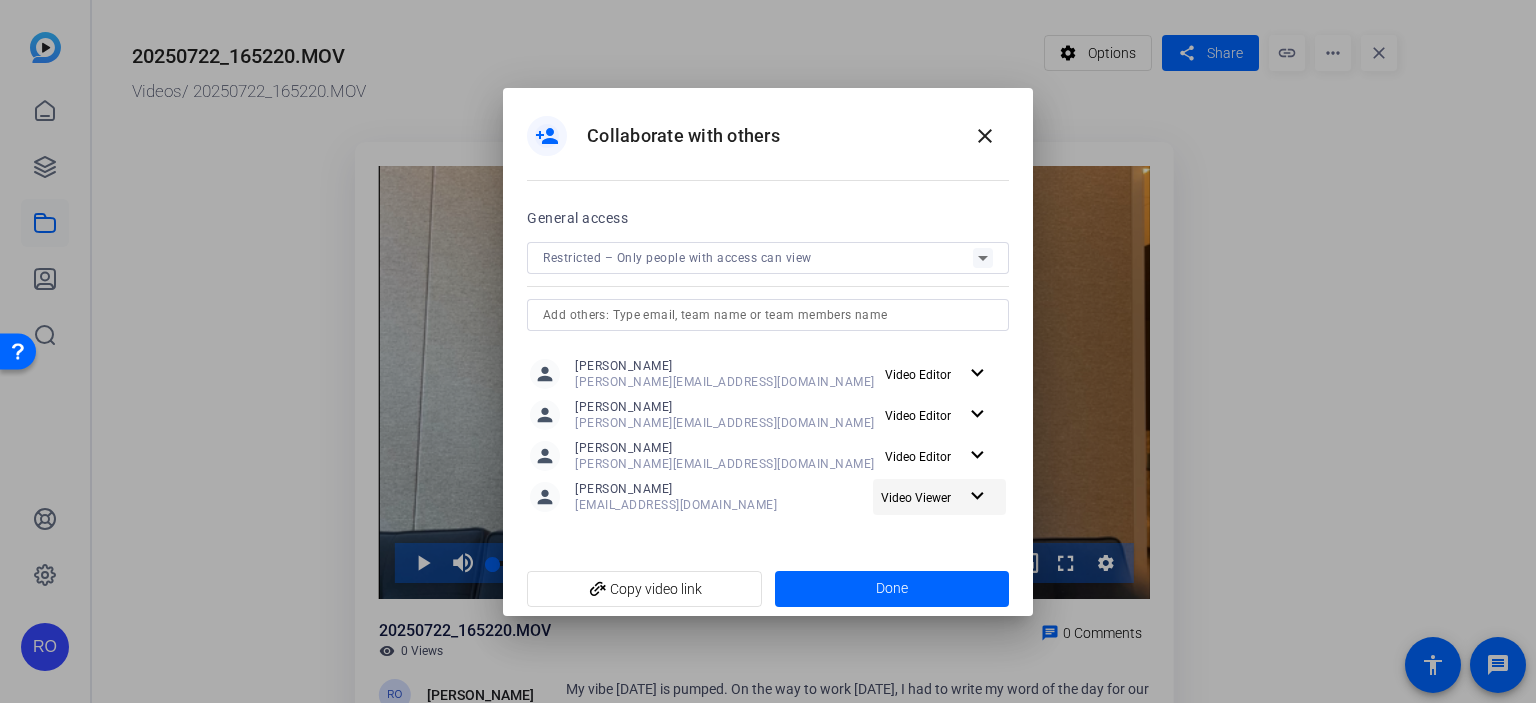 click on "Video Viewer" at bounding box center [916, 498] 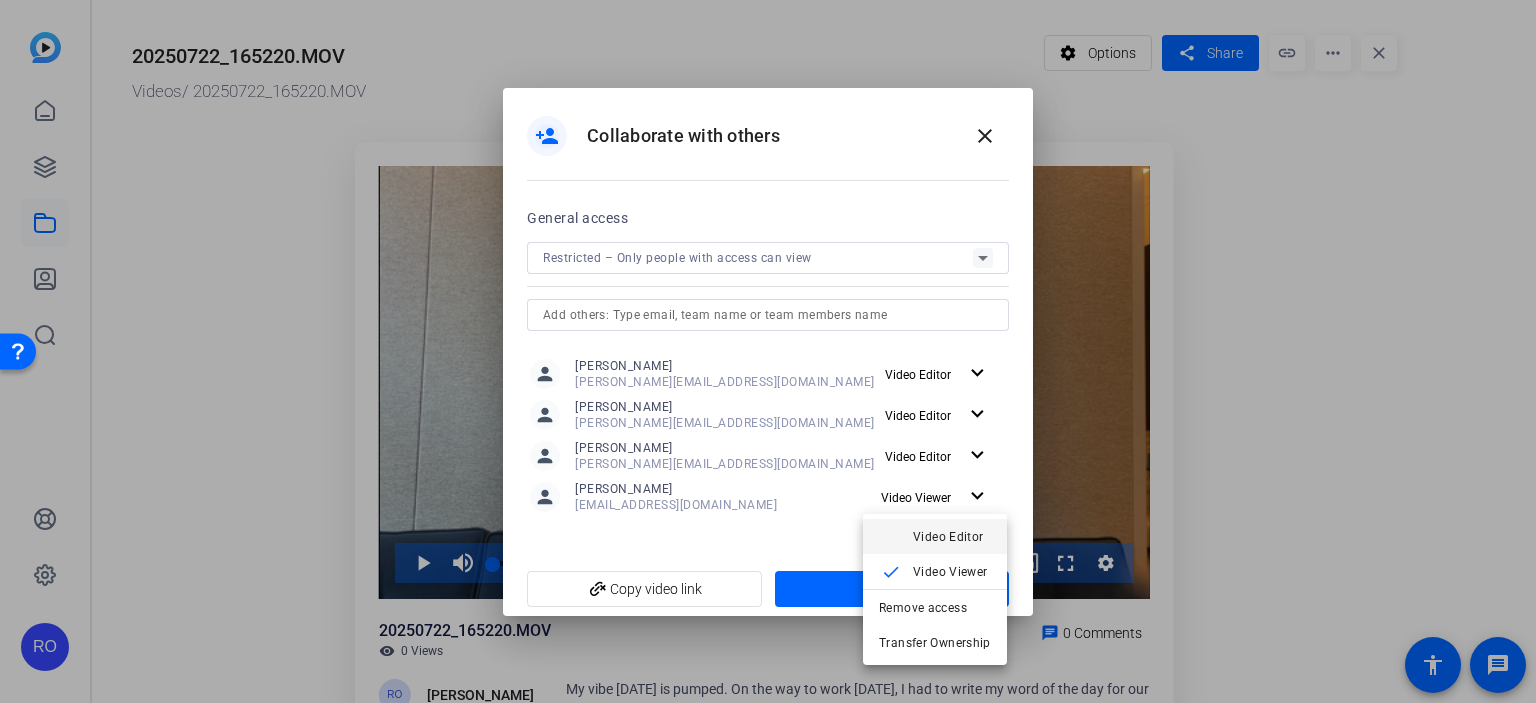 click on "Video Editor" at bounding box center [948, 537] 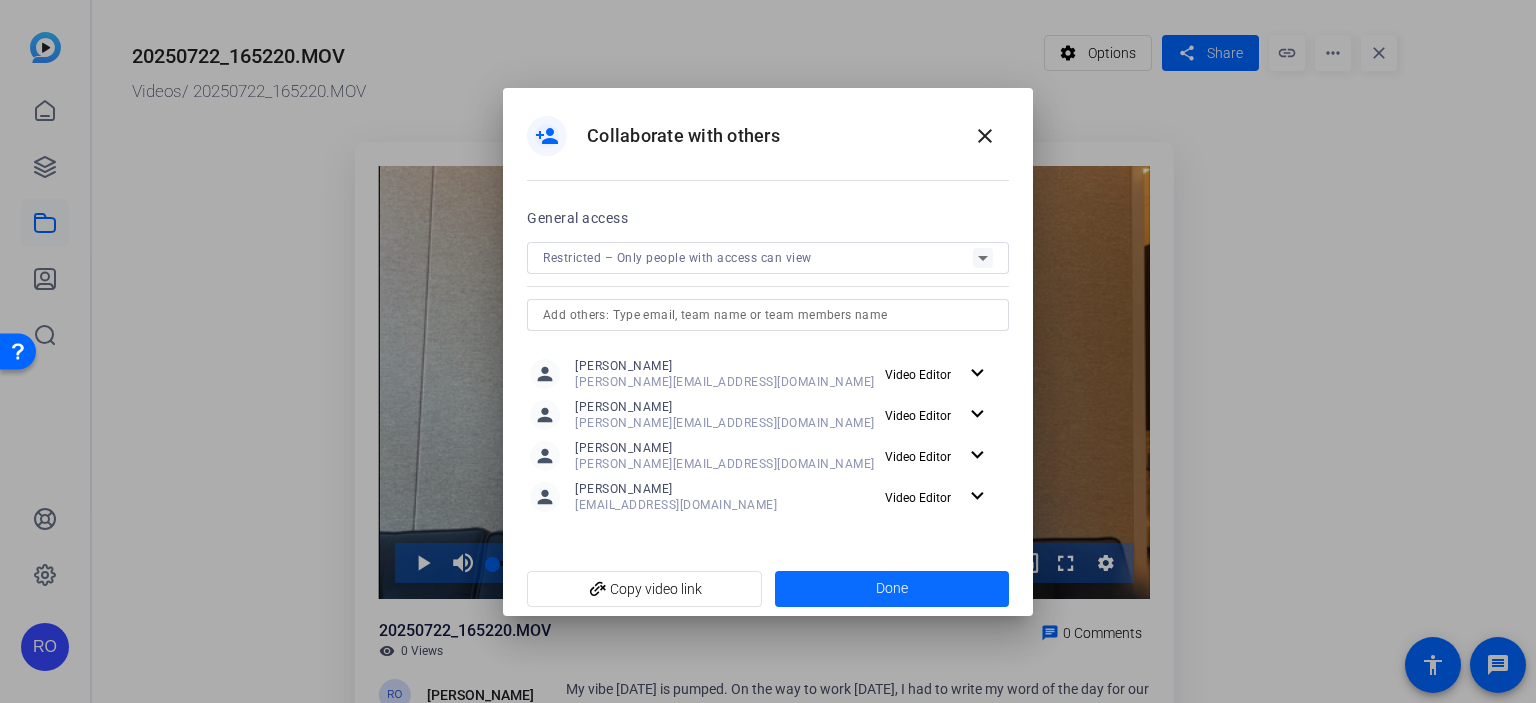 click 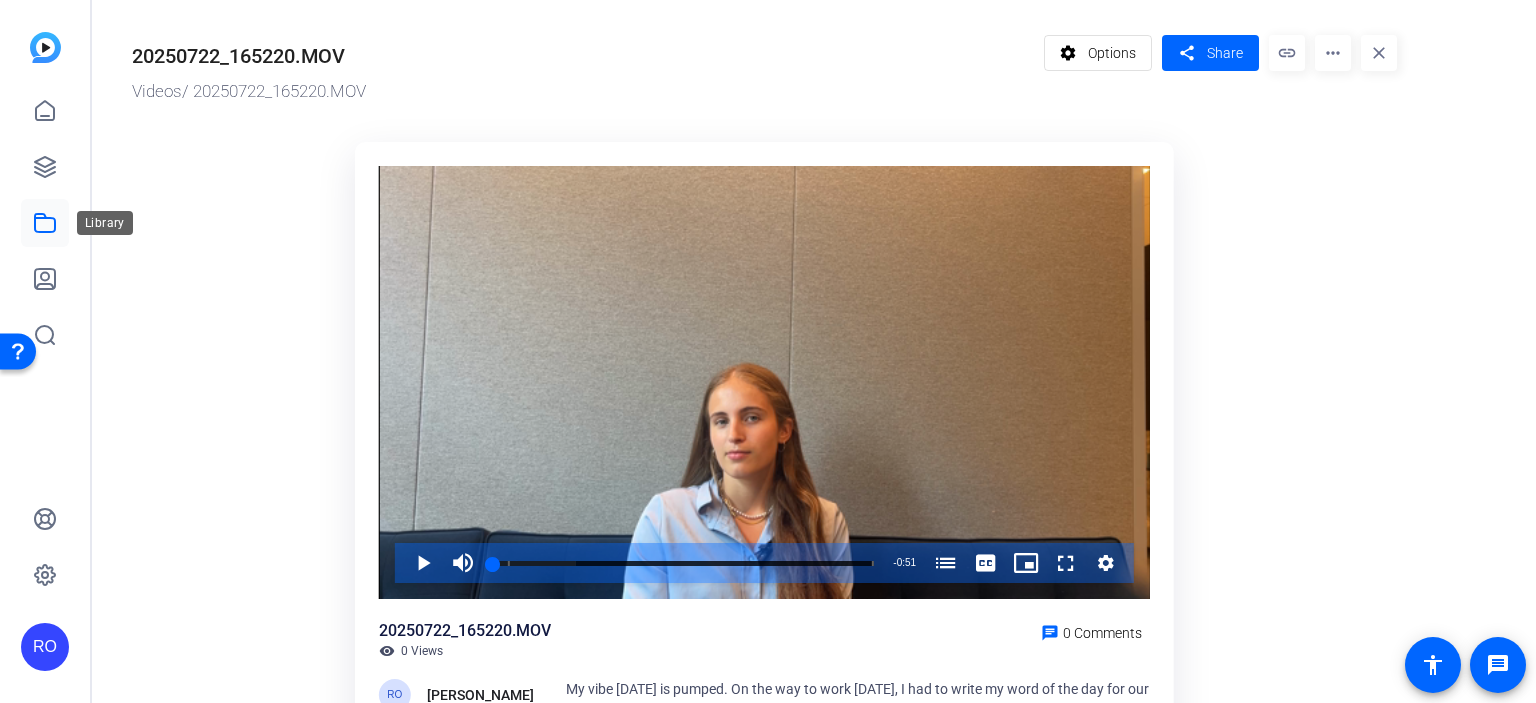 click 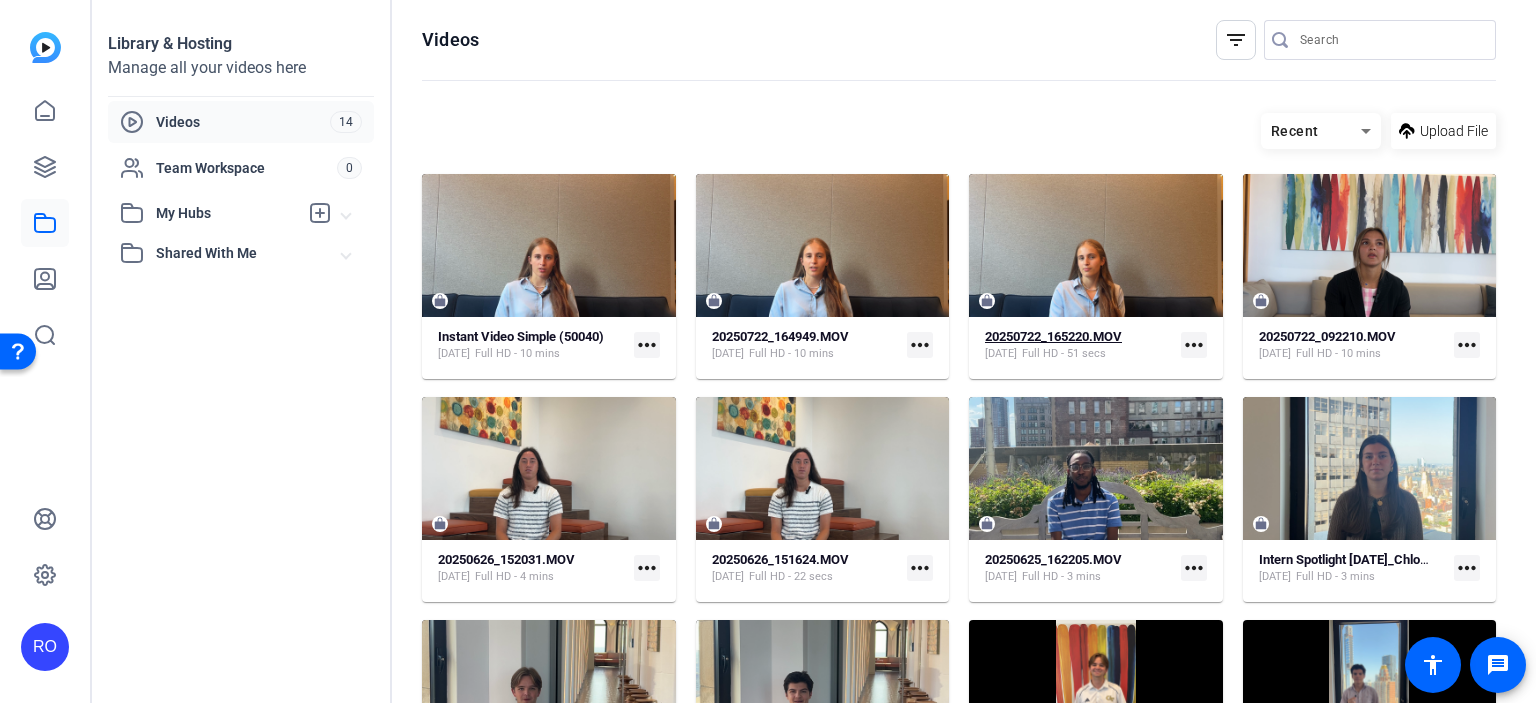 click on "20250722_165220.MOV" 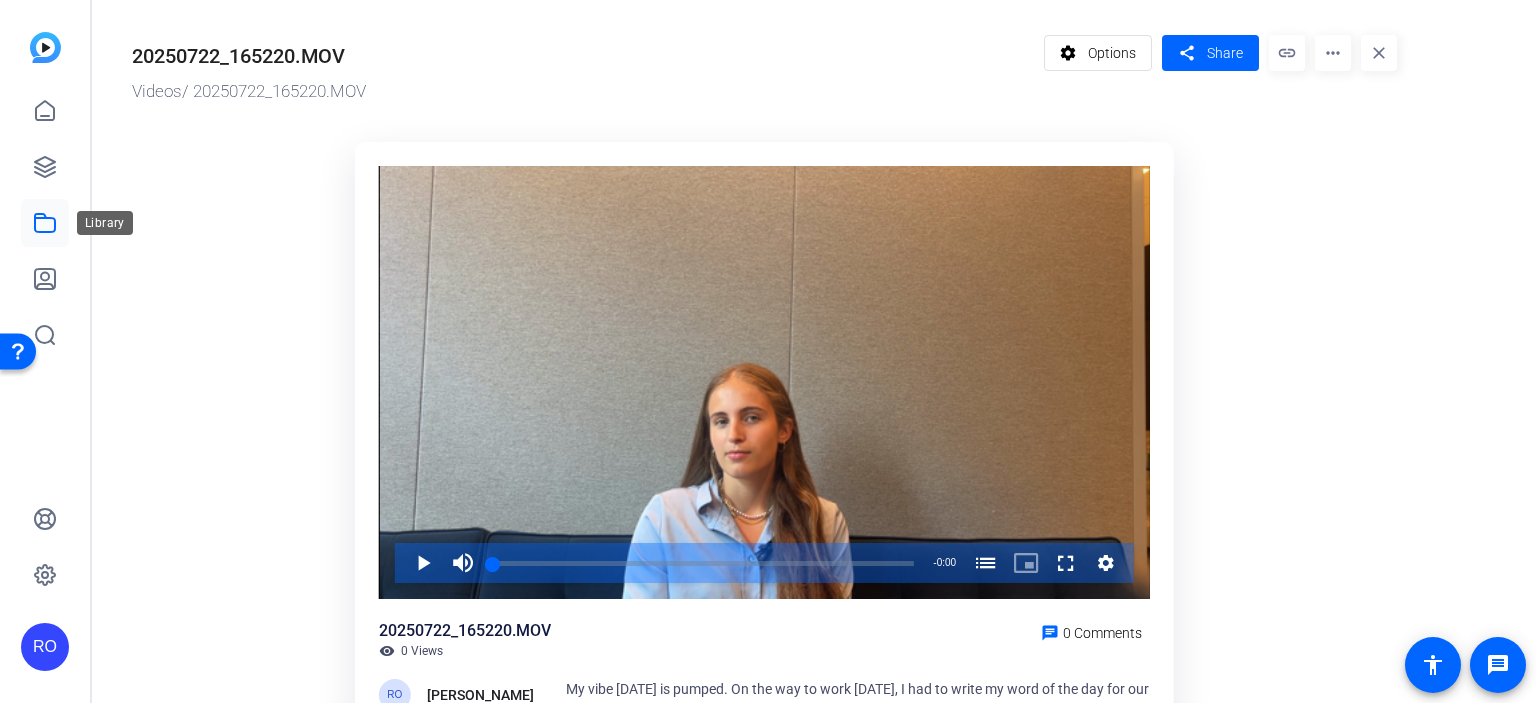 click 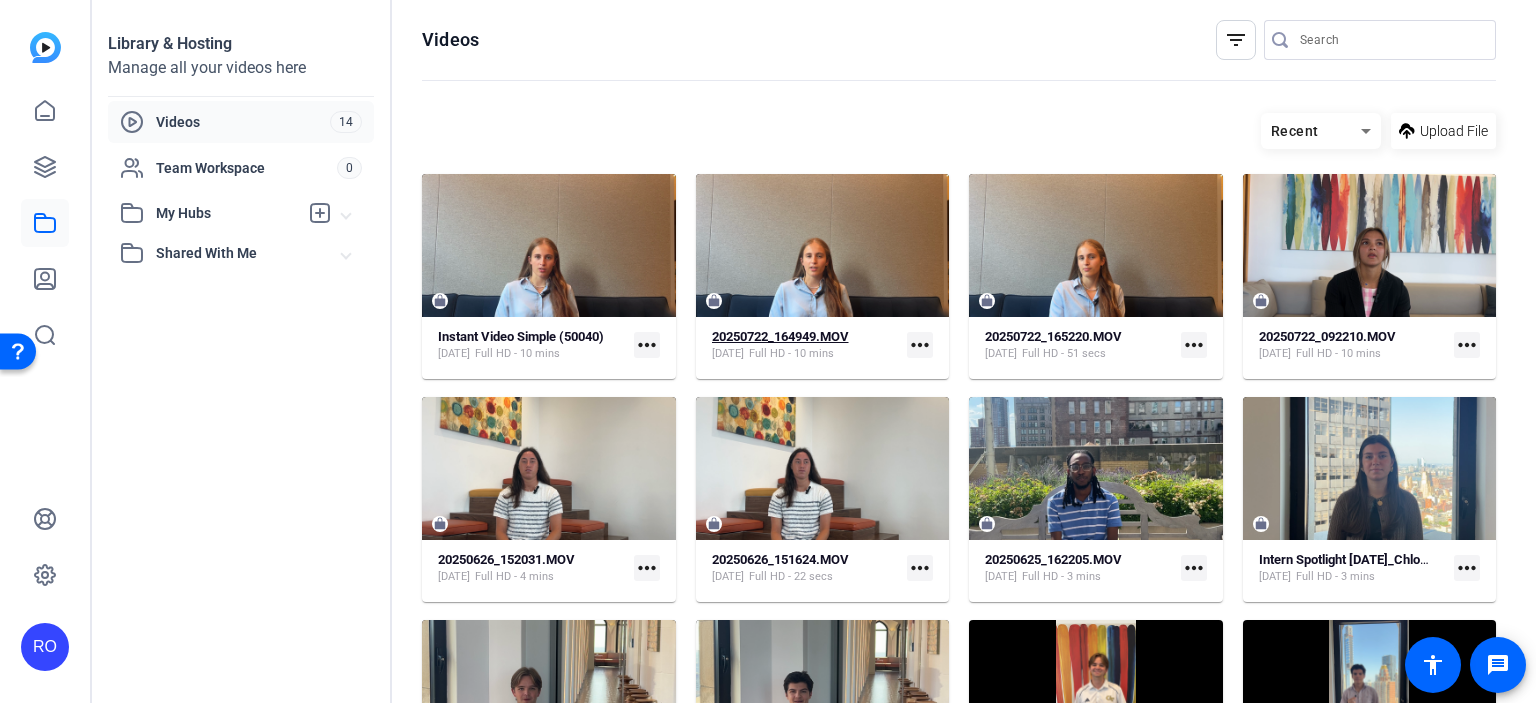 click on "20250722_164949.MOV" 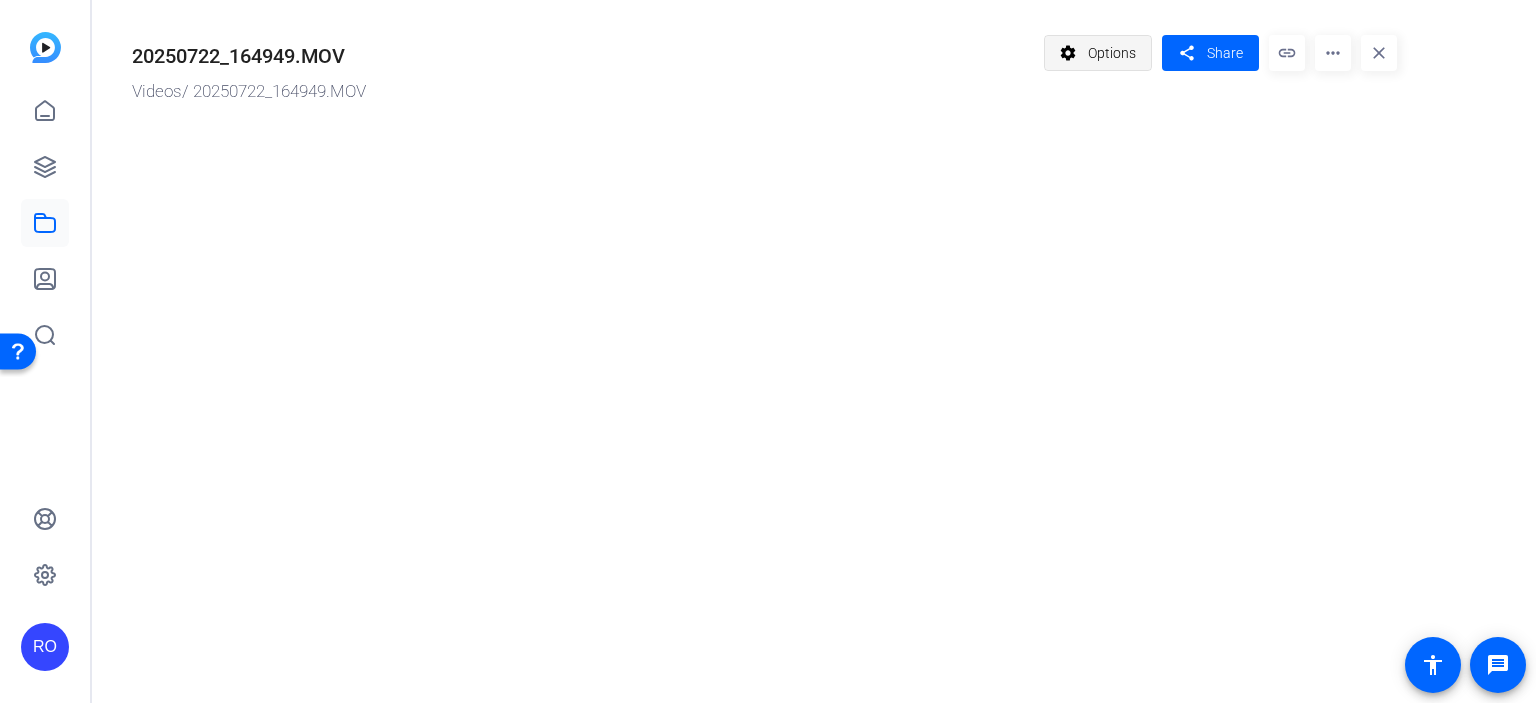 click on "Options" 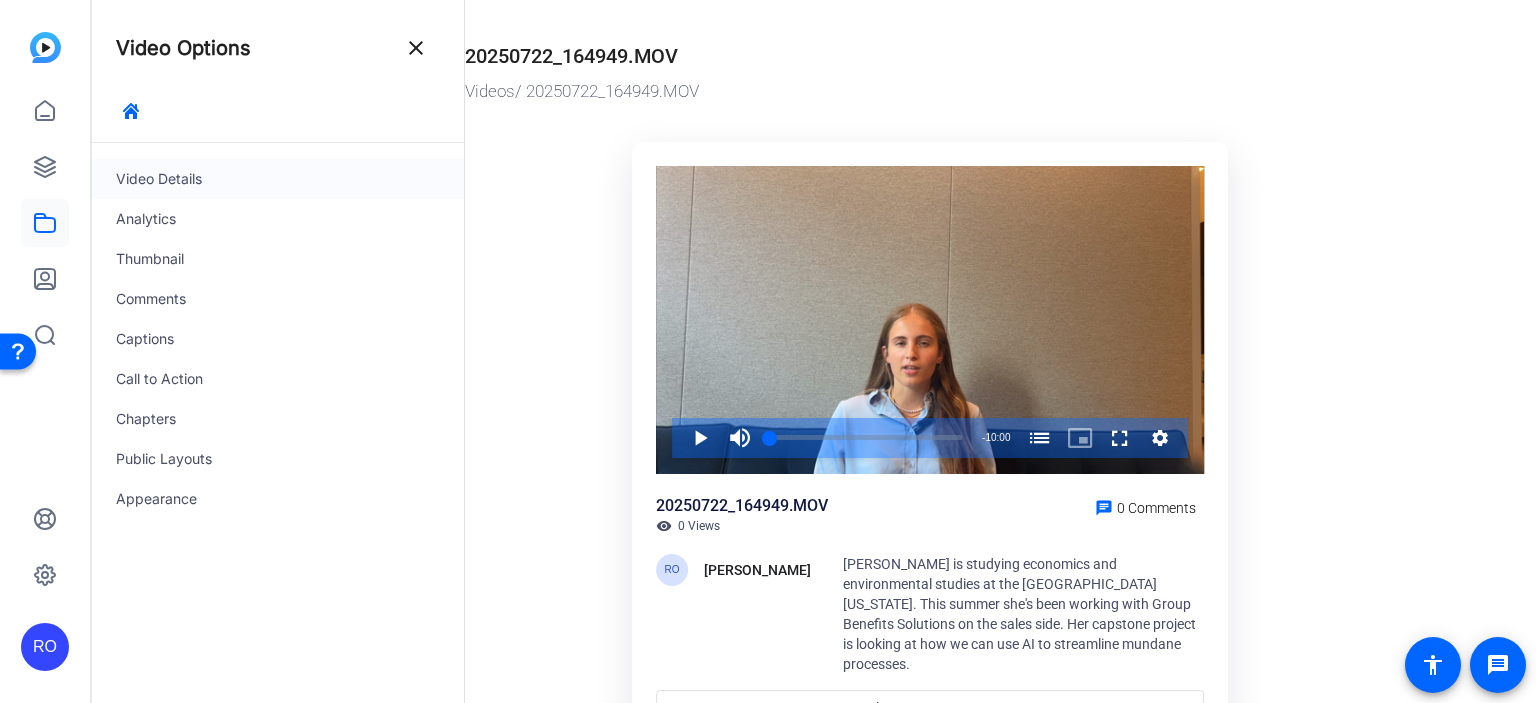 click on "Video Details" 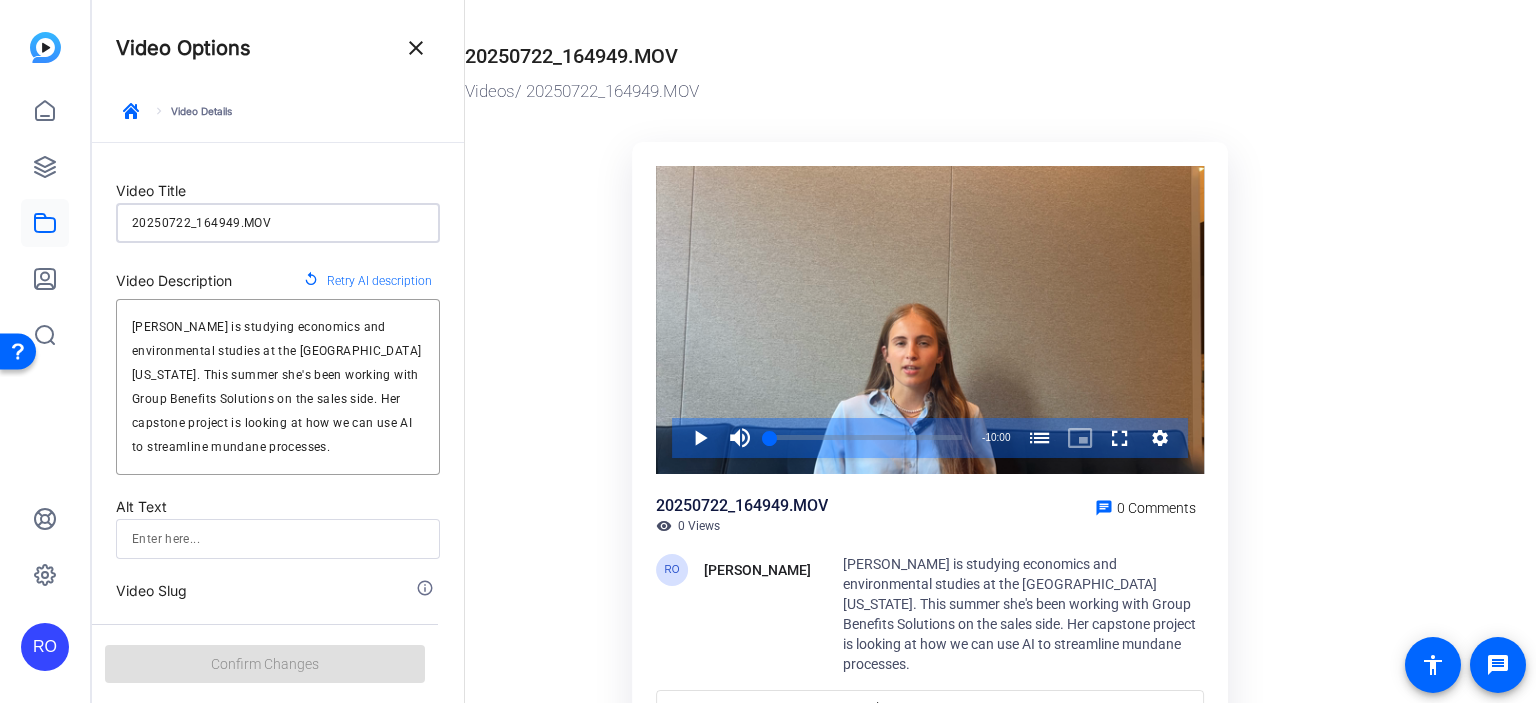 drag, startPoint x: 324, startPoint y: 219, endPoint x: 47, endPoint y: 223, distance: 277.02887 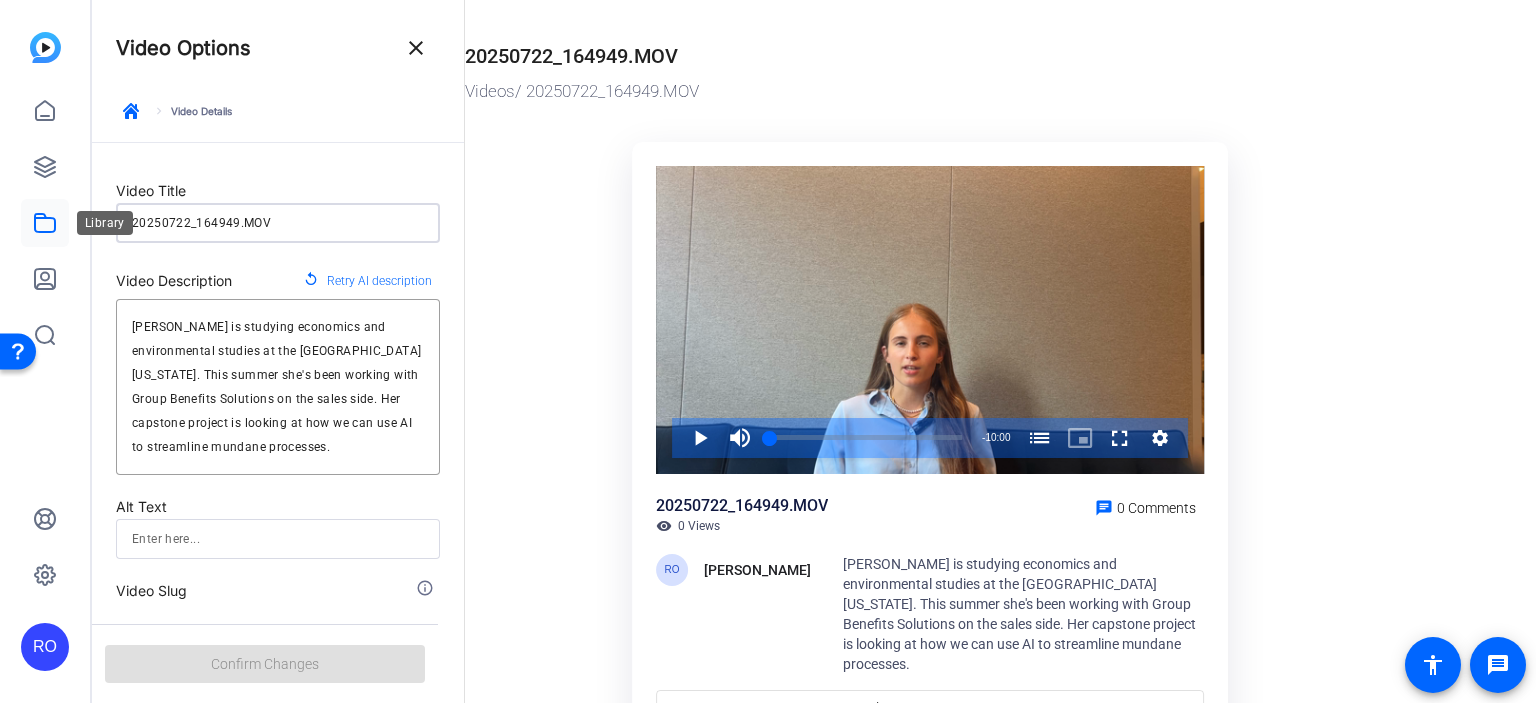 type 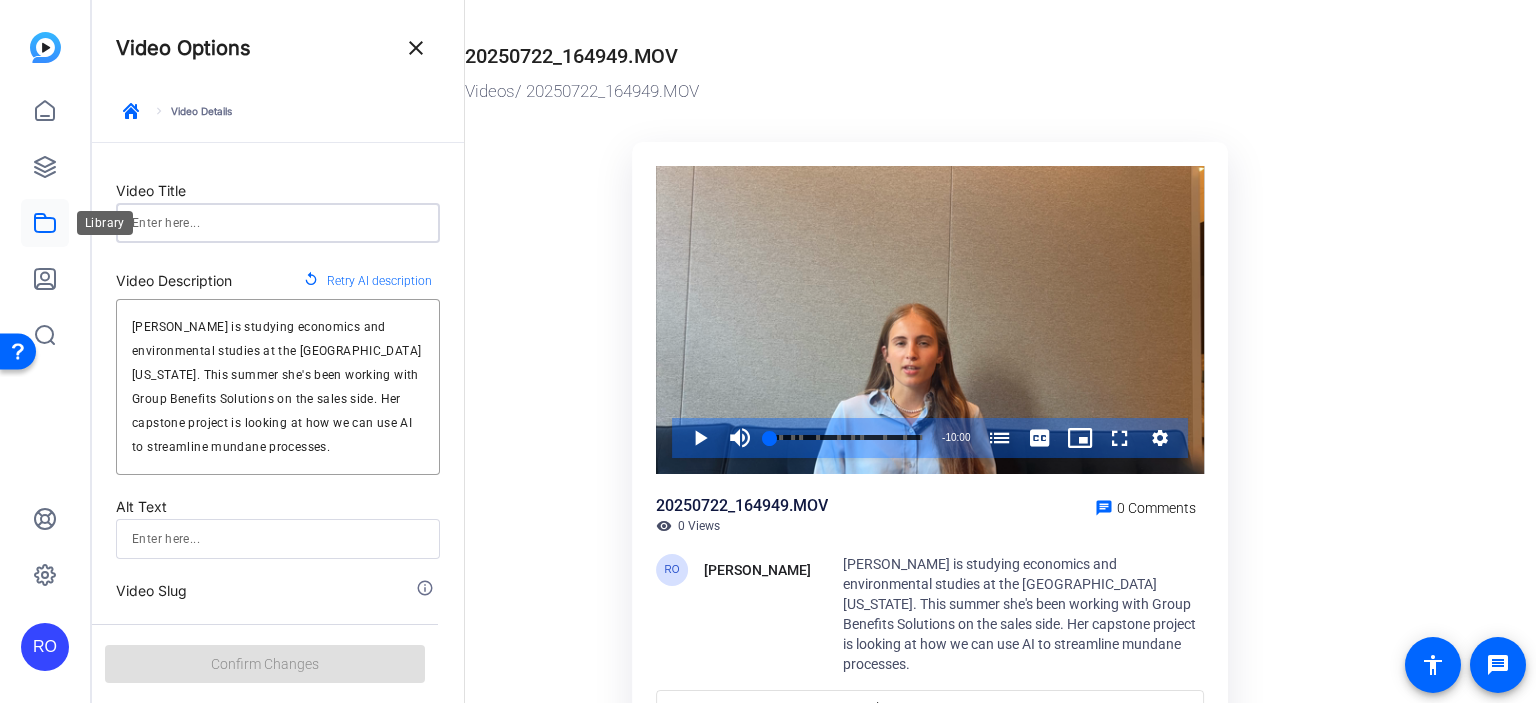 type on "M" 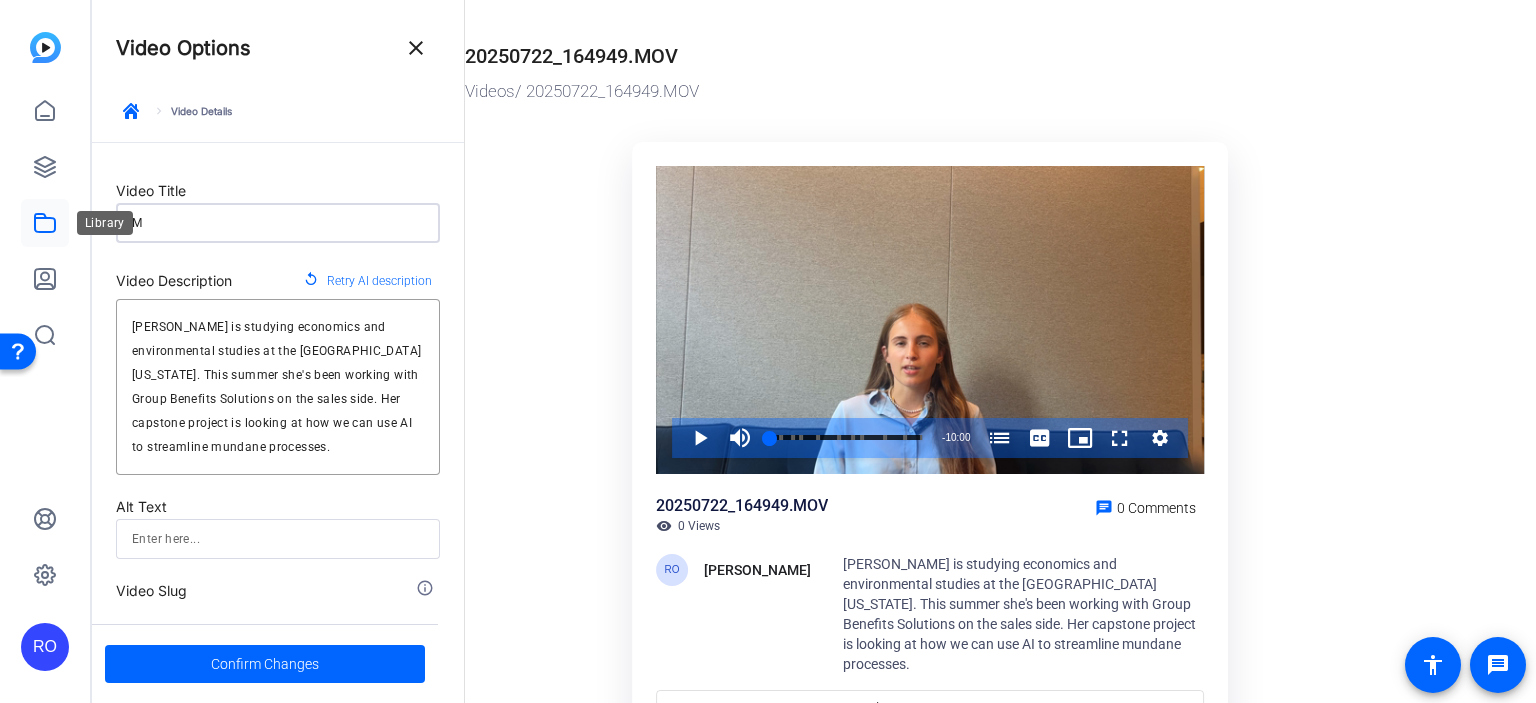 type on "Mi" 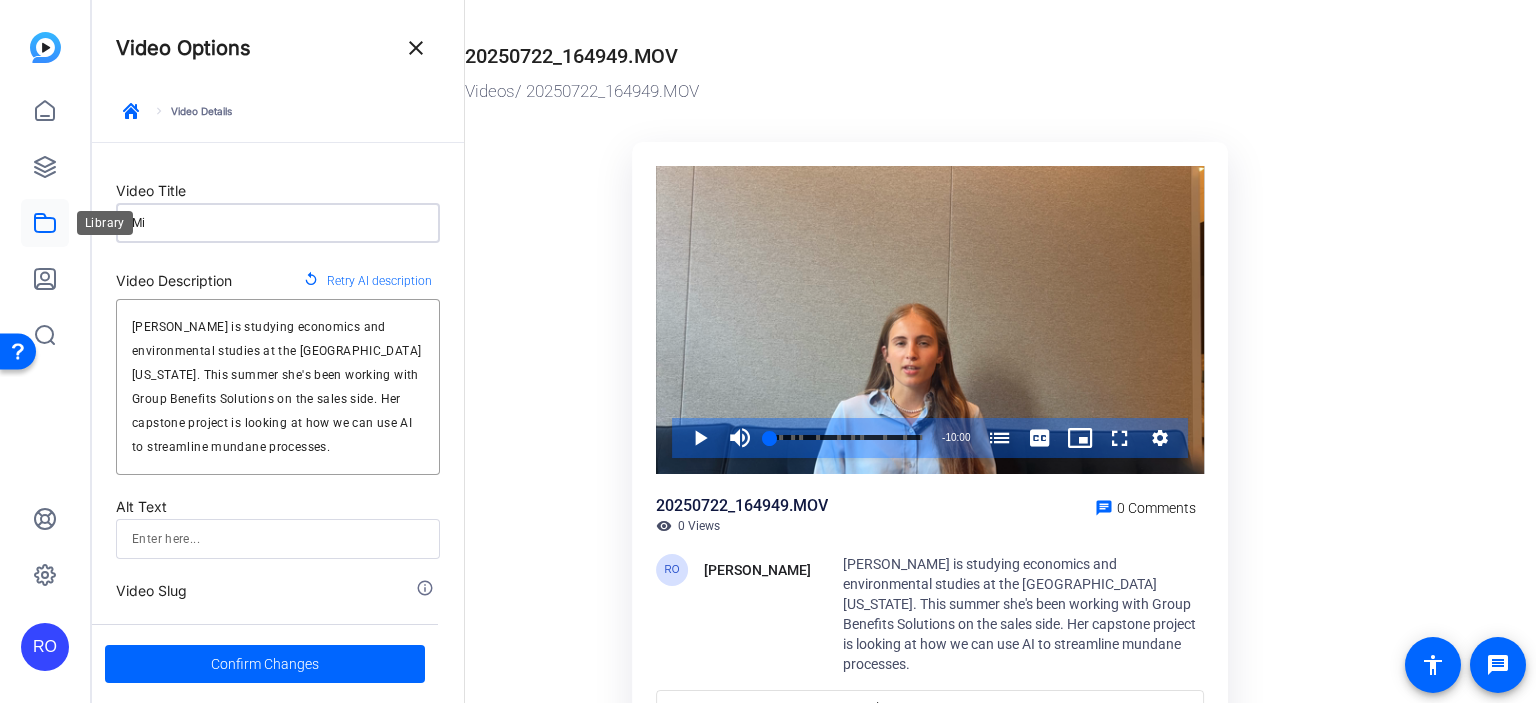 type on "Mic" 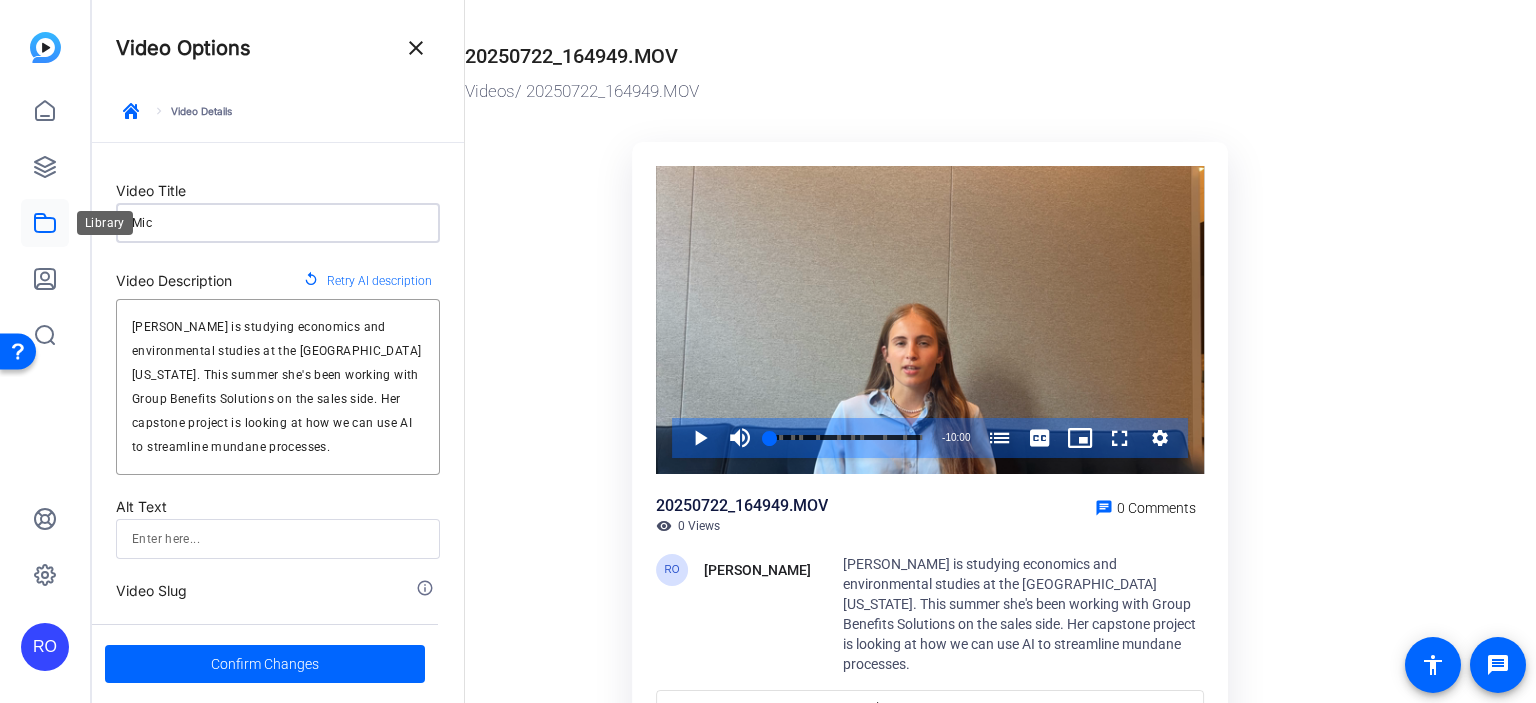 type on "Mic'" 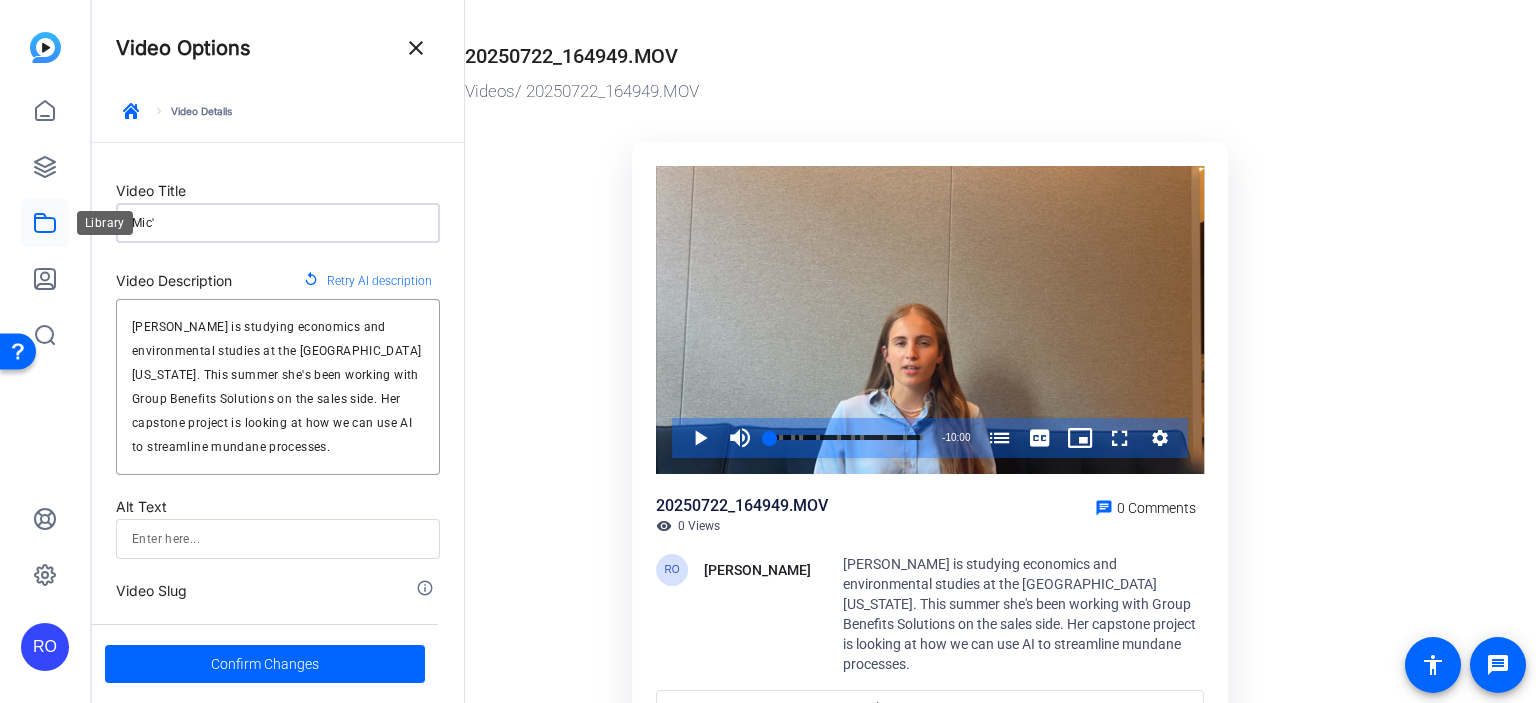 type on "Mic'd" 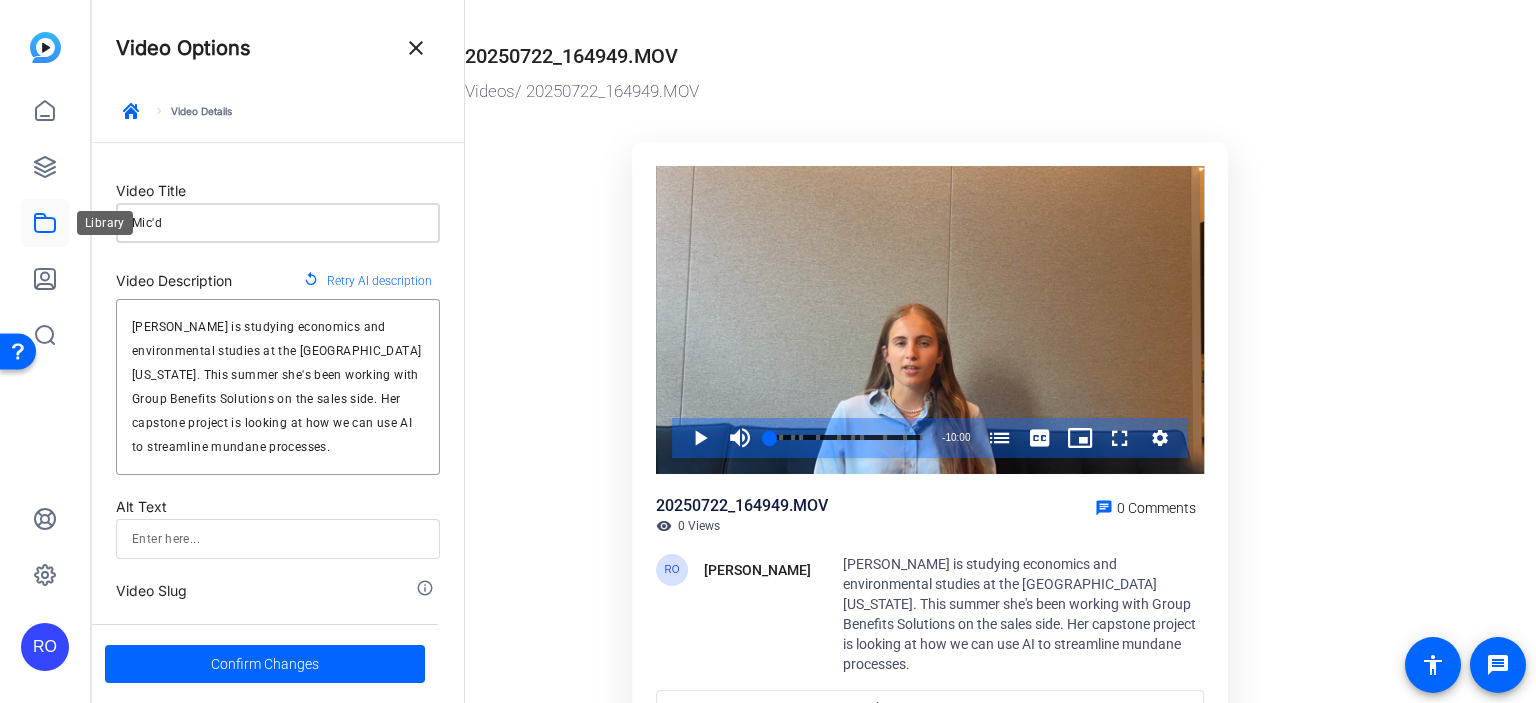 type on "Mic'd" 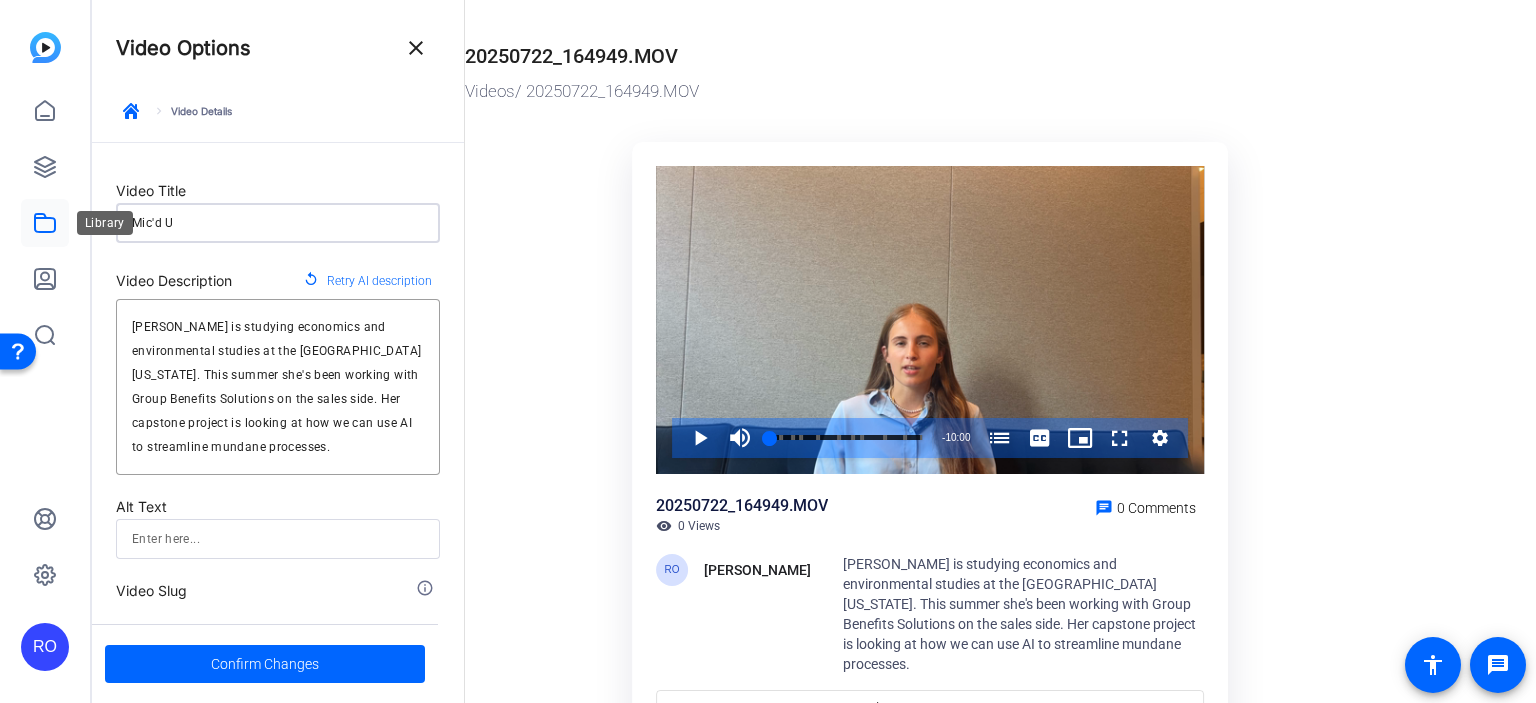type on "Mic'd Up" 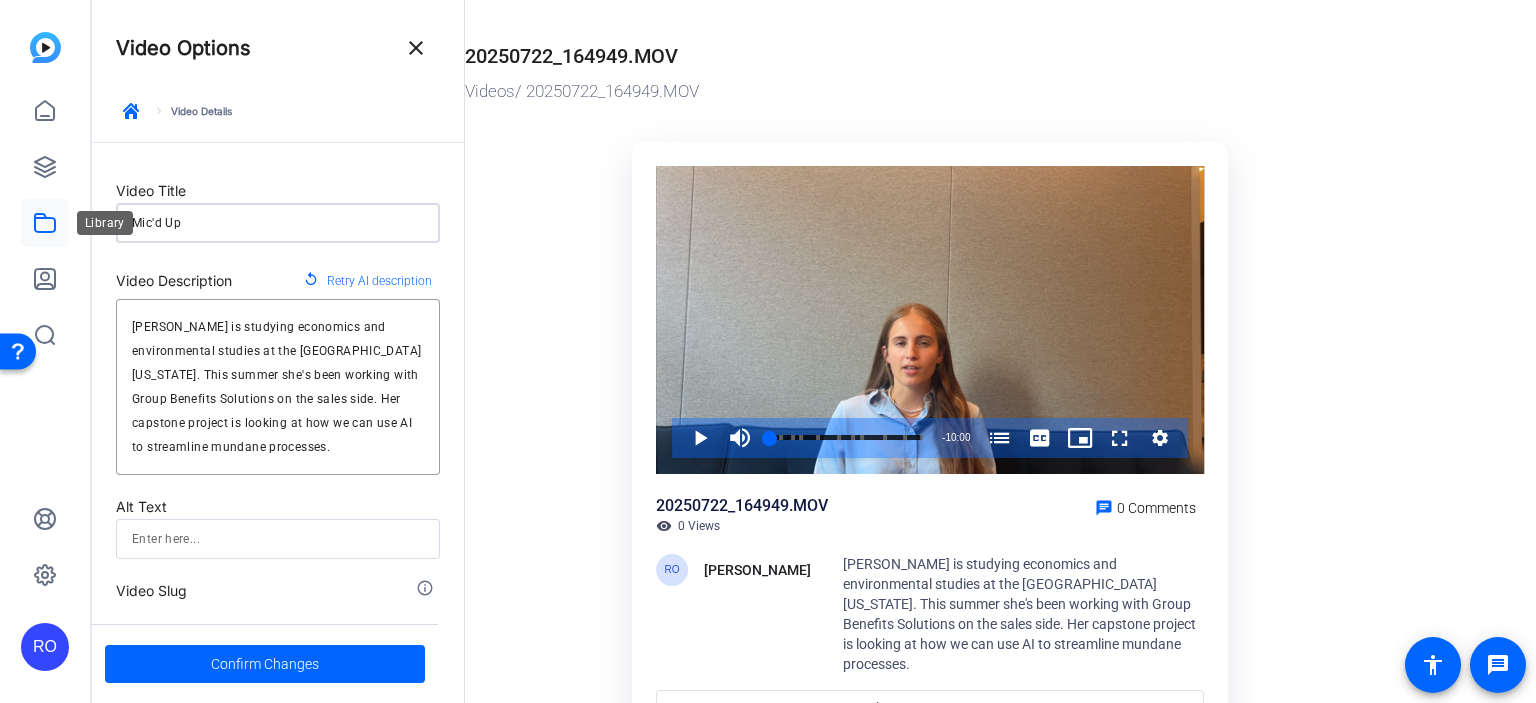 type on "micd-up" 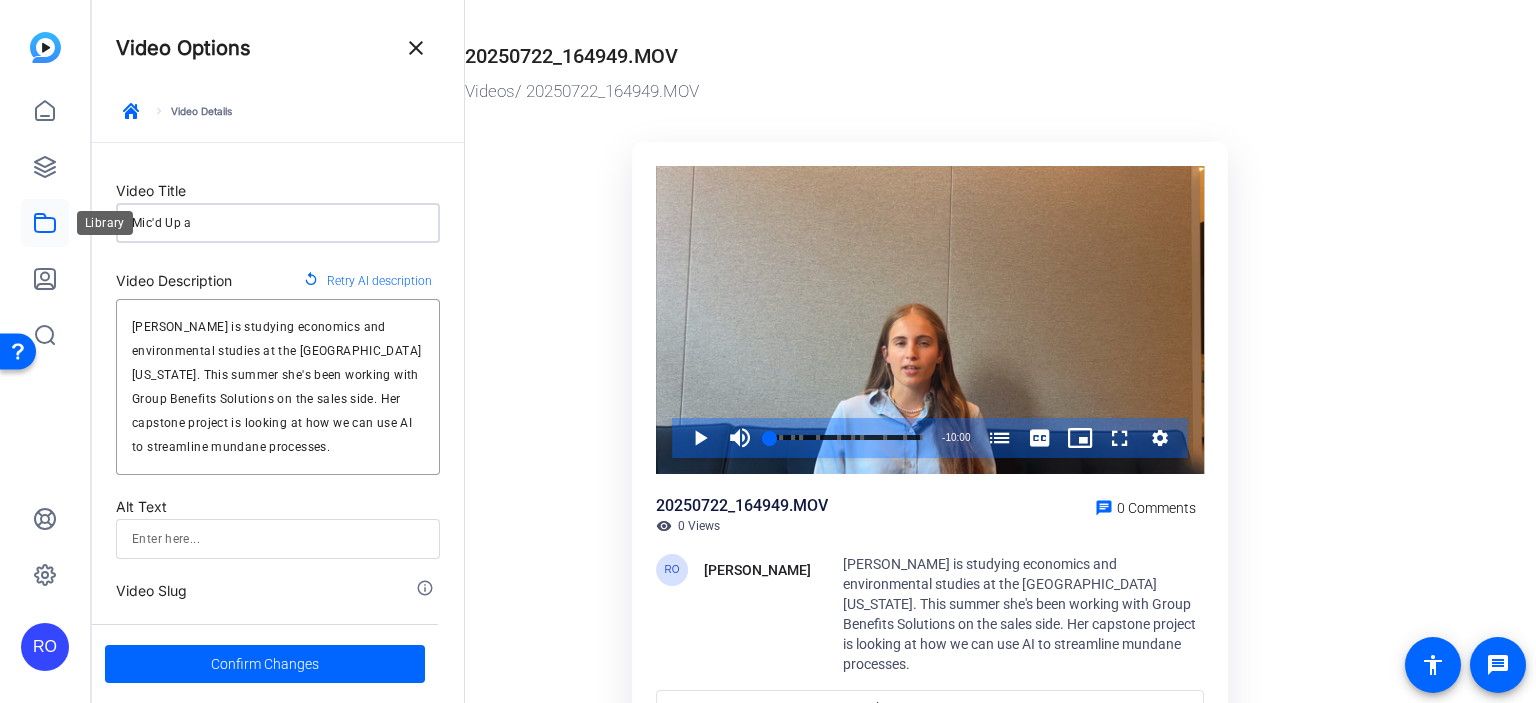 type on "Mic'd Up at" 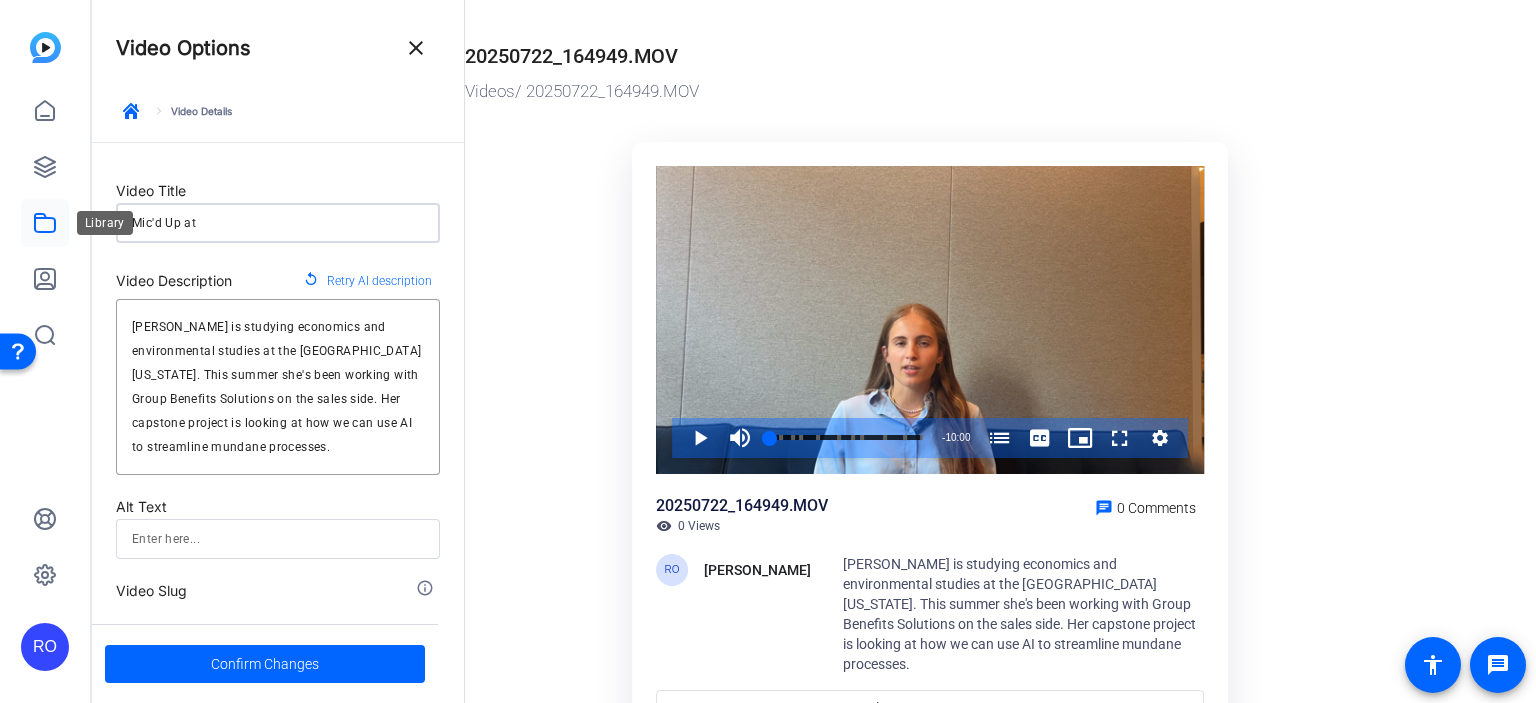 type on "Mic'd Up at" 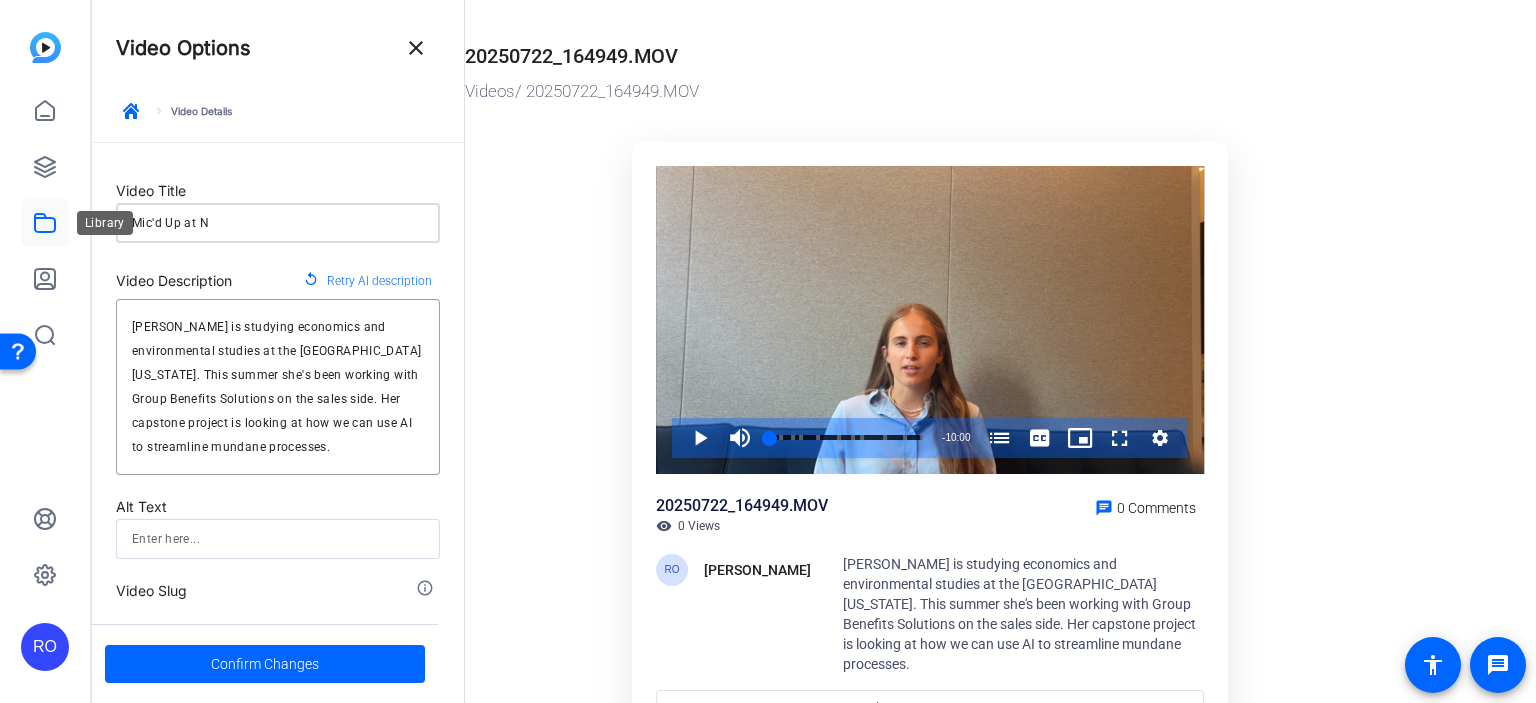 type on "Mic'd Up at [GEOGRAPHIC_DATA]" 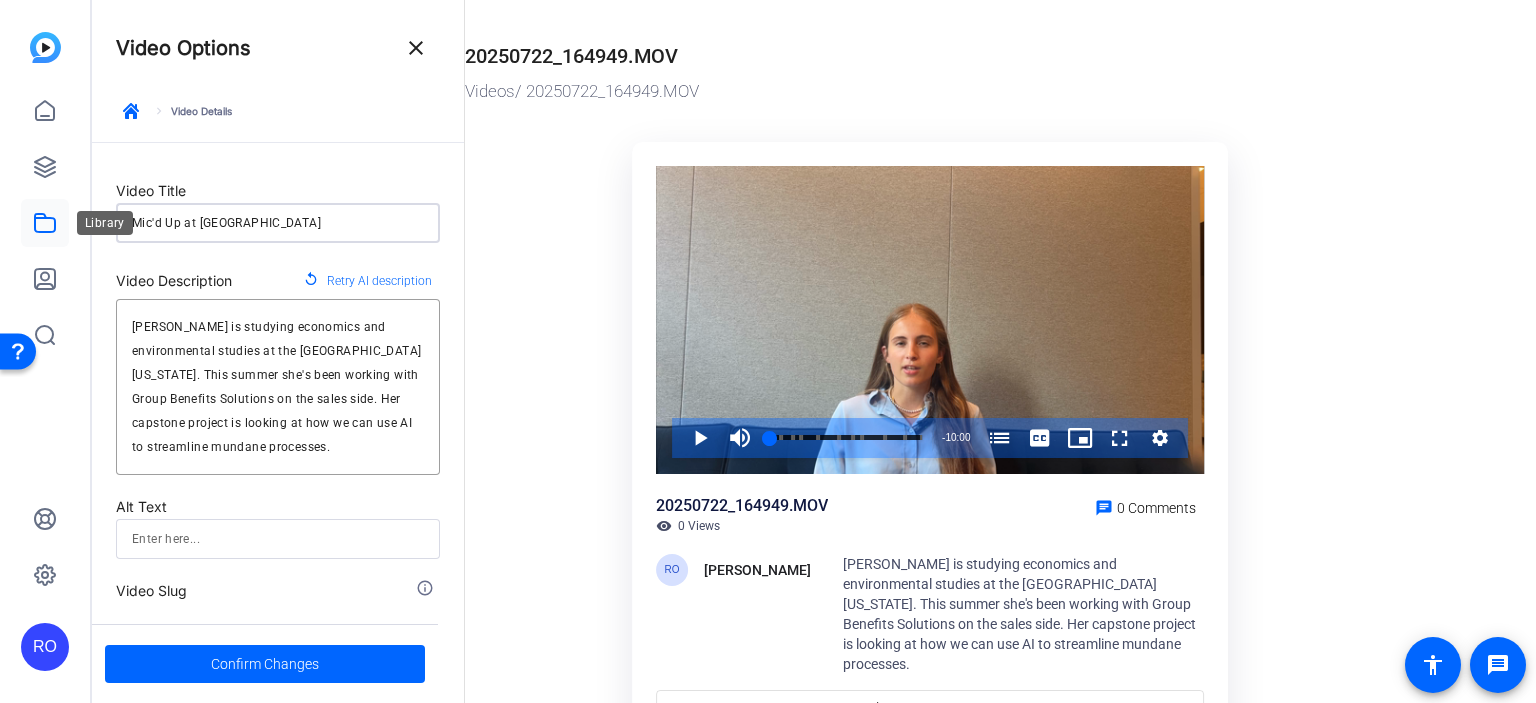 type on "Mic'd Up at NYL" 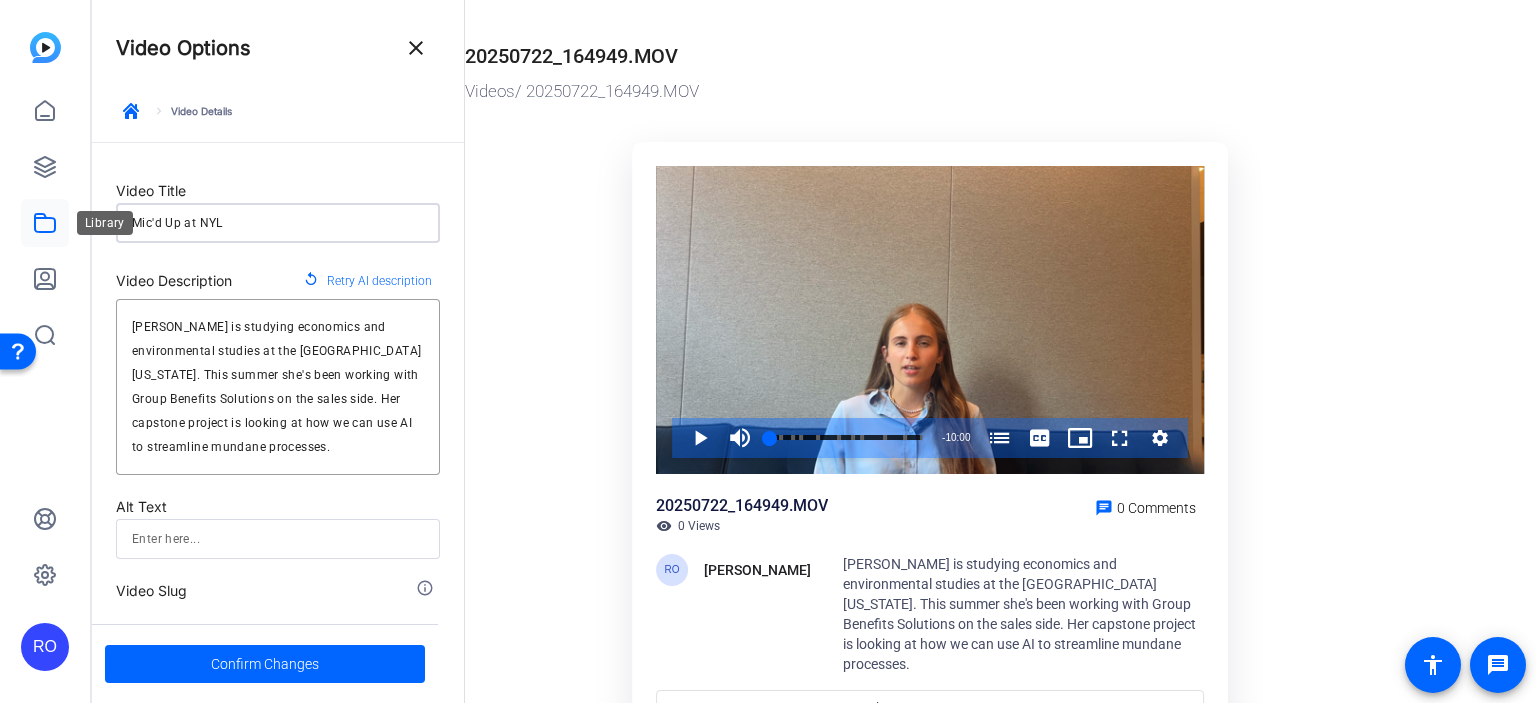 type on "Mic'd Up at NYL" 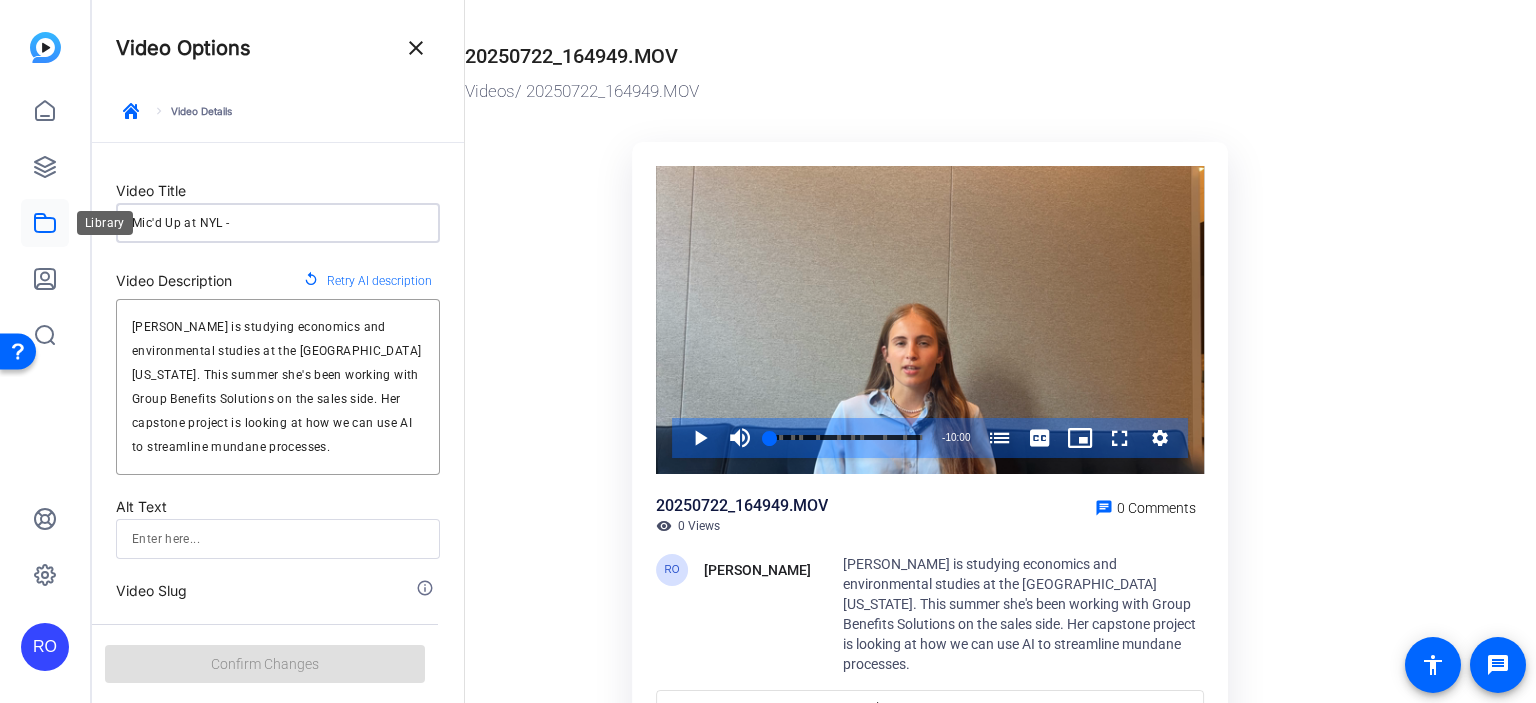 type on "Mic'd Up at NYL -" 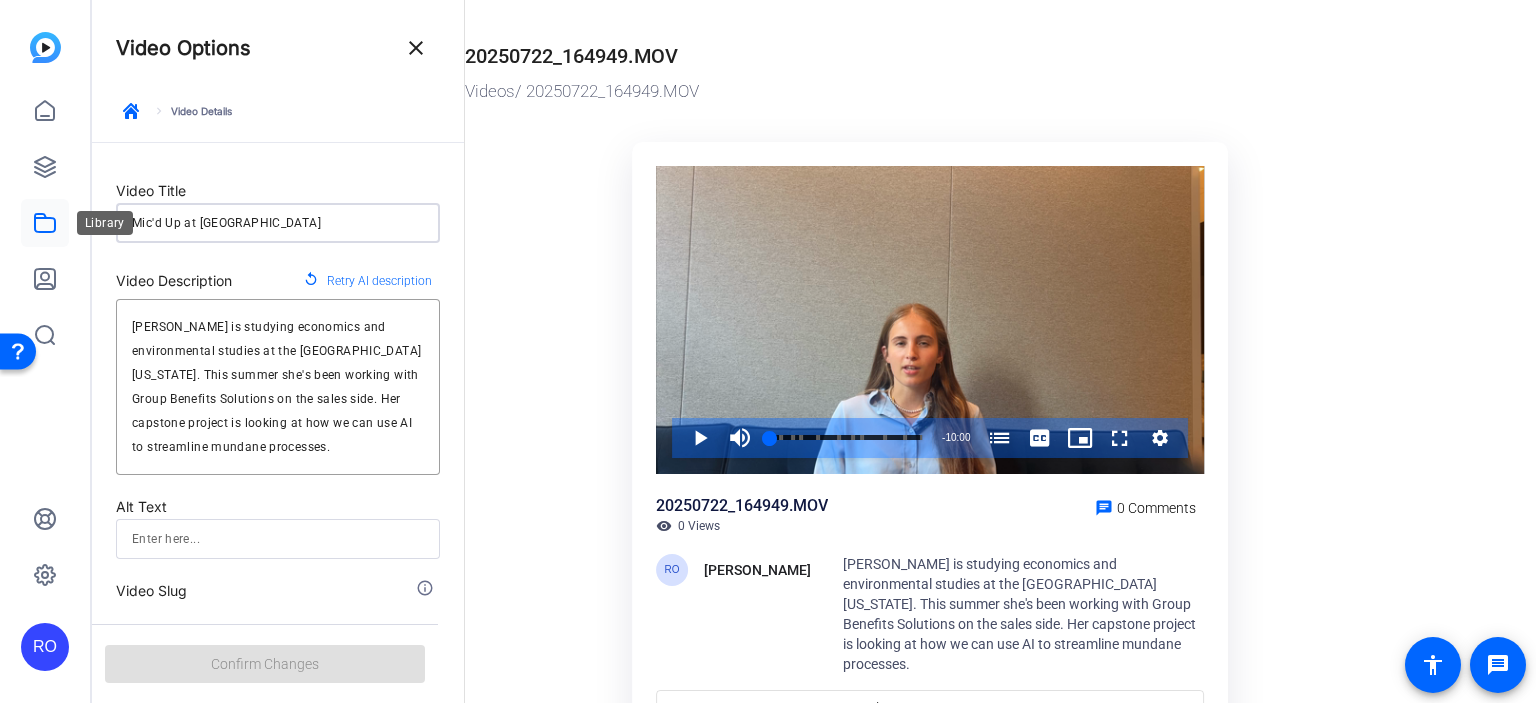 type on "Mic'd Up at [GEOGRAPHIC_DATA]" 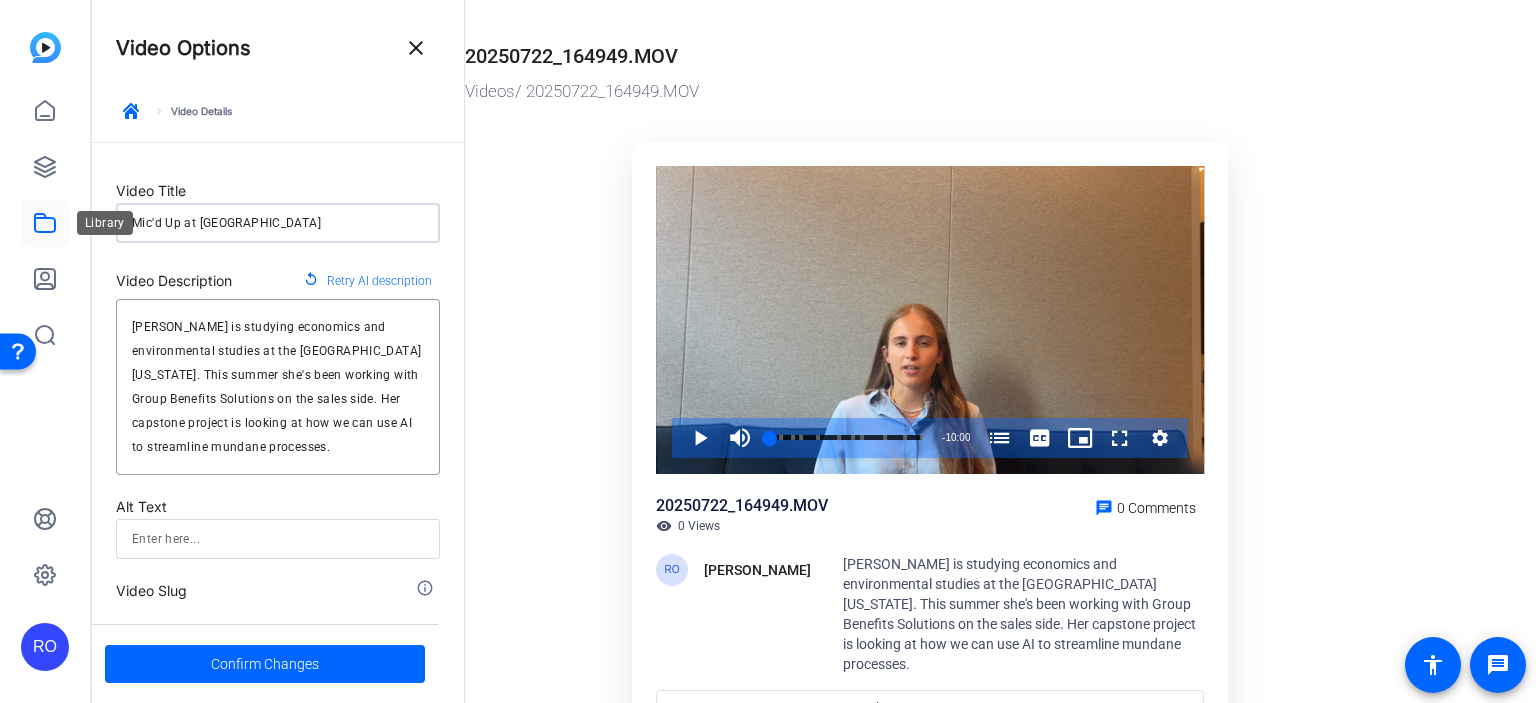 type on "Mic'd Up at NYL - [PERSON_NAME]" 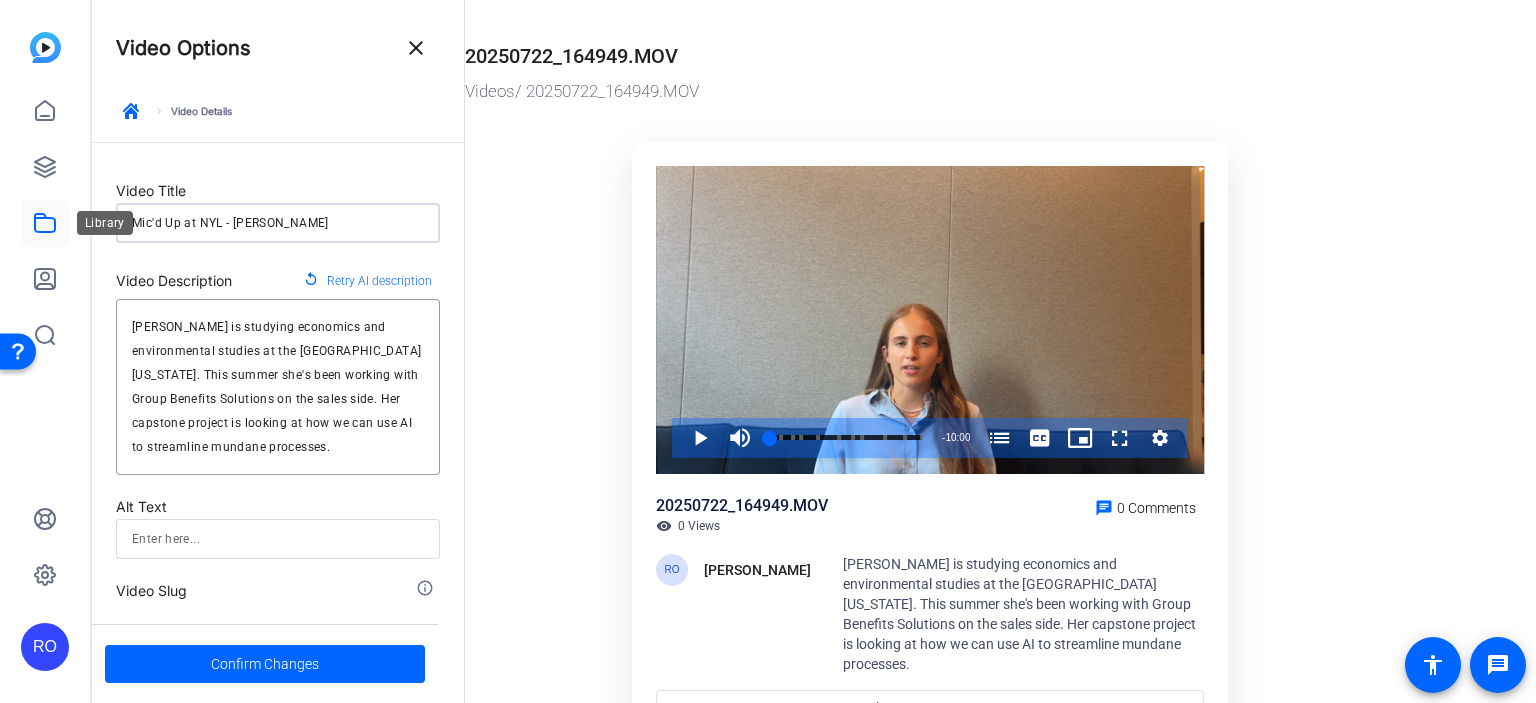 type on "Mic'd Up at NYL - Anni" 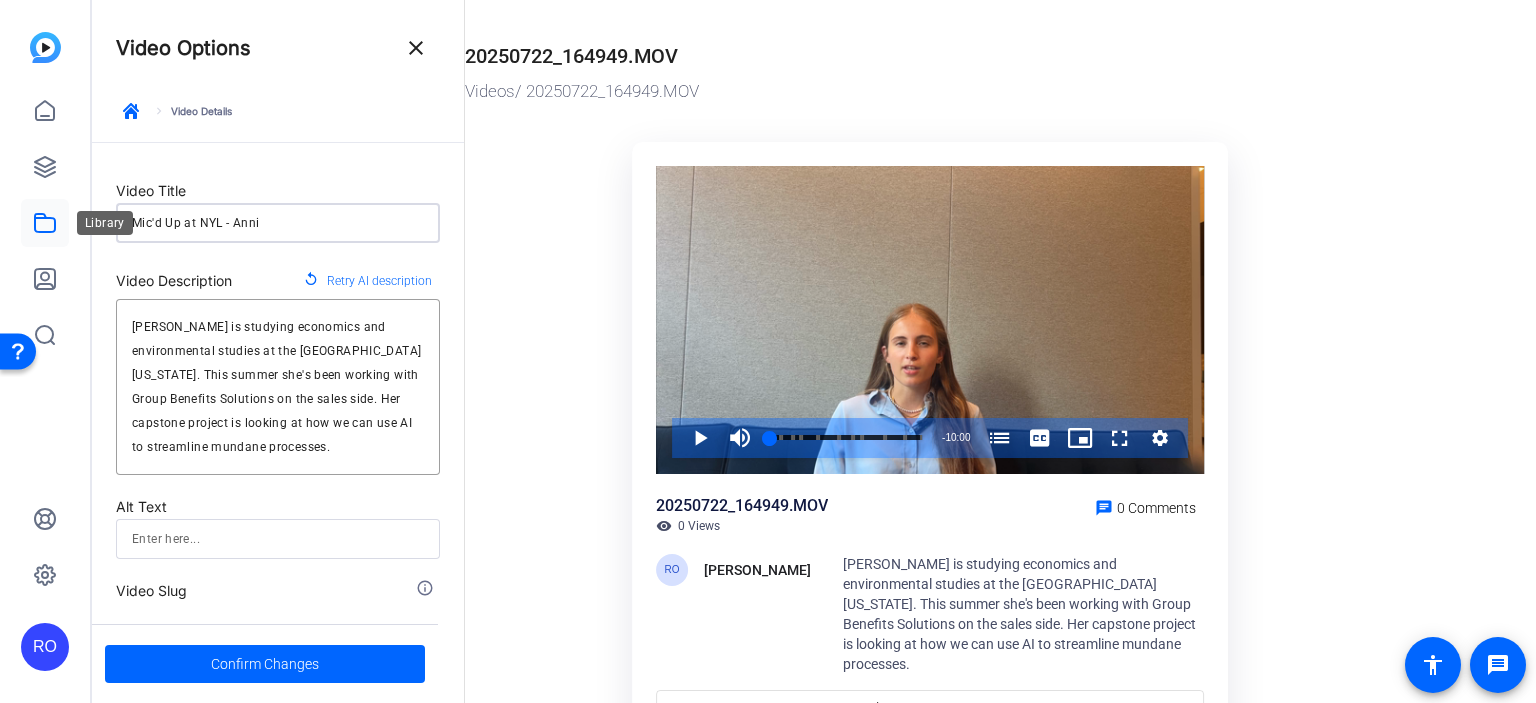 type on "Mic'd Up at NYL - Annik" 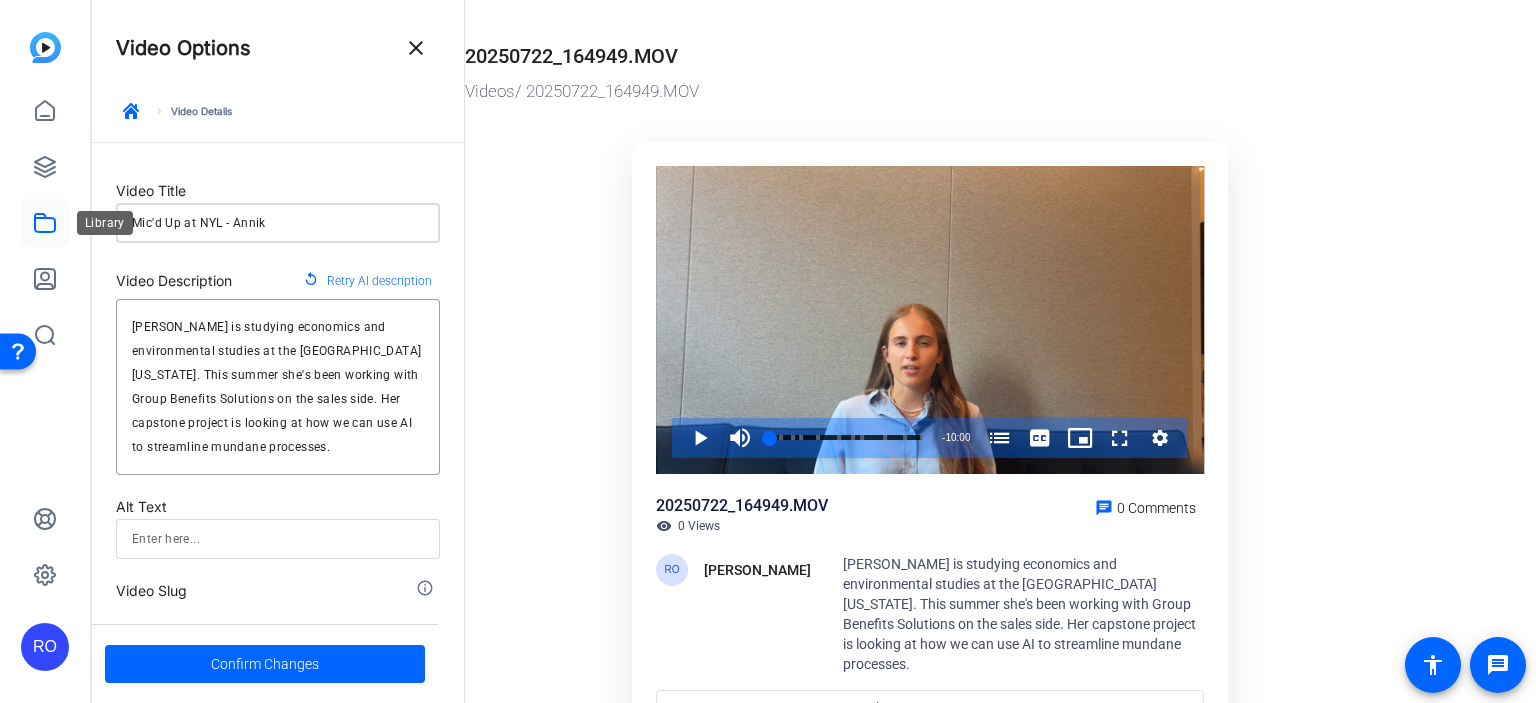 type on "Mic'd Up at NYL - Annika" 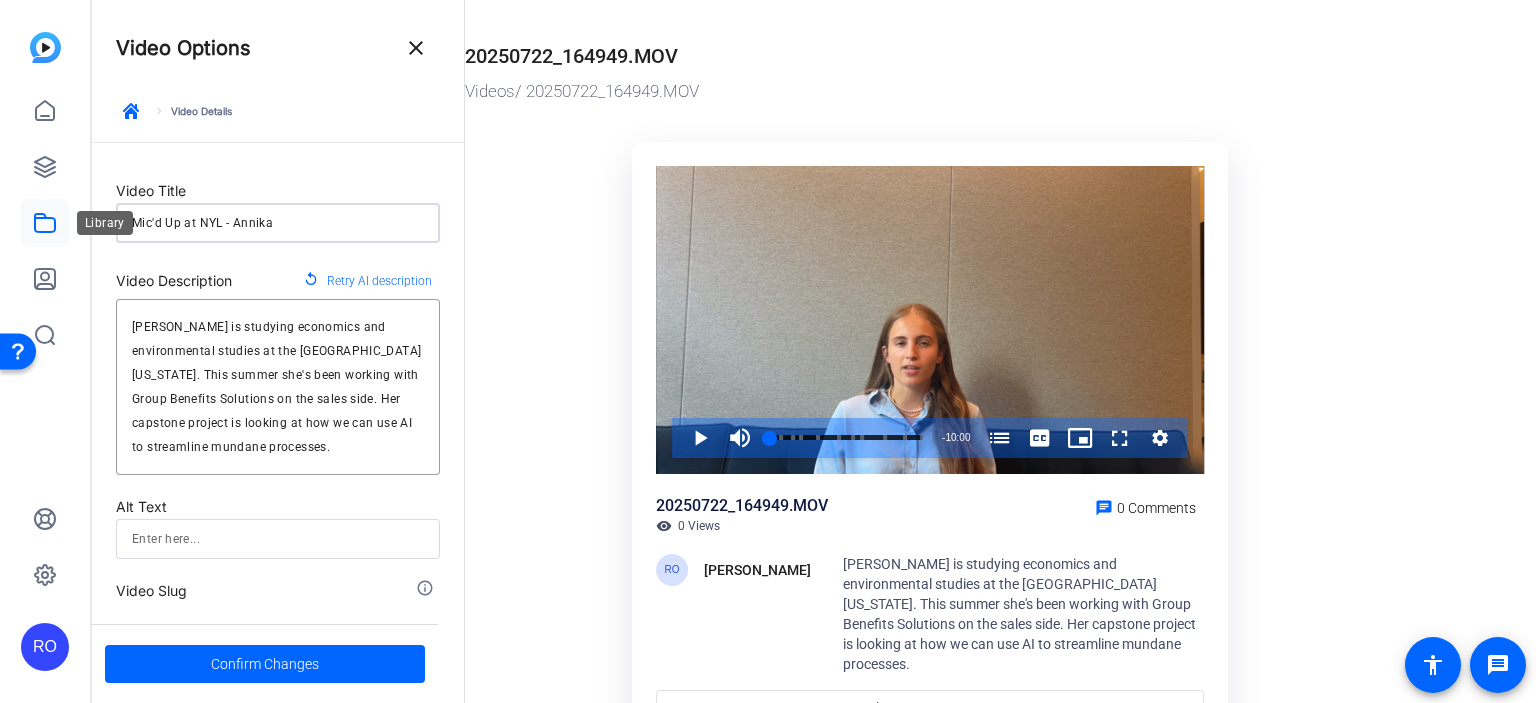 type on "Mic'd Up at NYL - Annika" 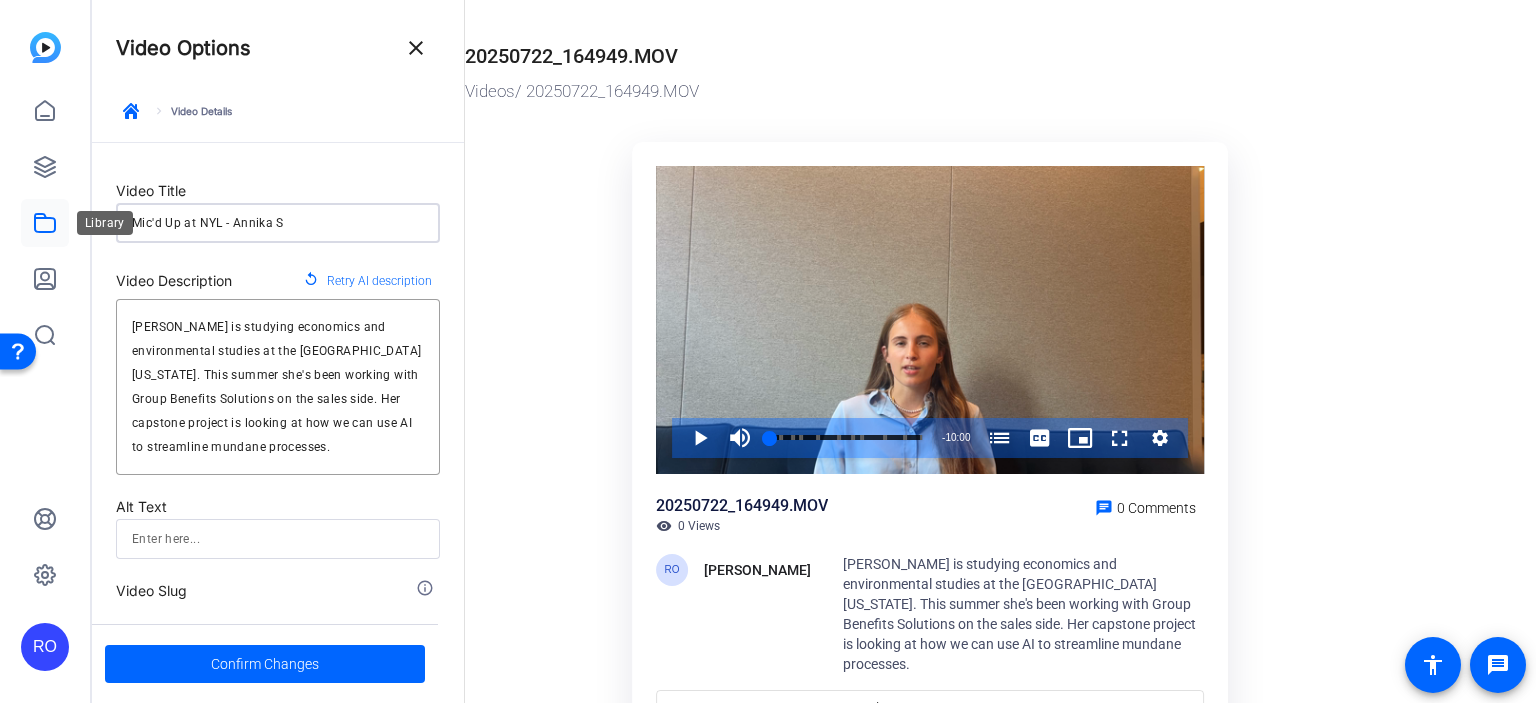 type on "Mic'd Up at NYL - [PERSON_NAME]" 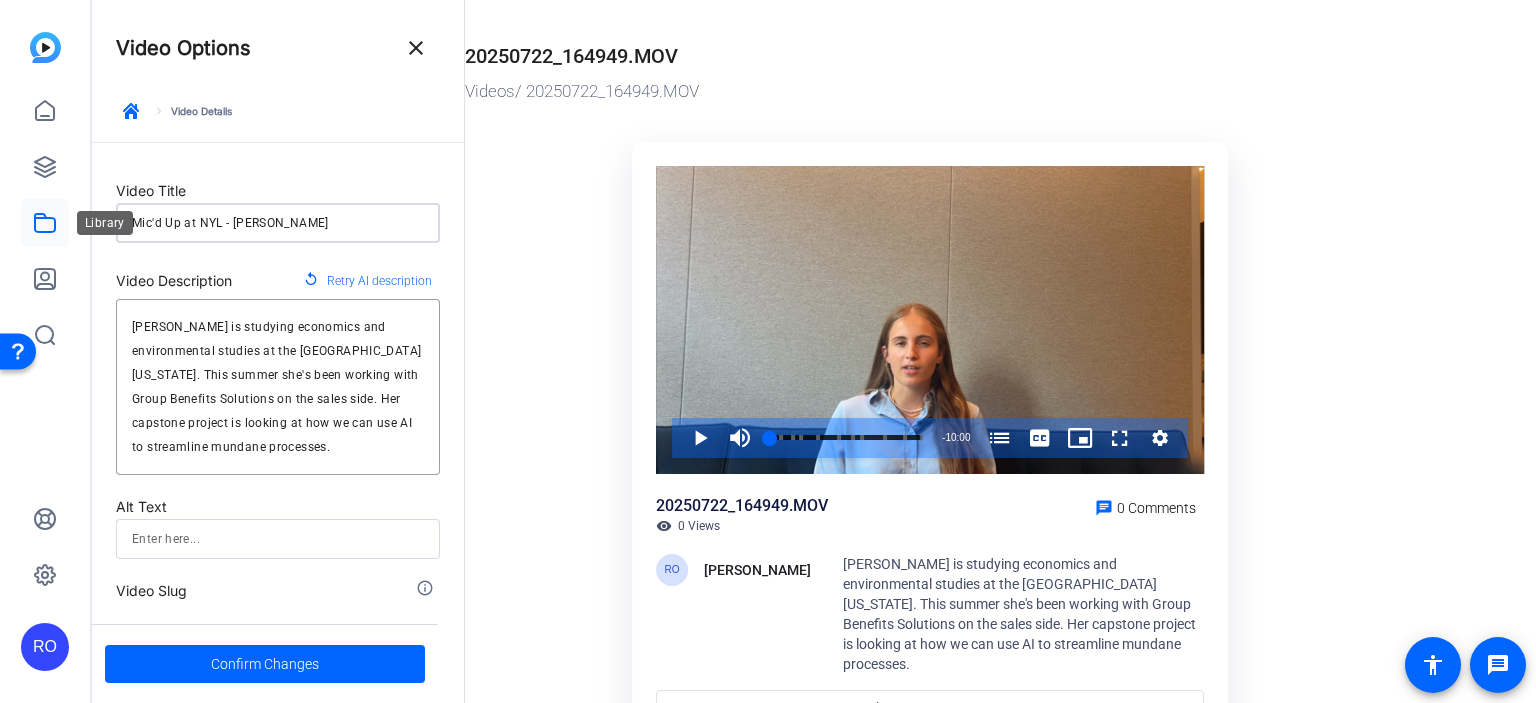 type on "Mic'd Up at NYL - Annika She" 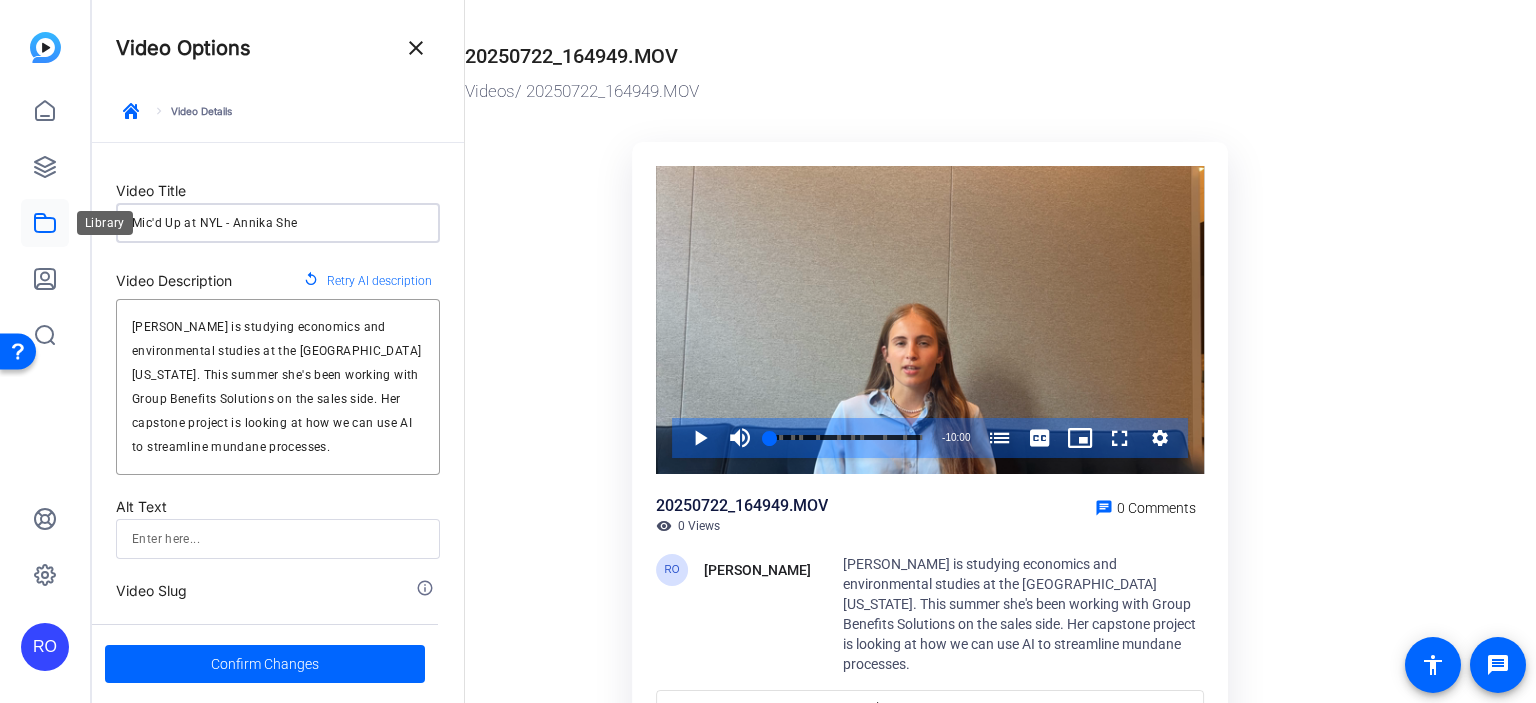 type on "Mic'd Up at NYL - [PERSON_NAME]" 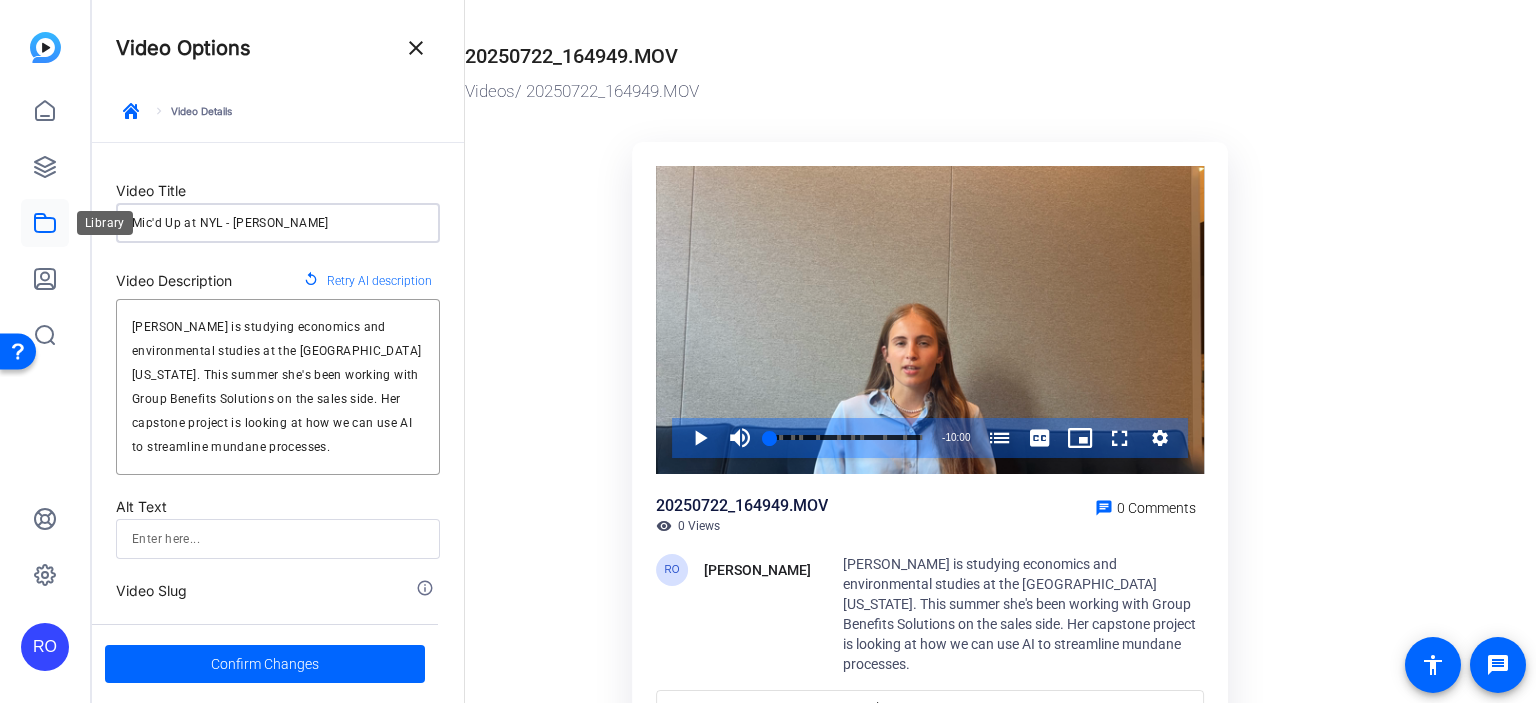 type on "Mic'd Up at NYL - [PERSON_NAME] [PERSON_NAME]" 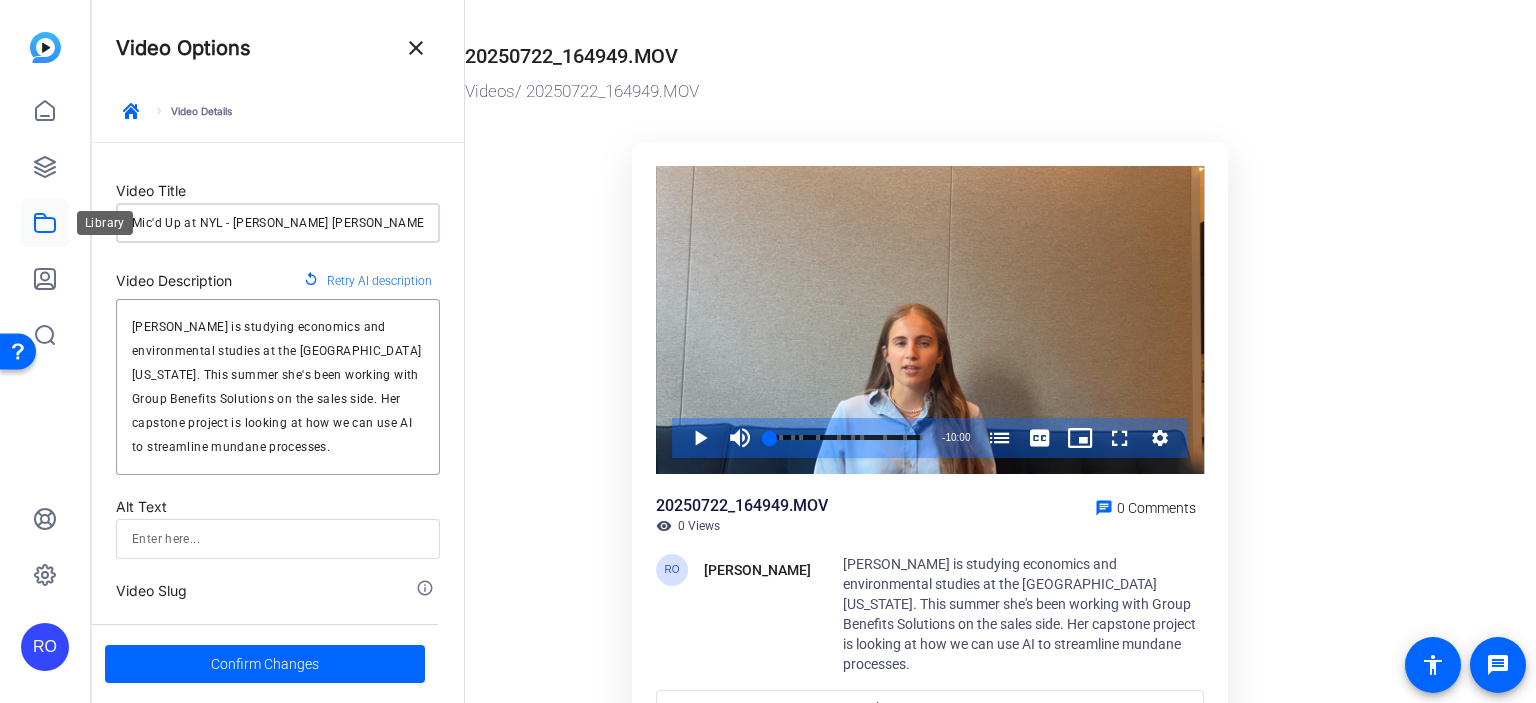 type on "Mic'd Up at NYL - [PERSON_NAME]" 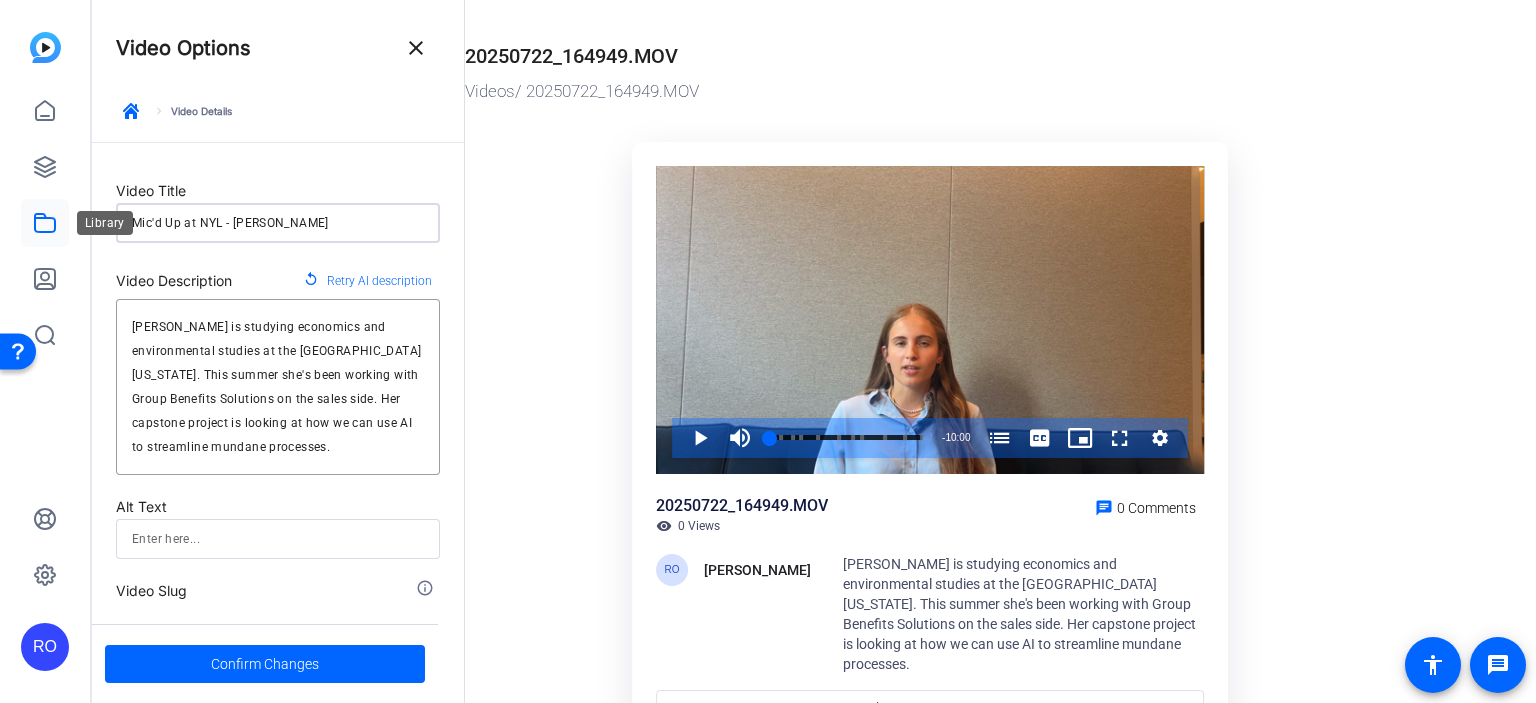 type on "micd-up-at-nyl-[PERSON_NAME]" 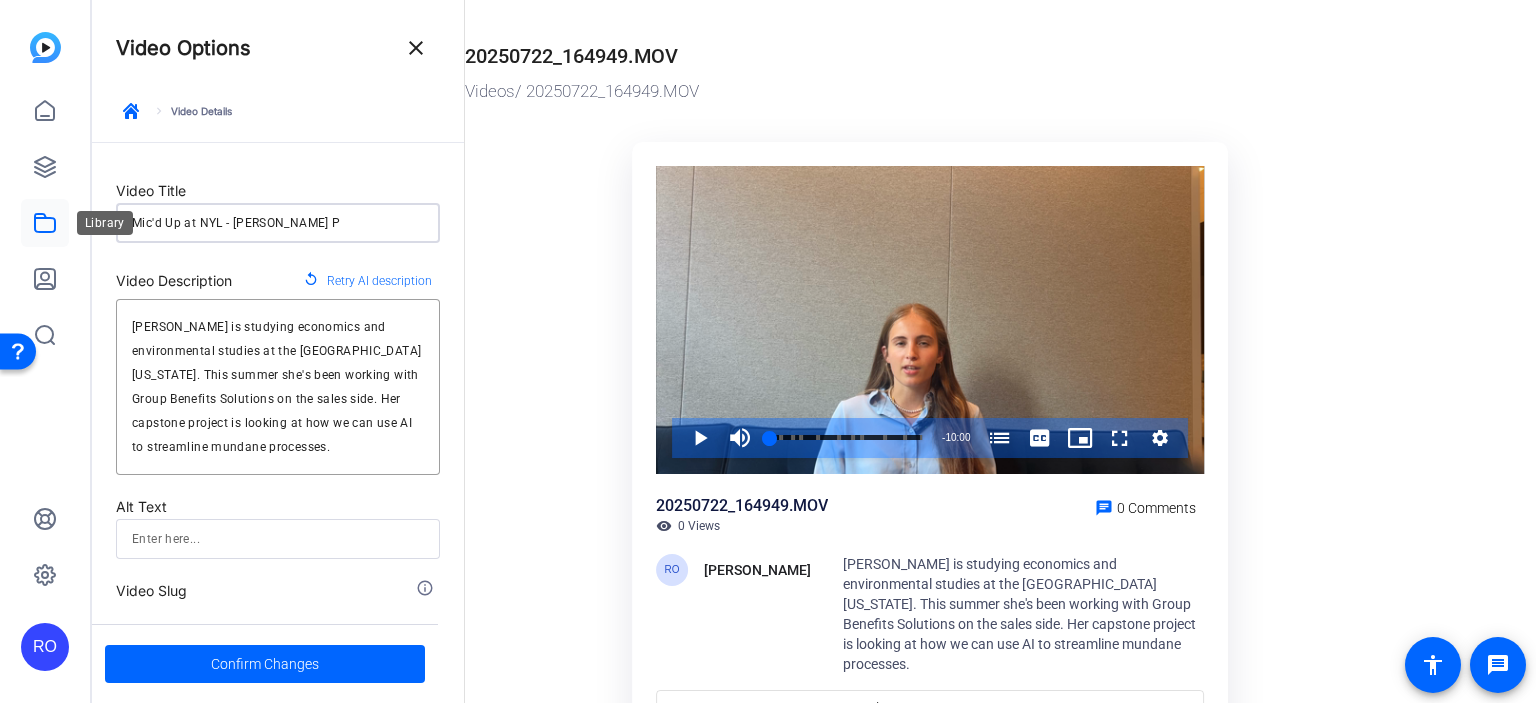 type on "Mic'd Up at NYL - [PERSON_NAME] Pt" 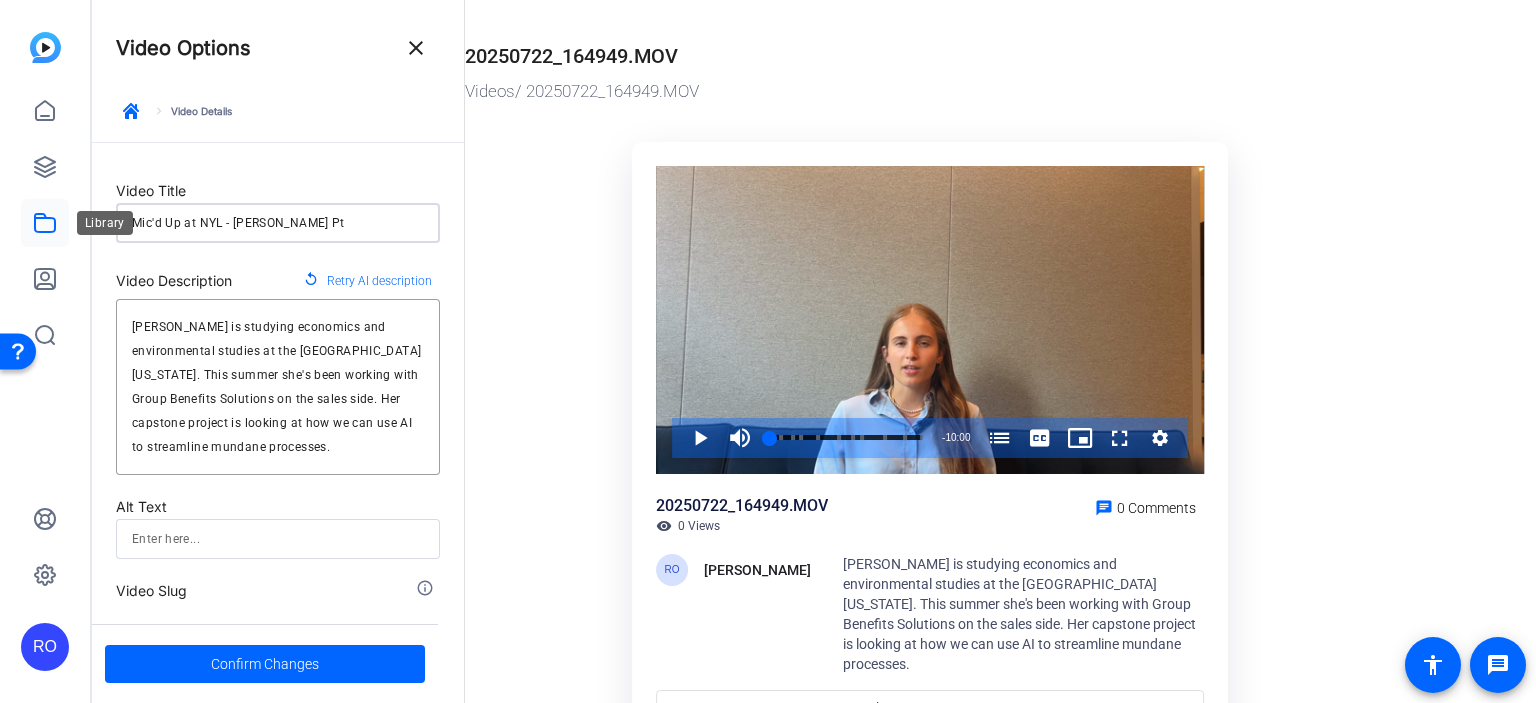type on "Mic'd Up at NYL - [PERSON_NAME] Pt." 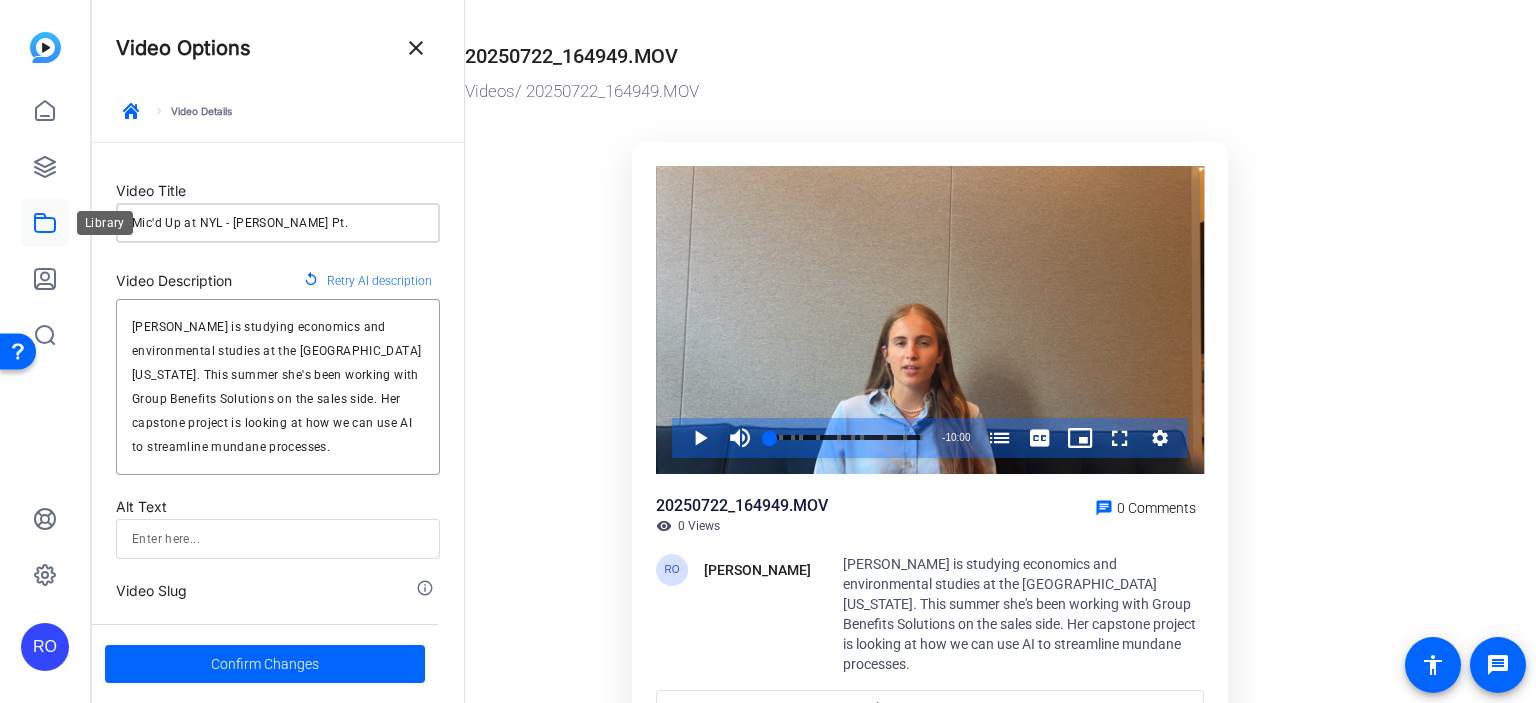type on "Mic'd Up at NYL - [PERSON_NAME] Pt." 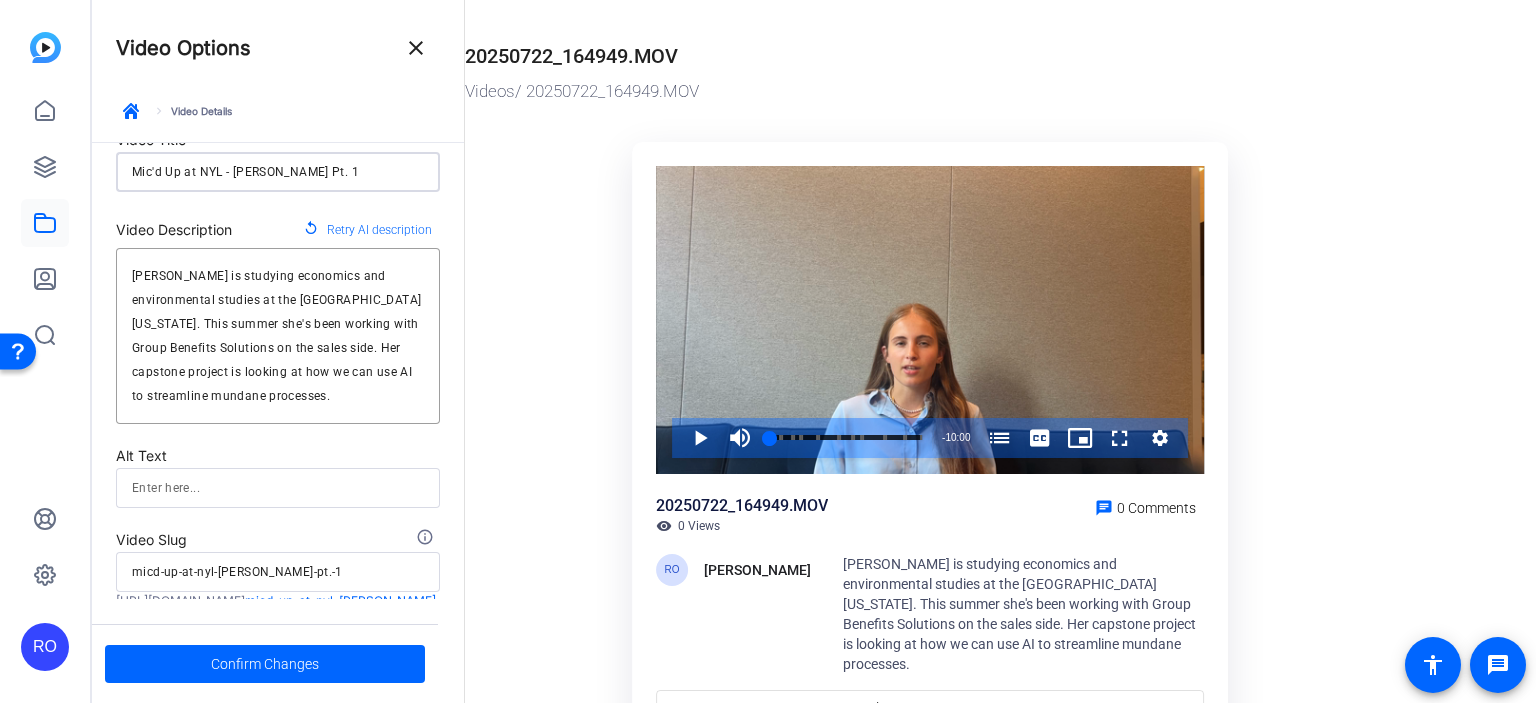 scroll, scrollTop: 125, scrollLeft: 0, axis: vertical 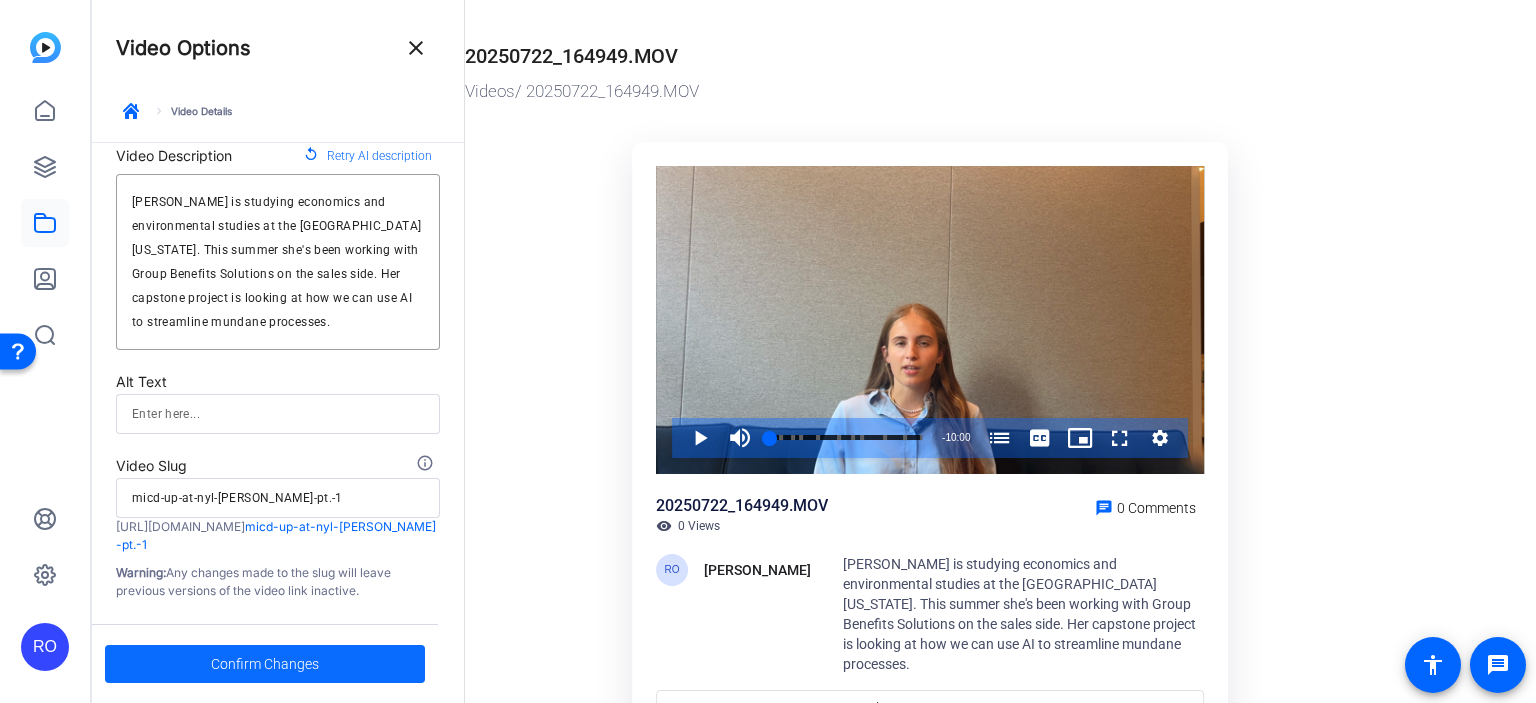 type on "Mic'd Up at NYL - [PERSON_NAME] Pt. 1" 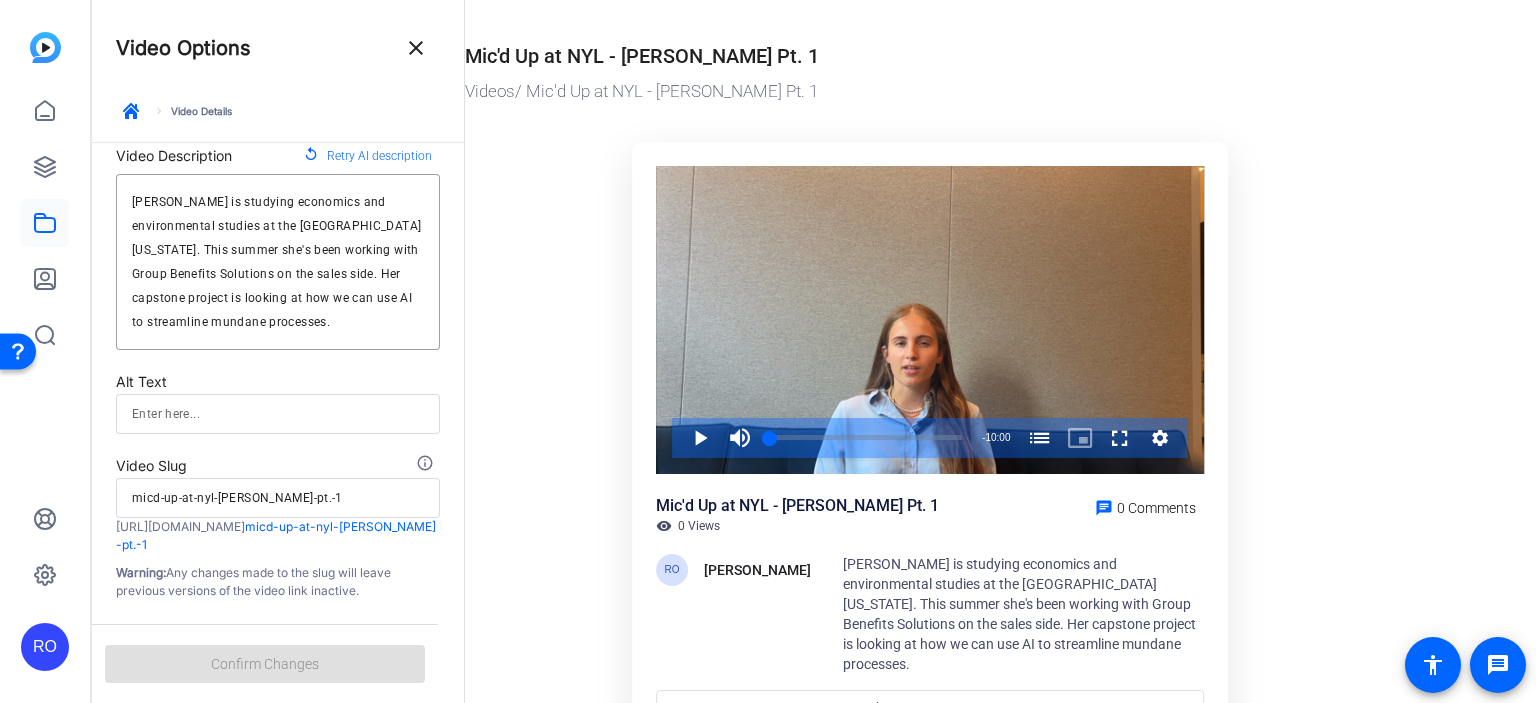 click on "close" 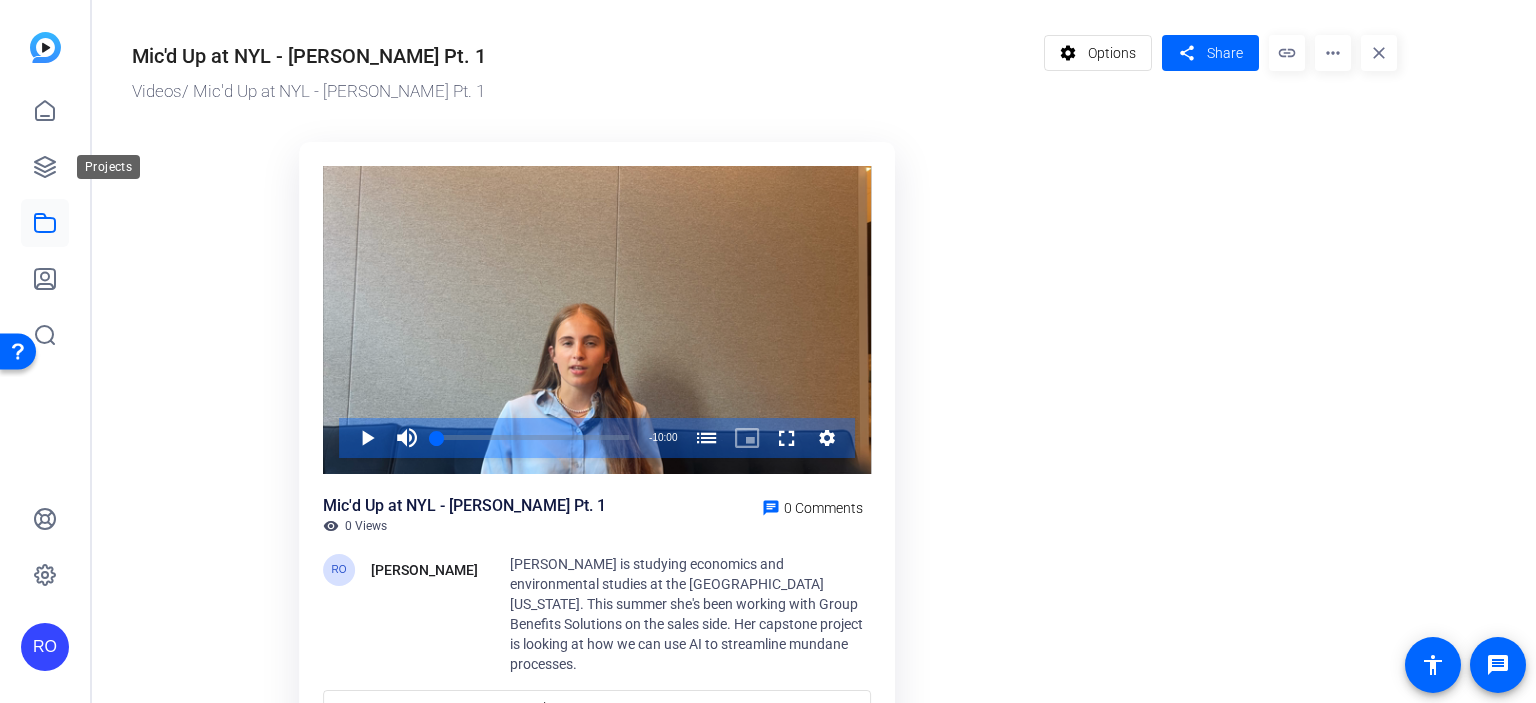 click 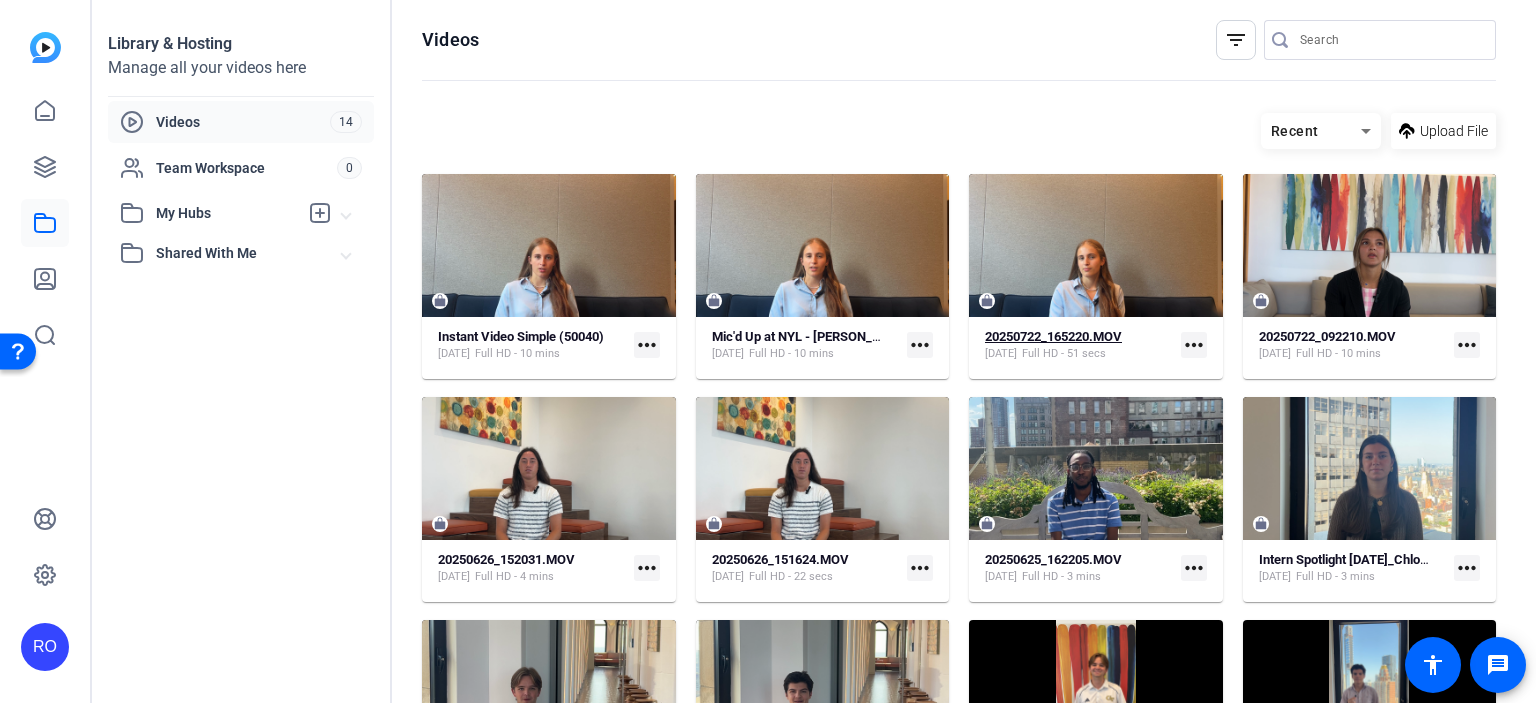 click on "20250722_165220.MOV" 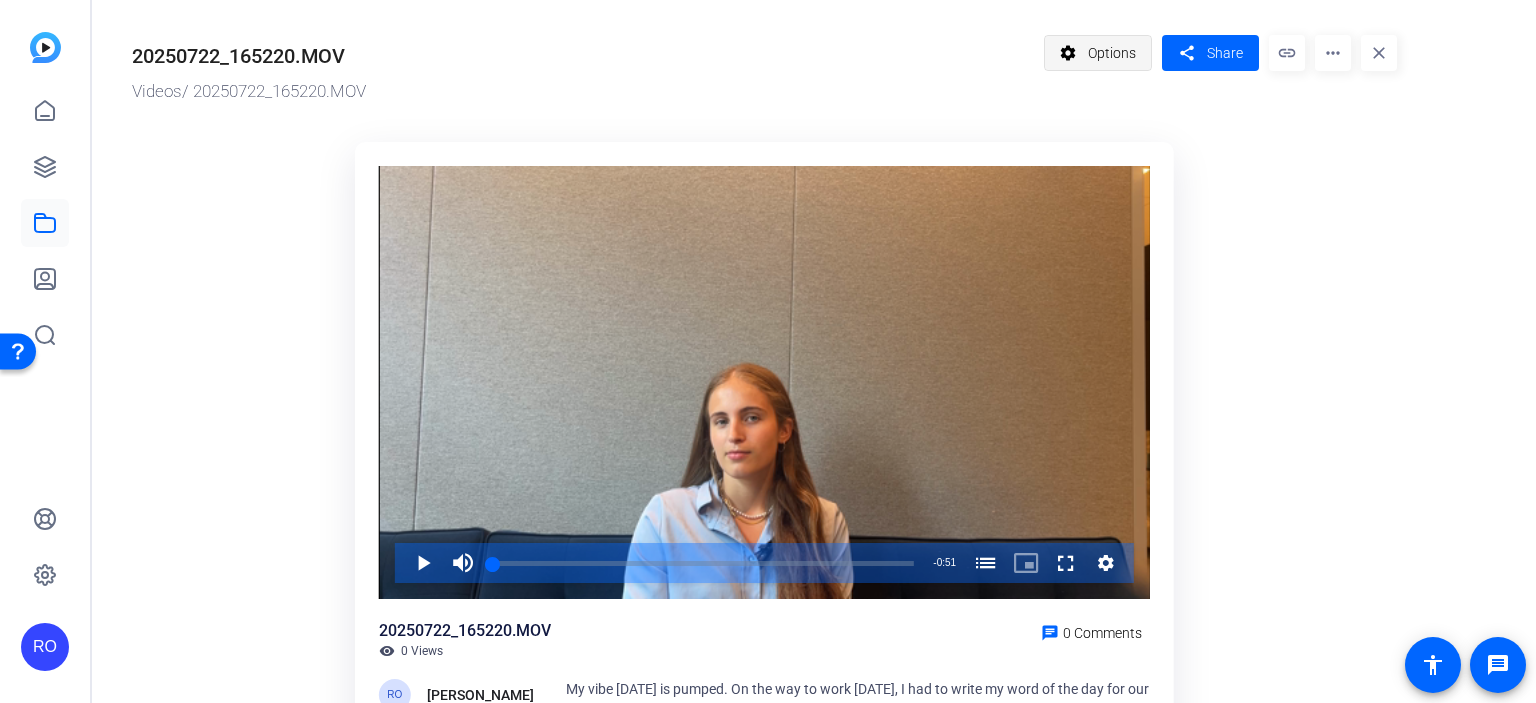 click on "Options" 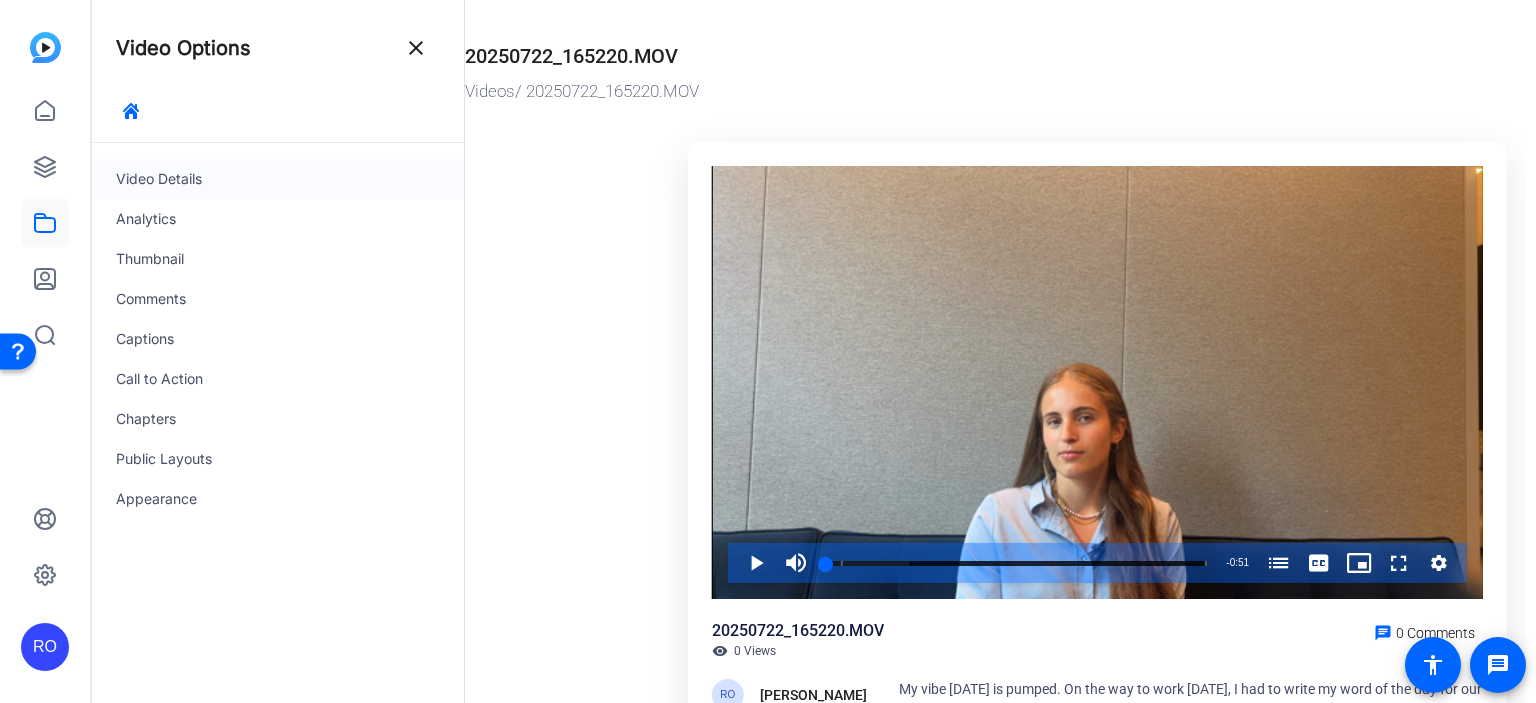 click on "Video Details" 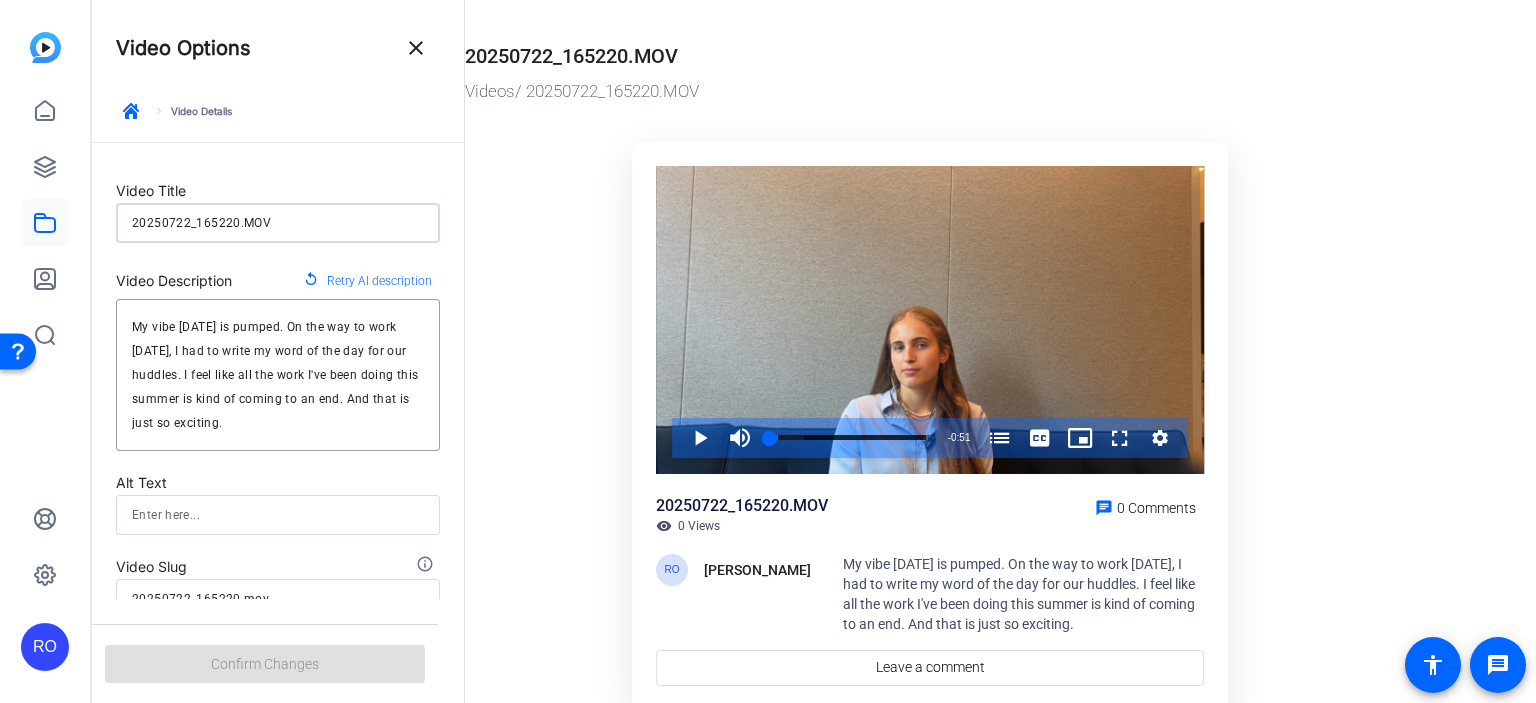drag, startPoint x: 350, startPoint y: 215, endPoint x: 8, endPoint y: 219, distance: 342.02338 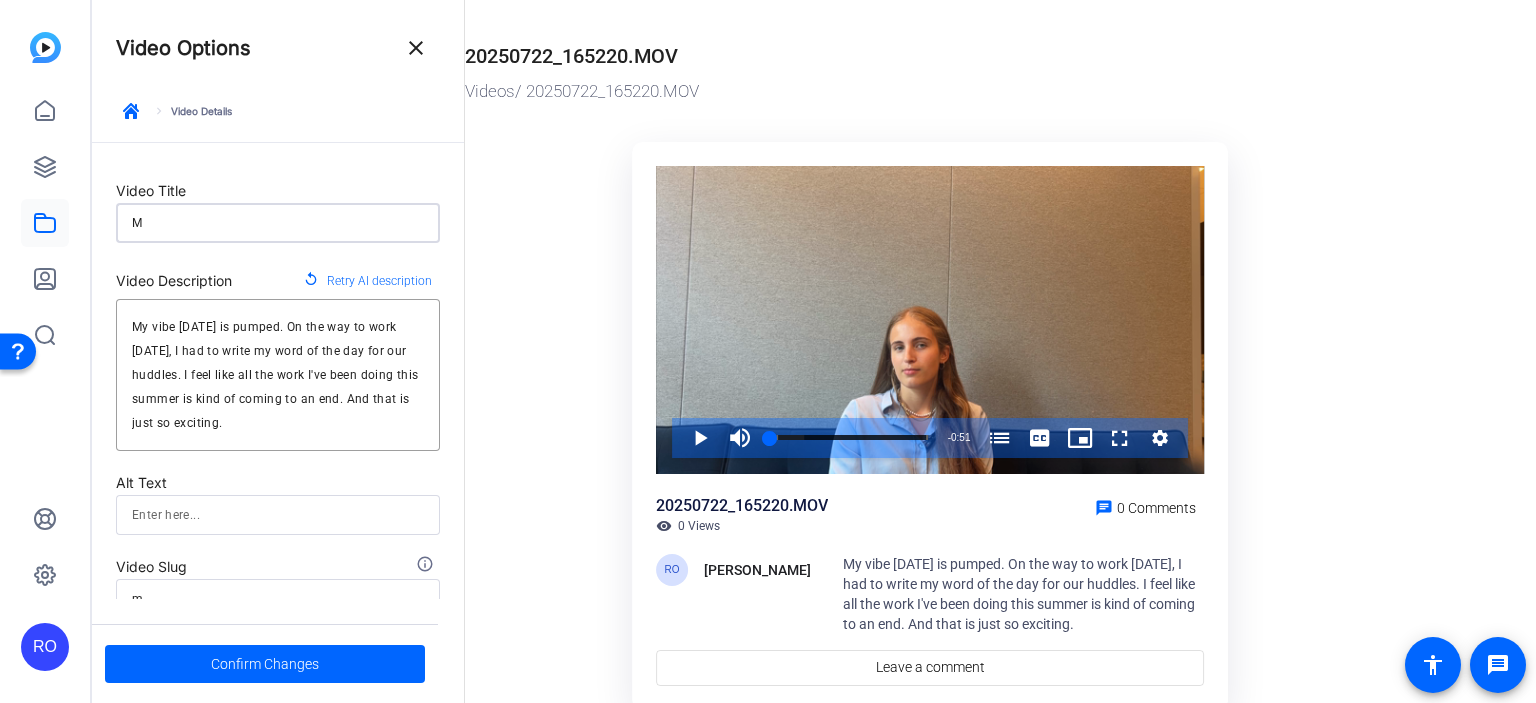 type on "Mi" 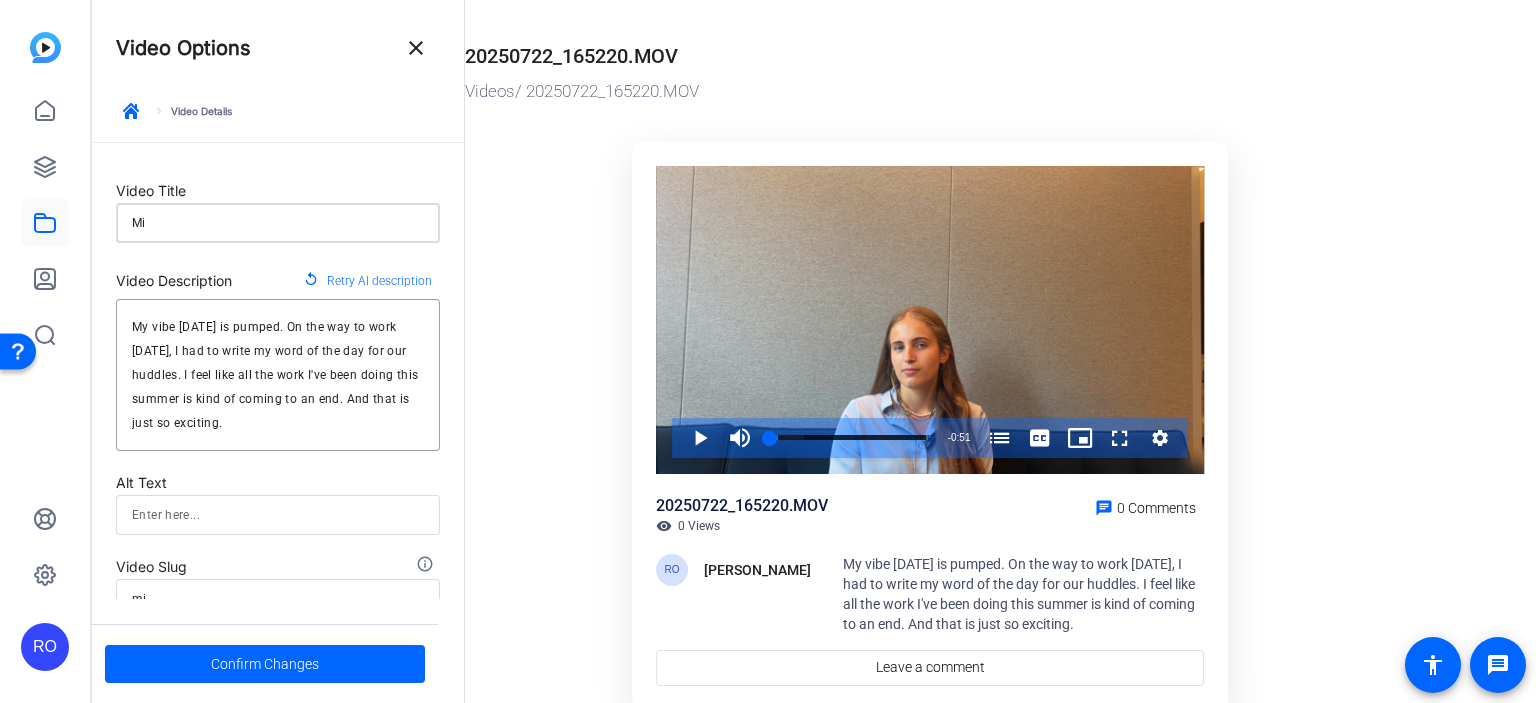 type on "Mic" 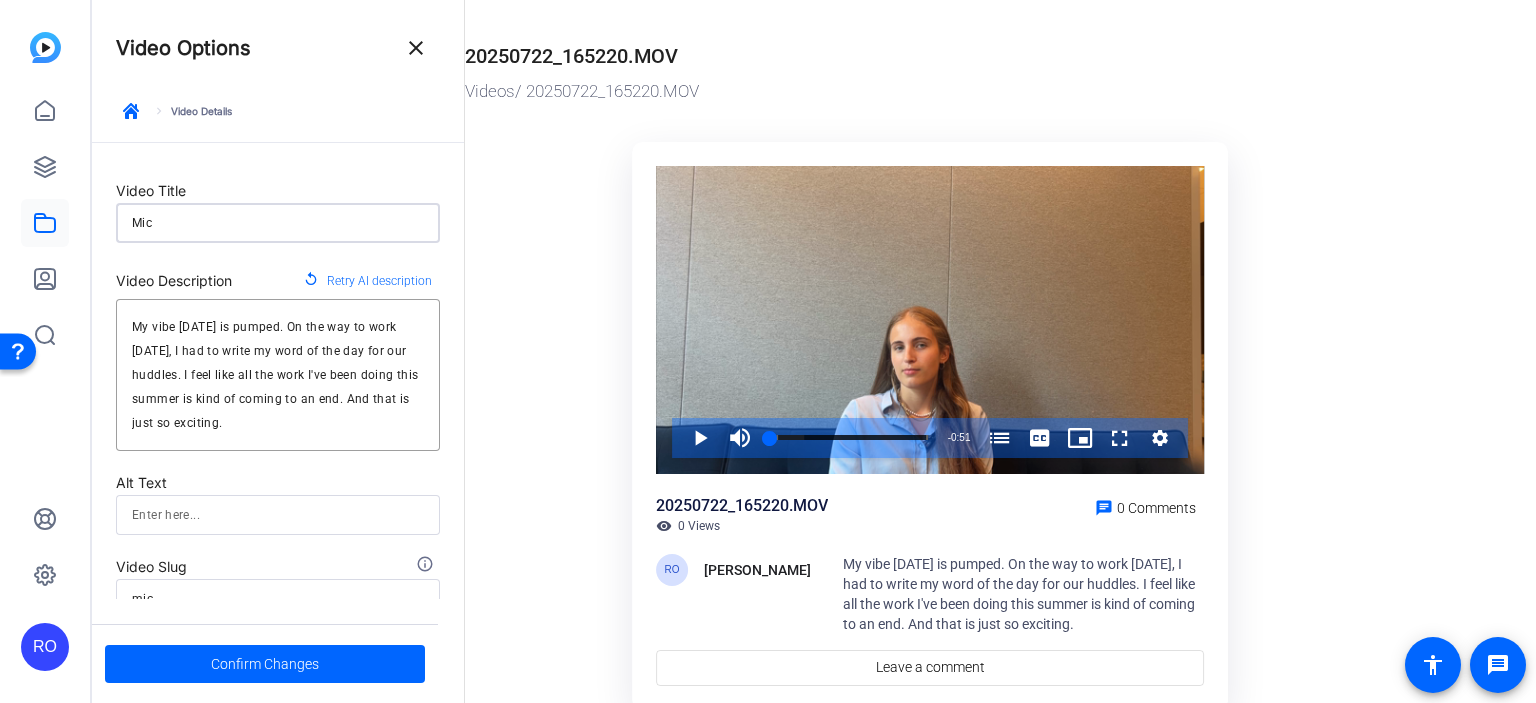 type on "Mic'" 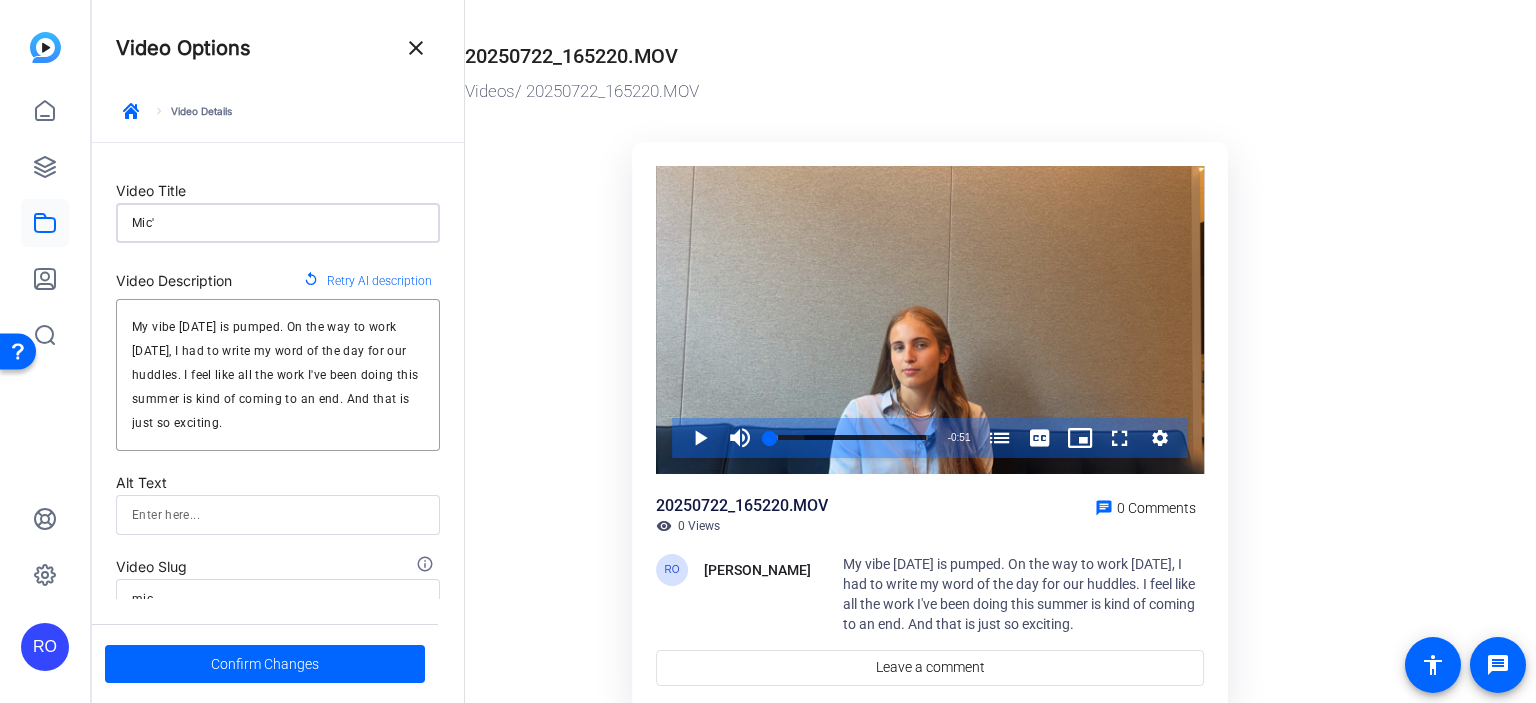 type on "Mic'd" 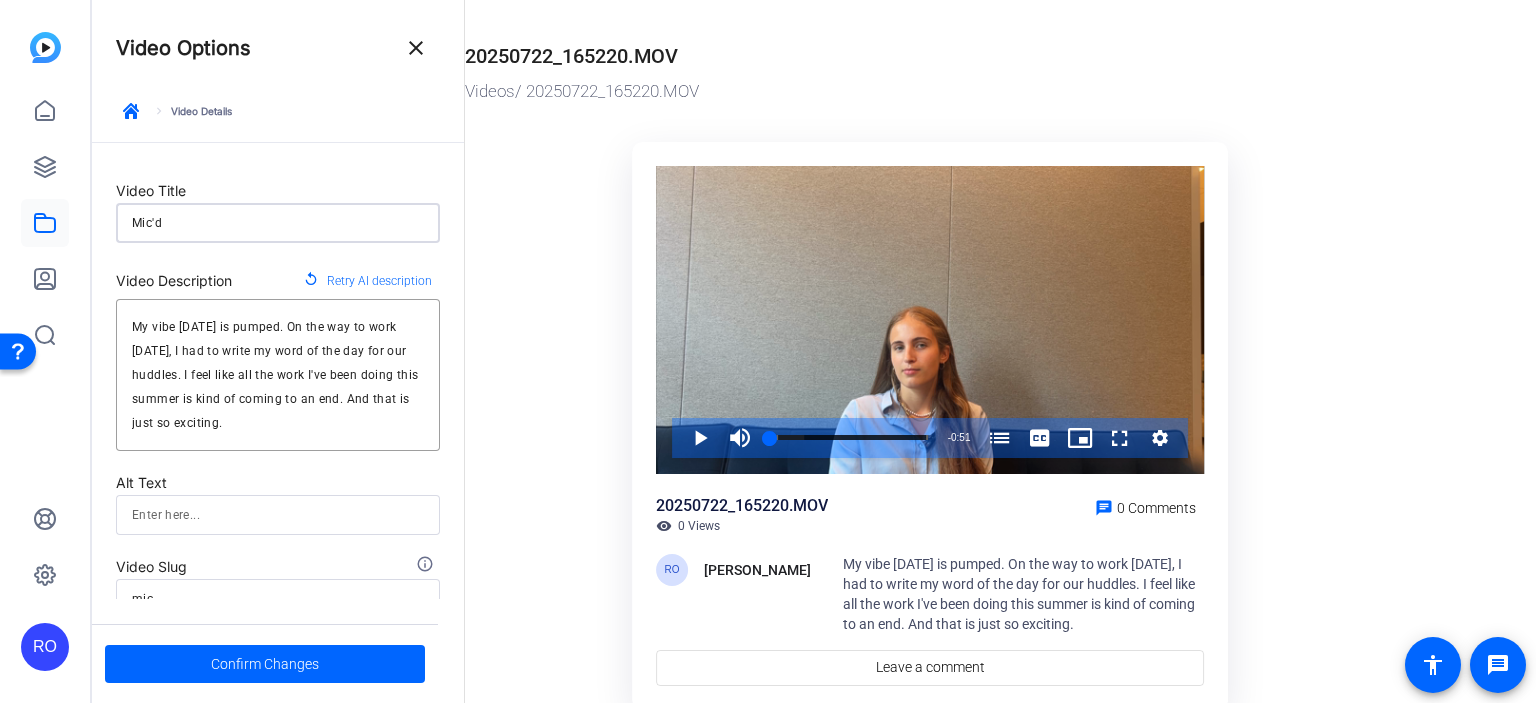 type on "micd" 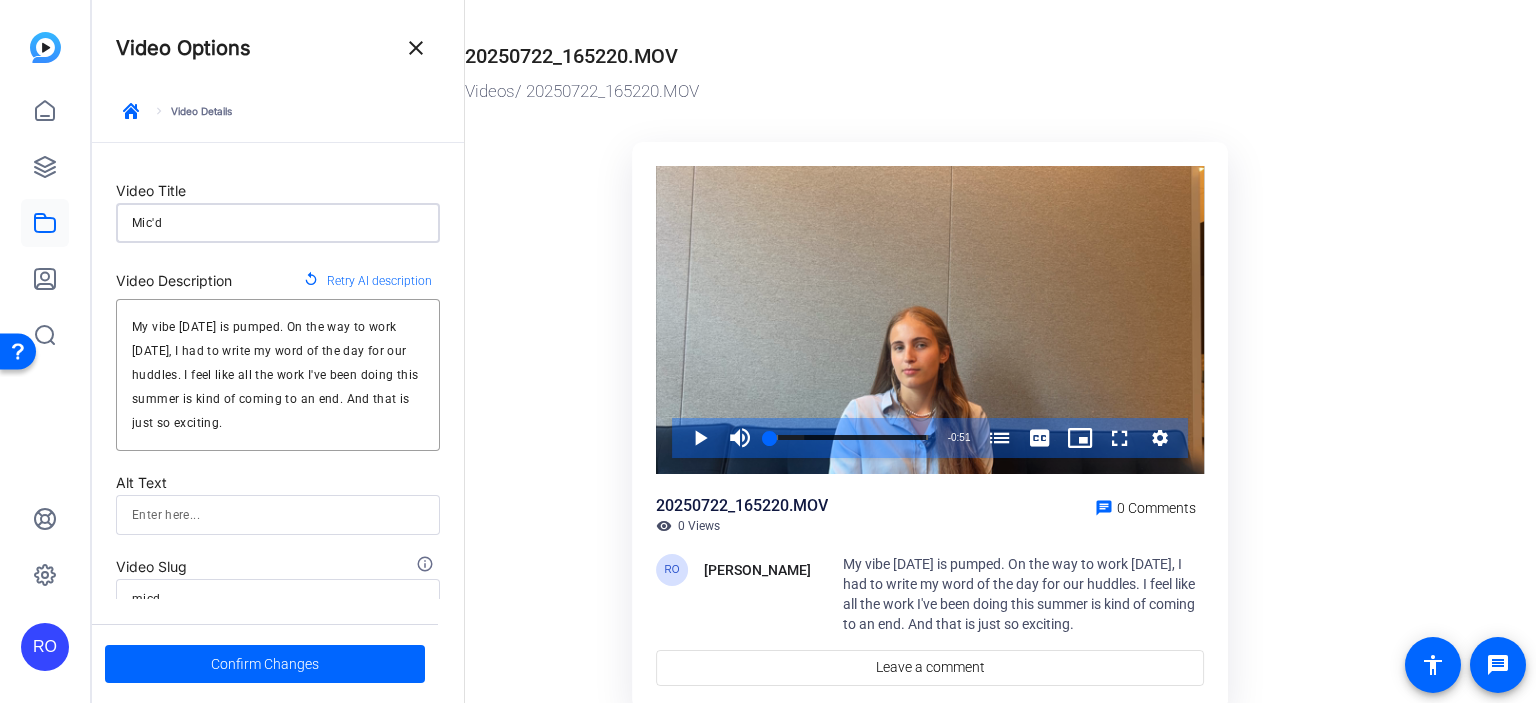 type on "Mic'd" 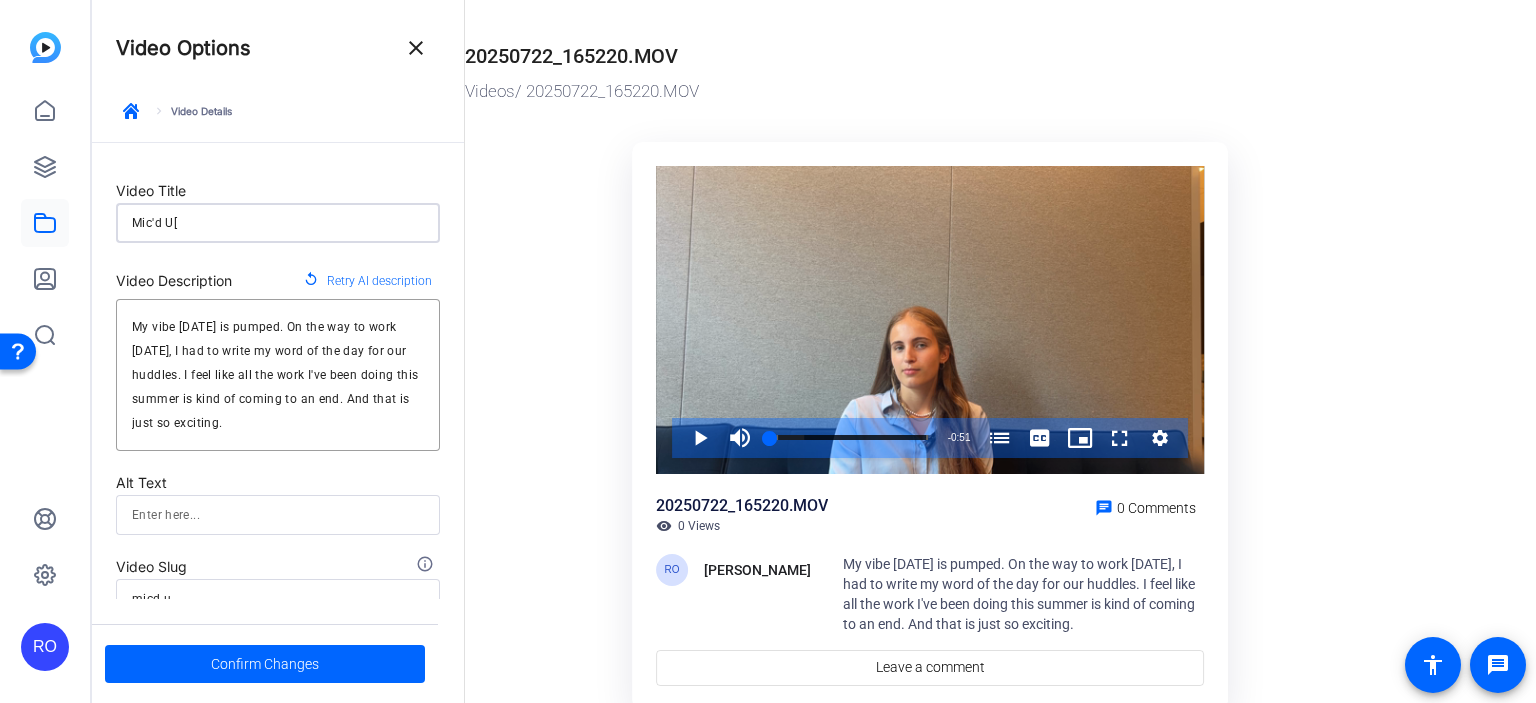 type on "Mic'd U[p" 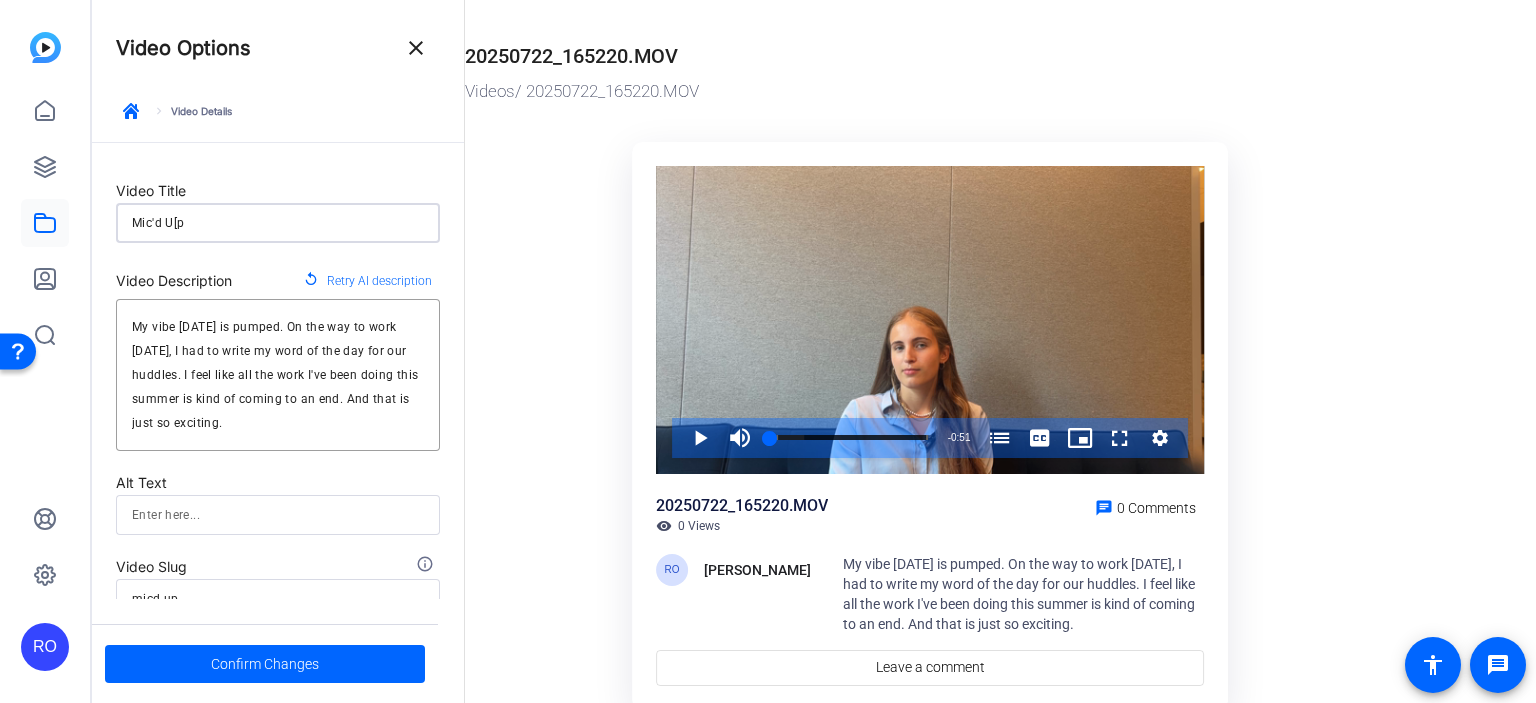 type on "Mic'd U[p" 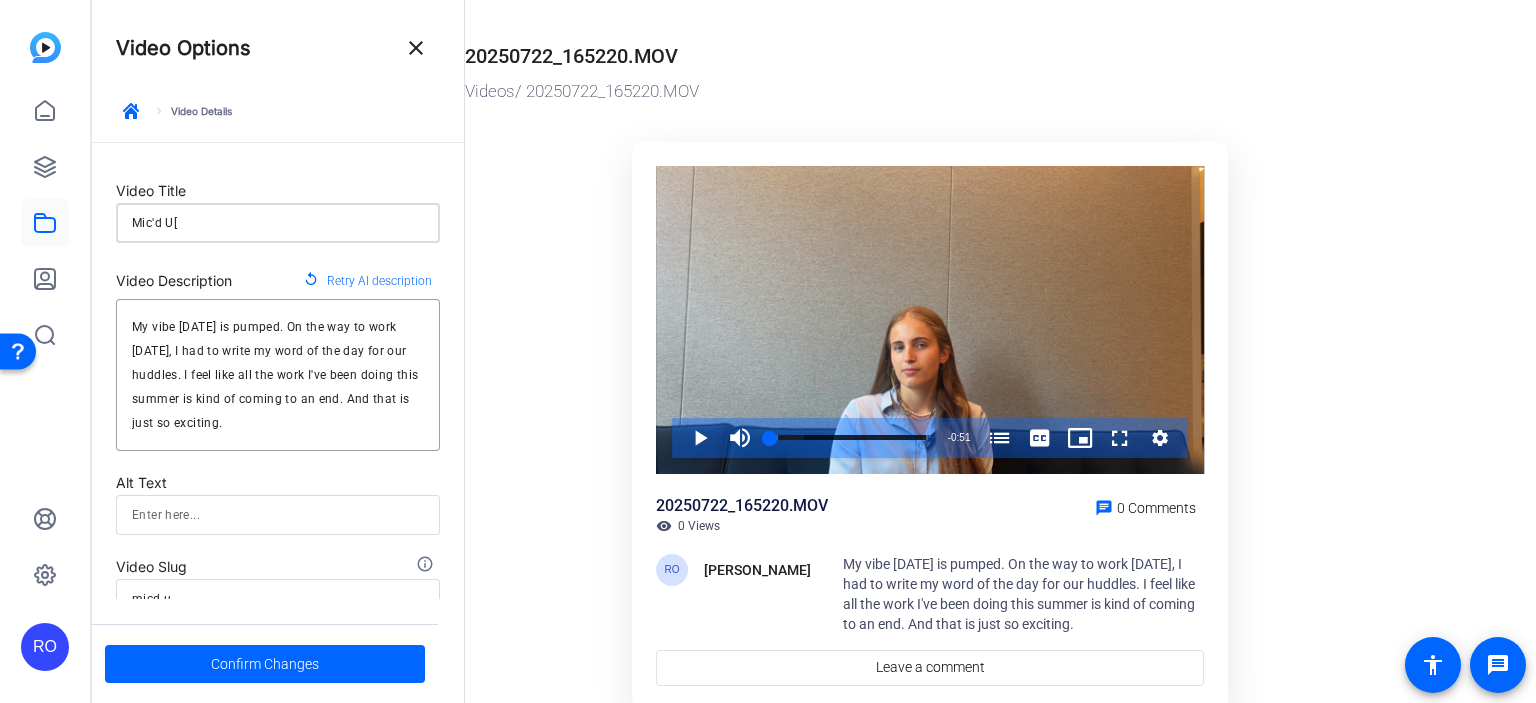 type on "Mic'd U" 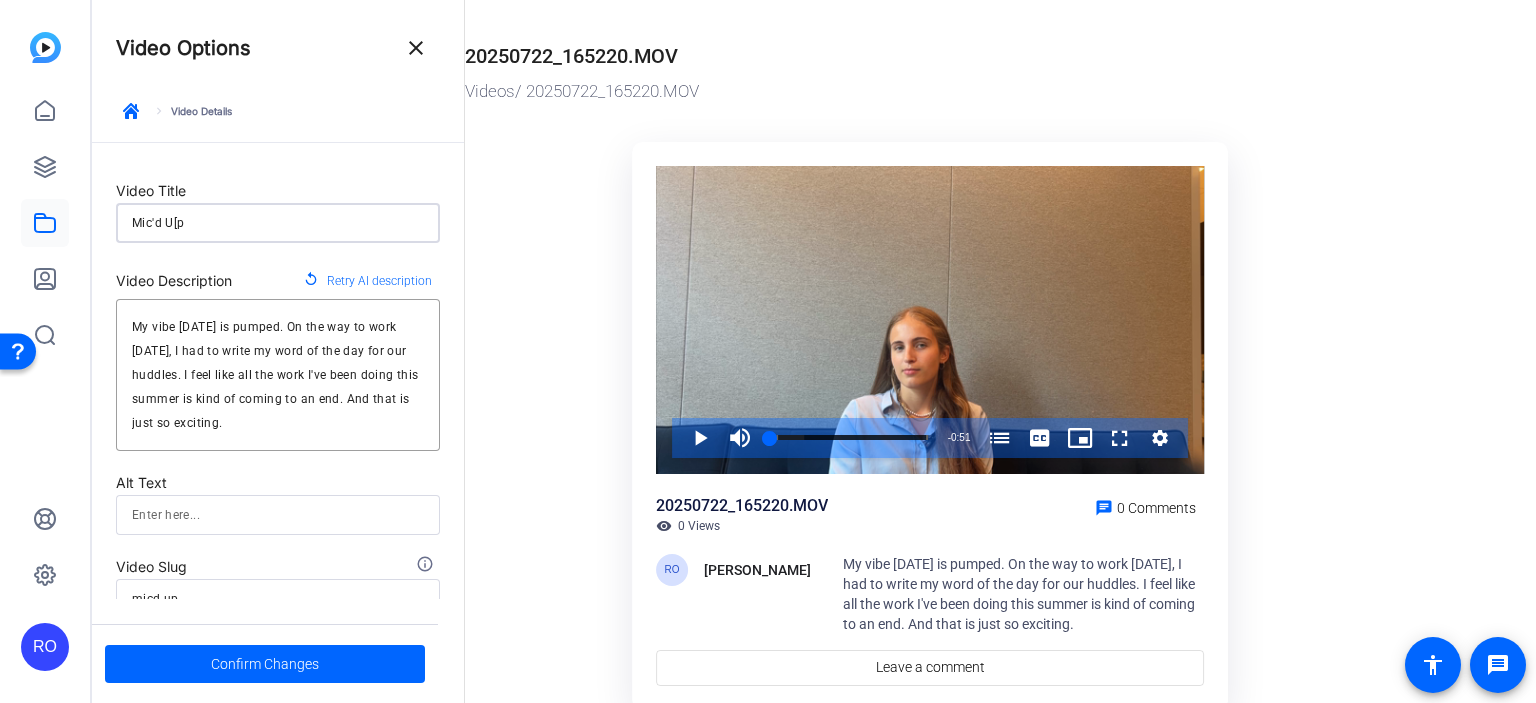 type on "Mic'd U[p" 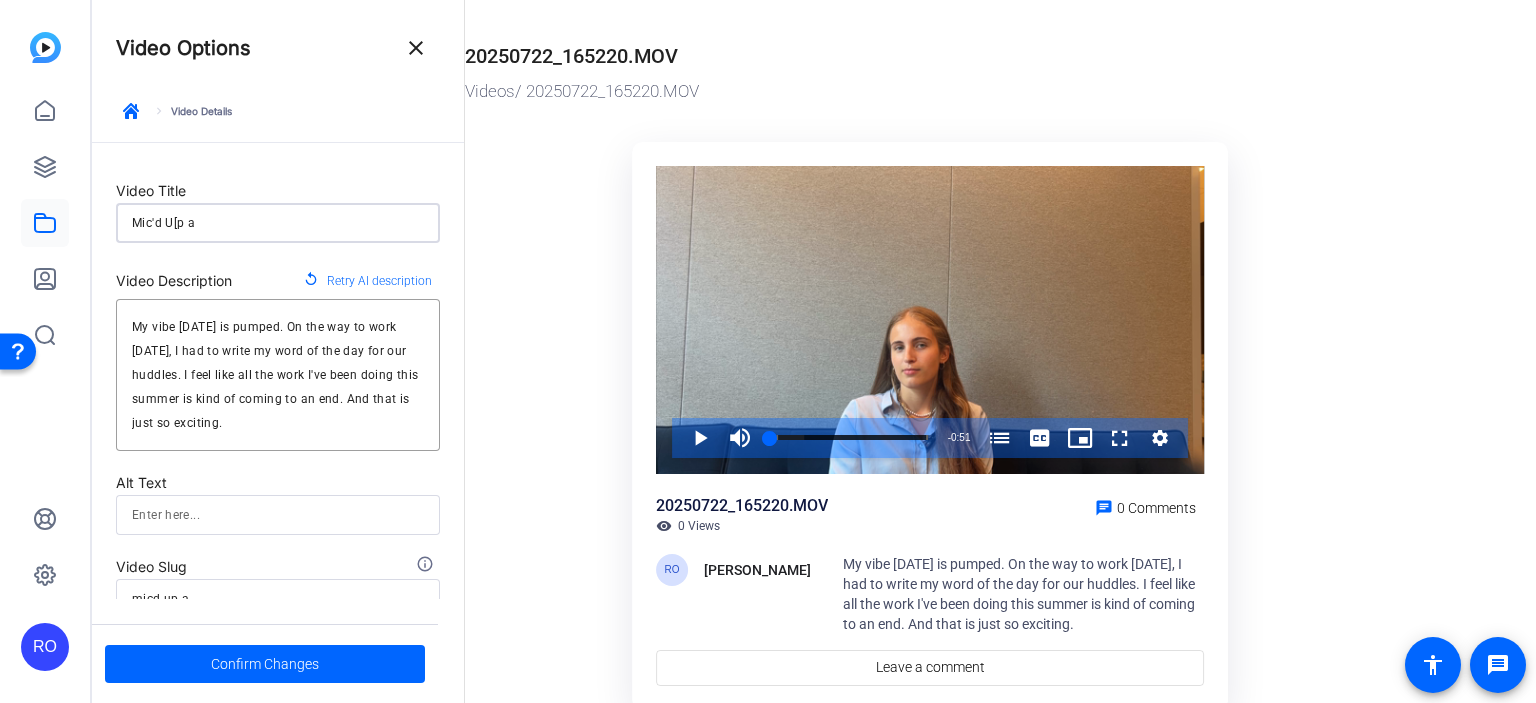 type on "Mic'd U[p" 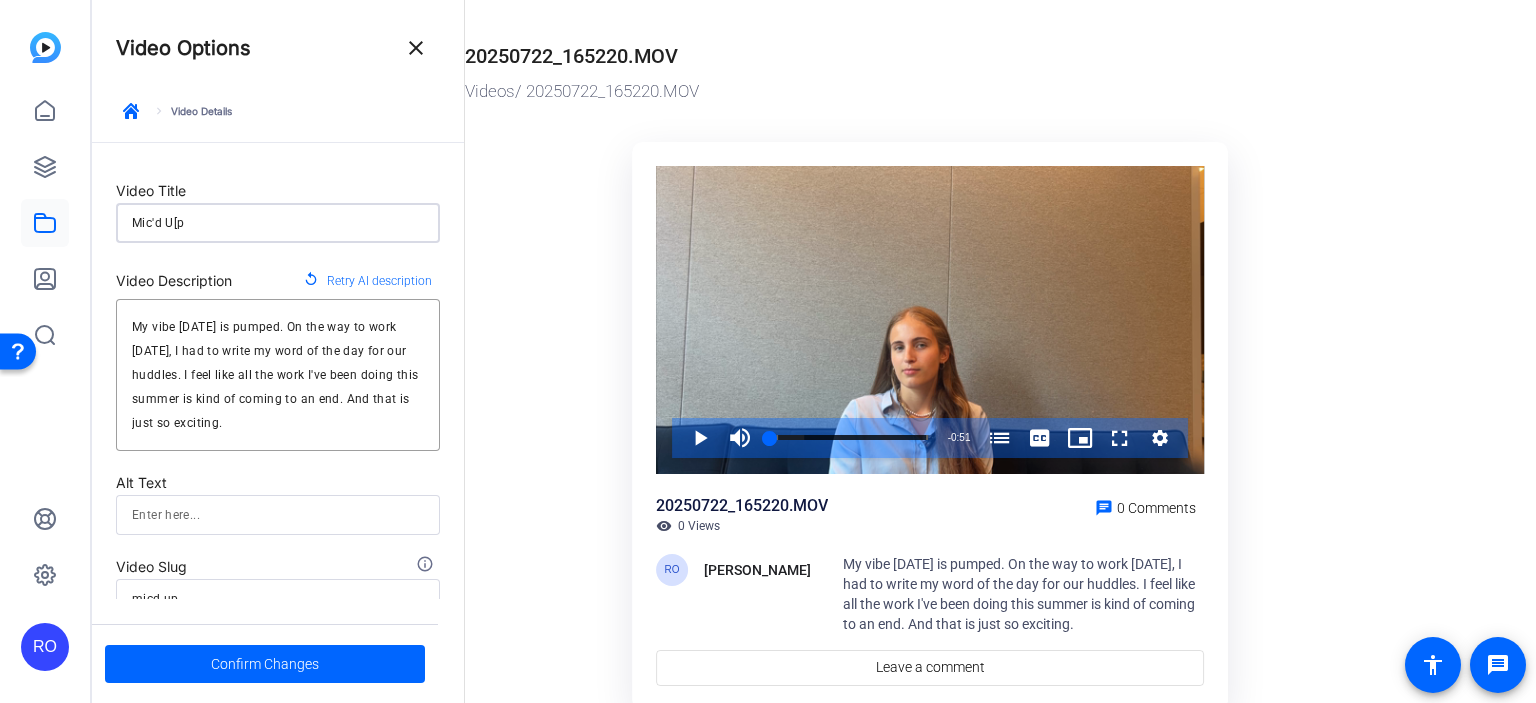 type on "Mic'd U[p" 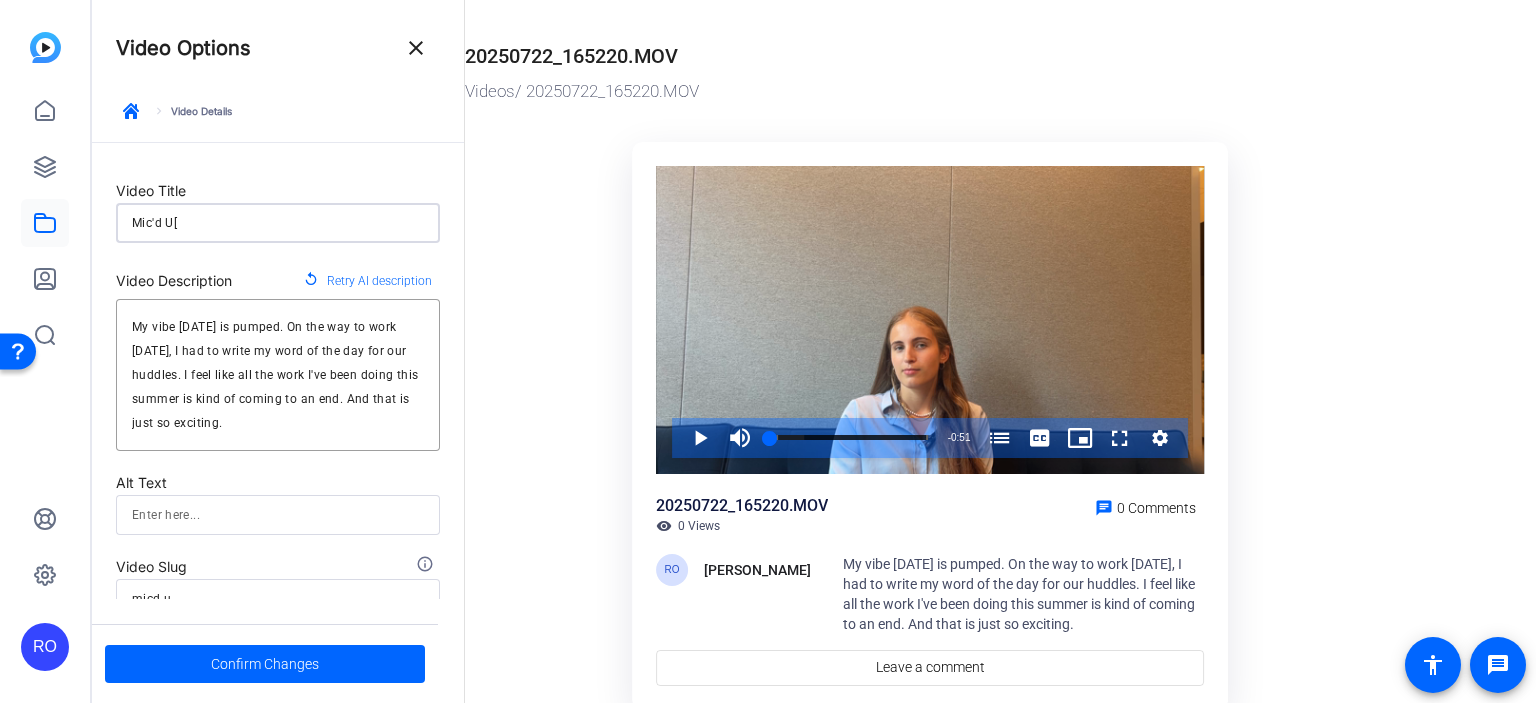 type on "Mic'd U" 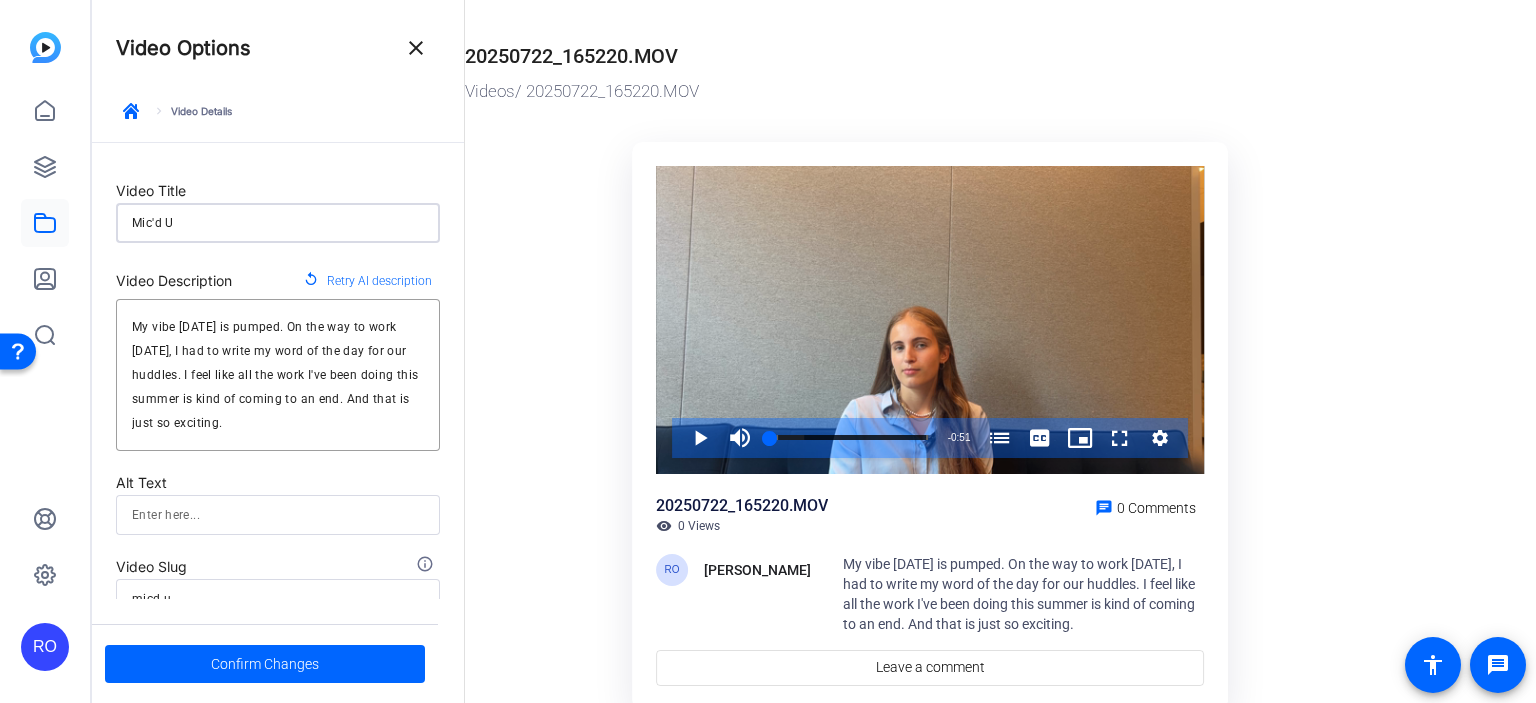 type on "Mic'd Up" 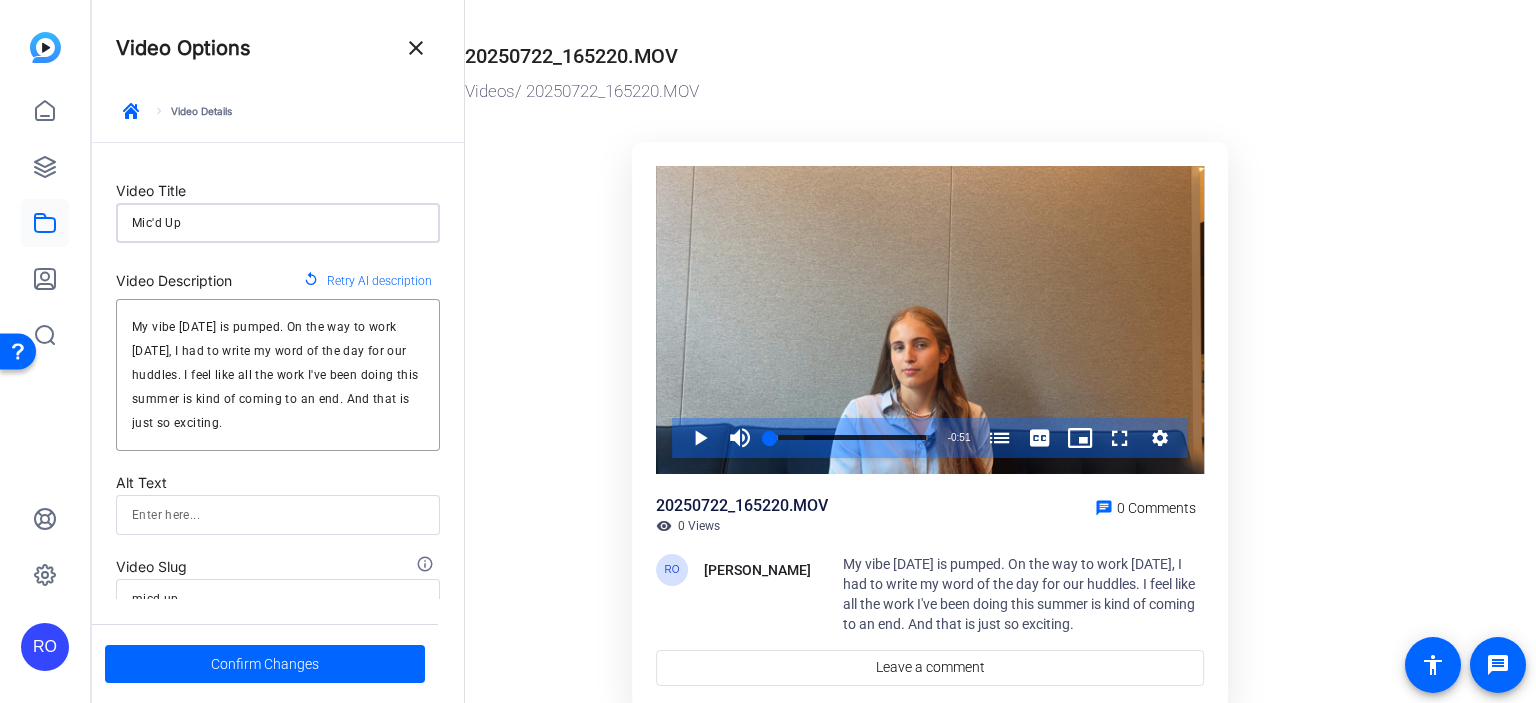 type on "Mic'd Up" 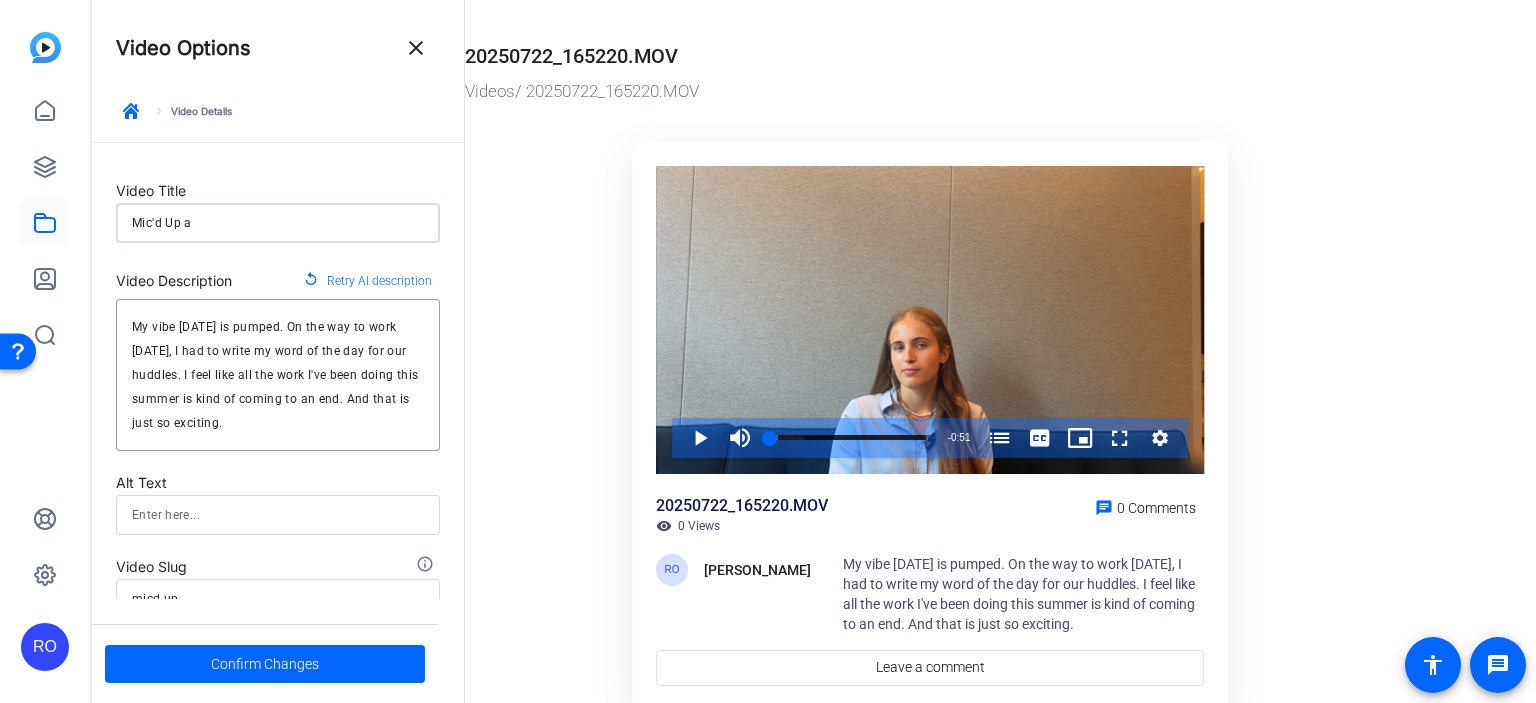 type on "micd-up-a" 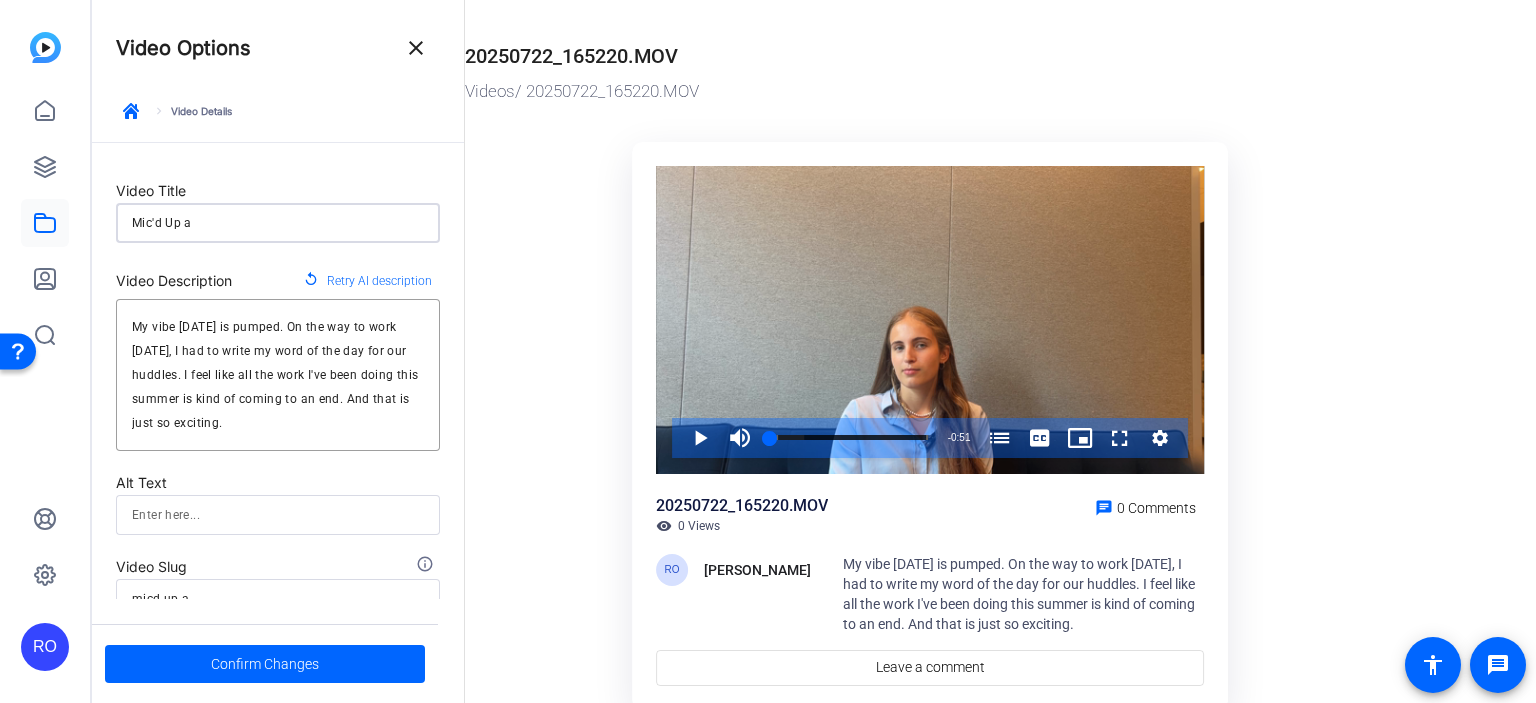 type on "Mic'd Up at" 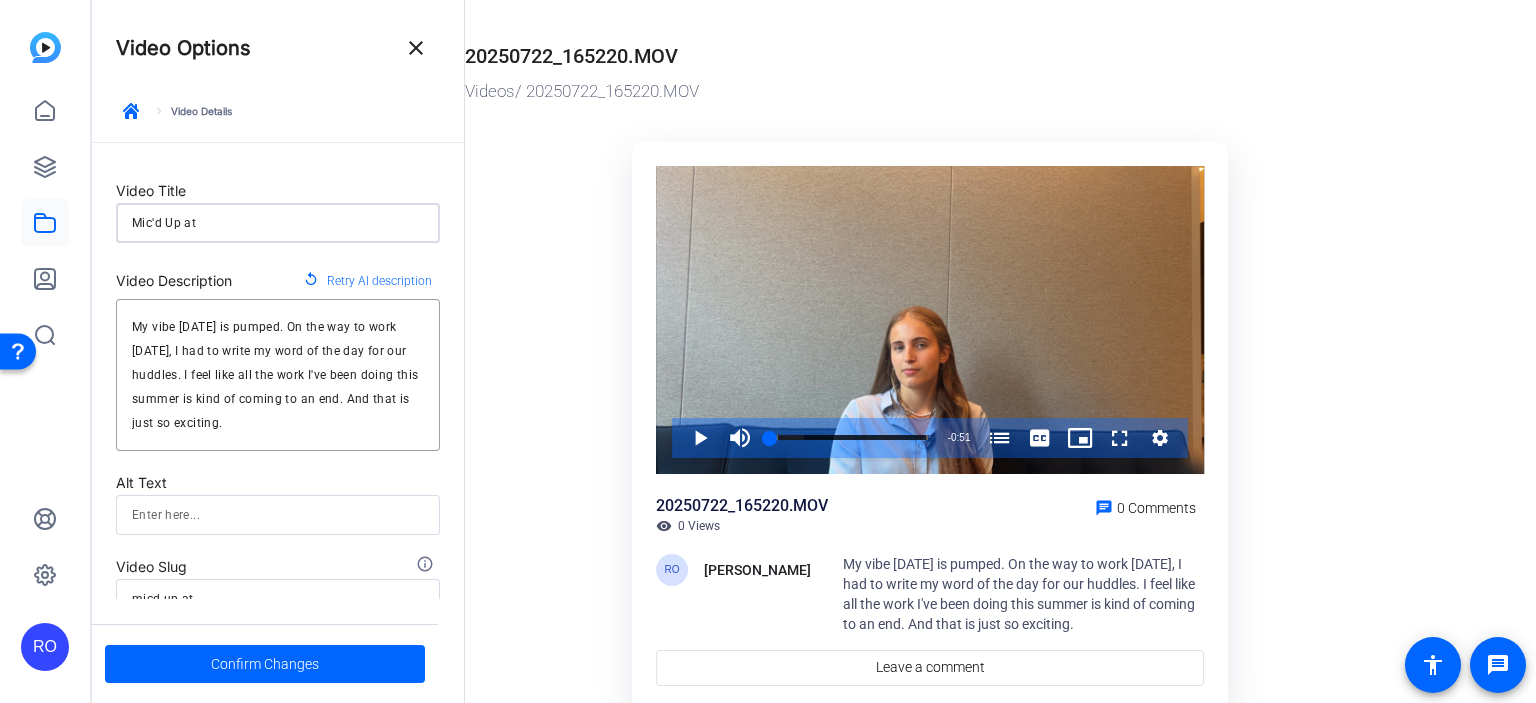 type on "Mic'd Up at" 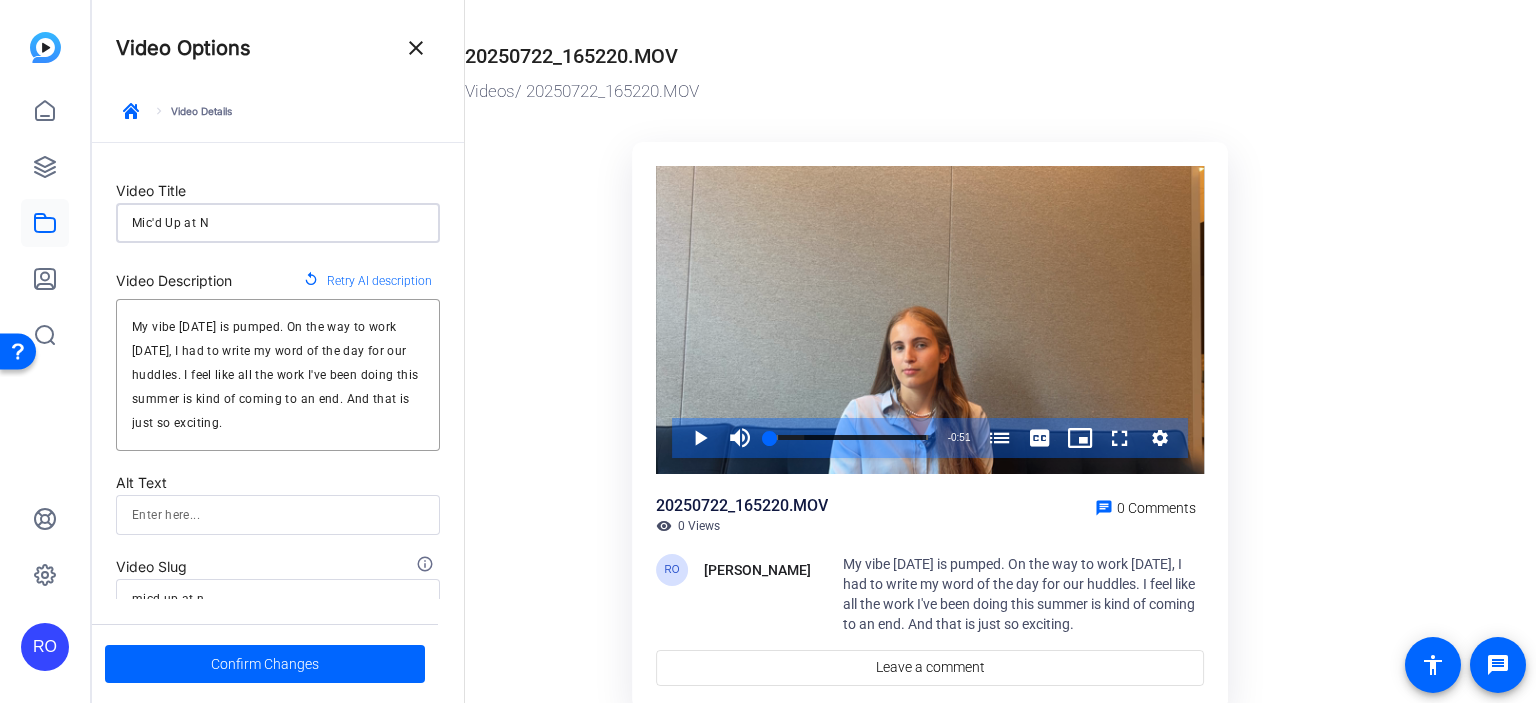 type on "Mic'd Up at [GEOGRAPHIC_DATA]" 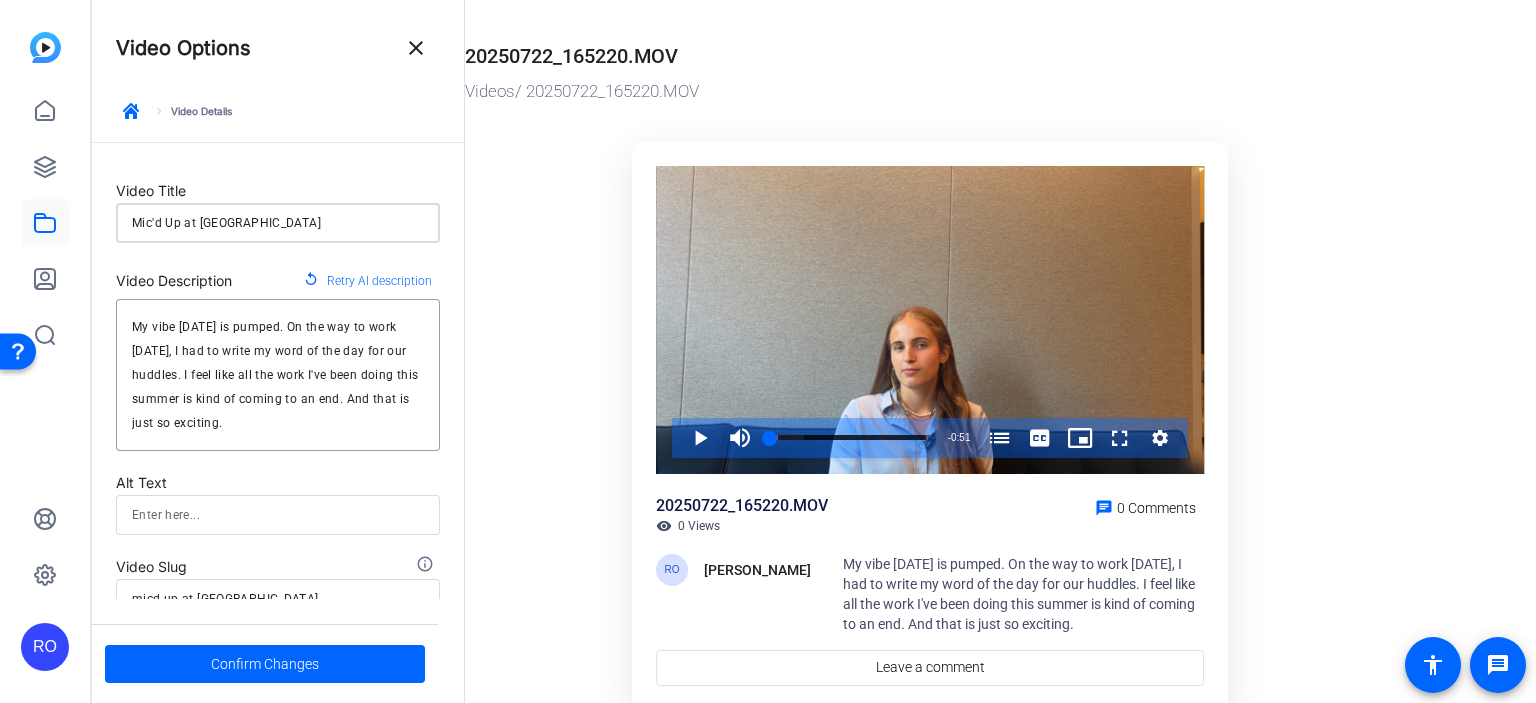 type on "Mic'd Up at NYL" 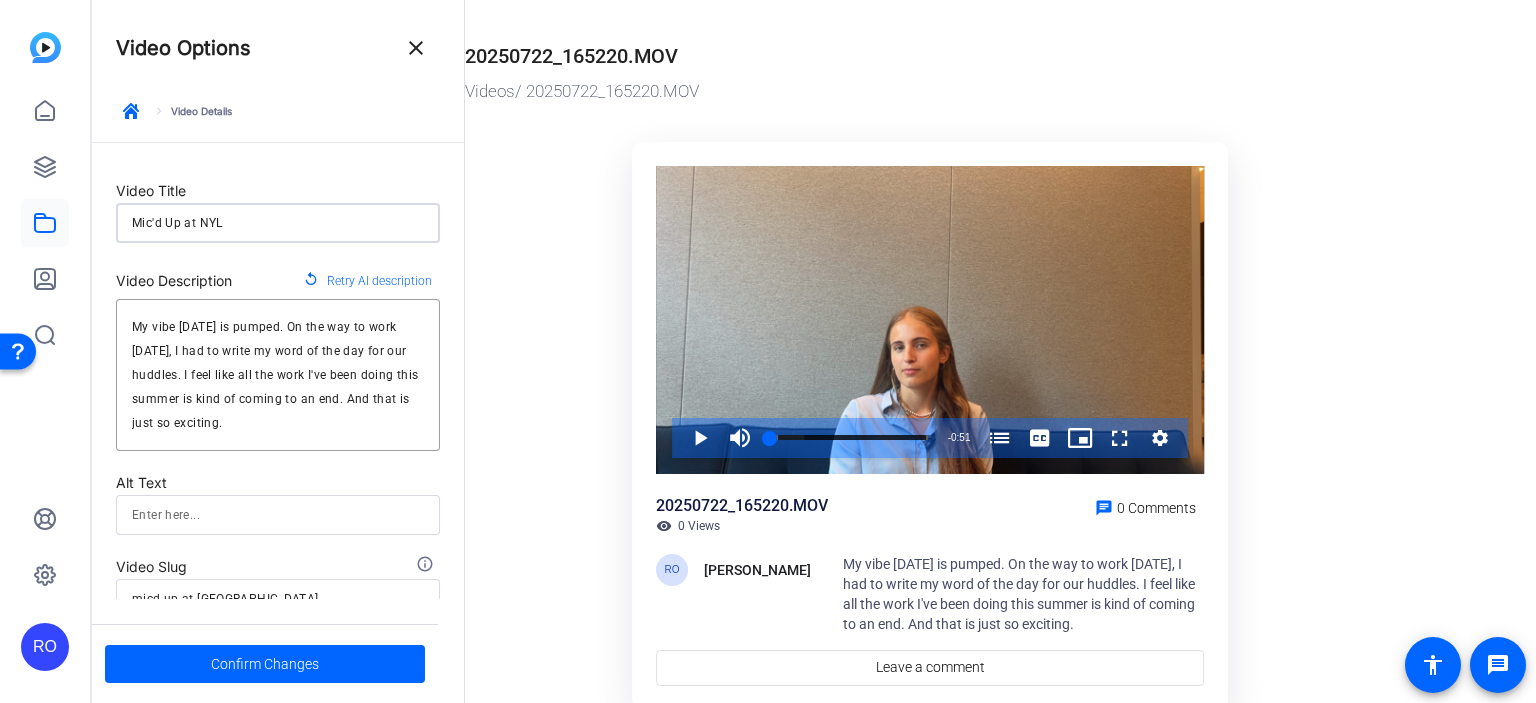 type on "micd-up-at-nyl" 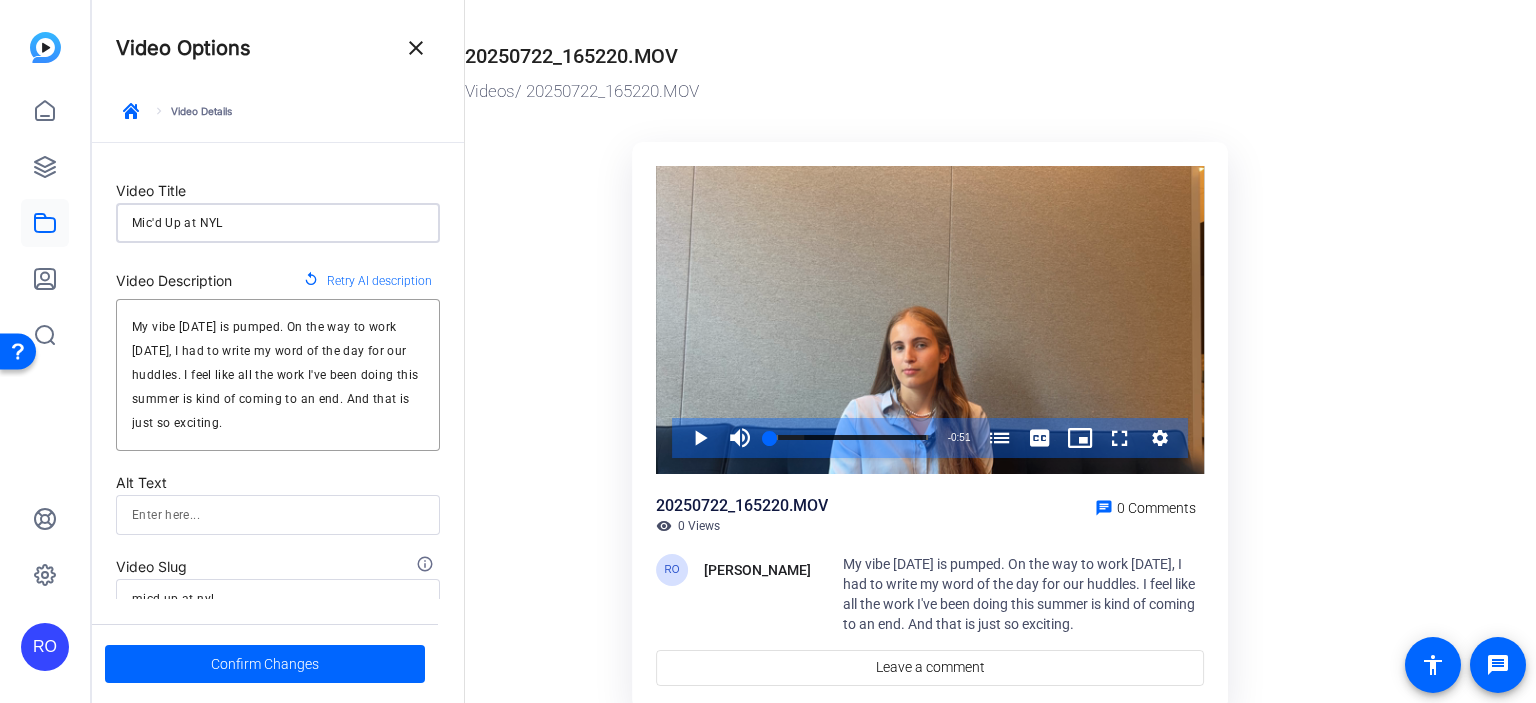 type on "Mic'd Up at NYL" 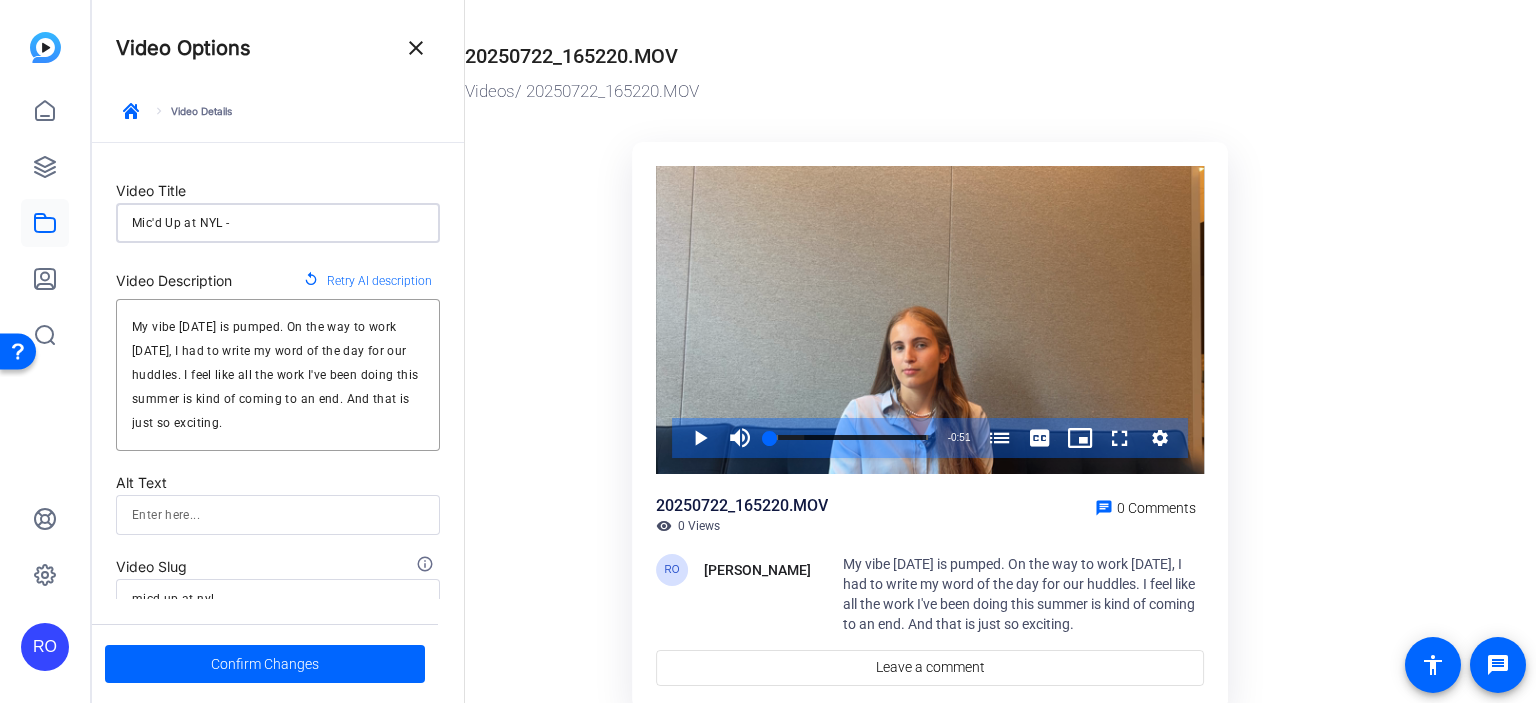 type on "Mic'd Up at NYL -" 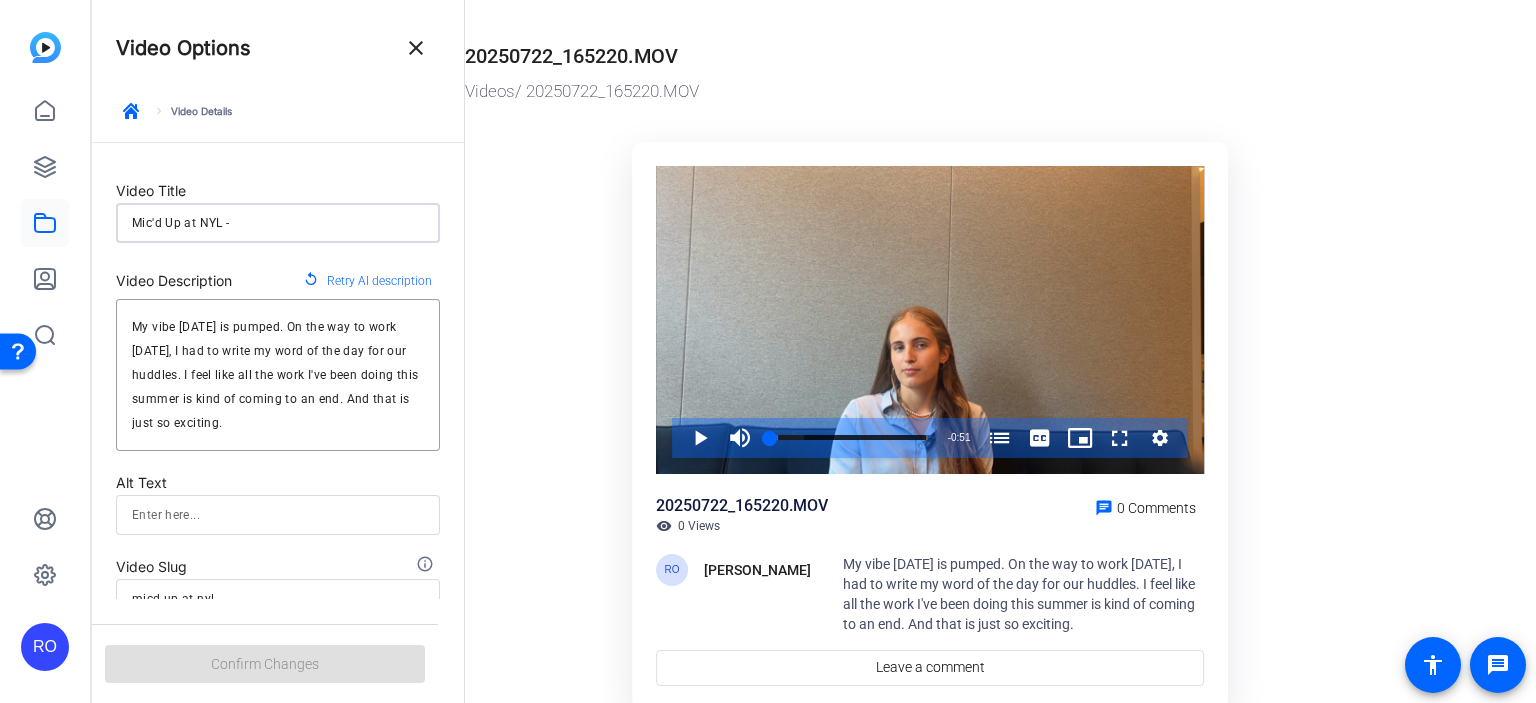 type on "Mic'd Up at [GEOGRAPHIC_DATA]" 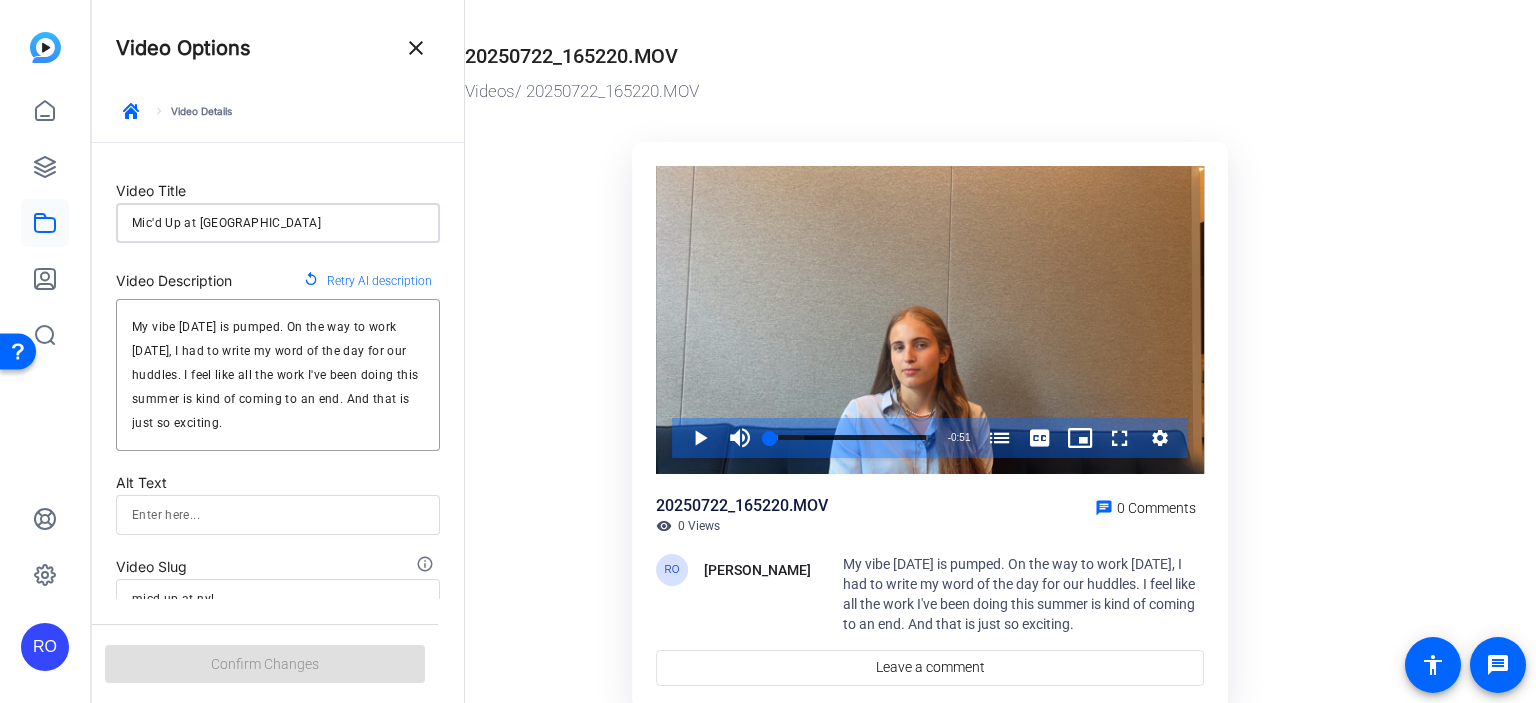 type on "micd-up-at-nyl-a" 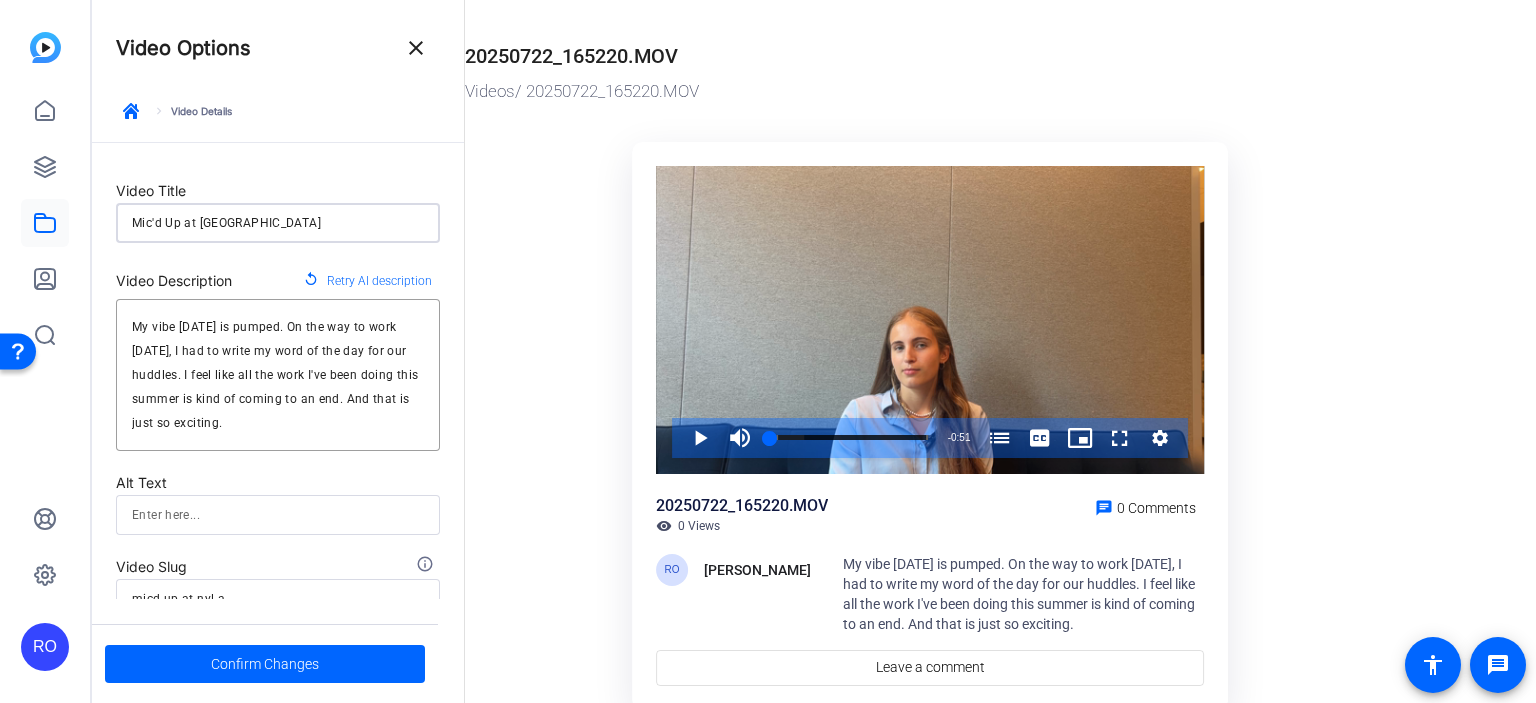 type on "Mic'd Up at [GEOGRAPHIC_DATA]" 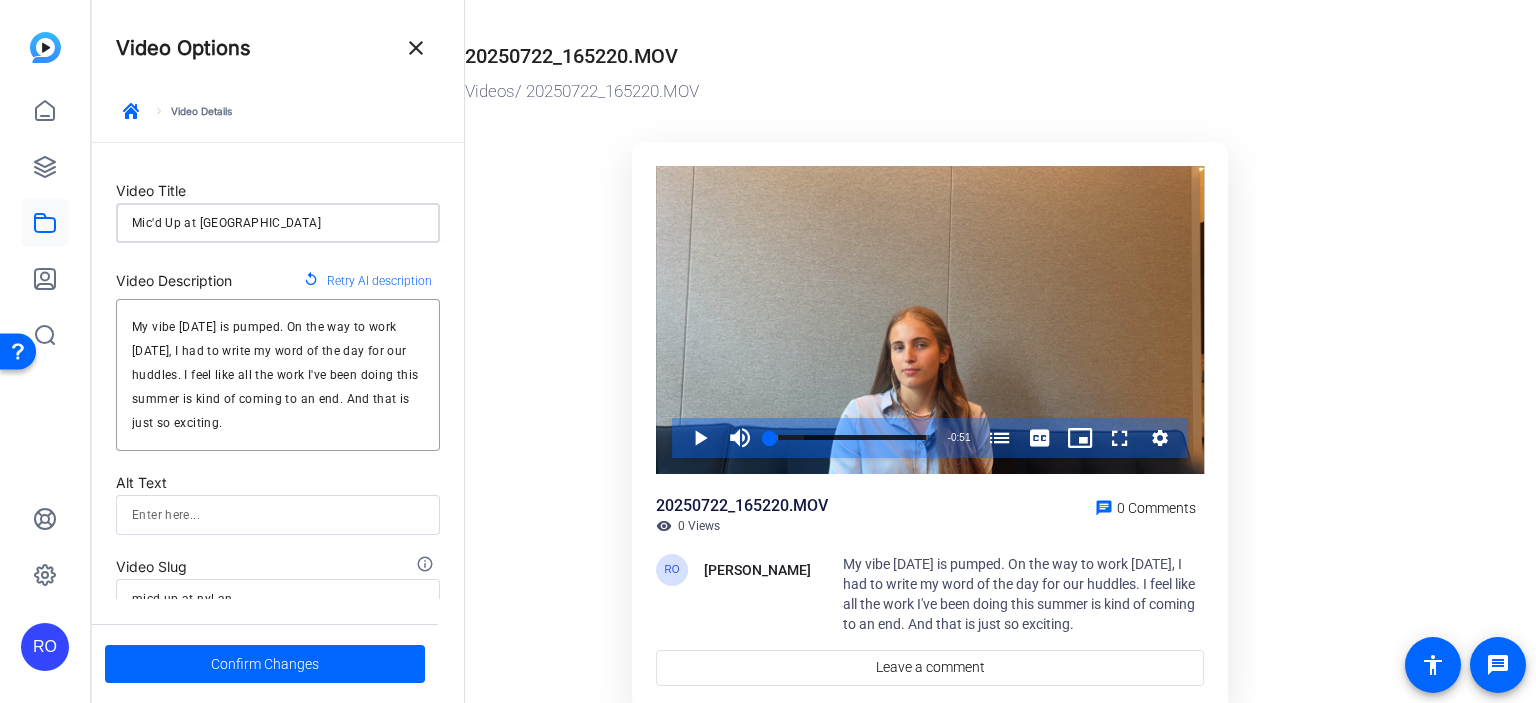 type on "Mic'd Up at NYL - [PERSON_NAME]" 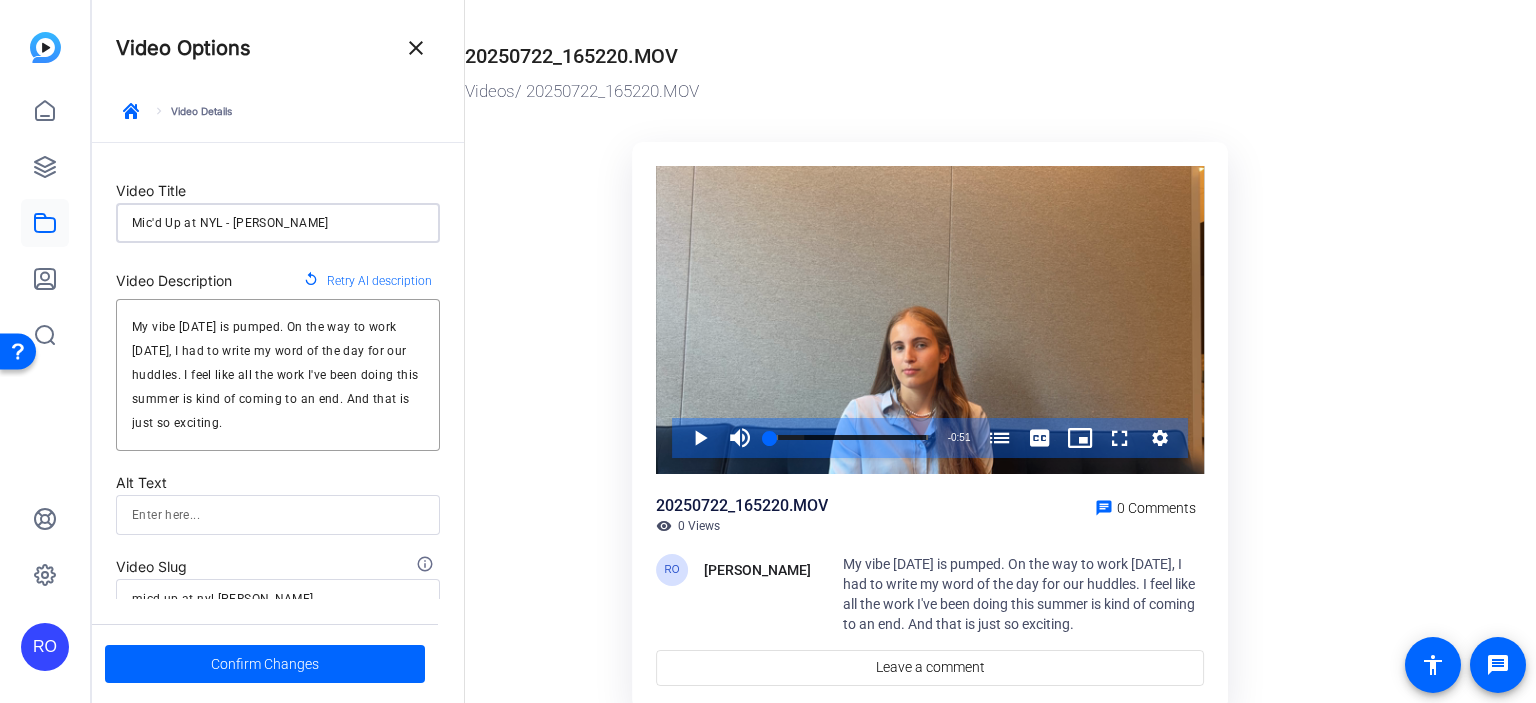 type on "Mic'd Up at NYL - Anni" 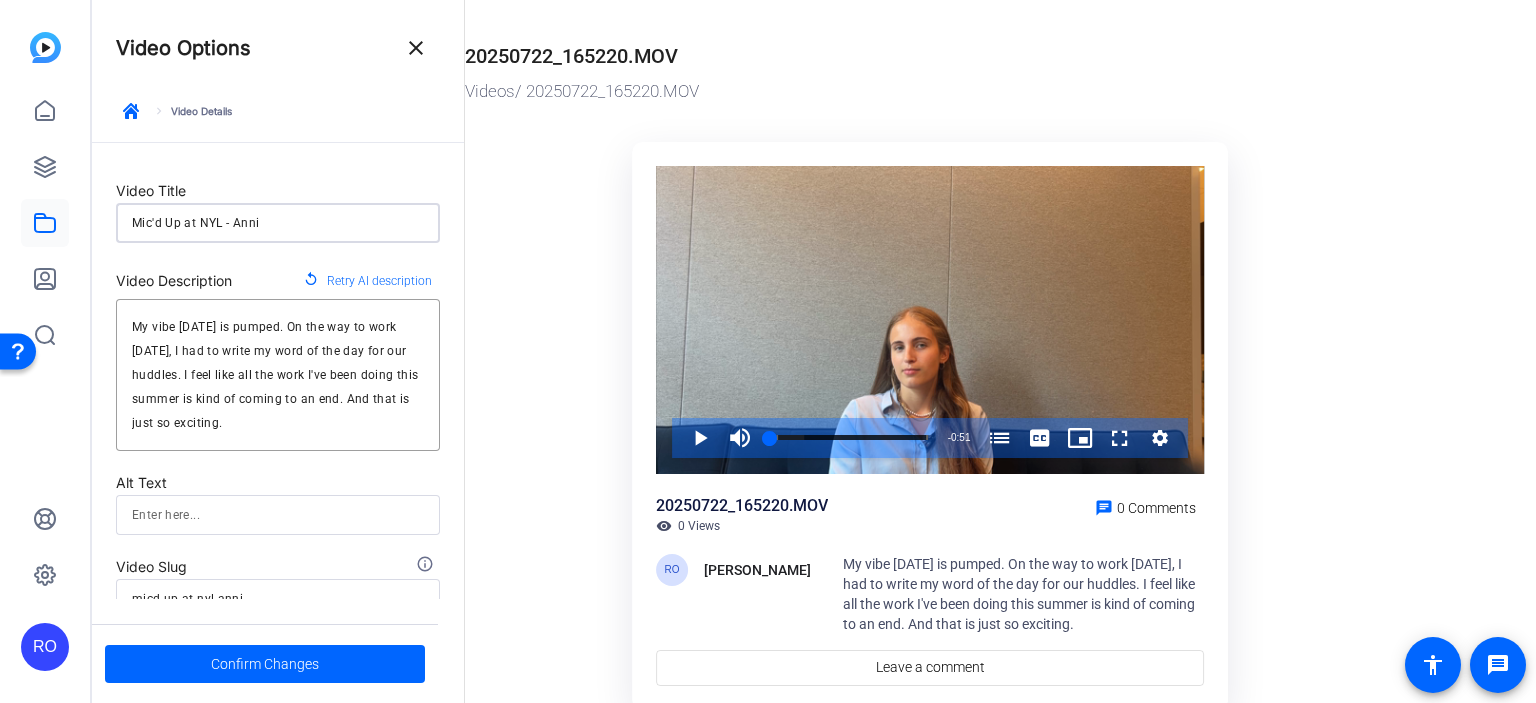 type on "Mic'd Up at NYL - Annik" 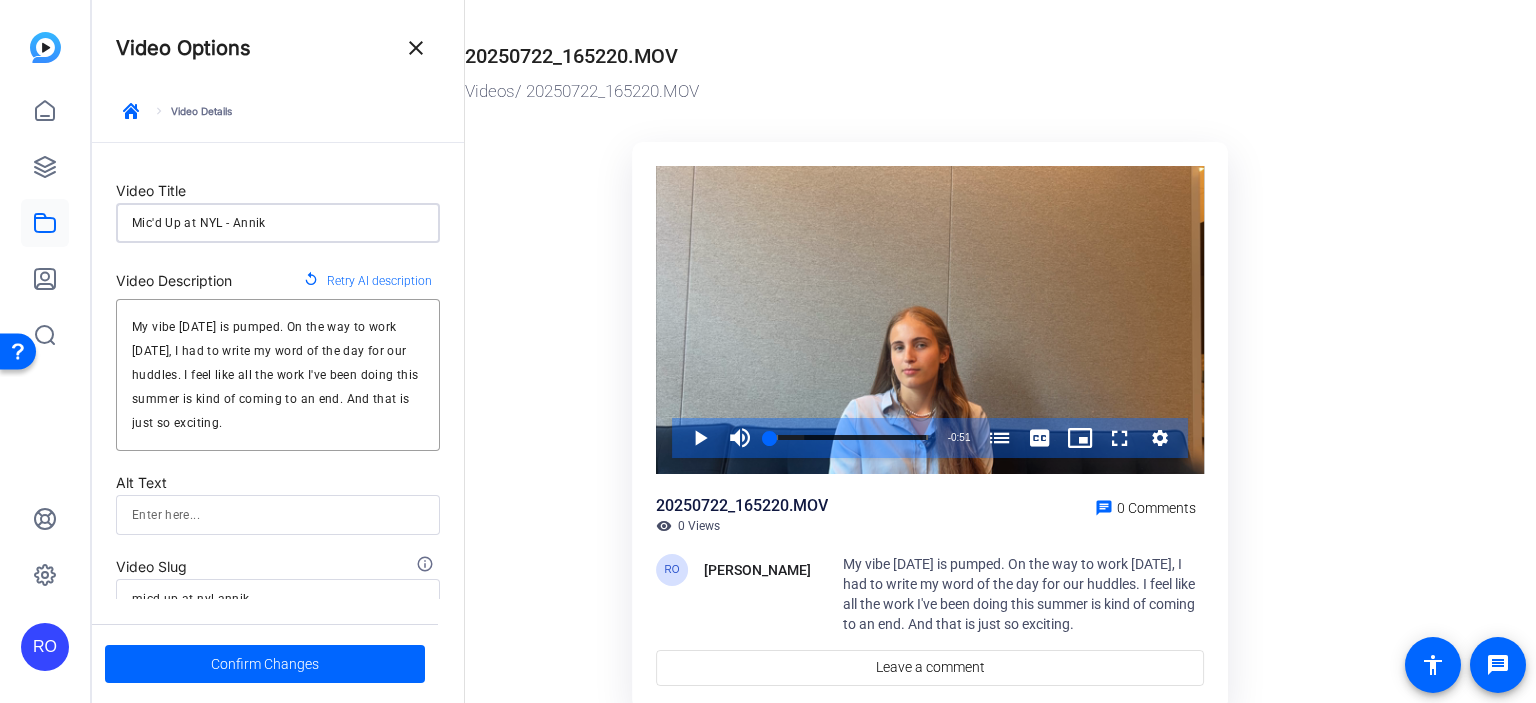 type on "Mic'd Up at NYL - Annika" 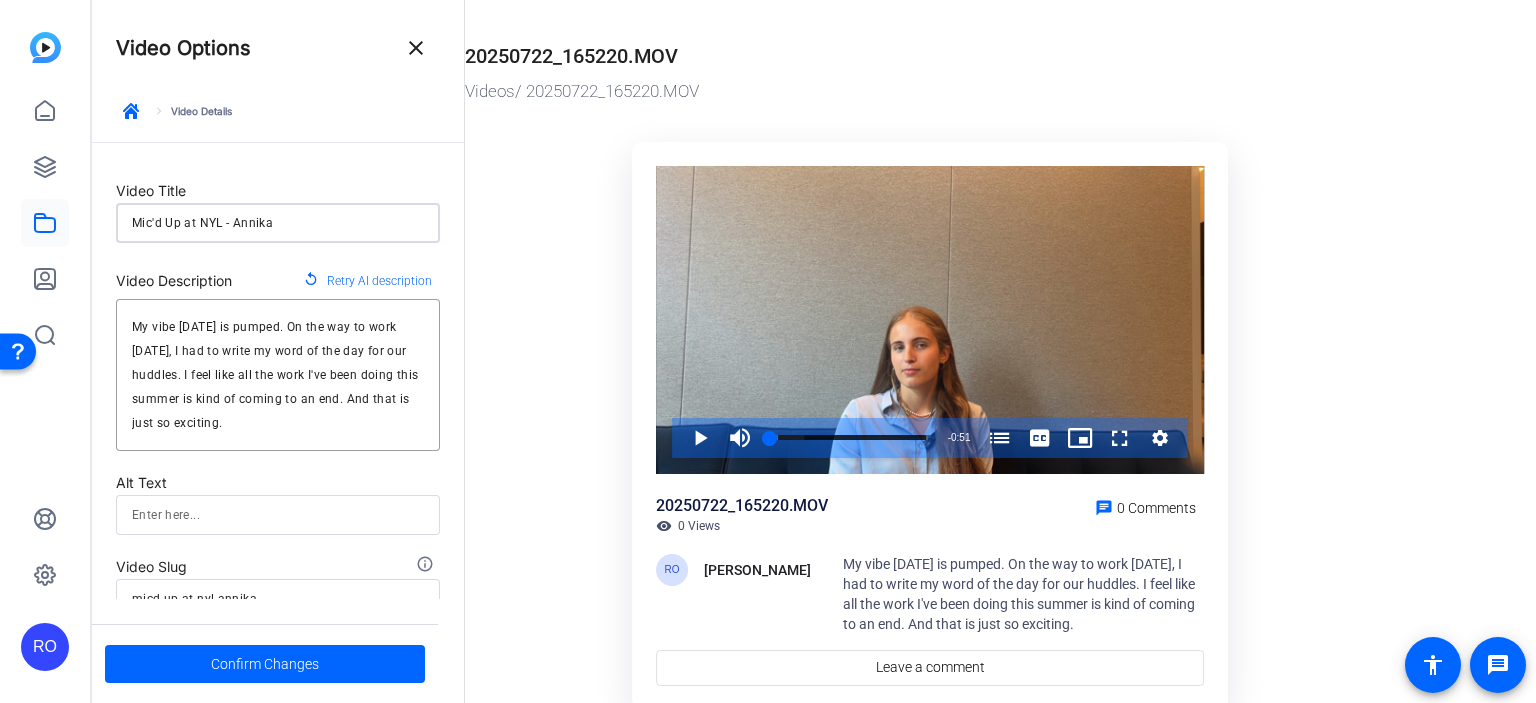 type on "Mic'd Up at NYL - Annika" 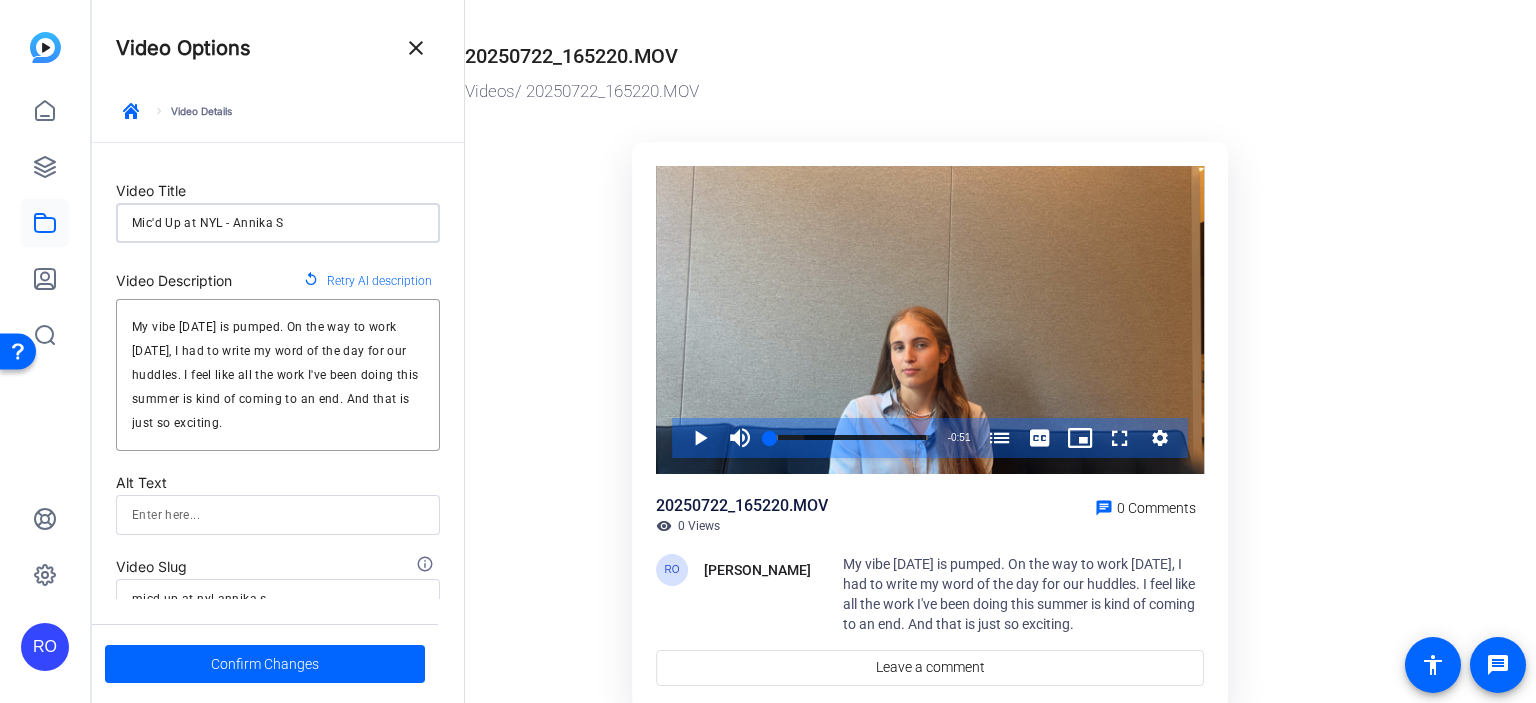 type on "Mic'd Up at NYL - [PERSON_NAME]" 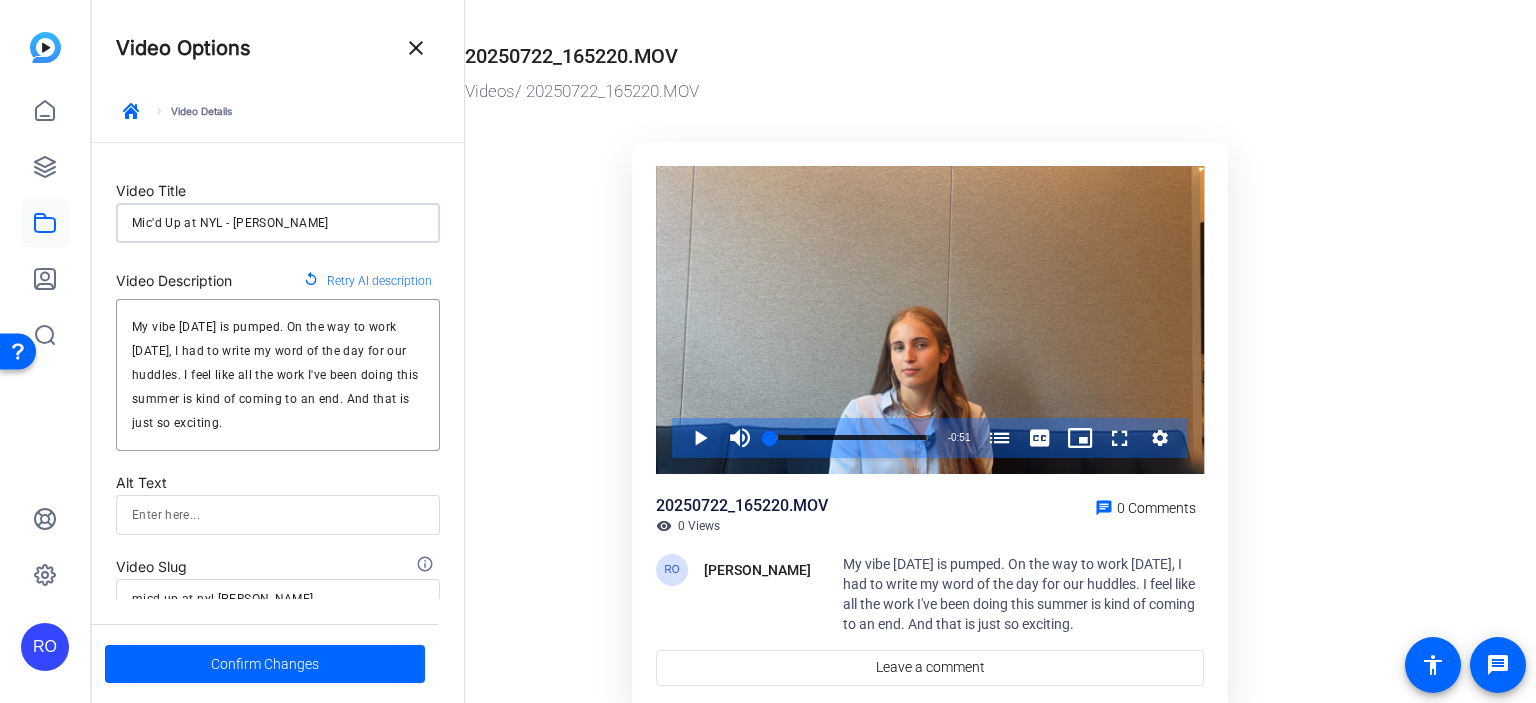 type on "Mic'd Up at NYL - Annika She" 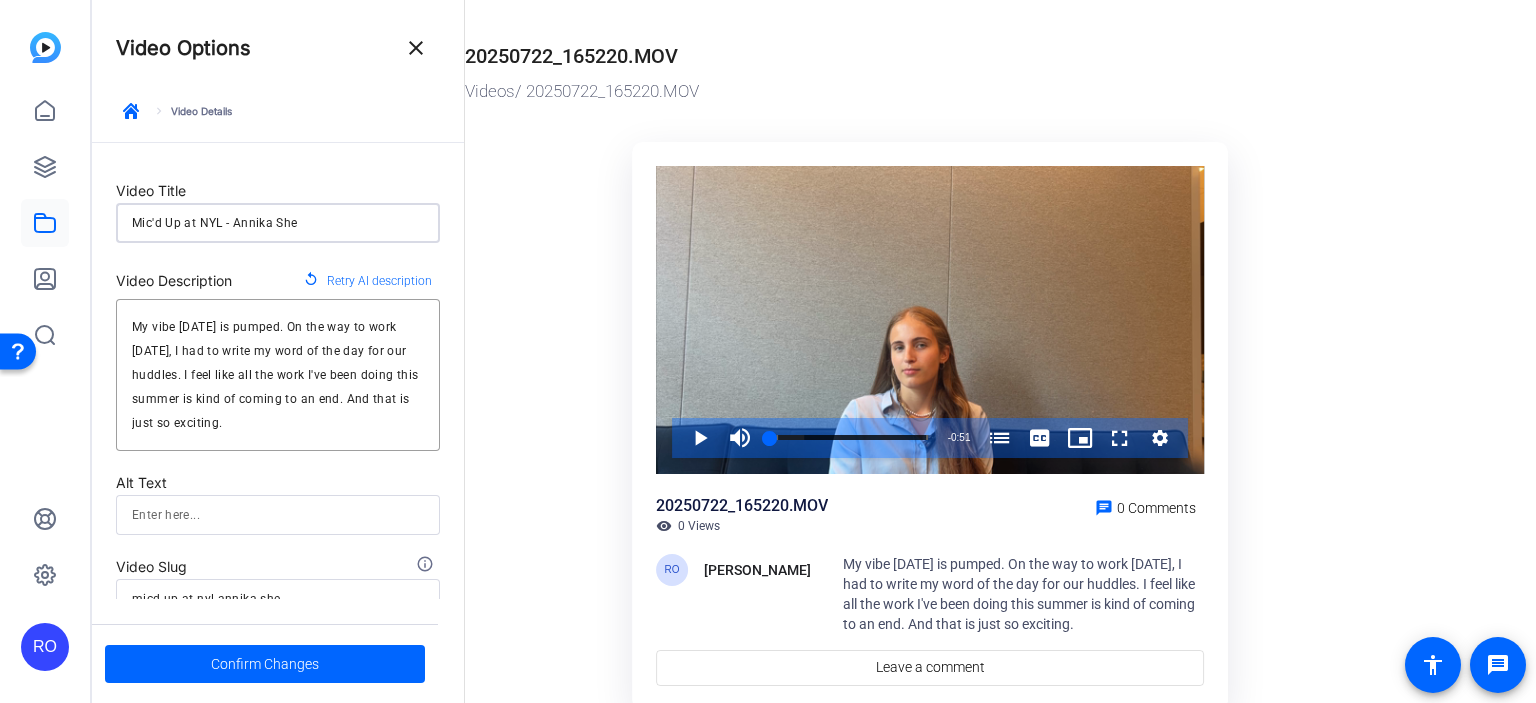 type on "Mic'd Up at NYL - [PERSON_NAME]" 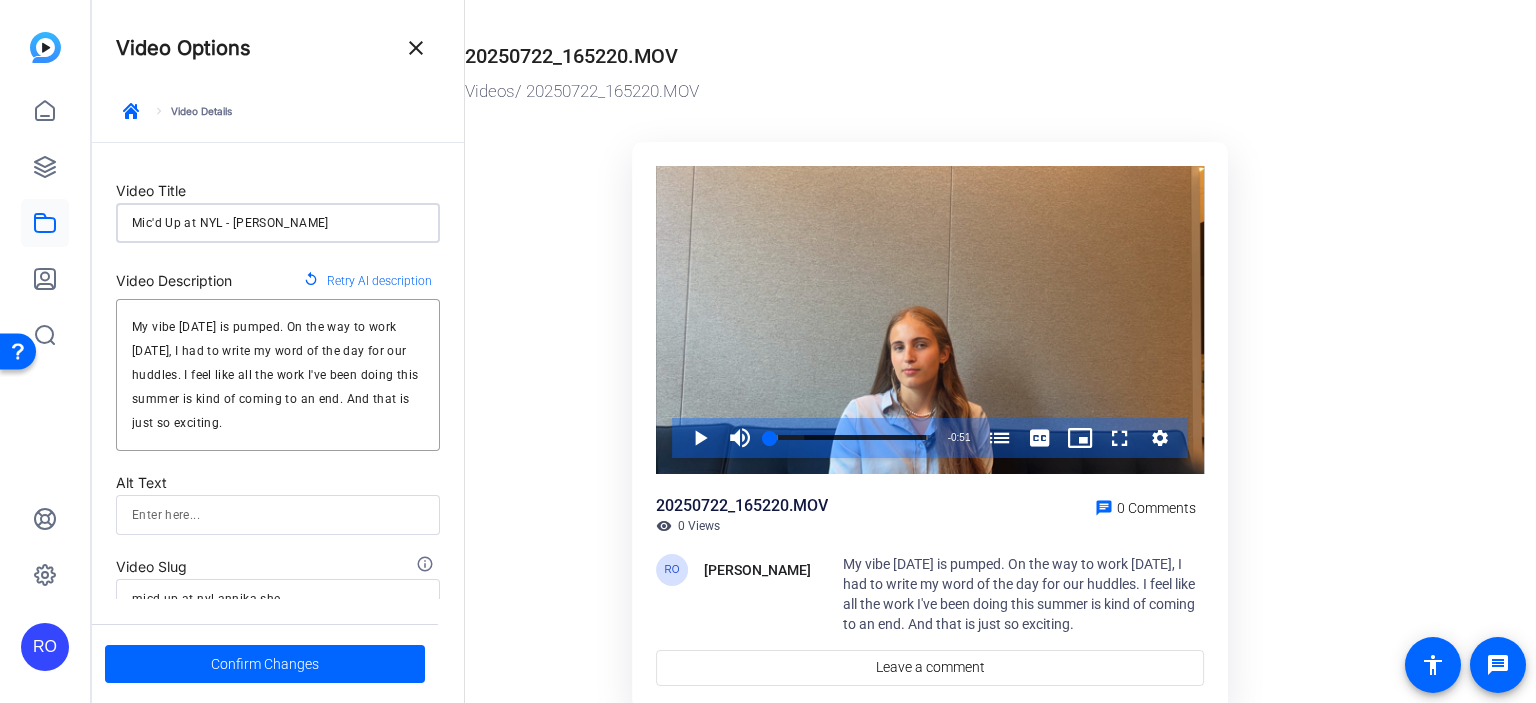 type on "micd-up-at-nyl-[PERSON_NAME]" 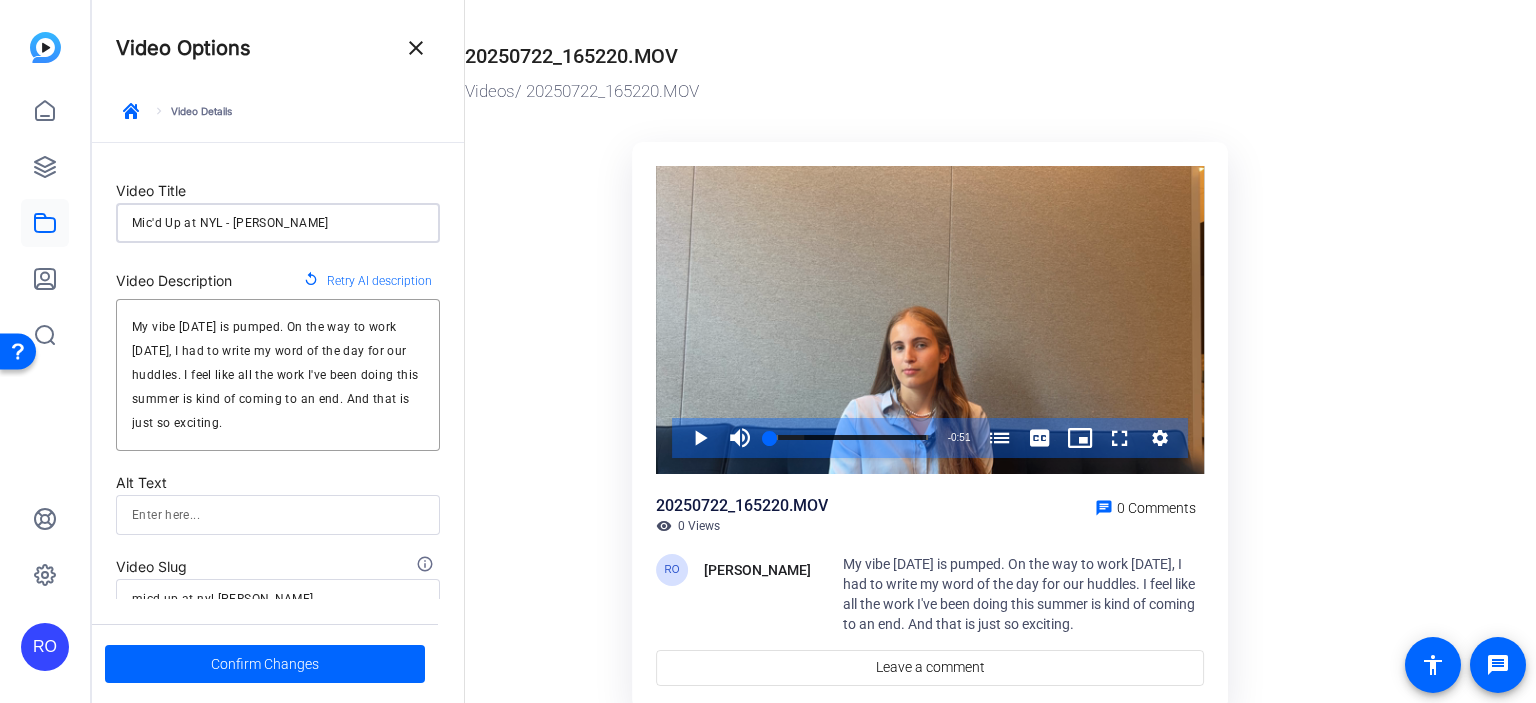 type on "Mic'd Up at NYL - [PERSON_NAME] [PERSON_NAME]" 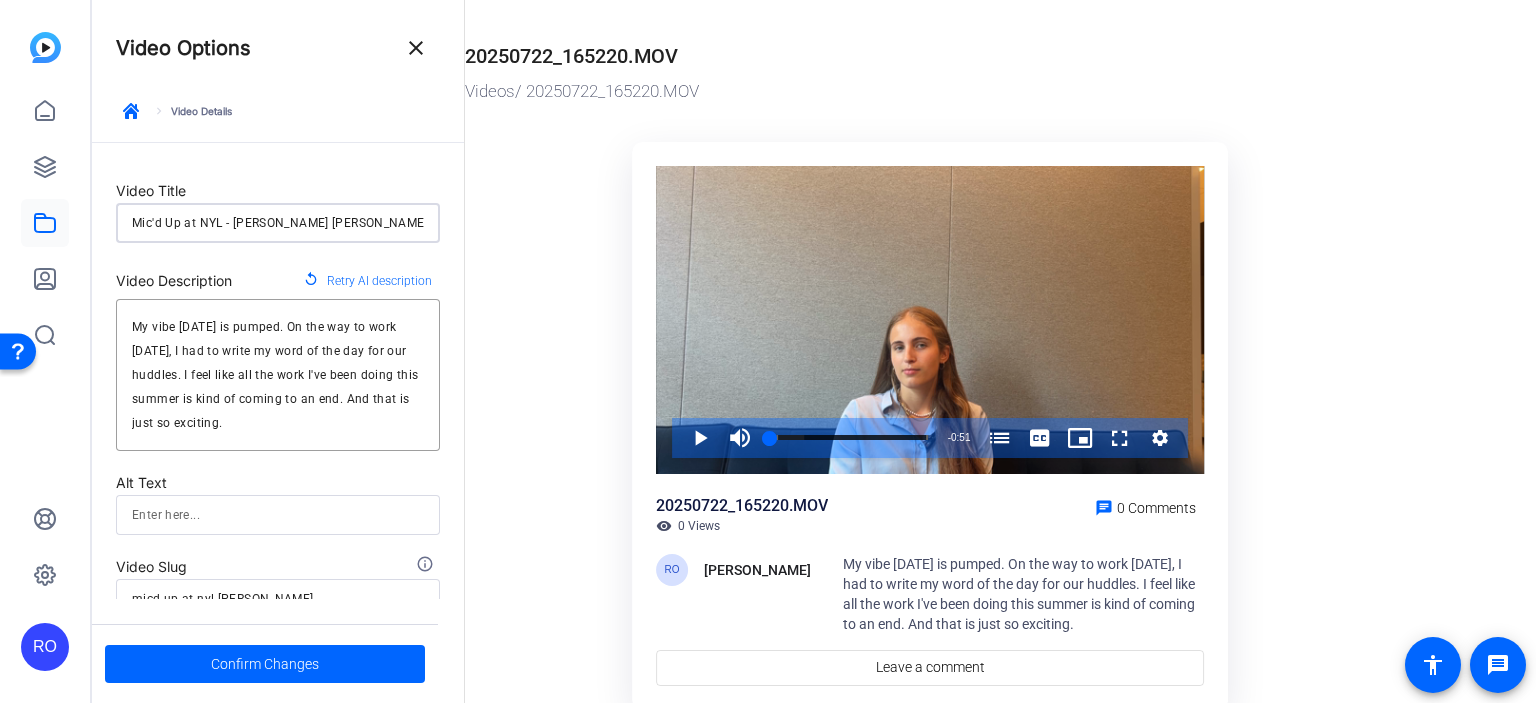 type on "Mic'd Up at NYL - [PERSON_NAME]" 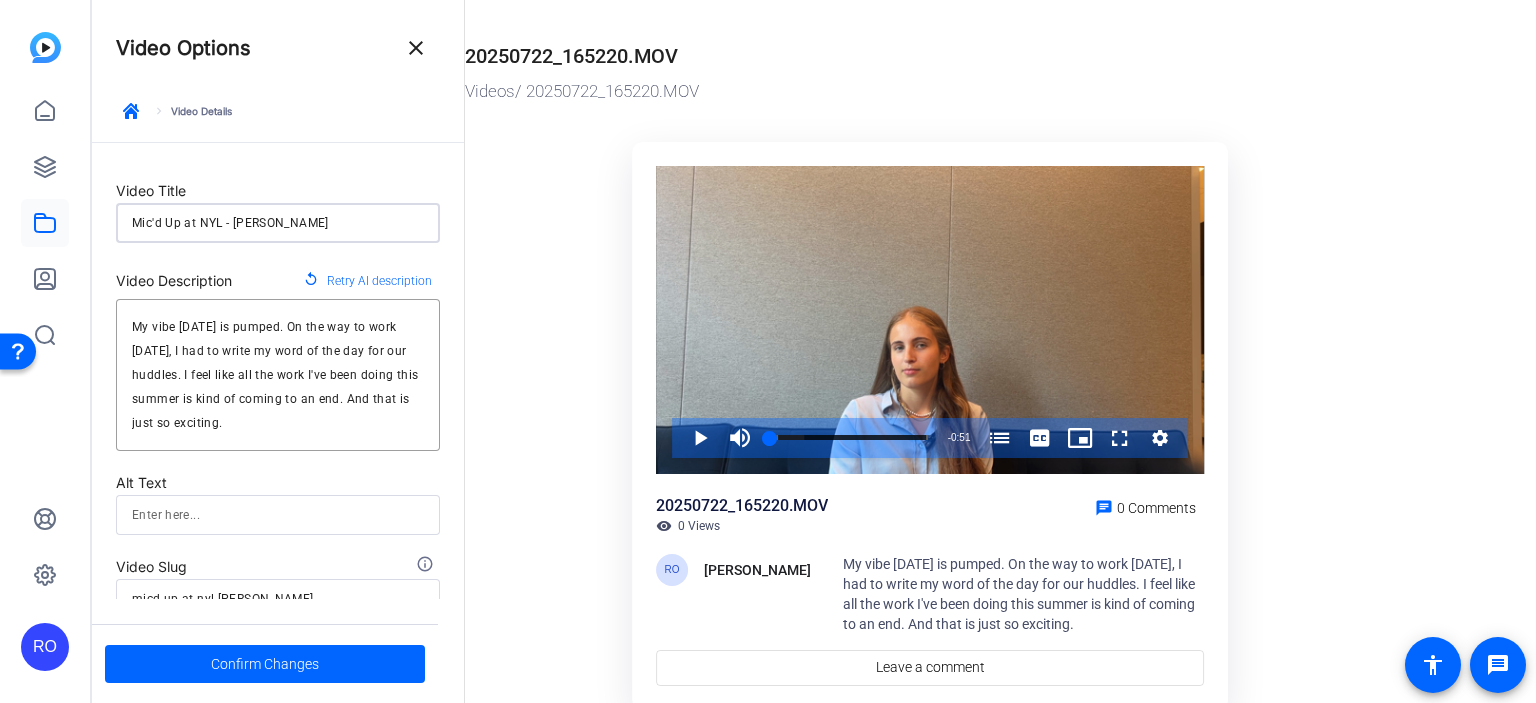 type on "Mic'd Up at NYL - [PERSON_NAME]" 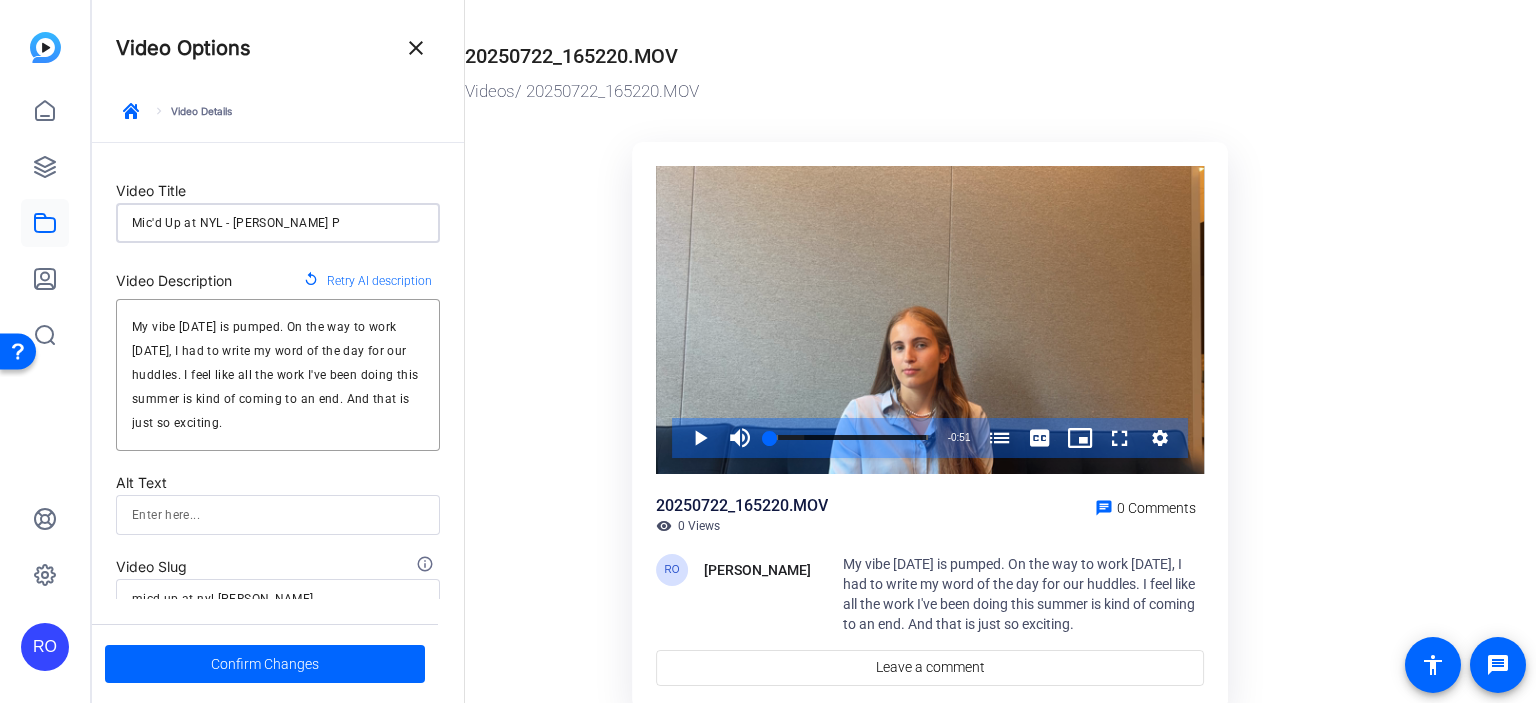 type on "Mic'd Up at NYL - [PERSON_NAME] Pt" 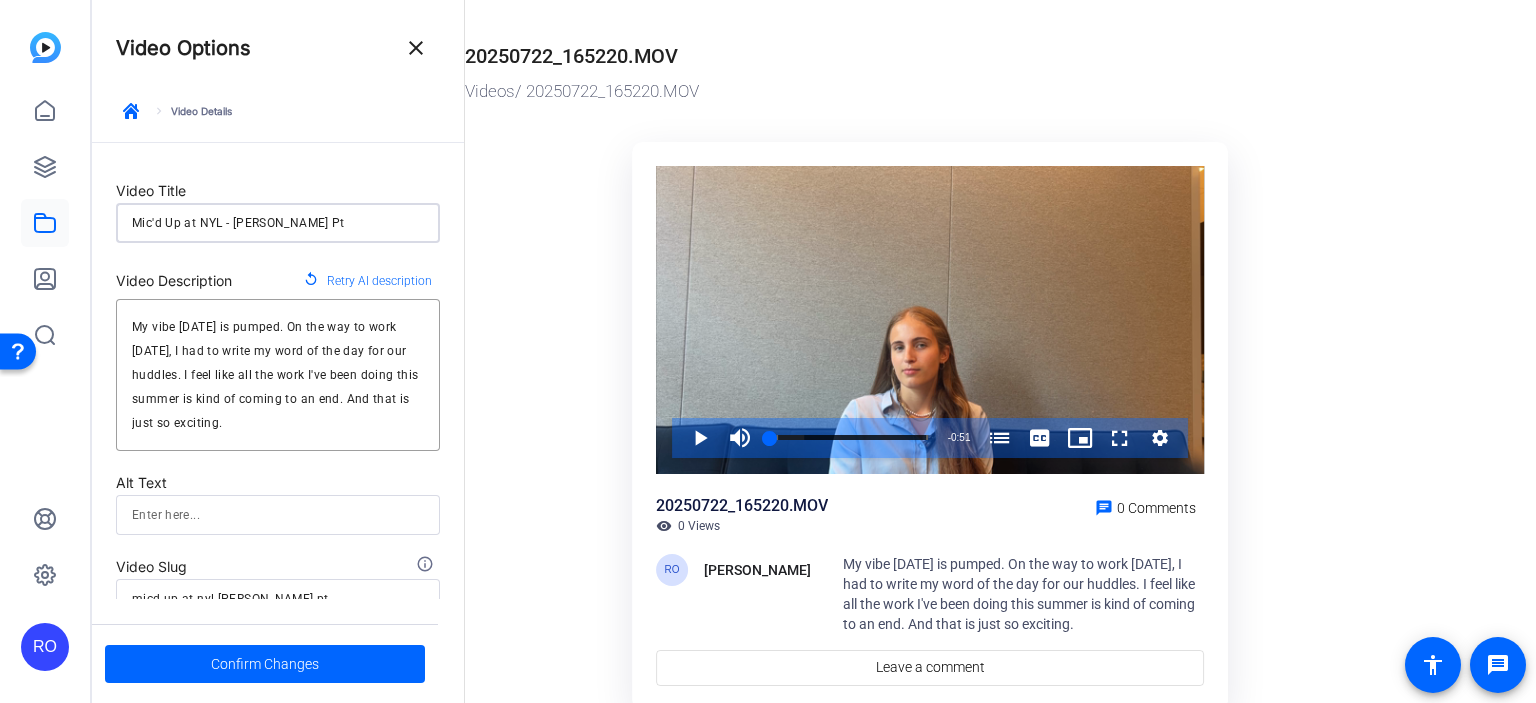 type on "Mic'd Up at NYL - [PERSON_NAME] Pt." 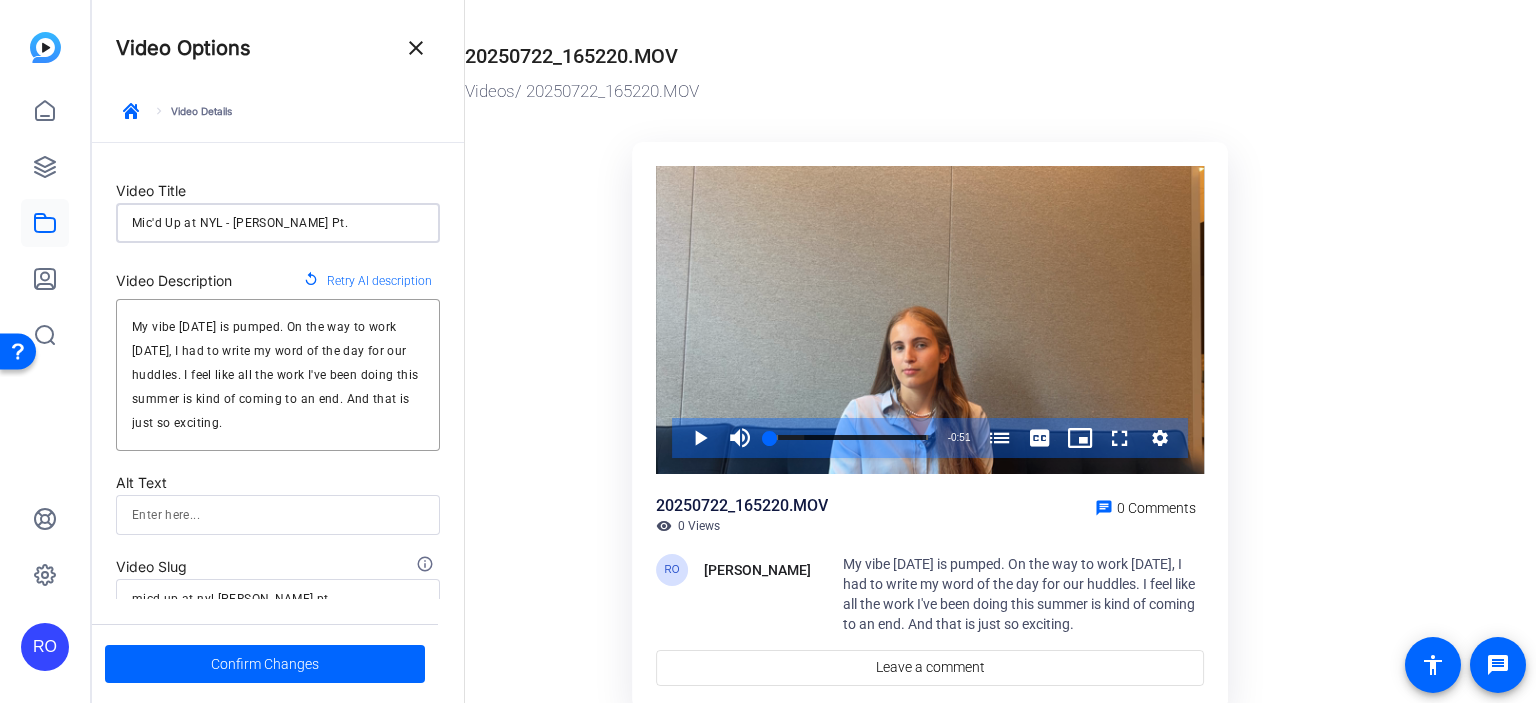 type on "Mic'd Up at NYL - [PERSON_NAME] Pt." 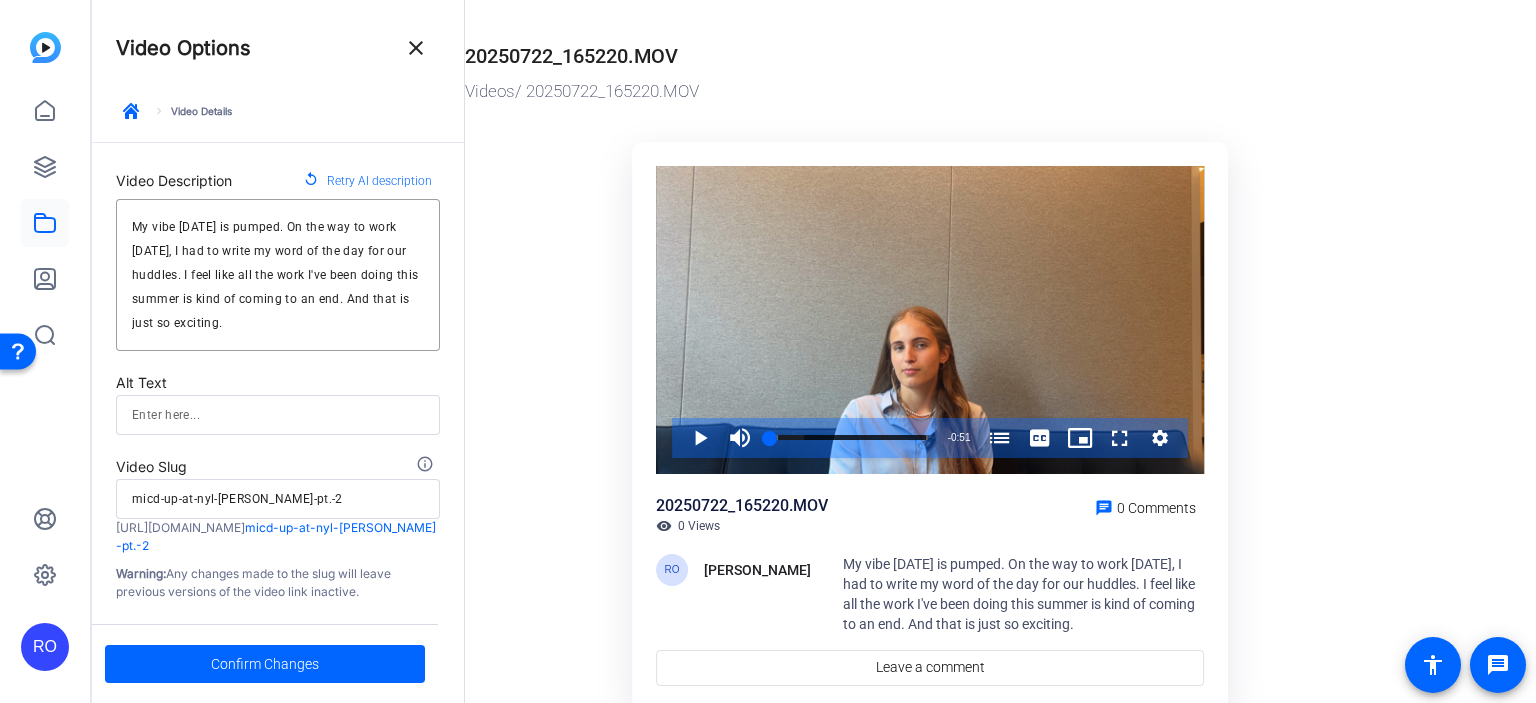 scroll, scrollTop: 101, scrollLeft: 0, axis: vertical 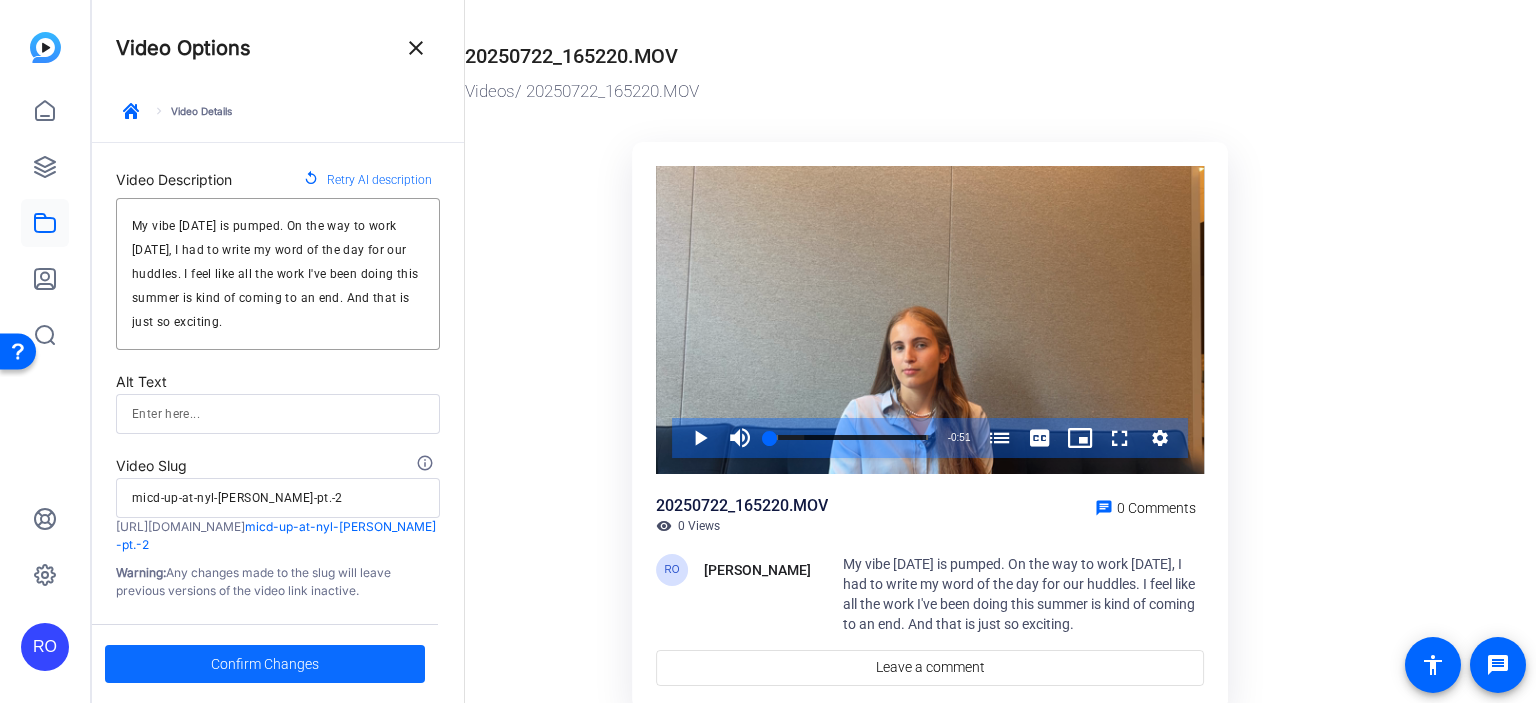 type on "Mic'd Up at NYL - [PERSON_NAME] Pt. 2" 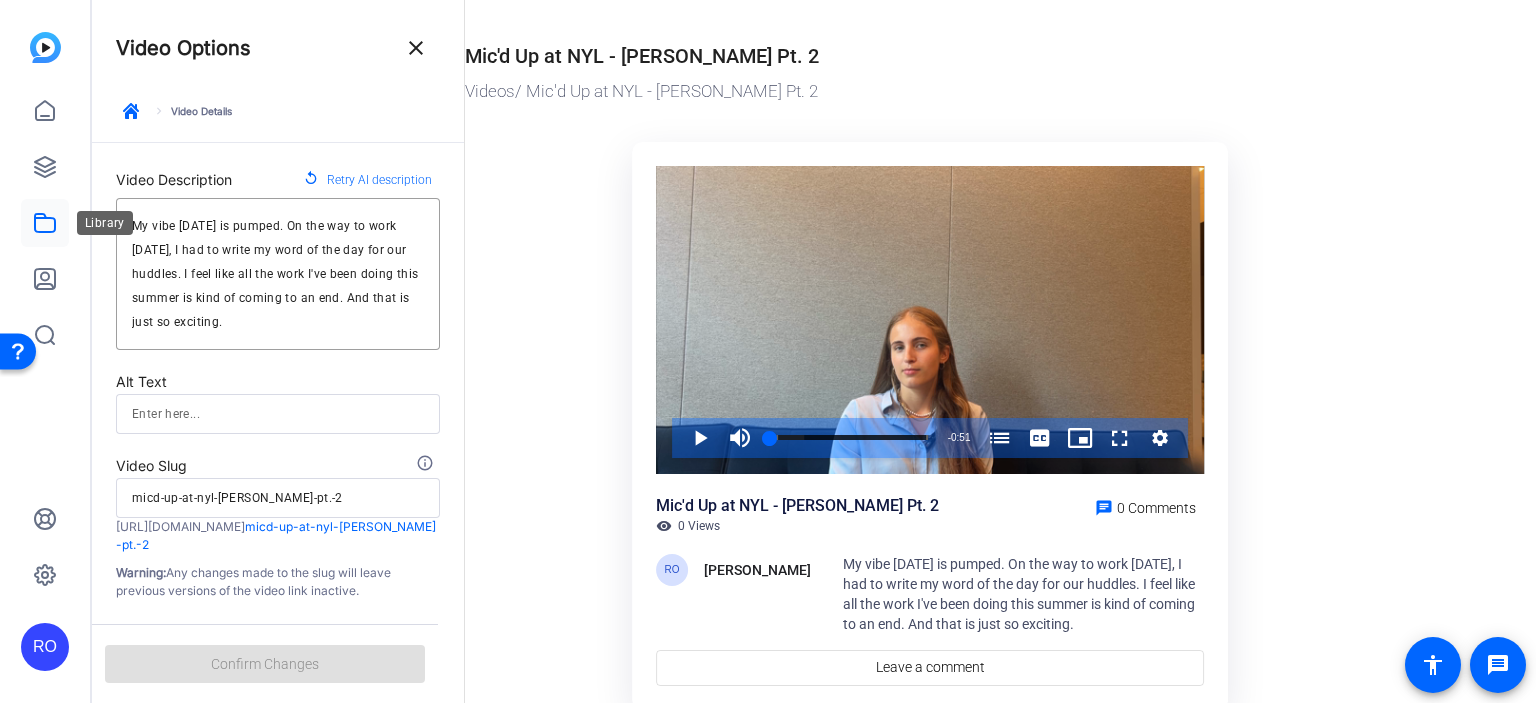 click 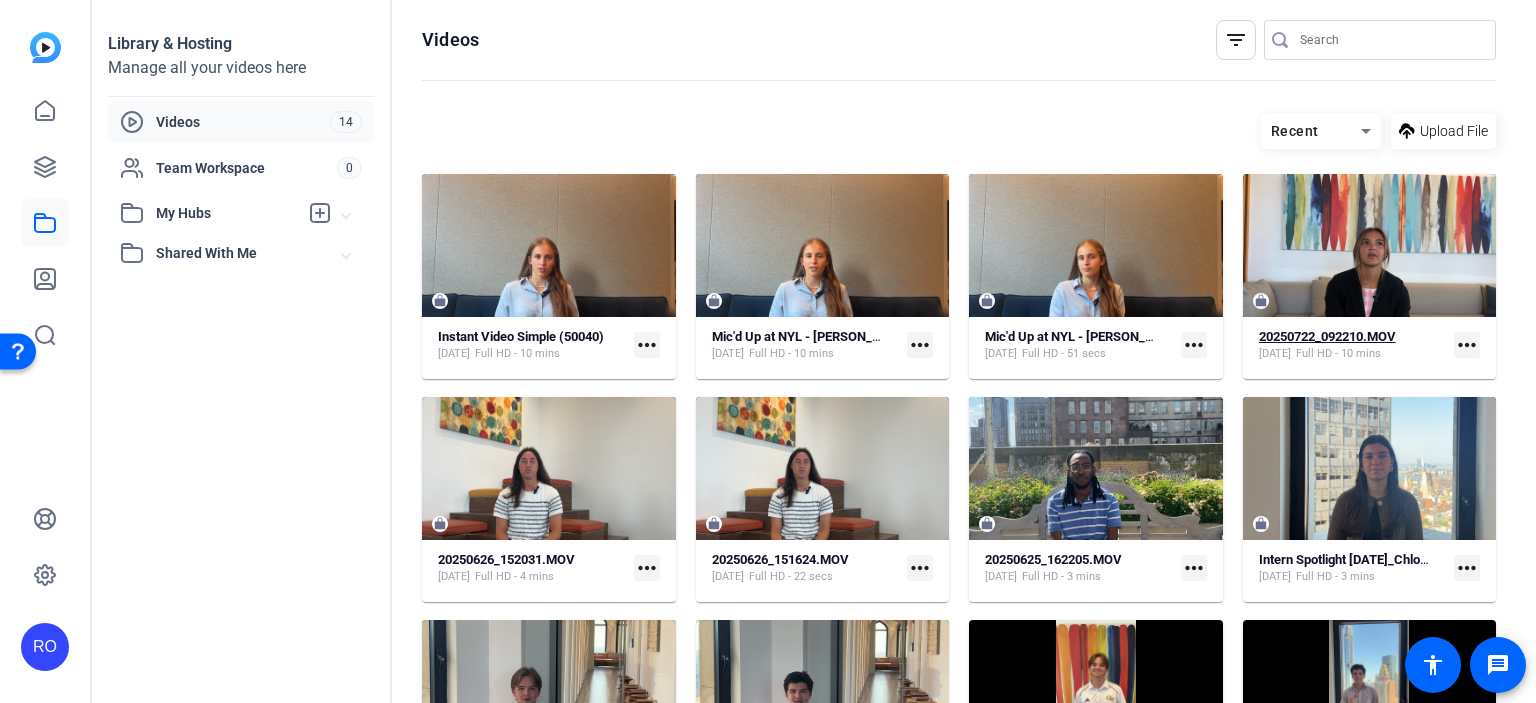 click on "20250722_092210.MOV" 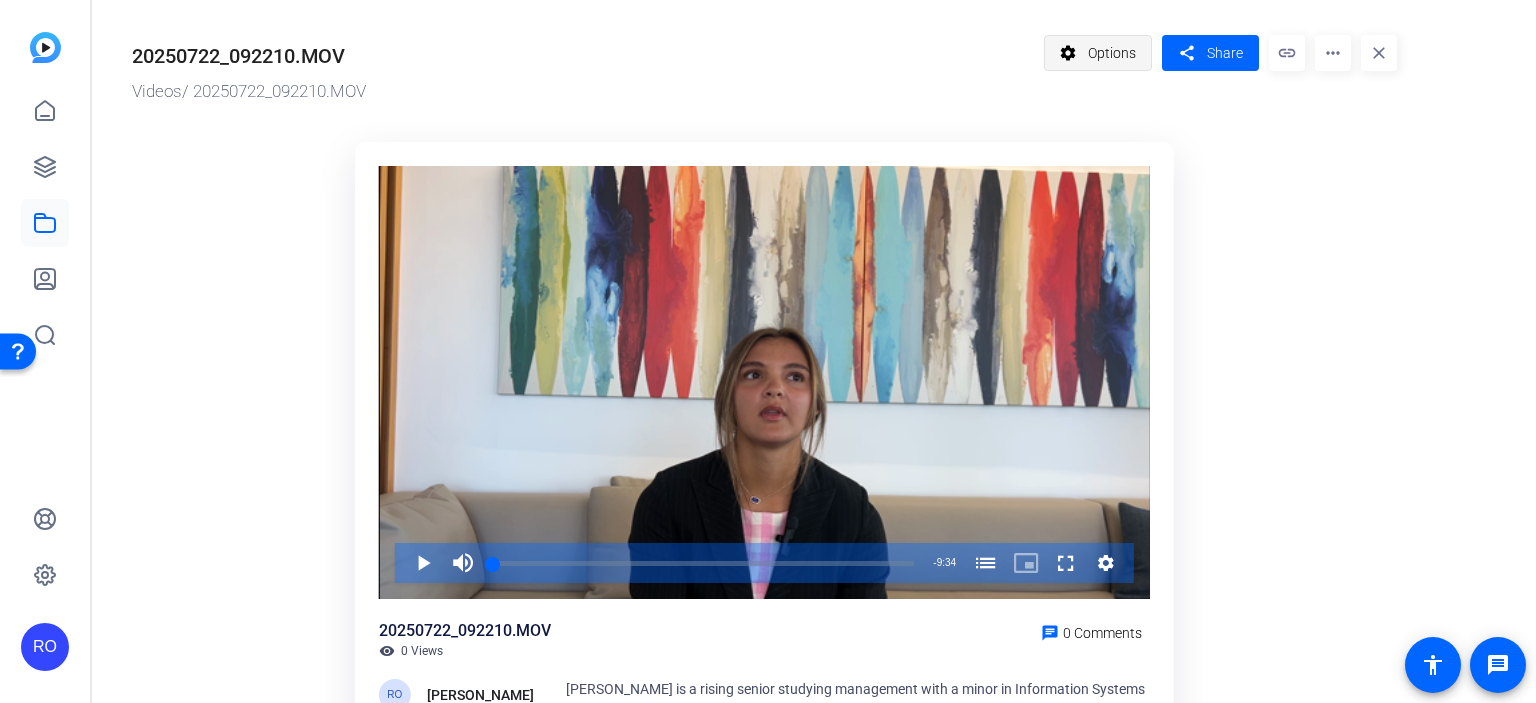 click on "Options" 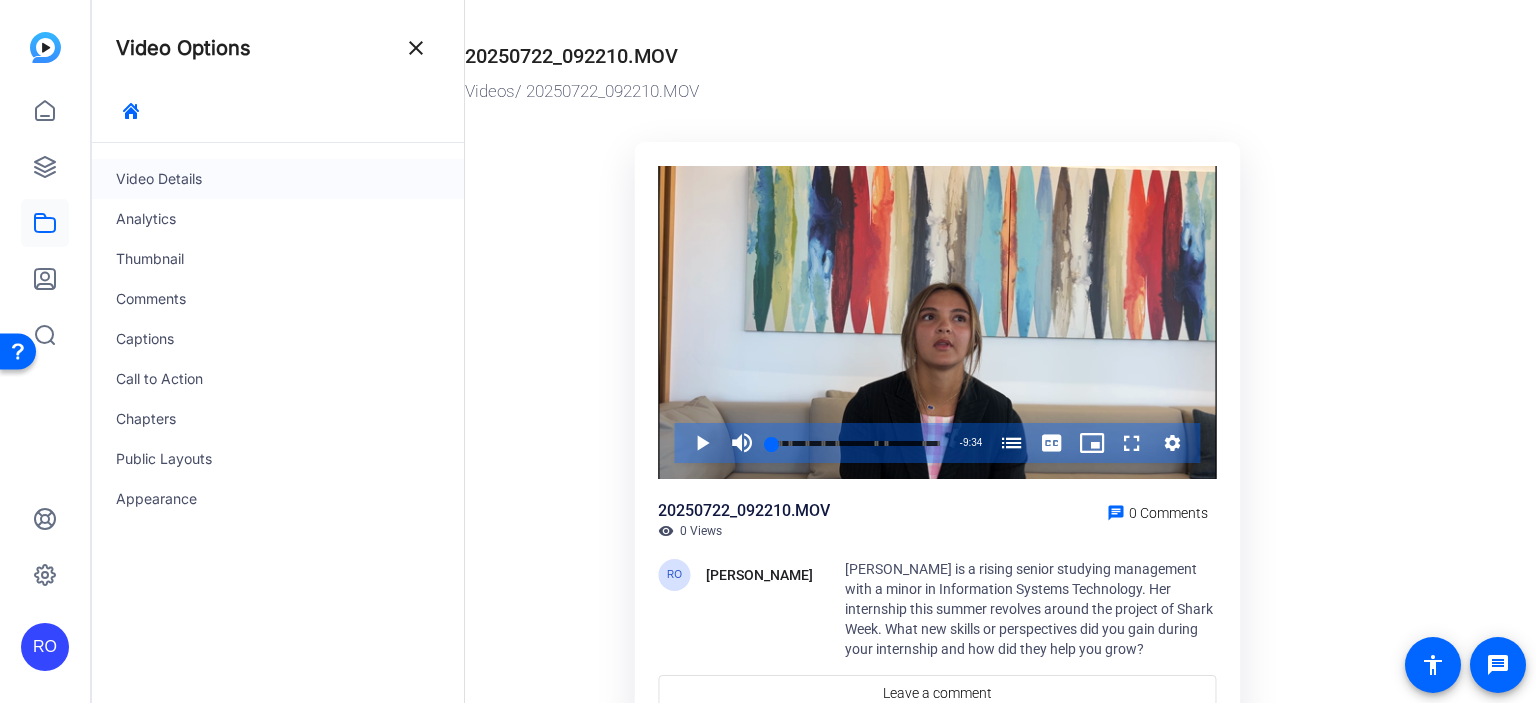 click on "Video Details" 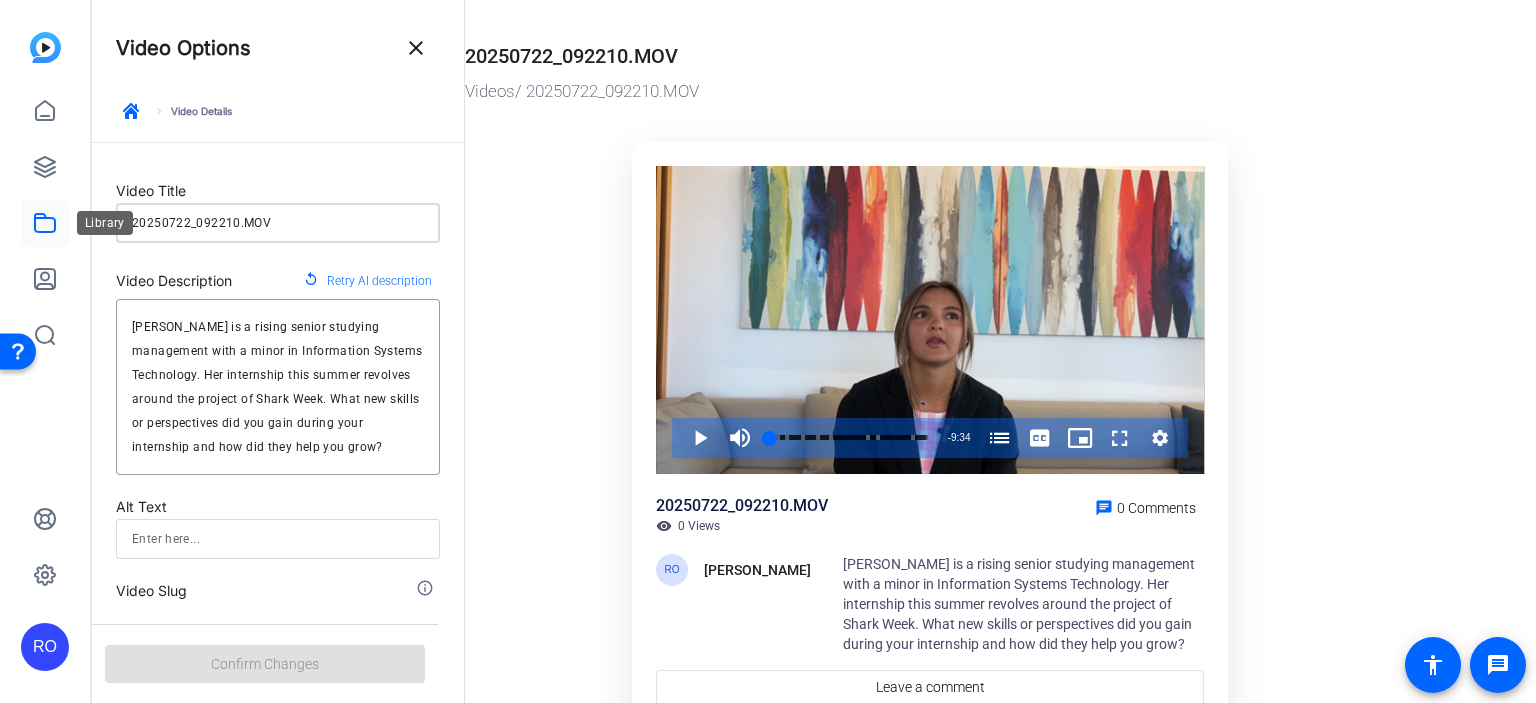 drag, startPoint x: 276, startPoint y: 227, endPoint x: 27, endPoint y: 217, distance: 249.20073 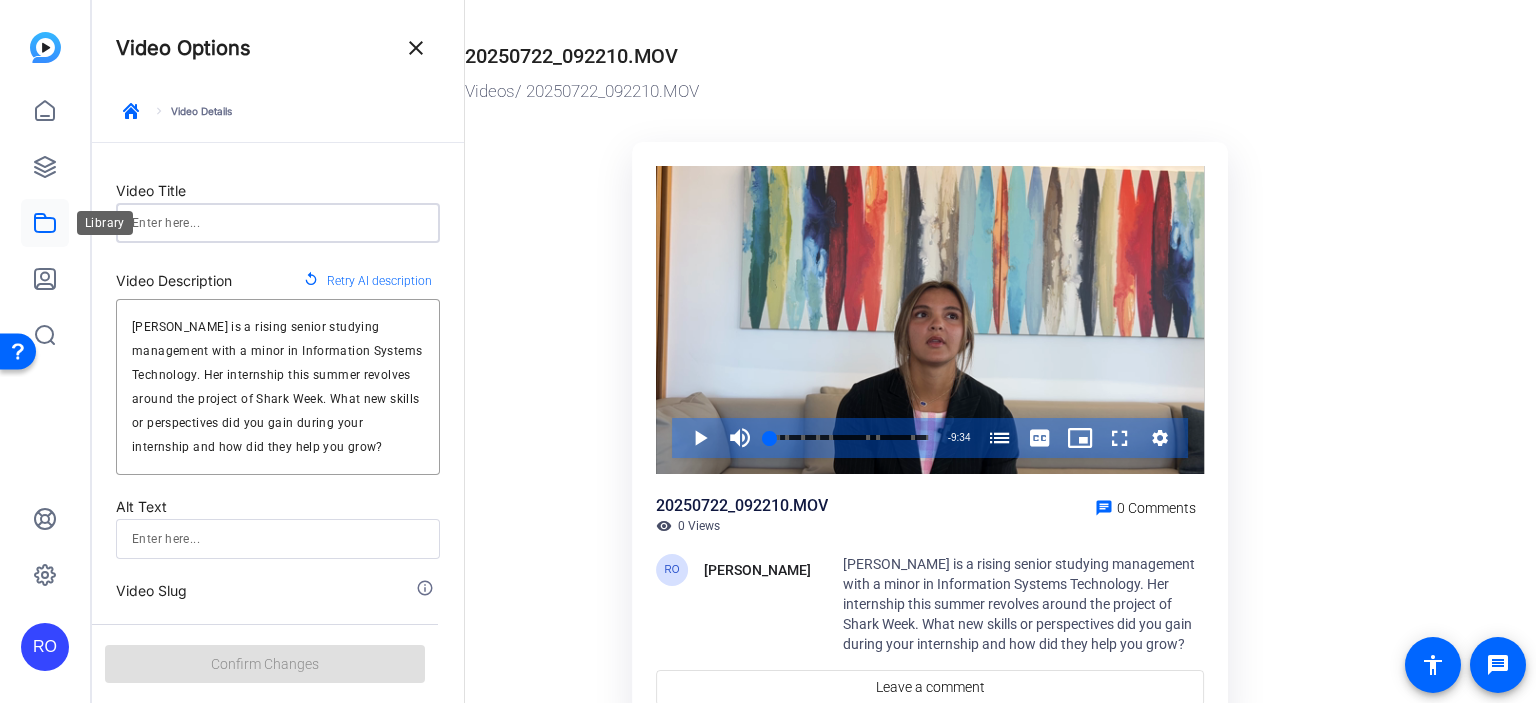 type on "M" 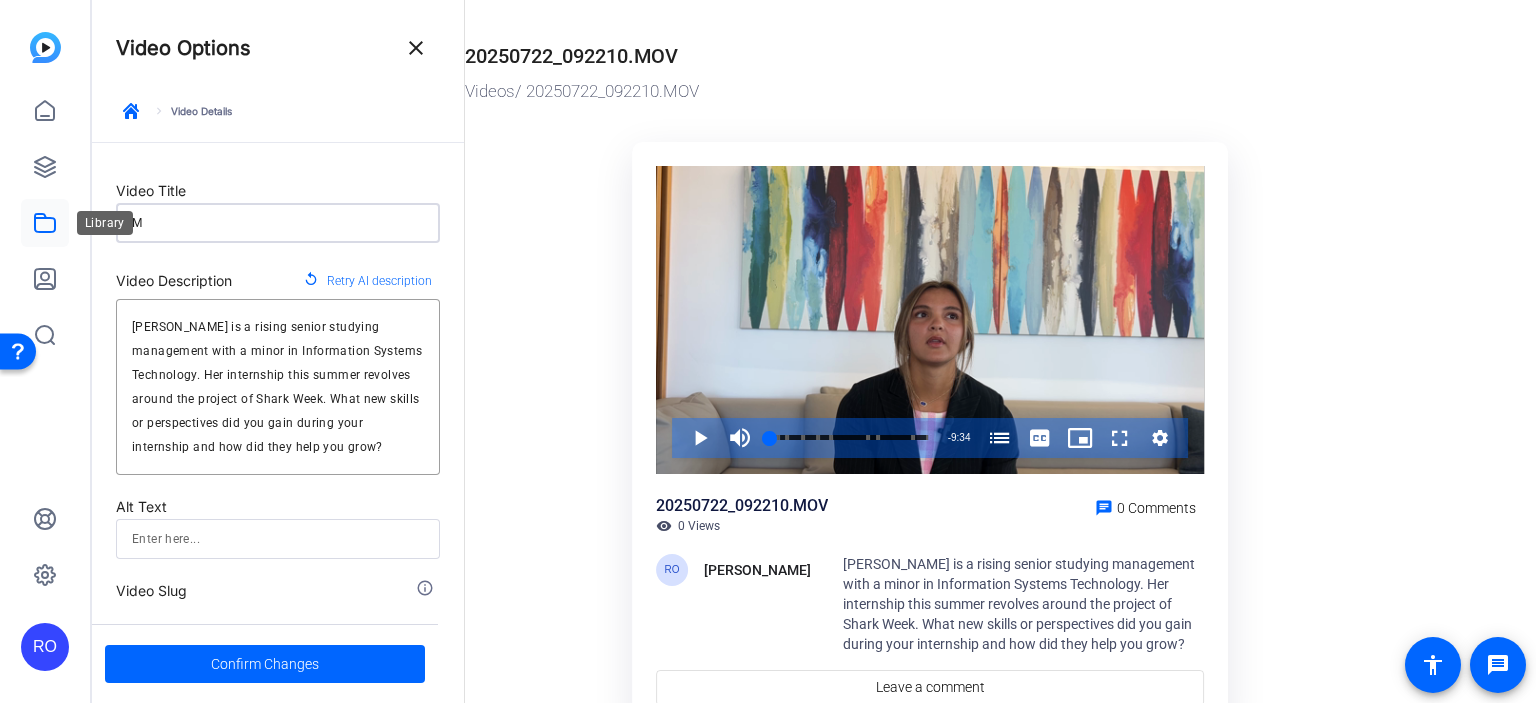 type 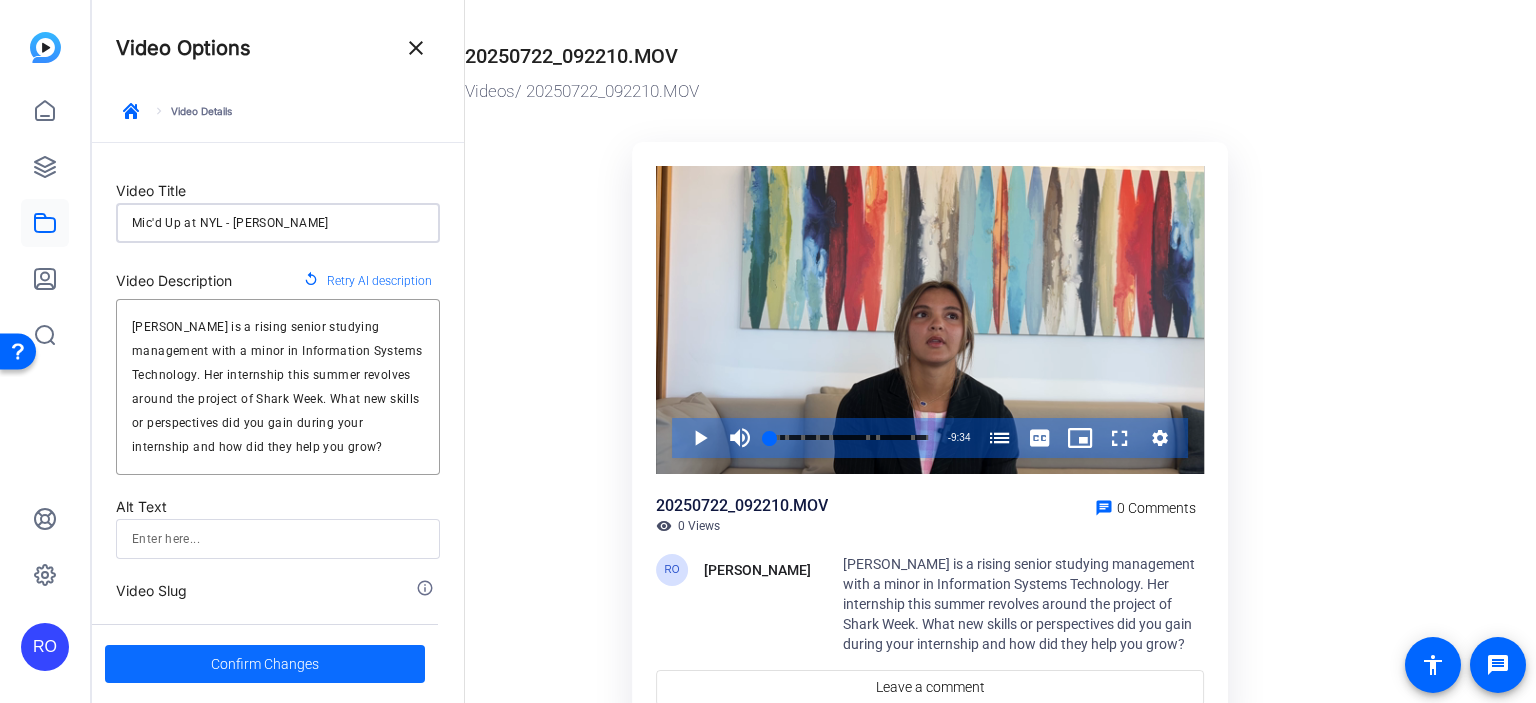 click 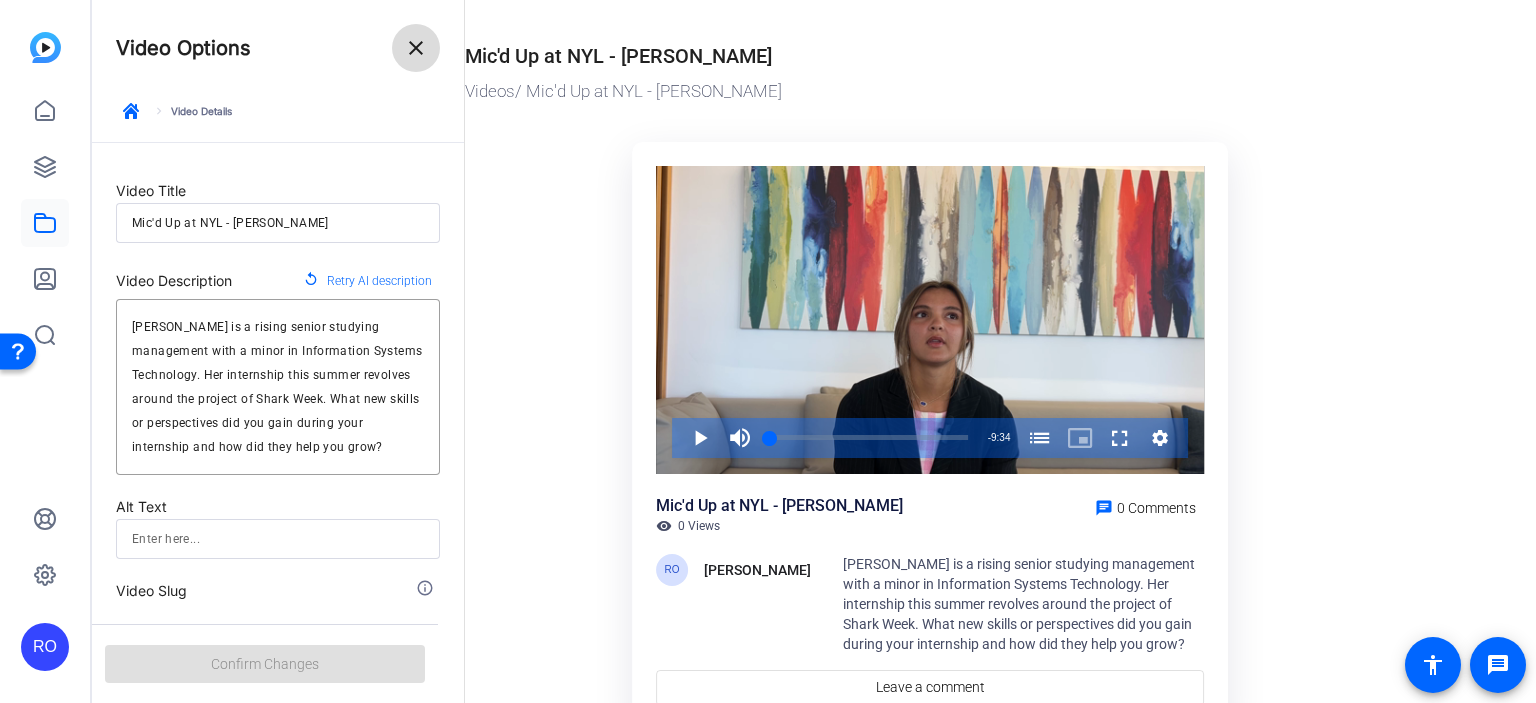 click 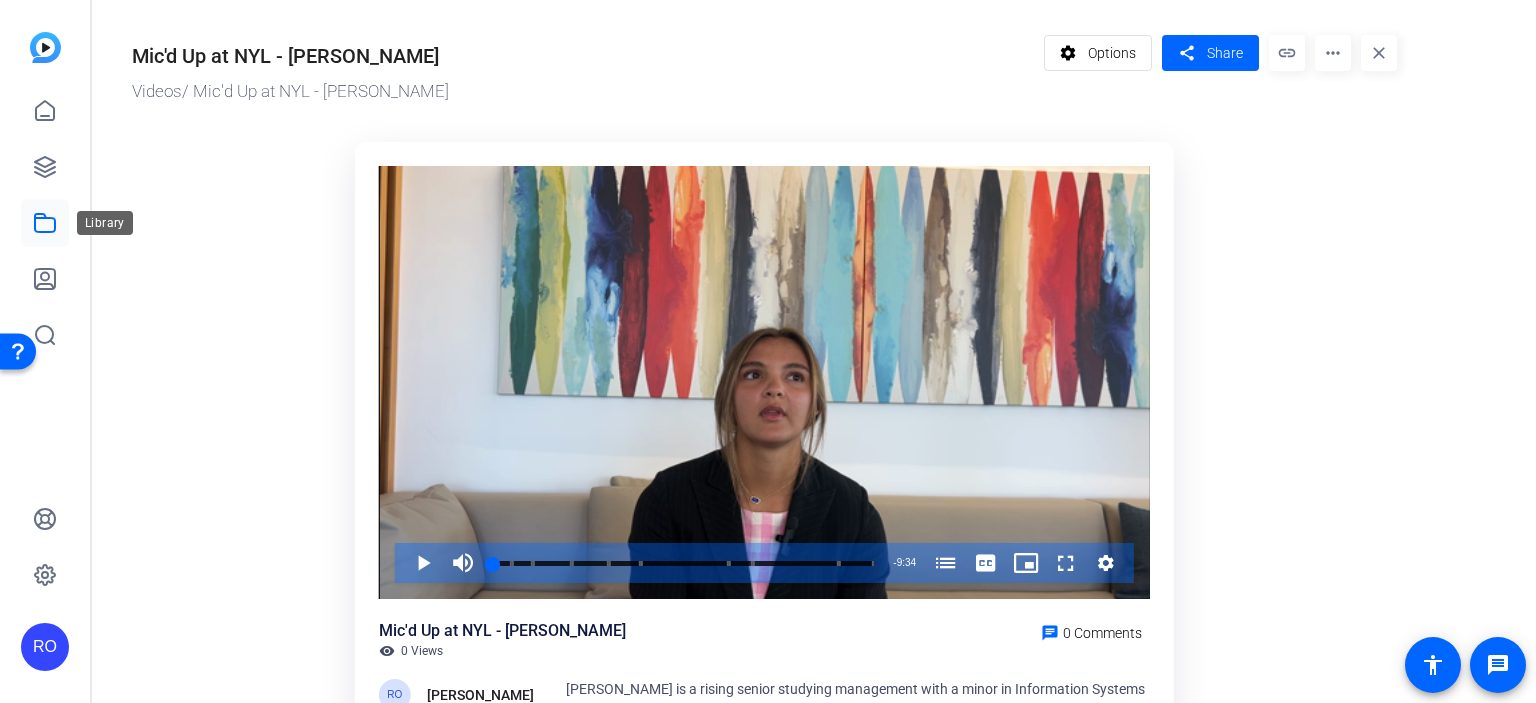 click 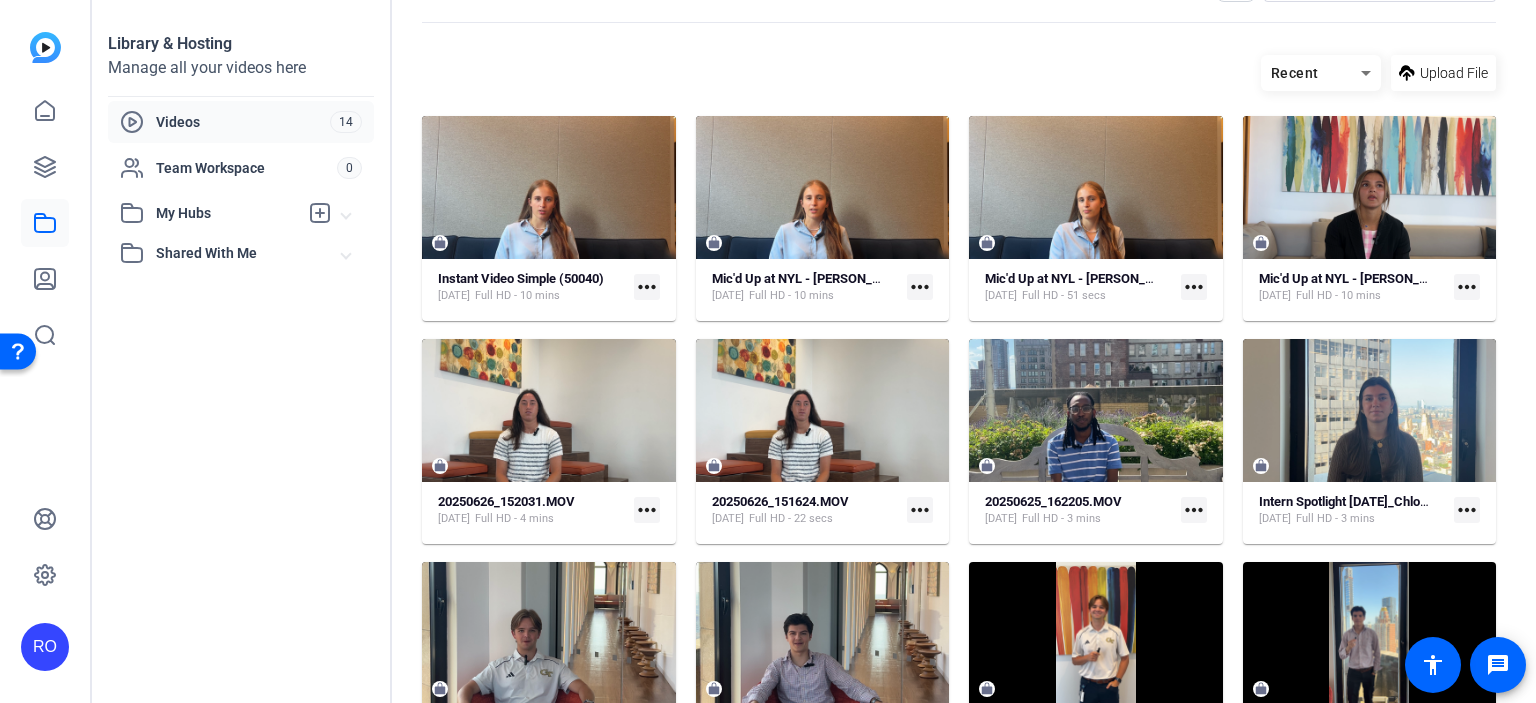 scroll, scrollTop: 0, scrollLeft: 0, axis: both 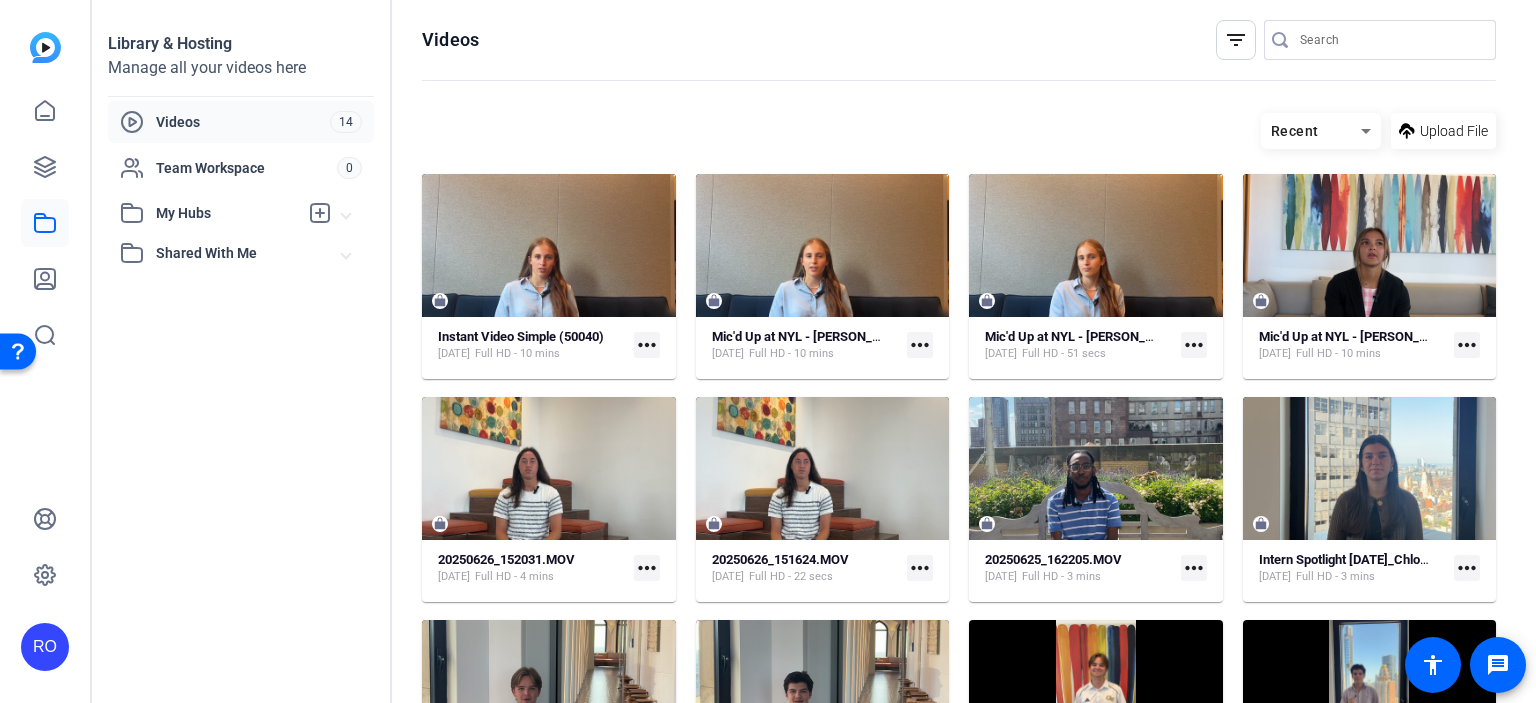 click on "Mic'd Up at NYL - [PERSON_NAME] [DATE]  Full HD - 10 mins  more_horiz" 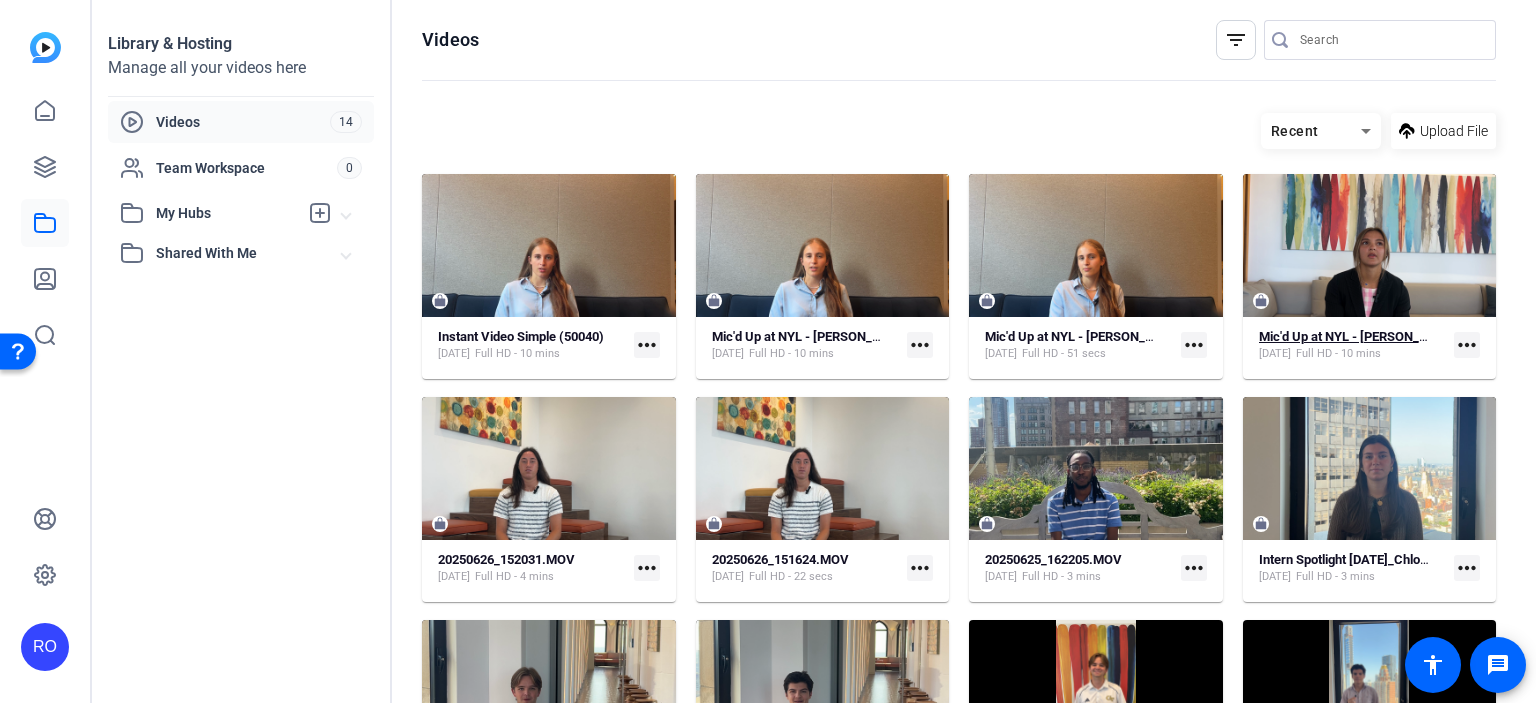 click on "Mic'd Up at NYL - [PERSON_NAME]" 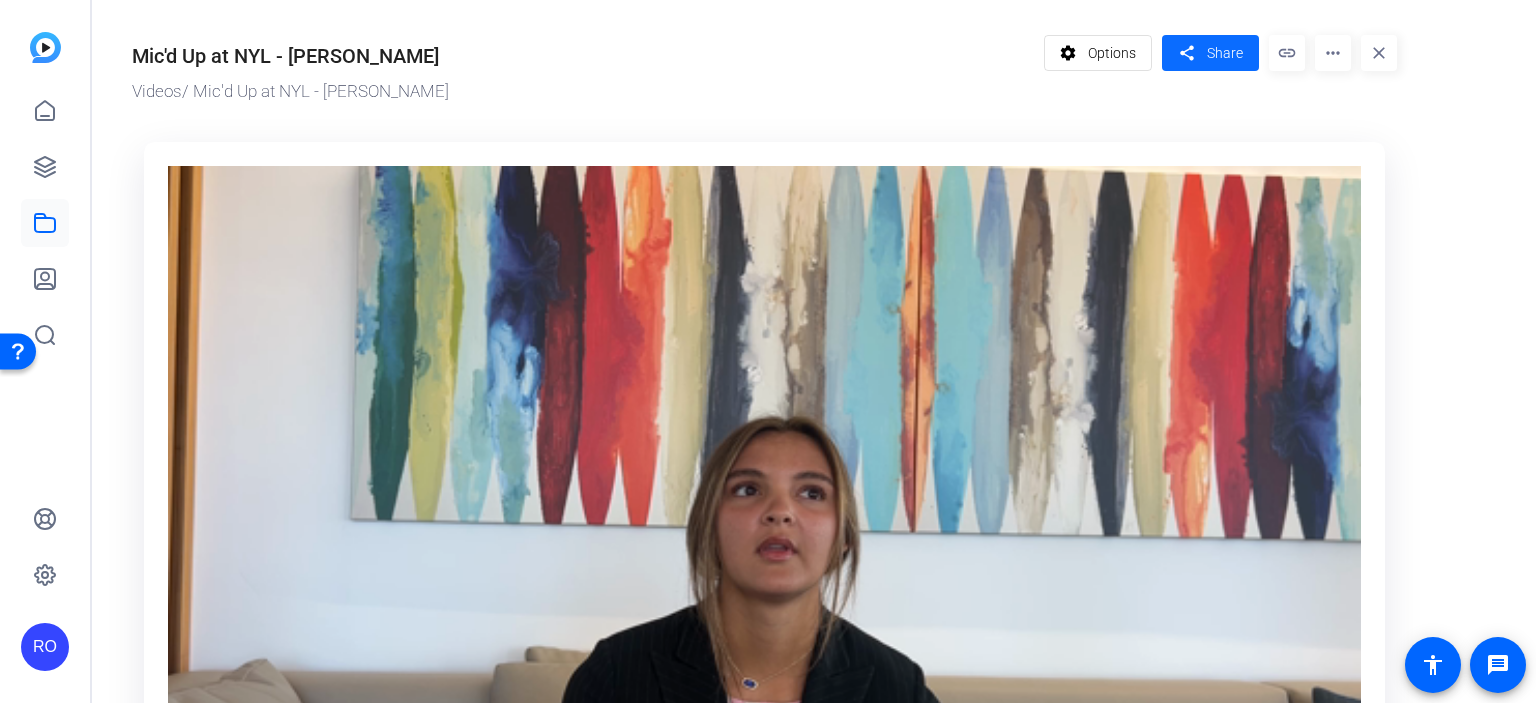 click on "Share" 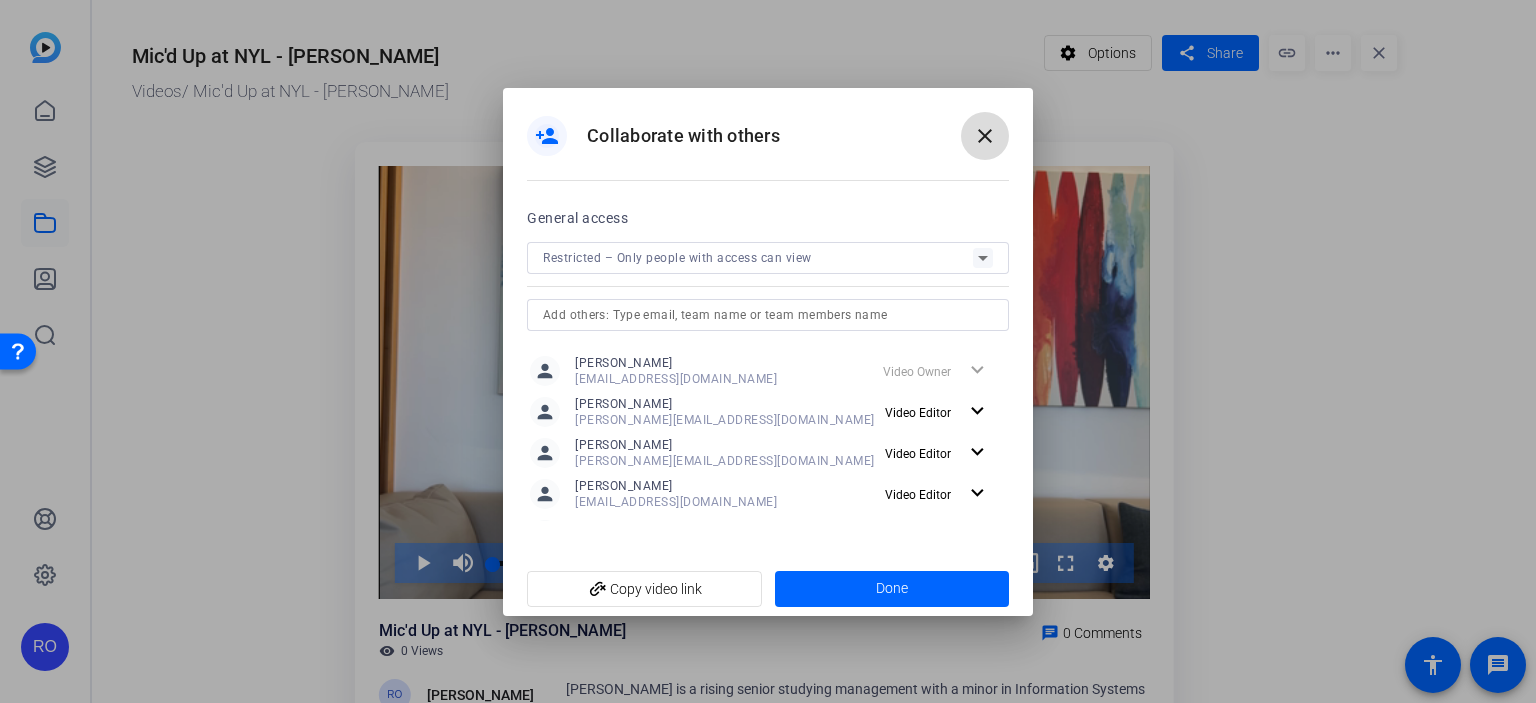 click on "close" at bounding box center [985, 136] 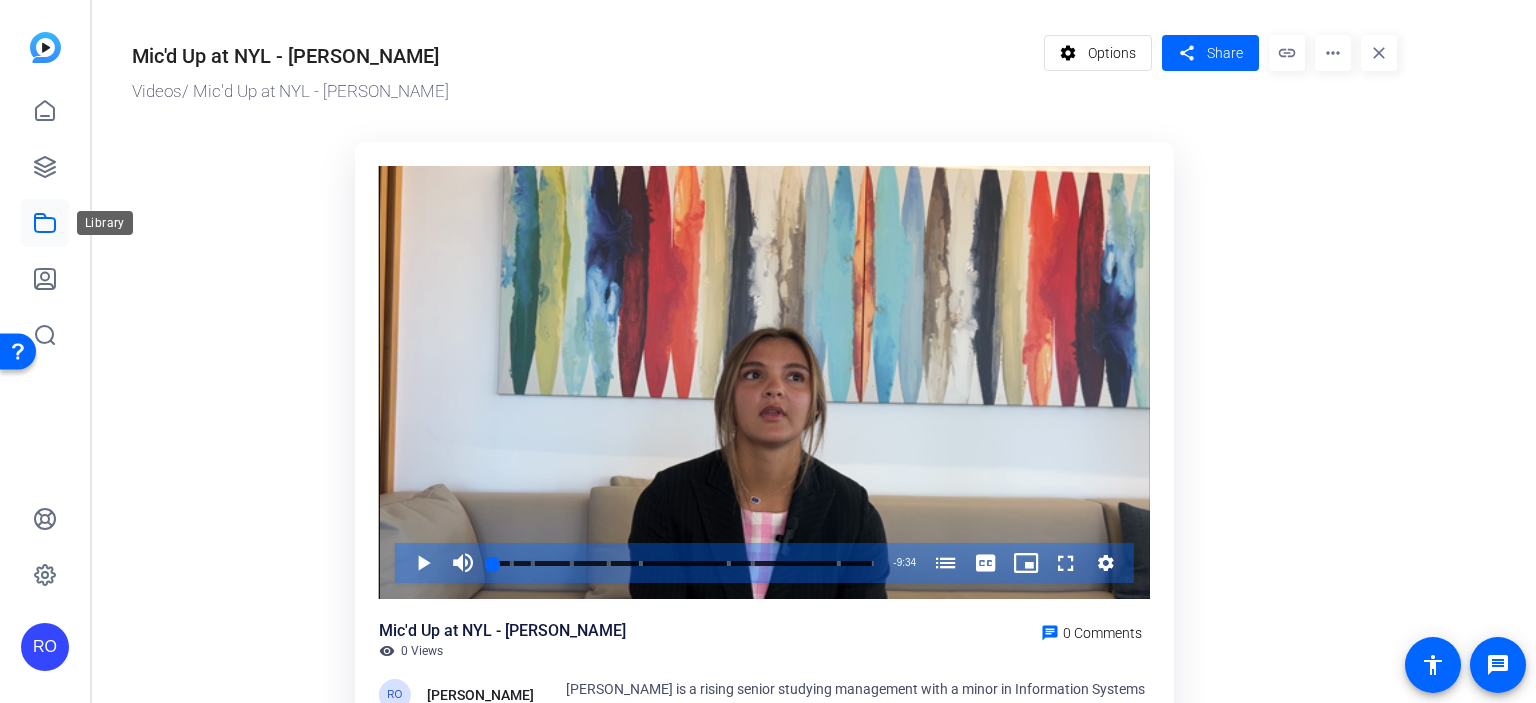 click 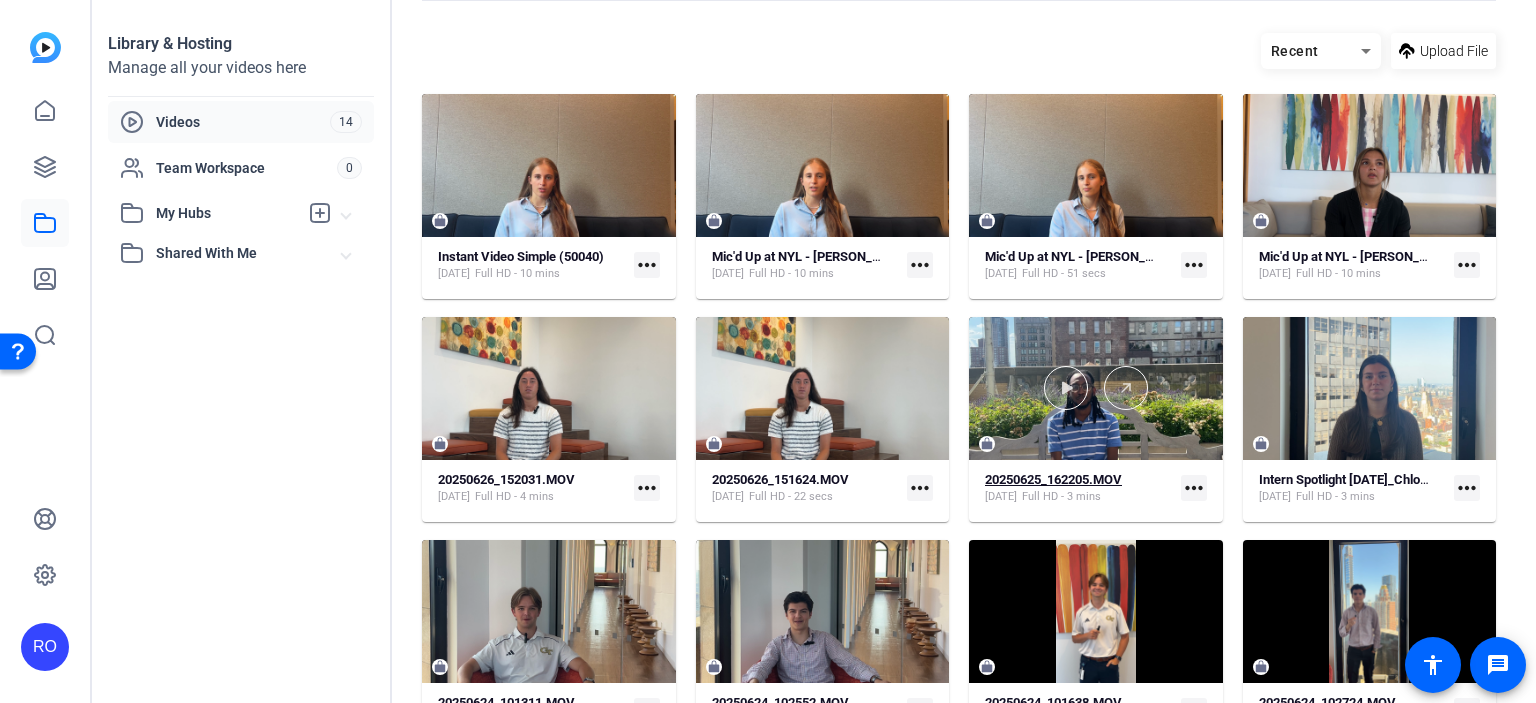 scroll, scrollTop: 200, scrollLeft: 0, axis: vertical 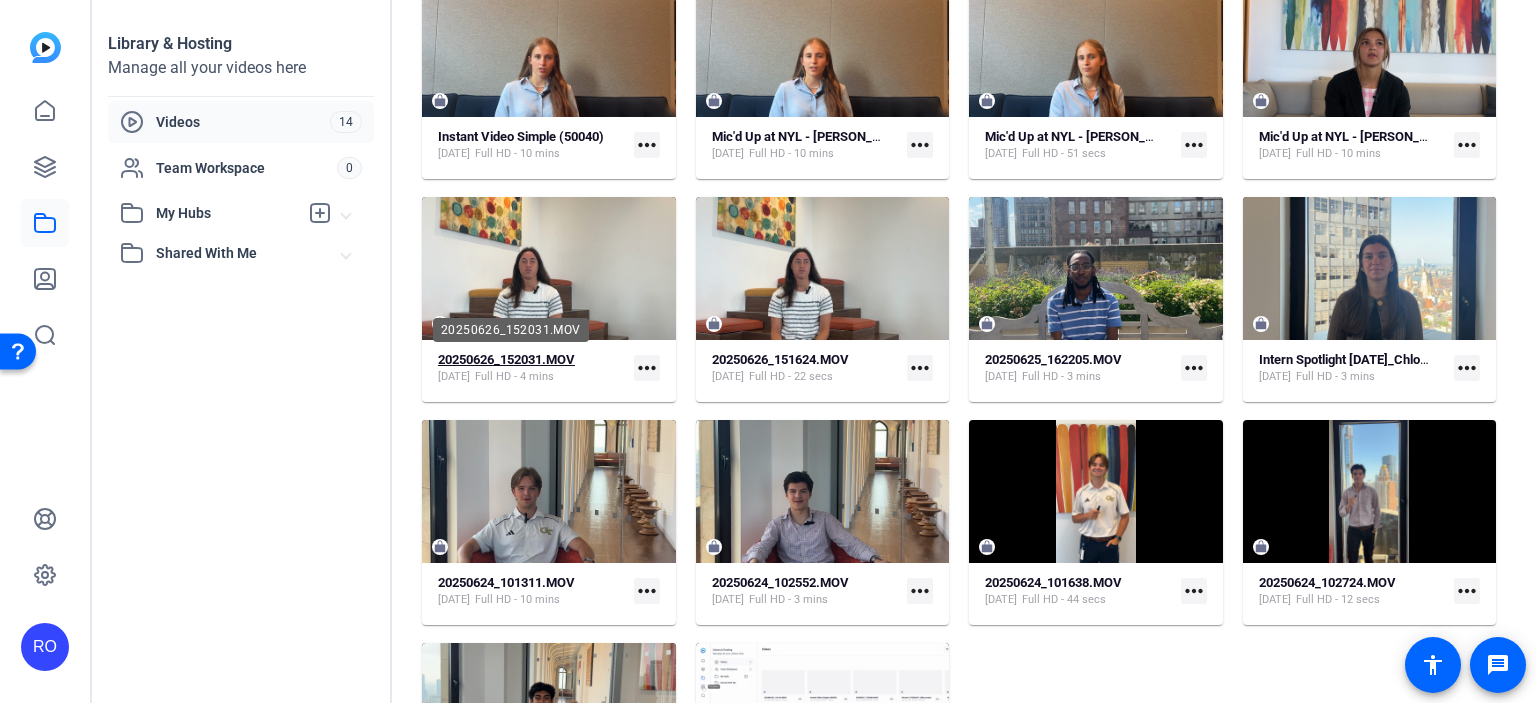 click on "20250626_152031.MOV" 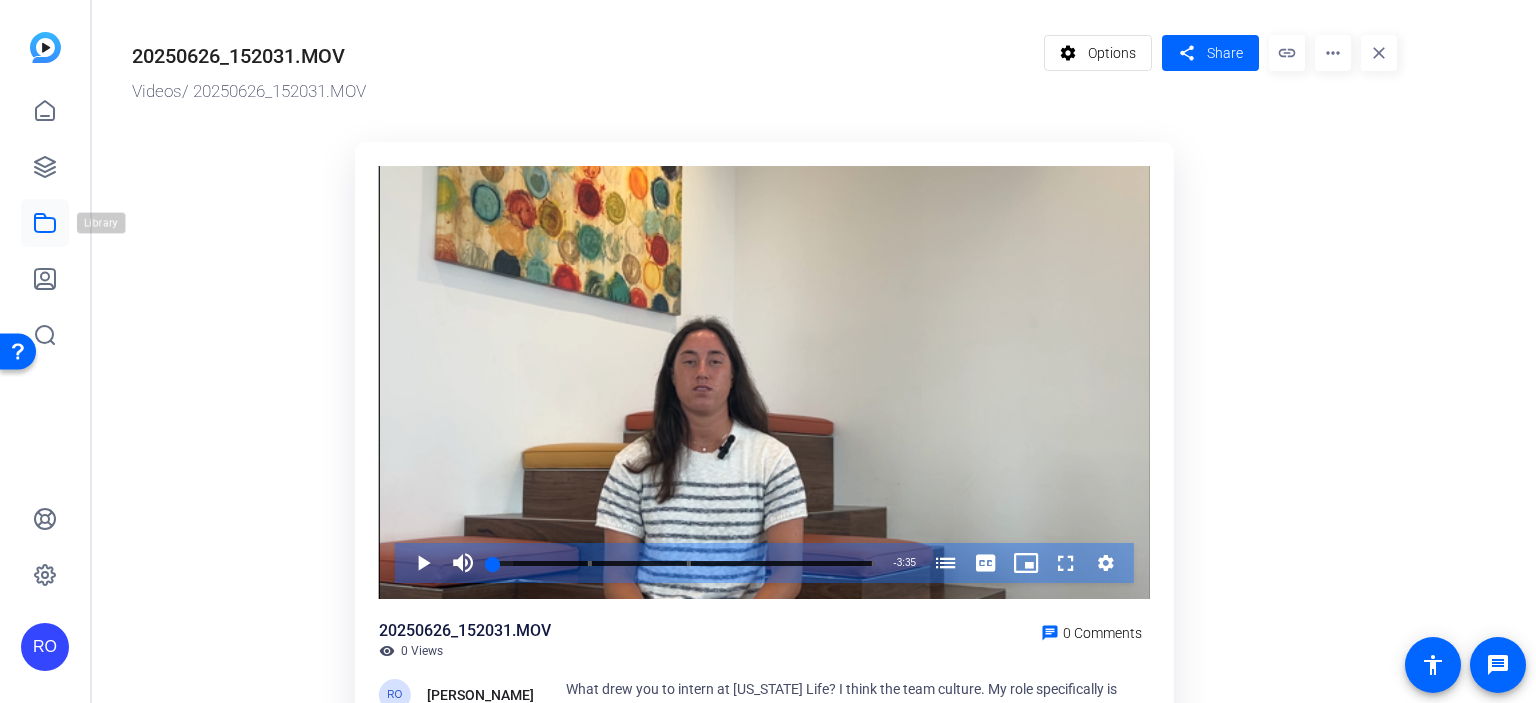 click 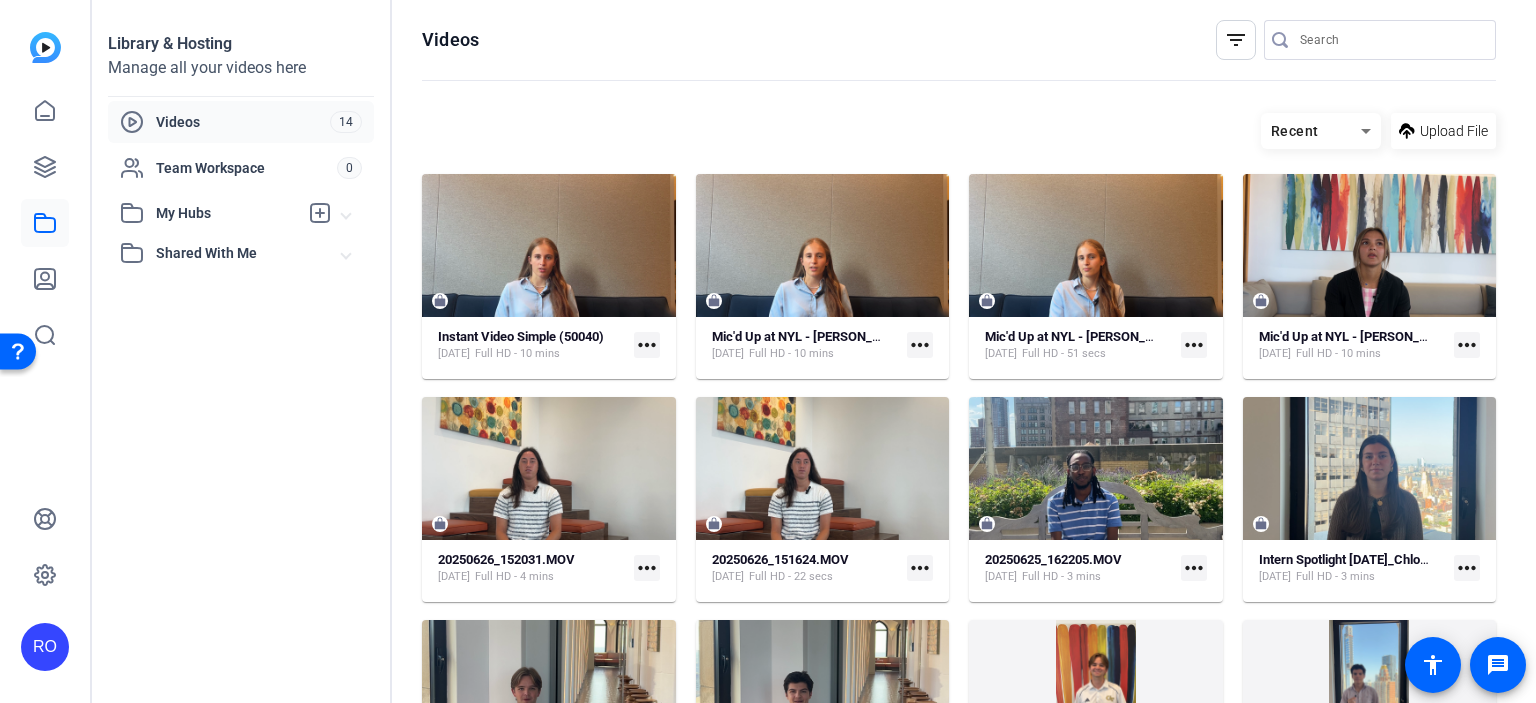 scroll, scrollTop: 200, scrollLeft: 0, axis: vertical 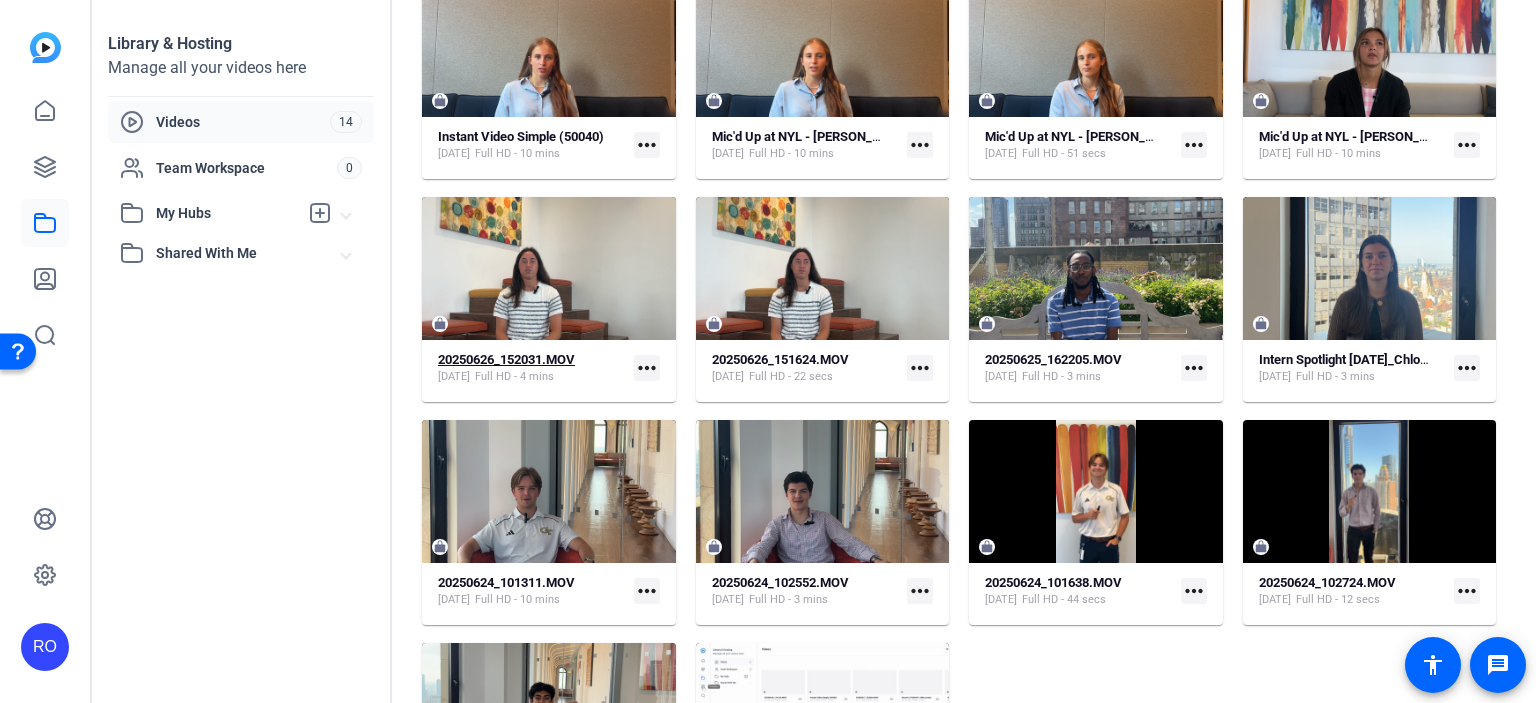 click on "Full HD - 4 mins" 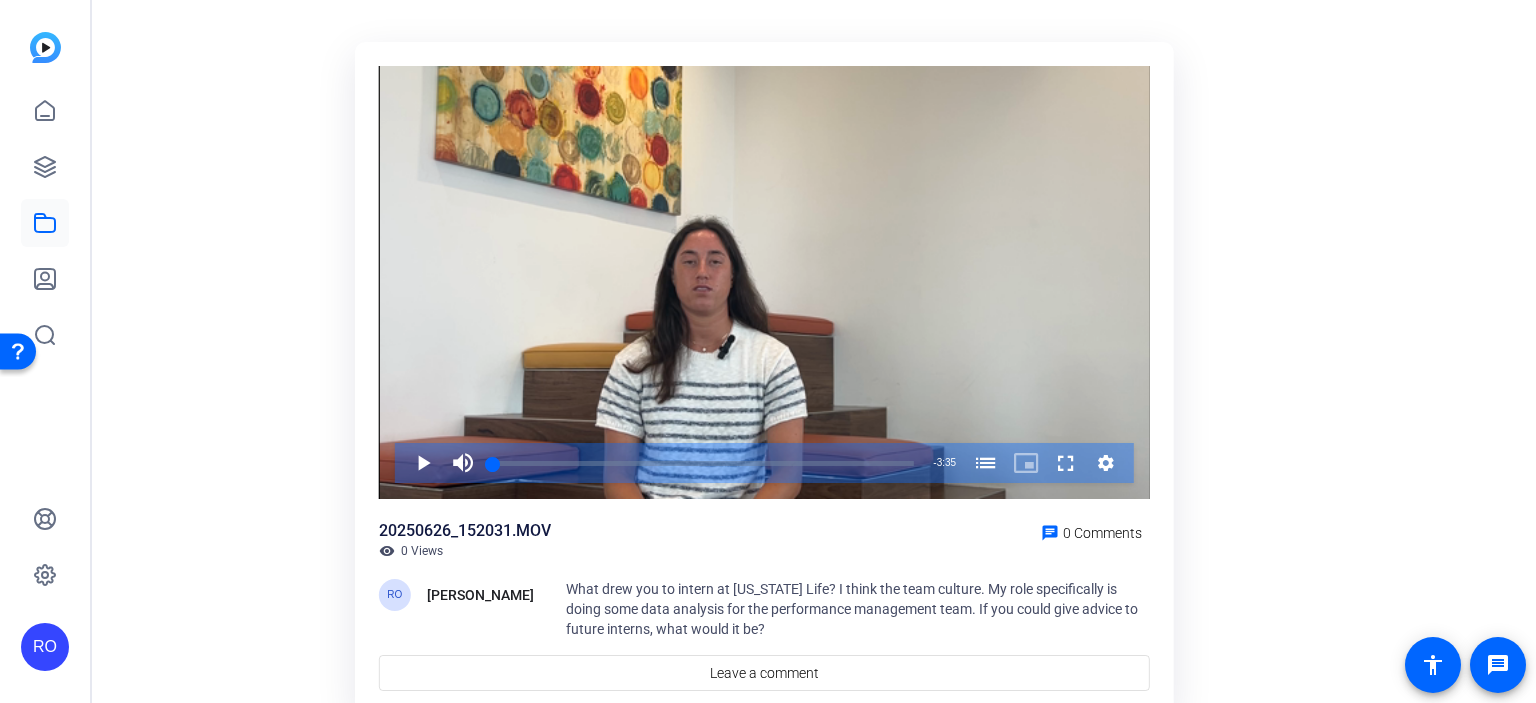 scroll, scrollTop: 181, scrollLeft: 0, axis: vertical 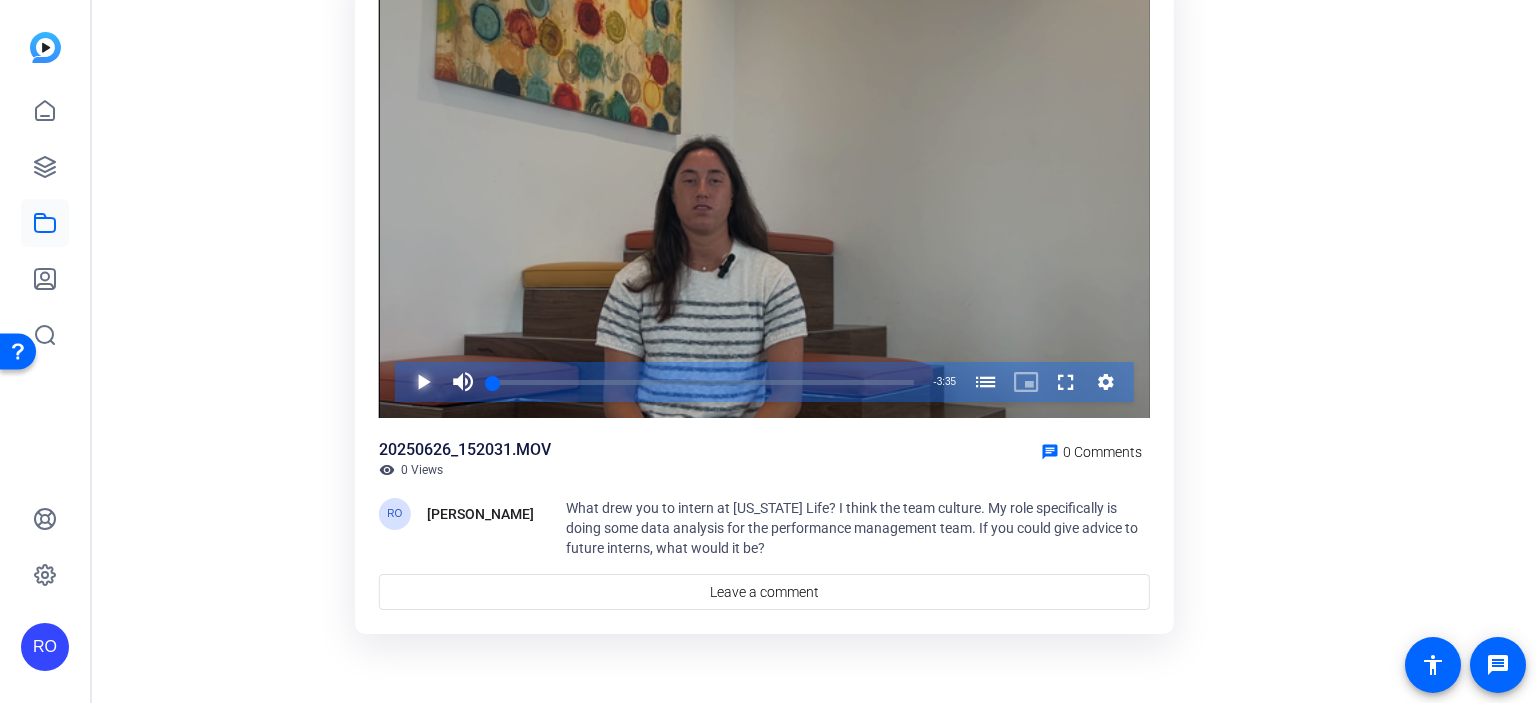 click at bounding box center (403, 382) 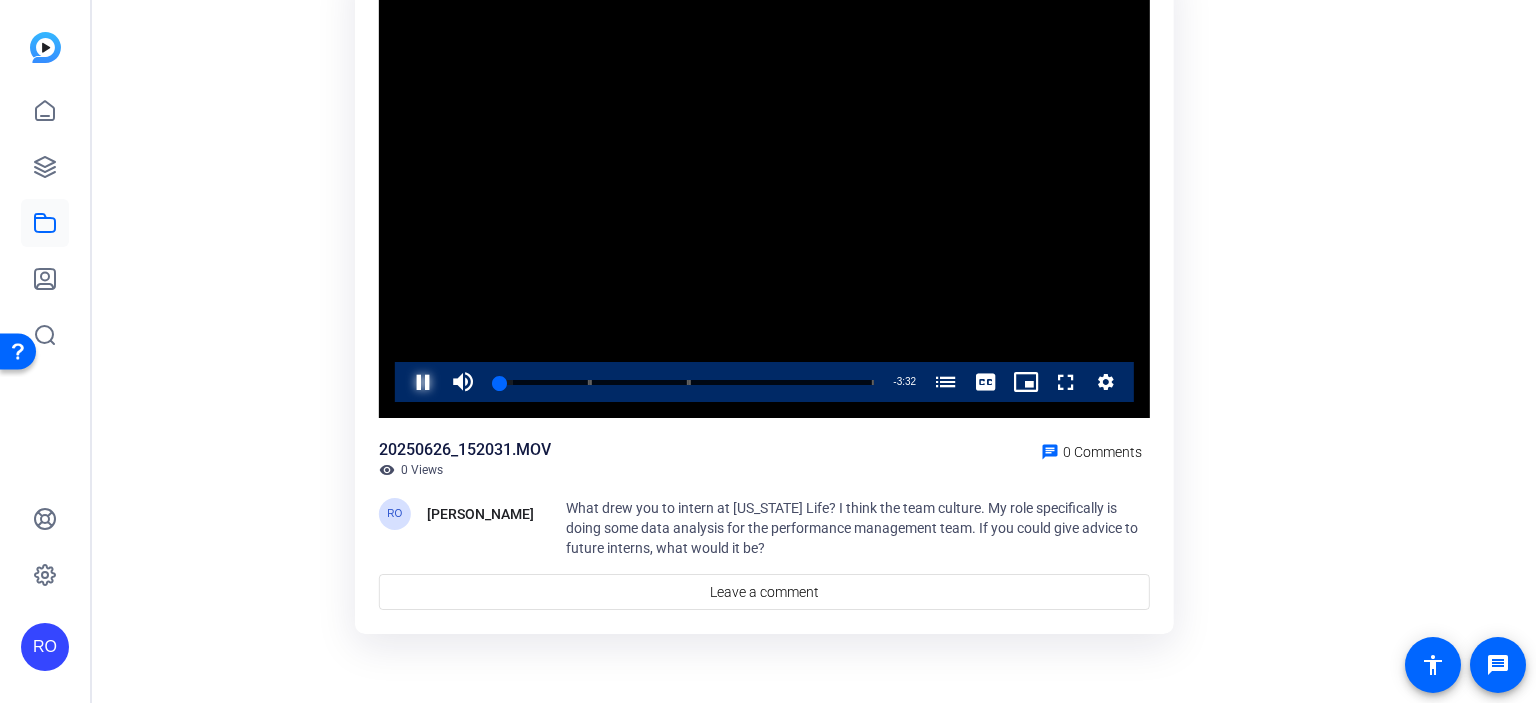scroll, scrollTop: 0, scrollLeft: 0, axis: both 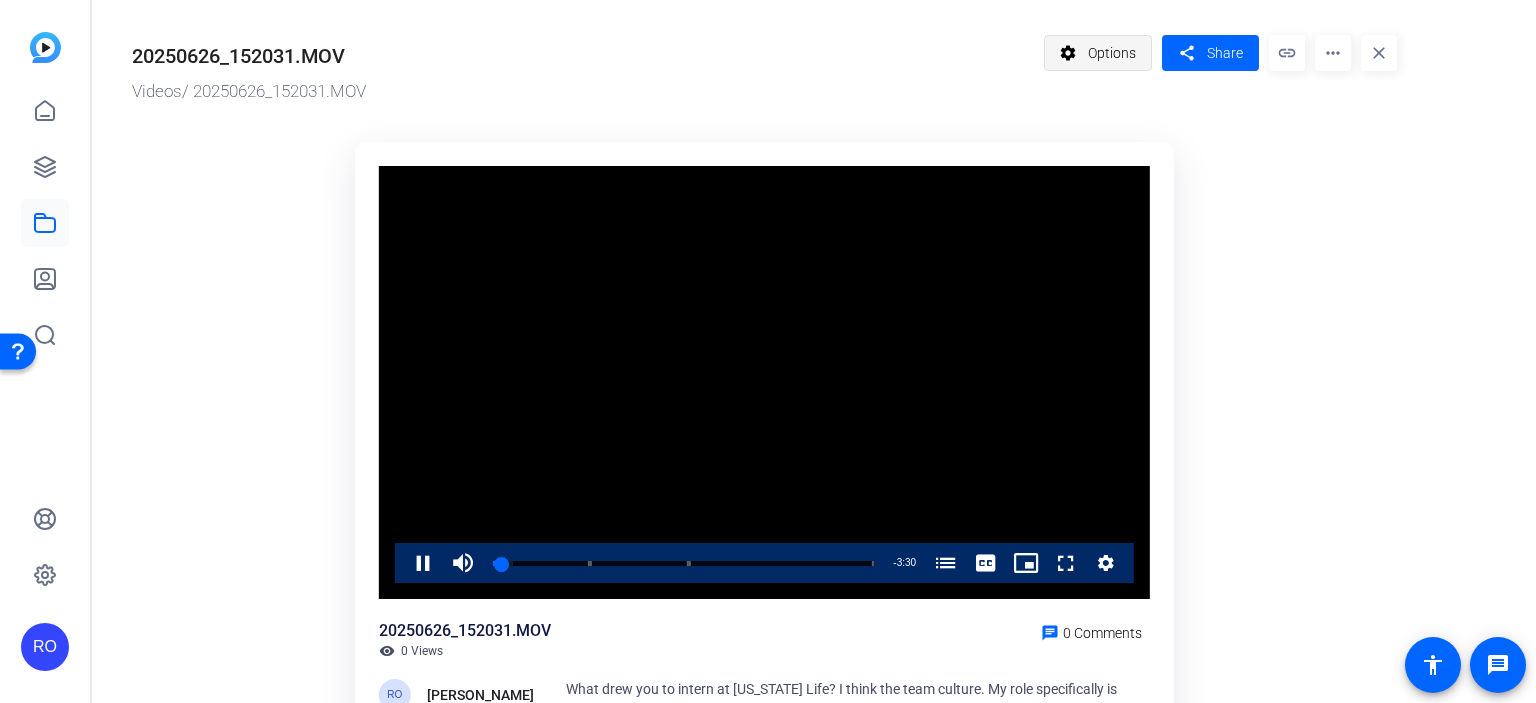 click on "Options" 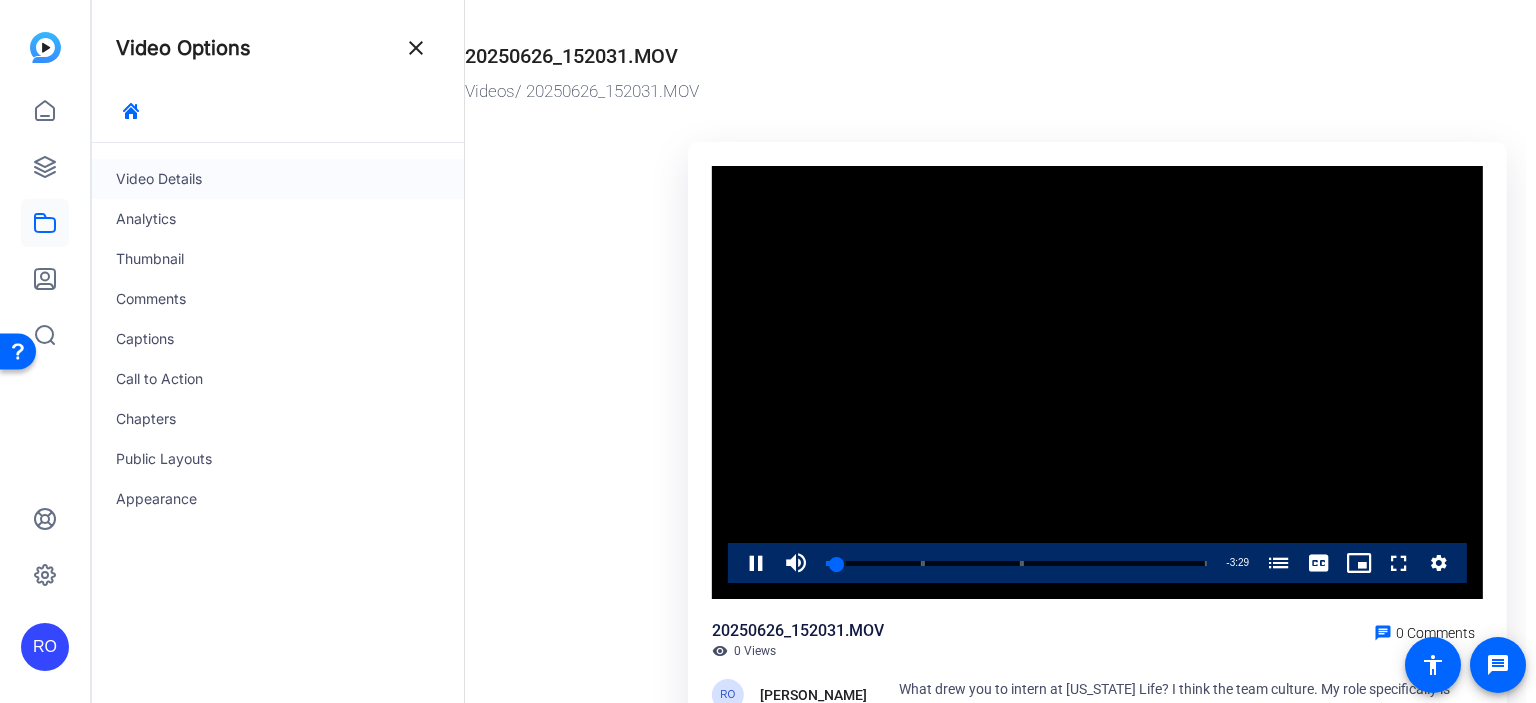 click on "Video Details" 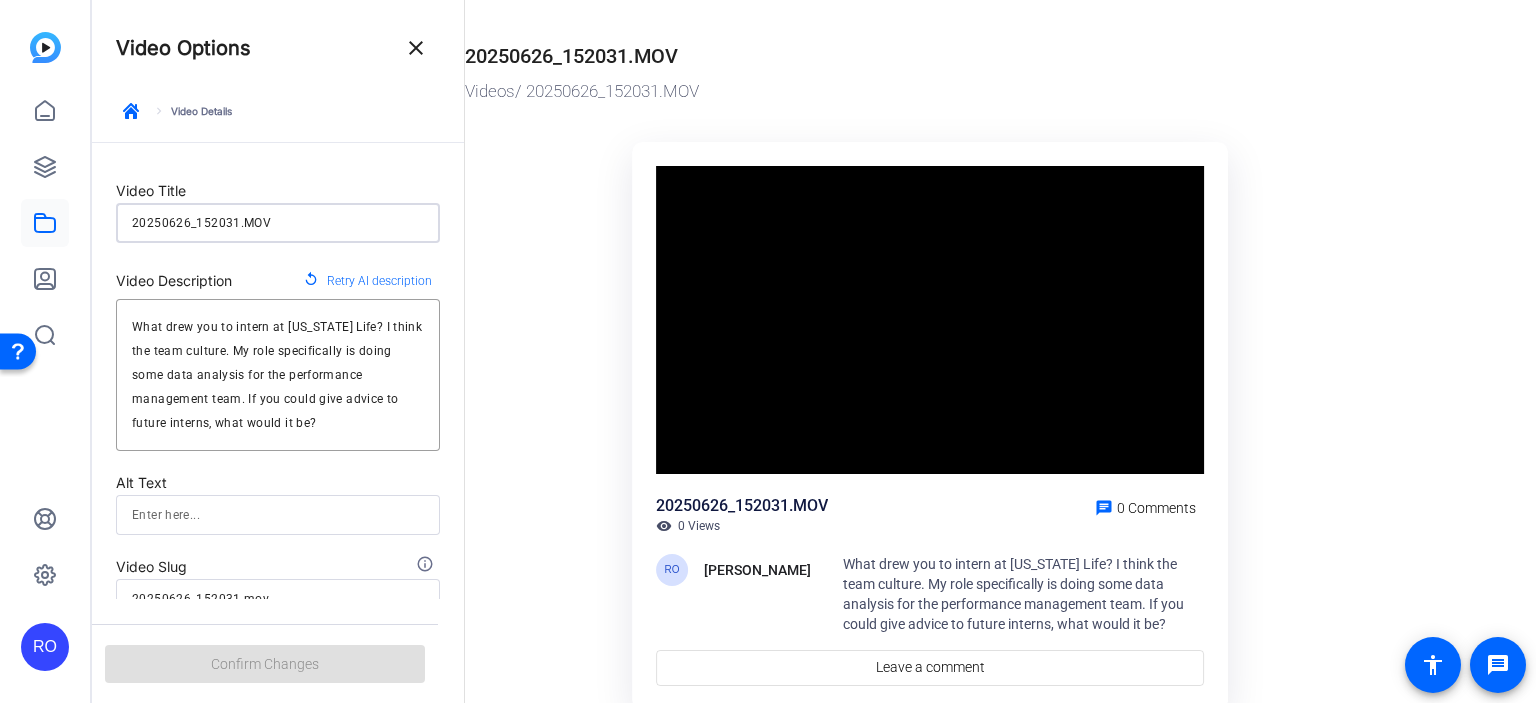 drag, startPoint x: 305, startPoint y: 217, endPoint x: -89, endPoint y: 228, distance: 394.15353 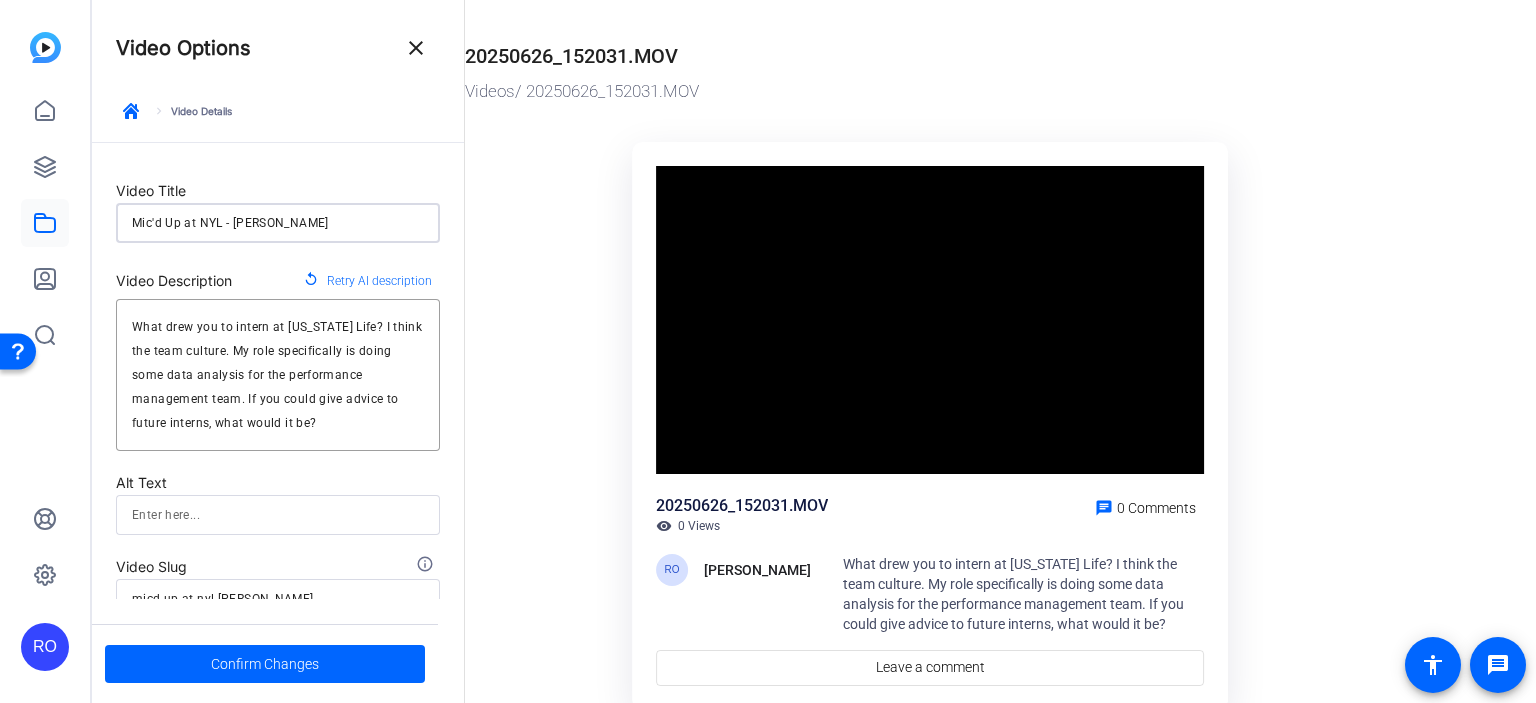 click on "Mic'd Up at NYL - [PERSON_NAME]" at bounding box center [278, 223] 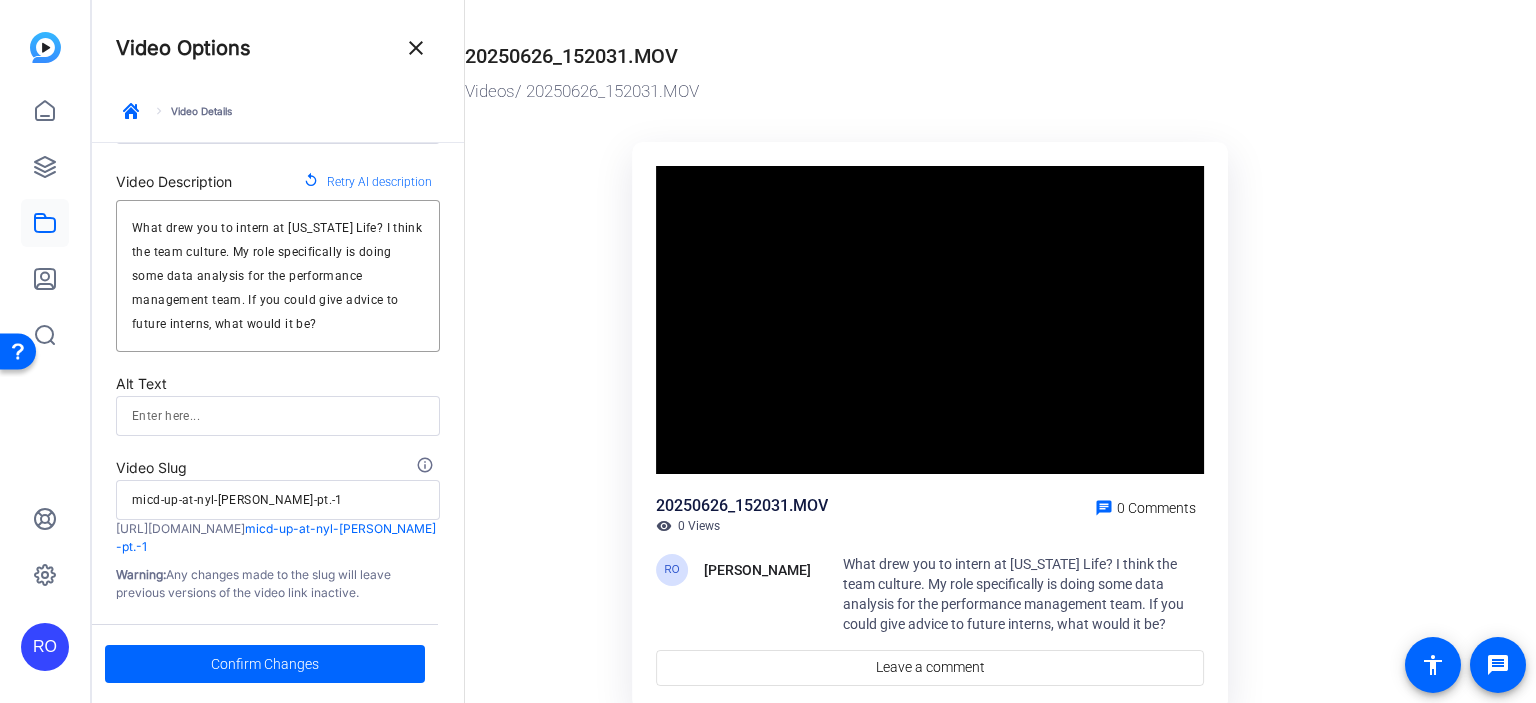 scroll, scrollTop: 101, scrollLeft: 0, axis: vertical 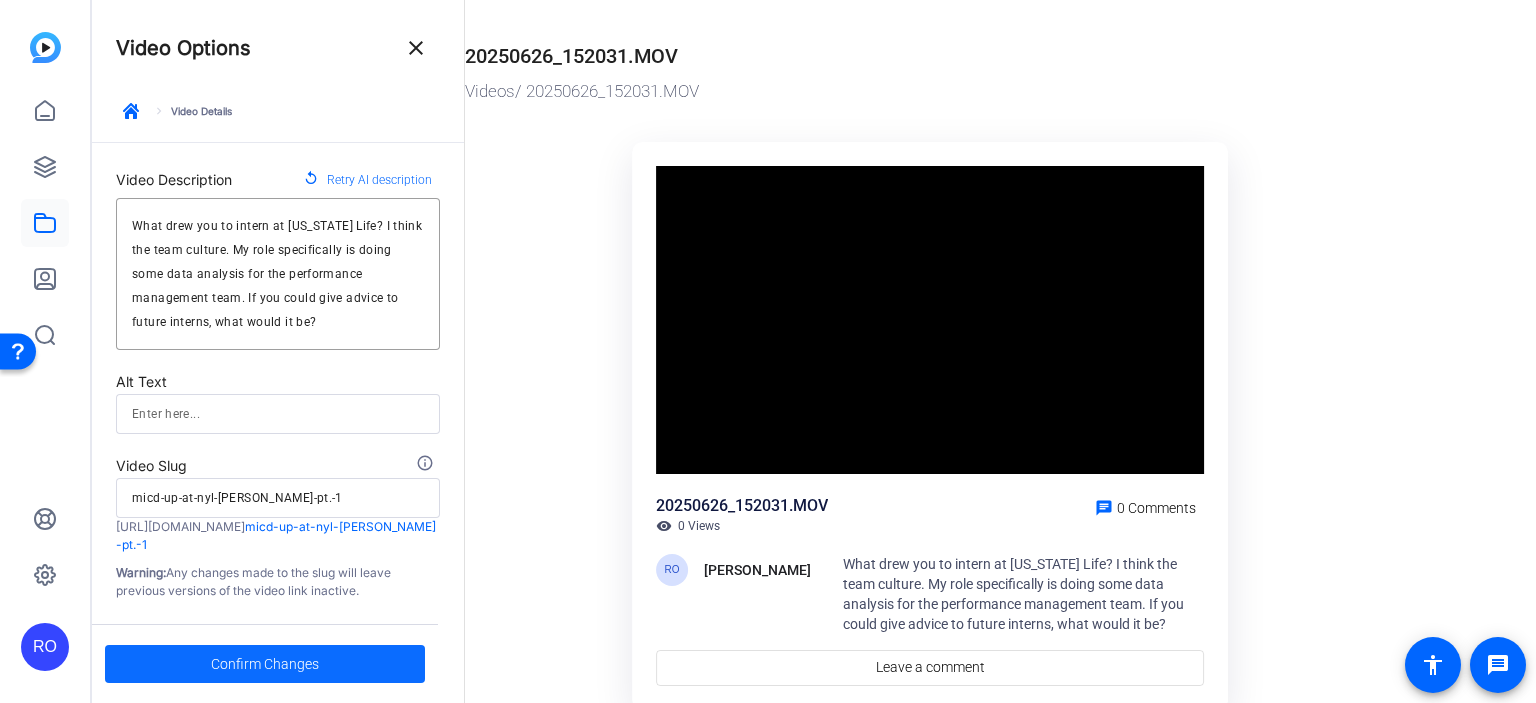 click on "Confirm Changes" 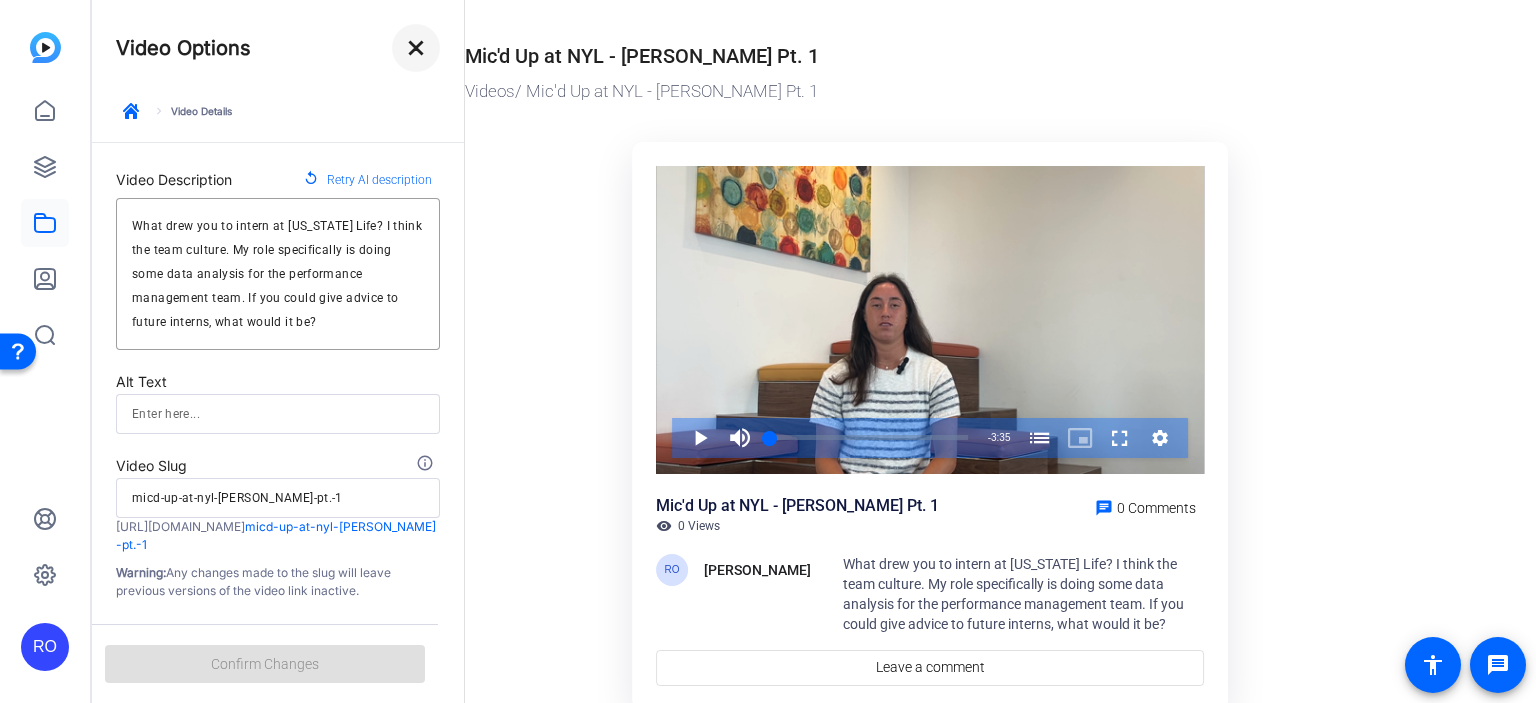 click on "close" 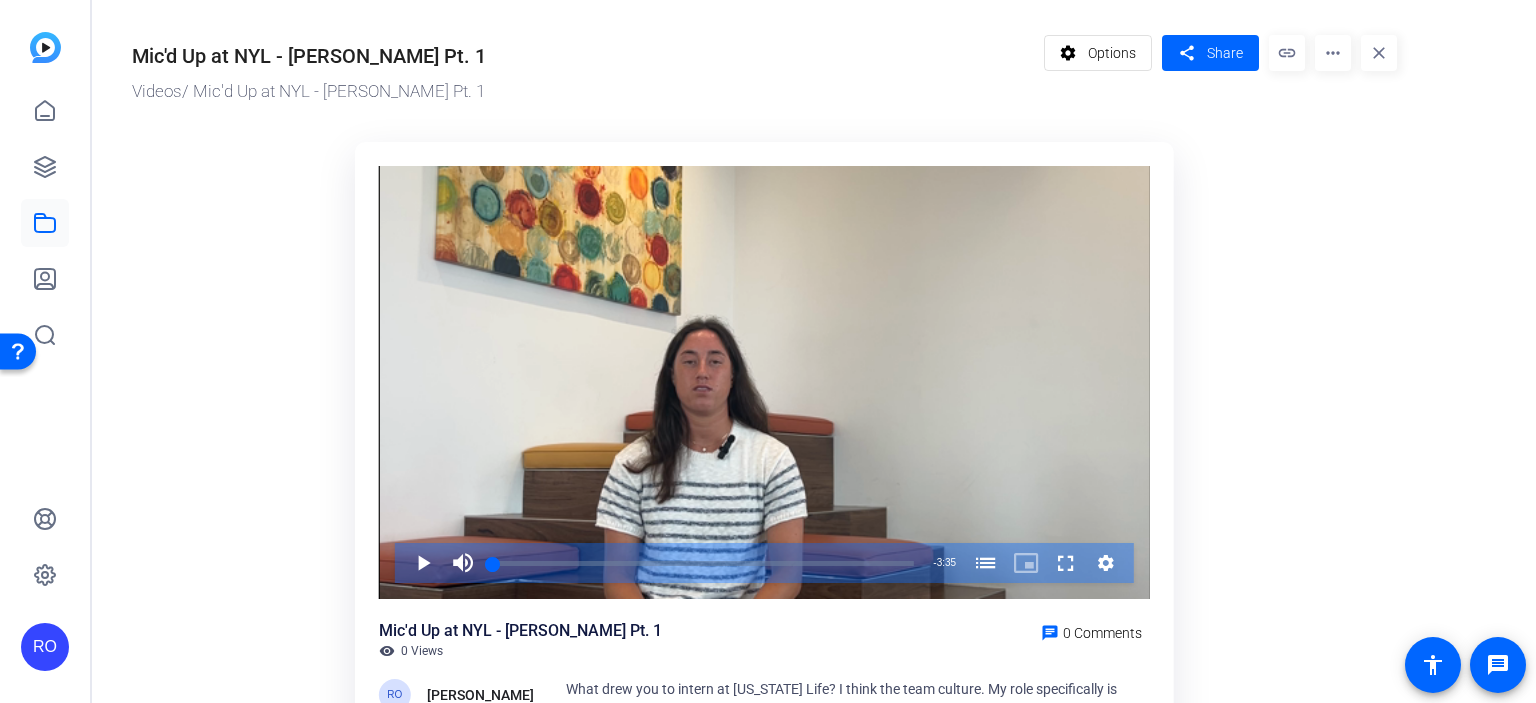 click on "close" 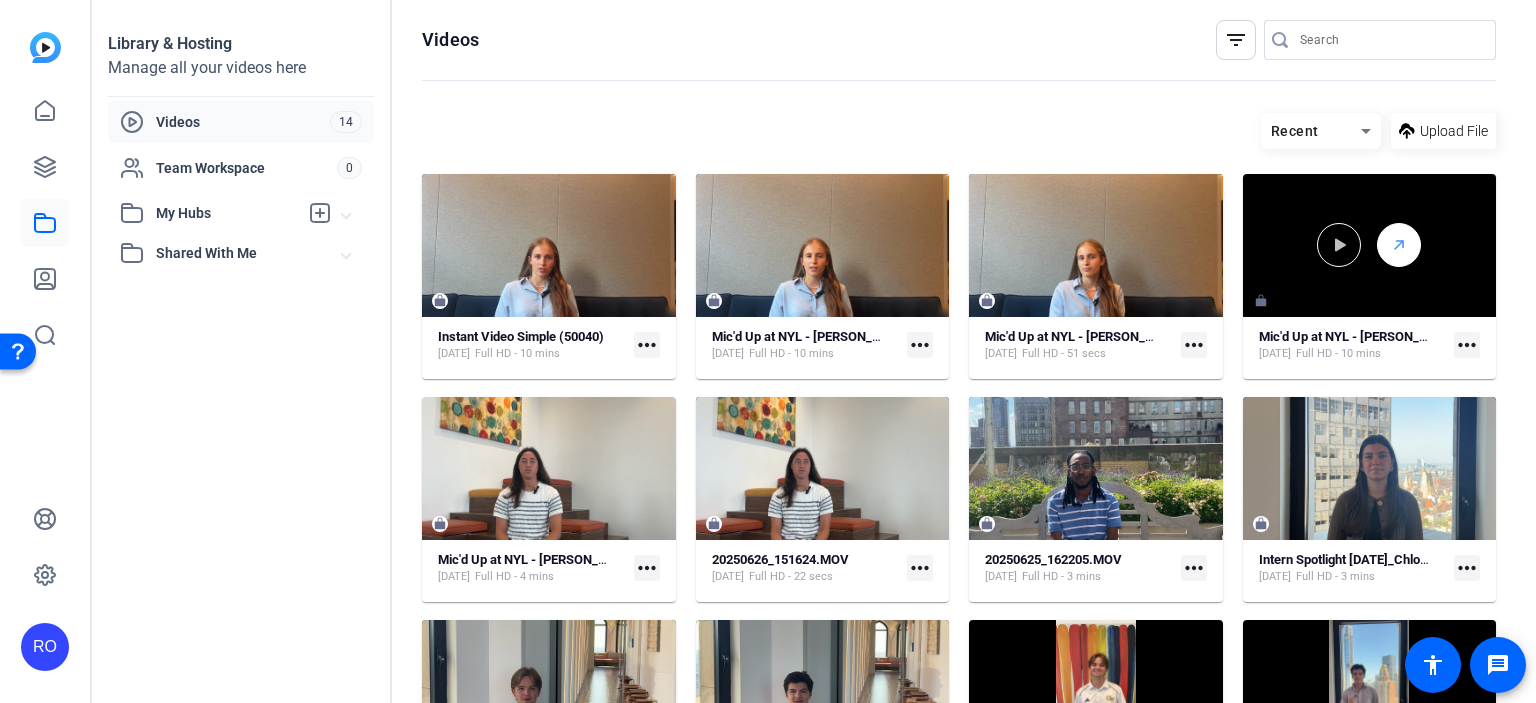 scroll, scrollTop: 200, scrollLeft: 0, axis: vertical 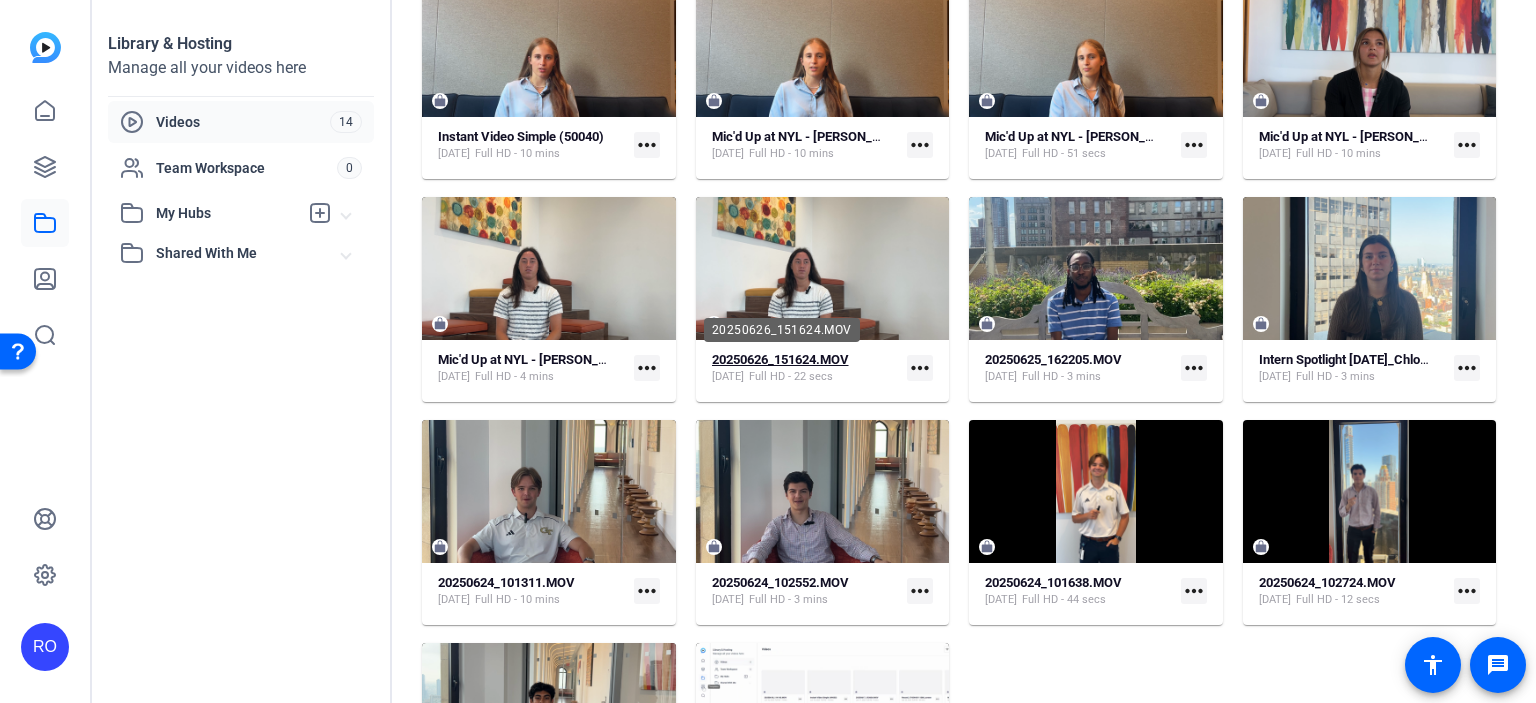 click on "20250626_151624.MOV" 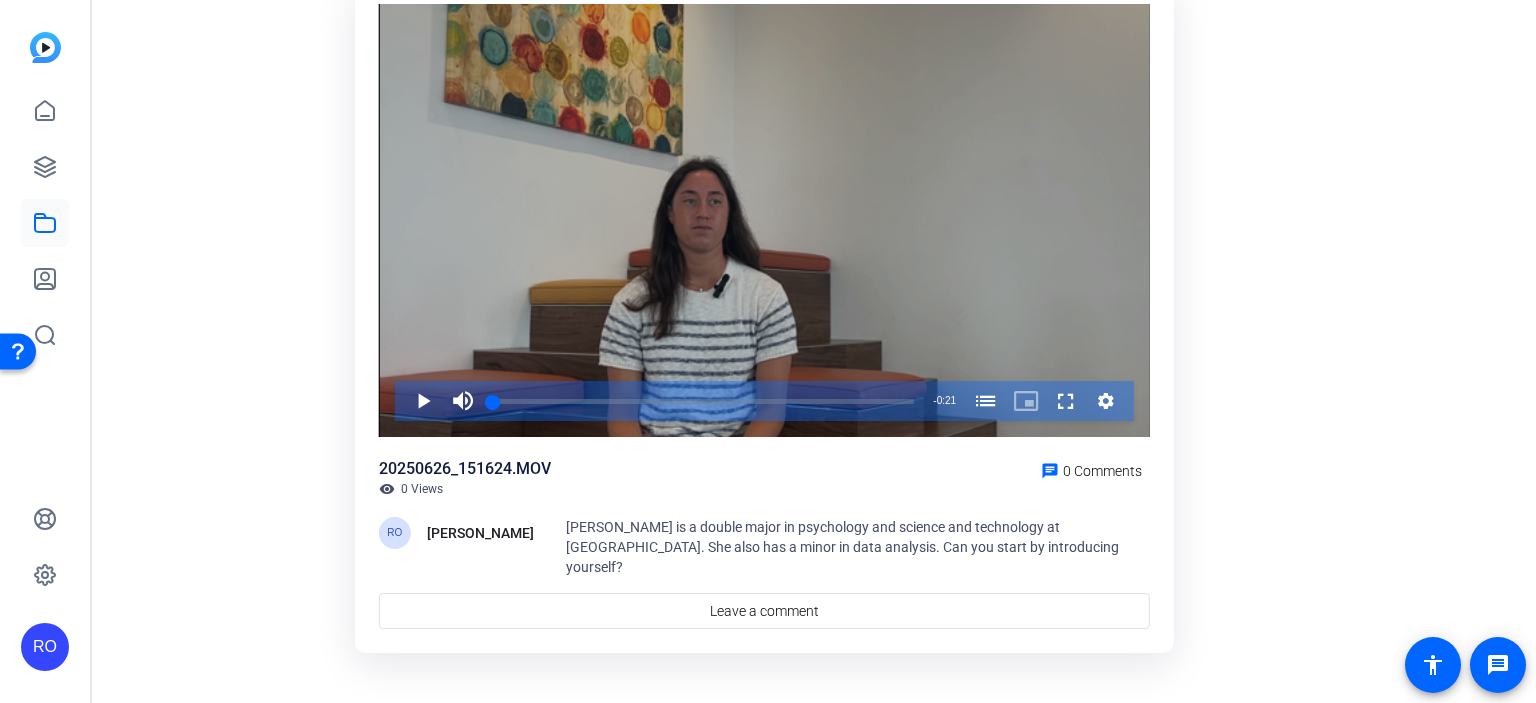 scroll, scrollTop: 161, scrollLeft: 0, axis: vertical 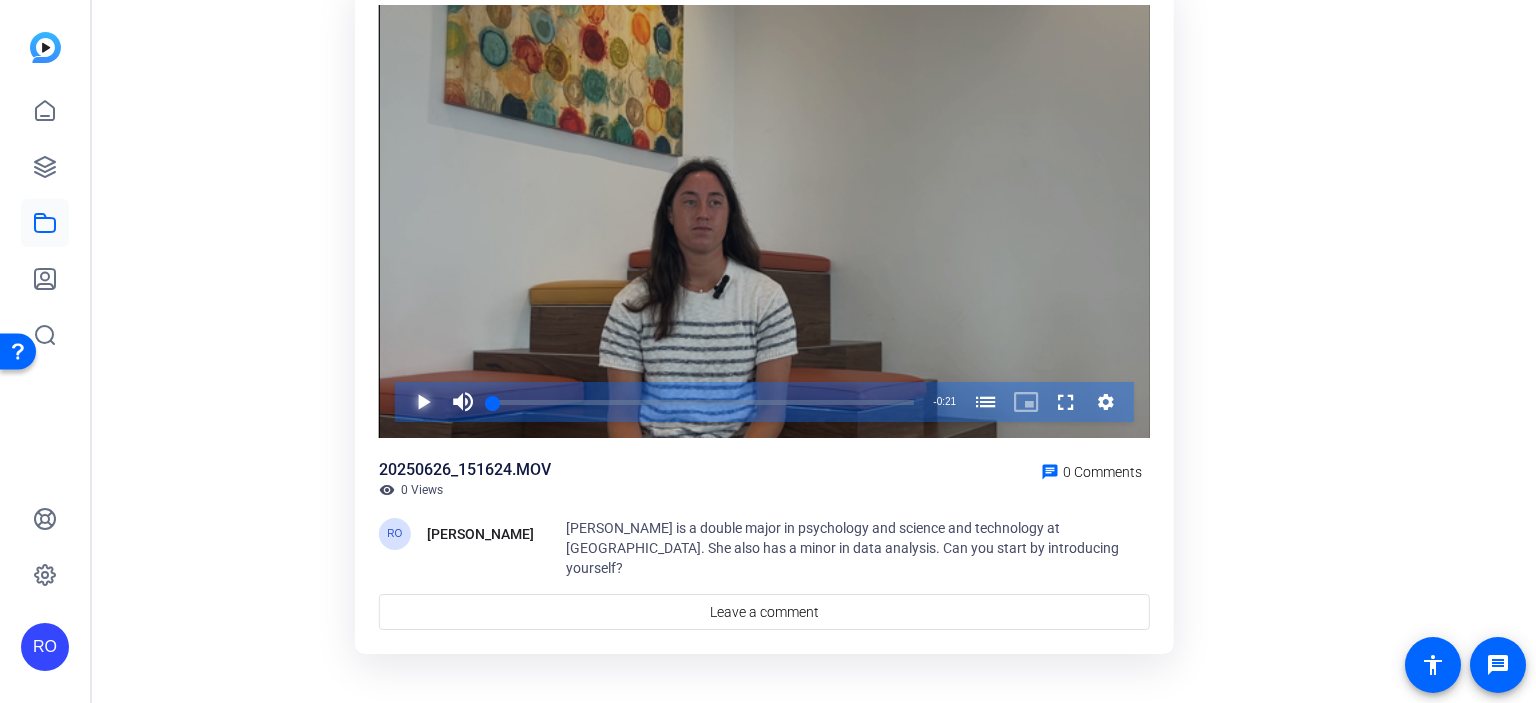 click at bounding box center (403, 402) 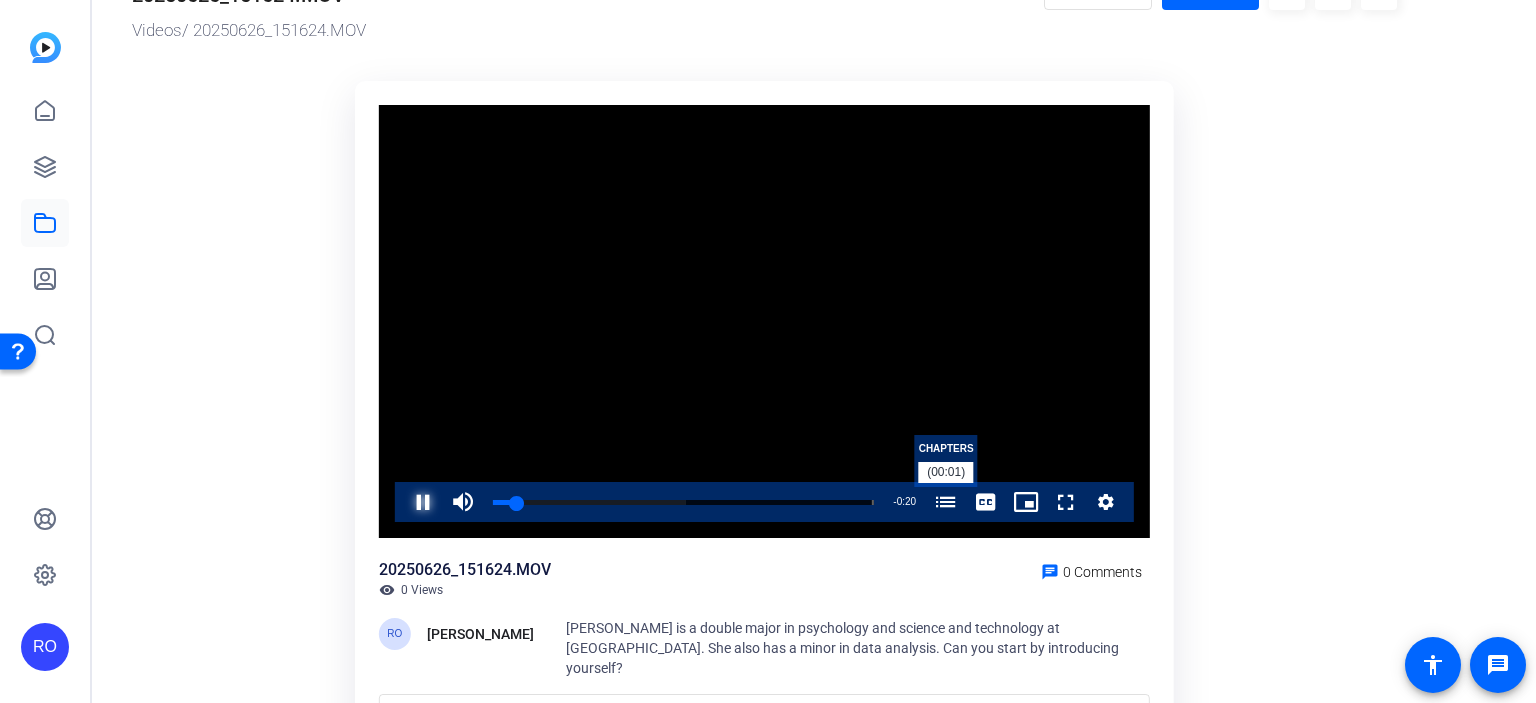 scroll, scrollTop: 0, scrollLeft: 0, axis: both 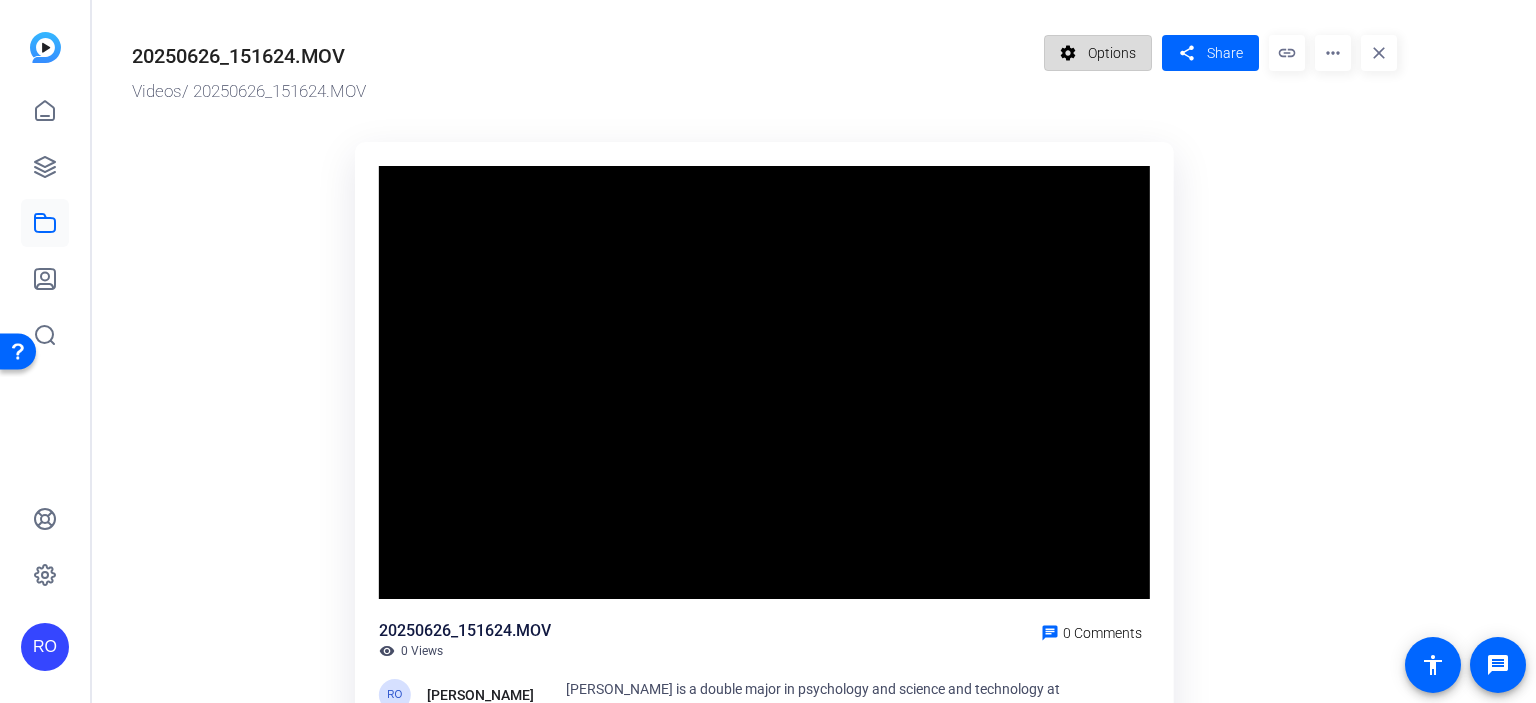 click on "Options" 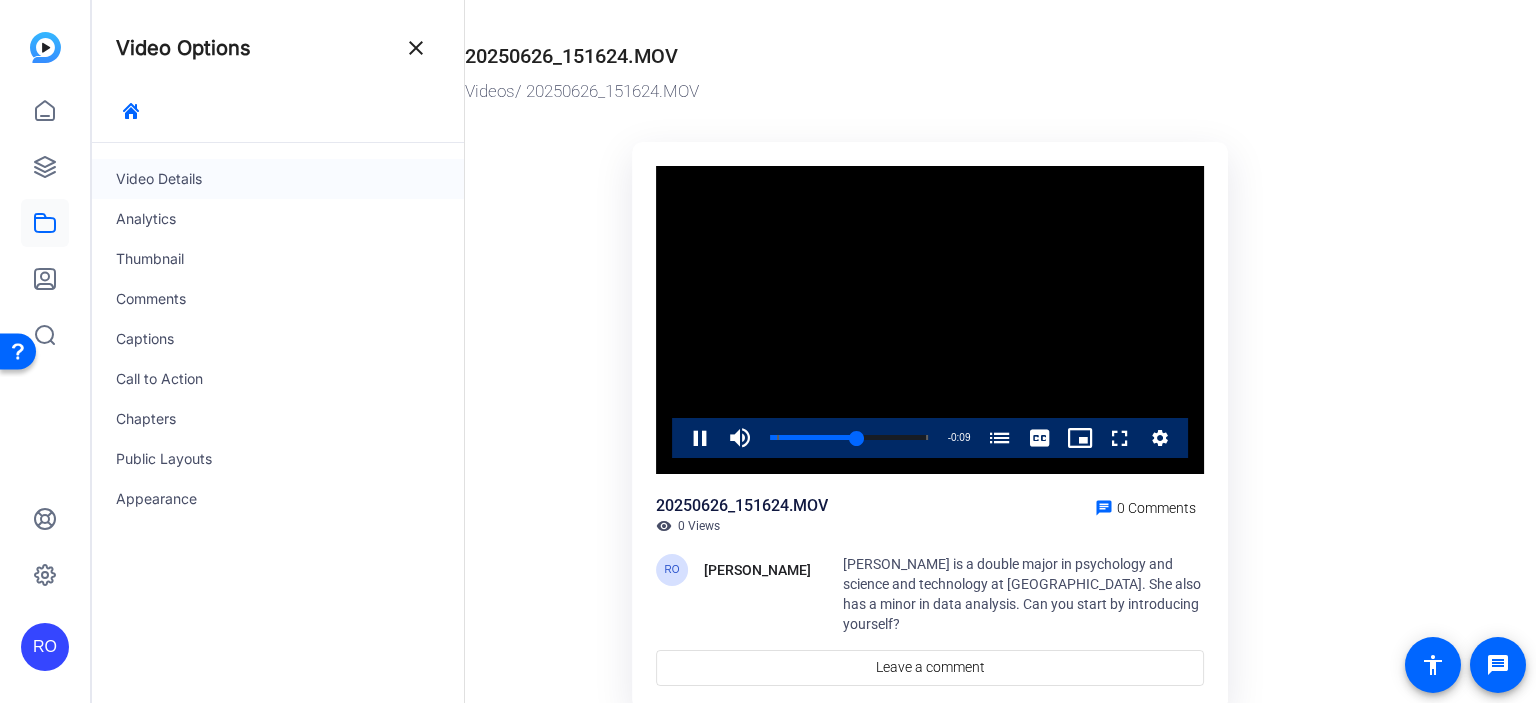 click on "Video Details" 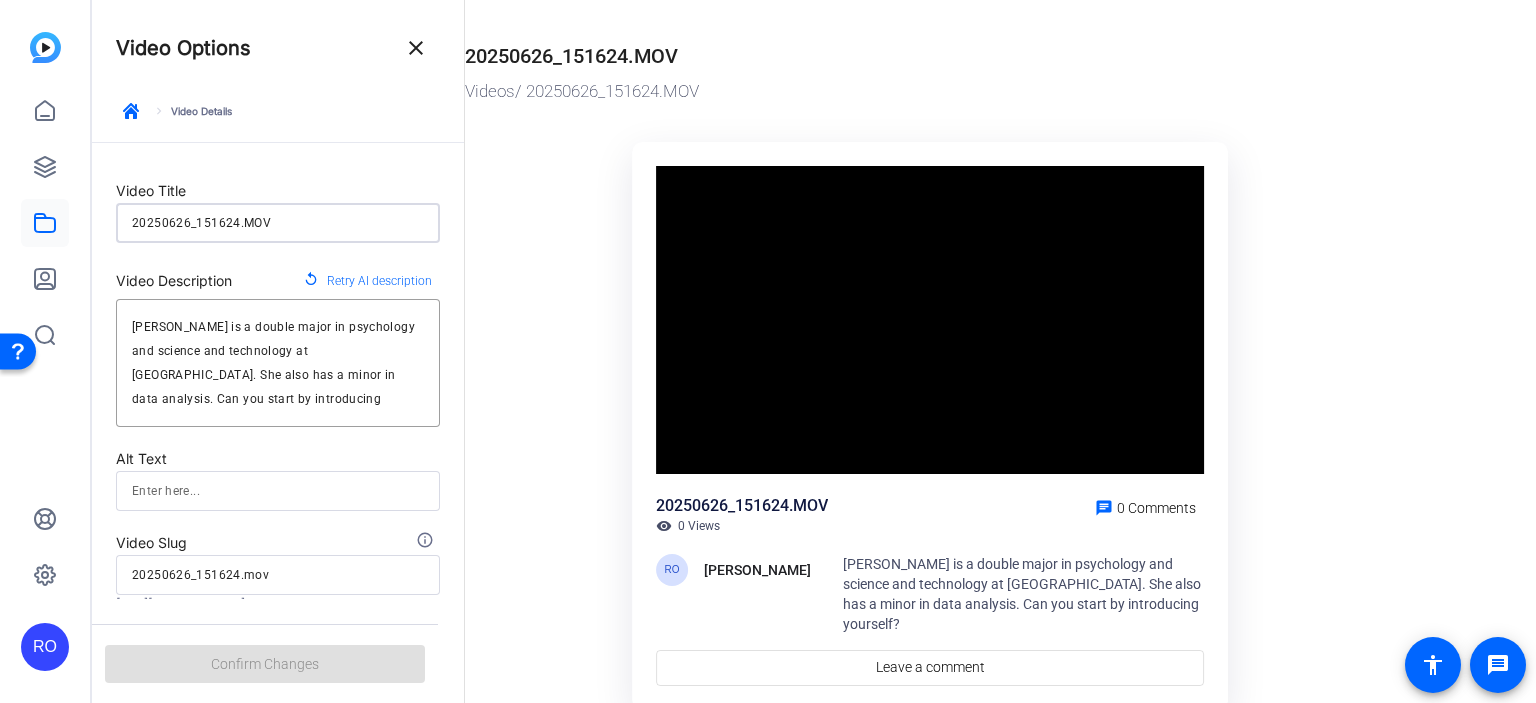 drag, startPoint x: 302, startPoint y: 217, endPoint x: 7, endPoint y: 218, distance: 295.0017 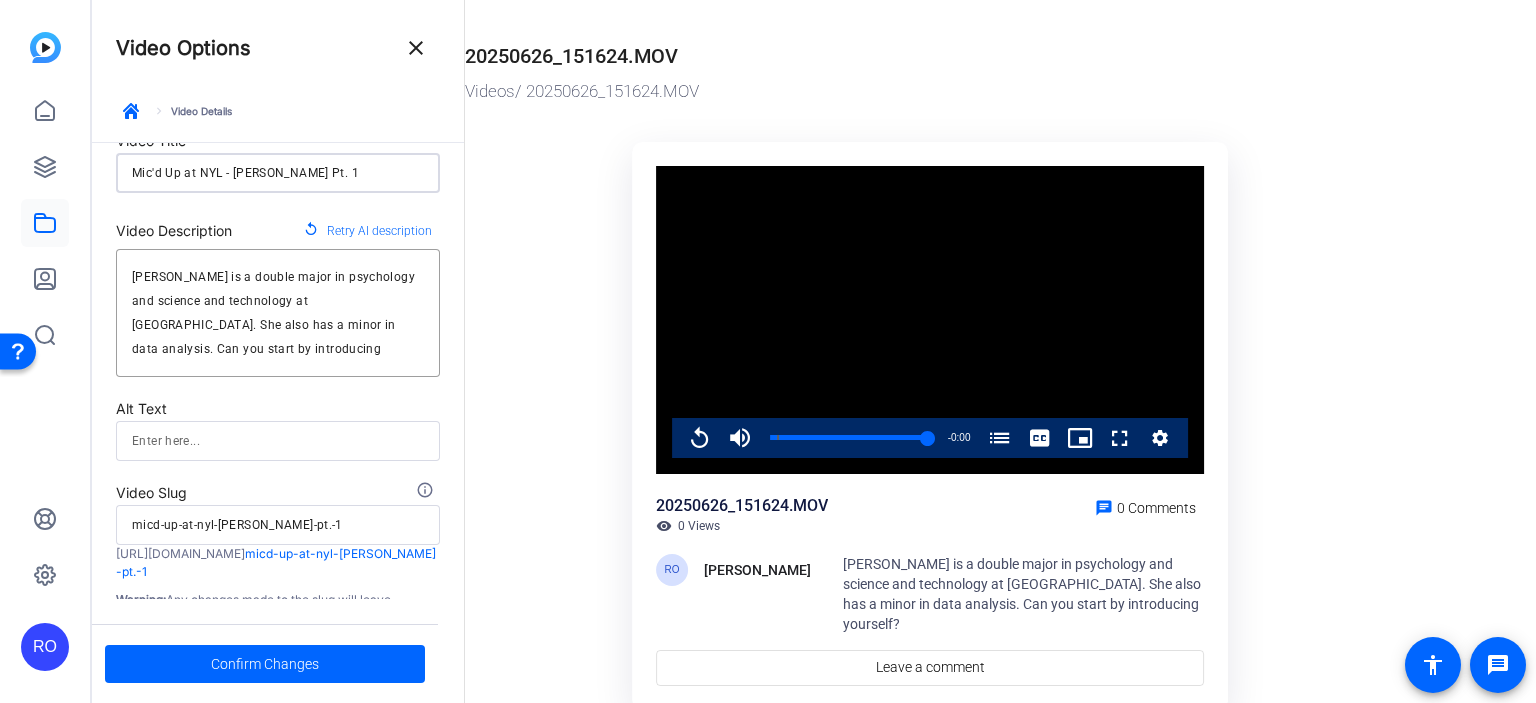scroll, scrollTop: 77, scrollLeft: 0, axis: vertical 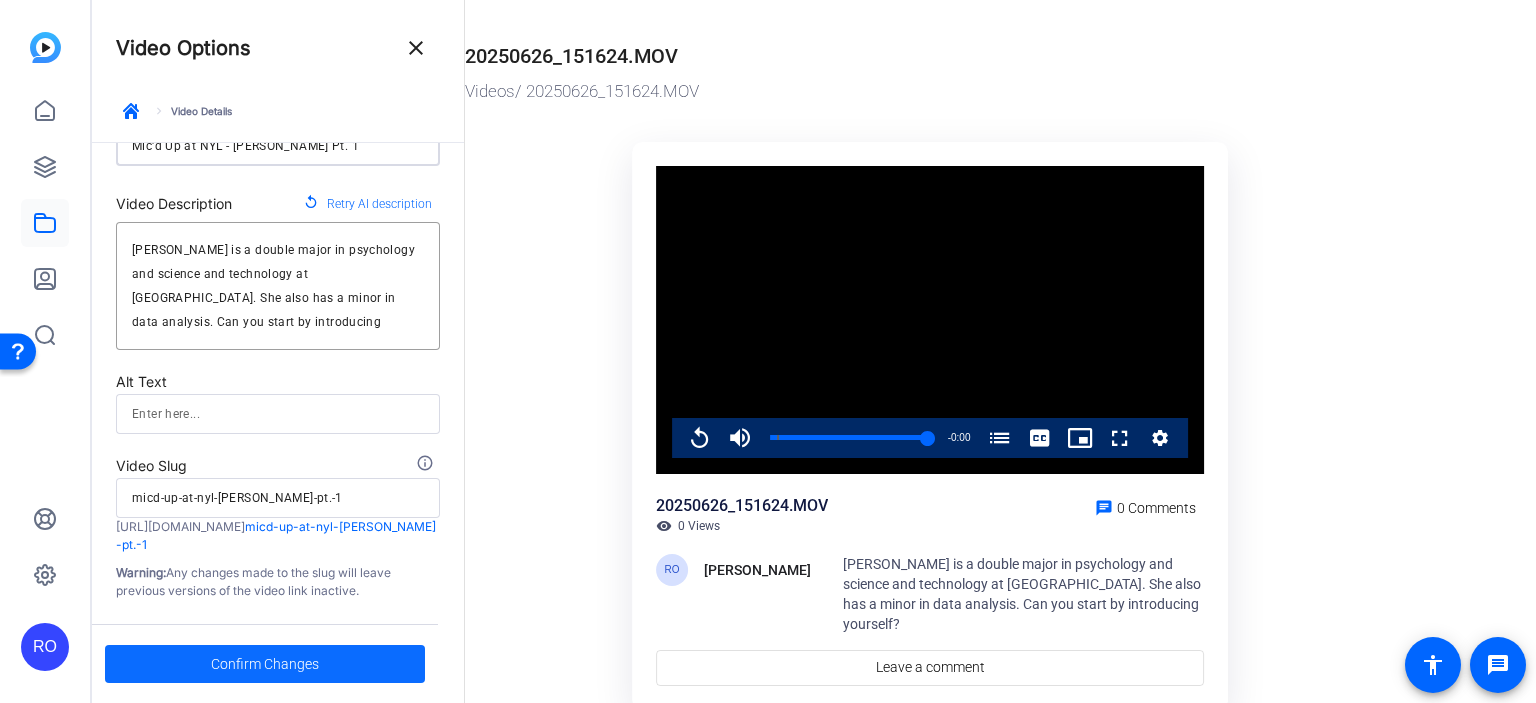 click on "Confirm Changes" 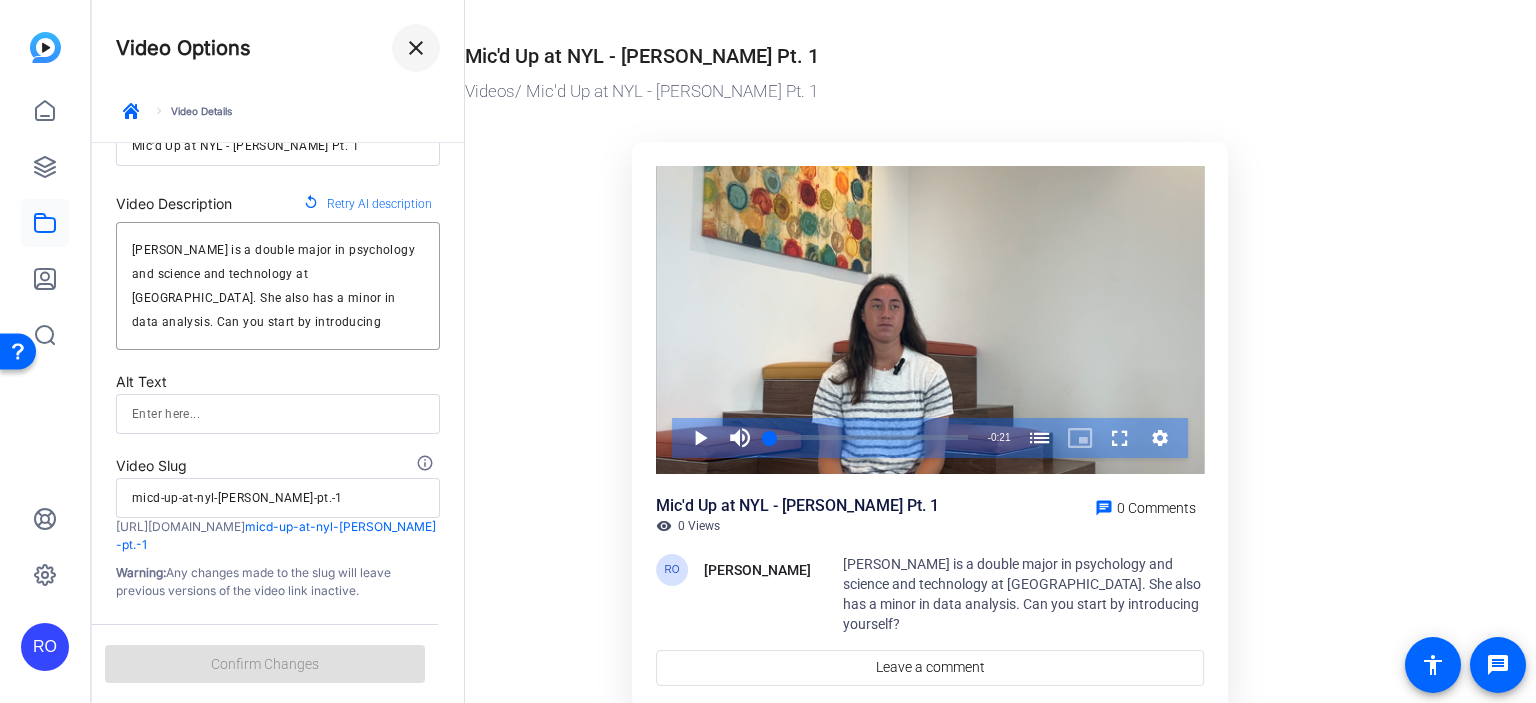 click 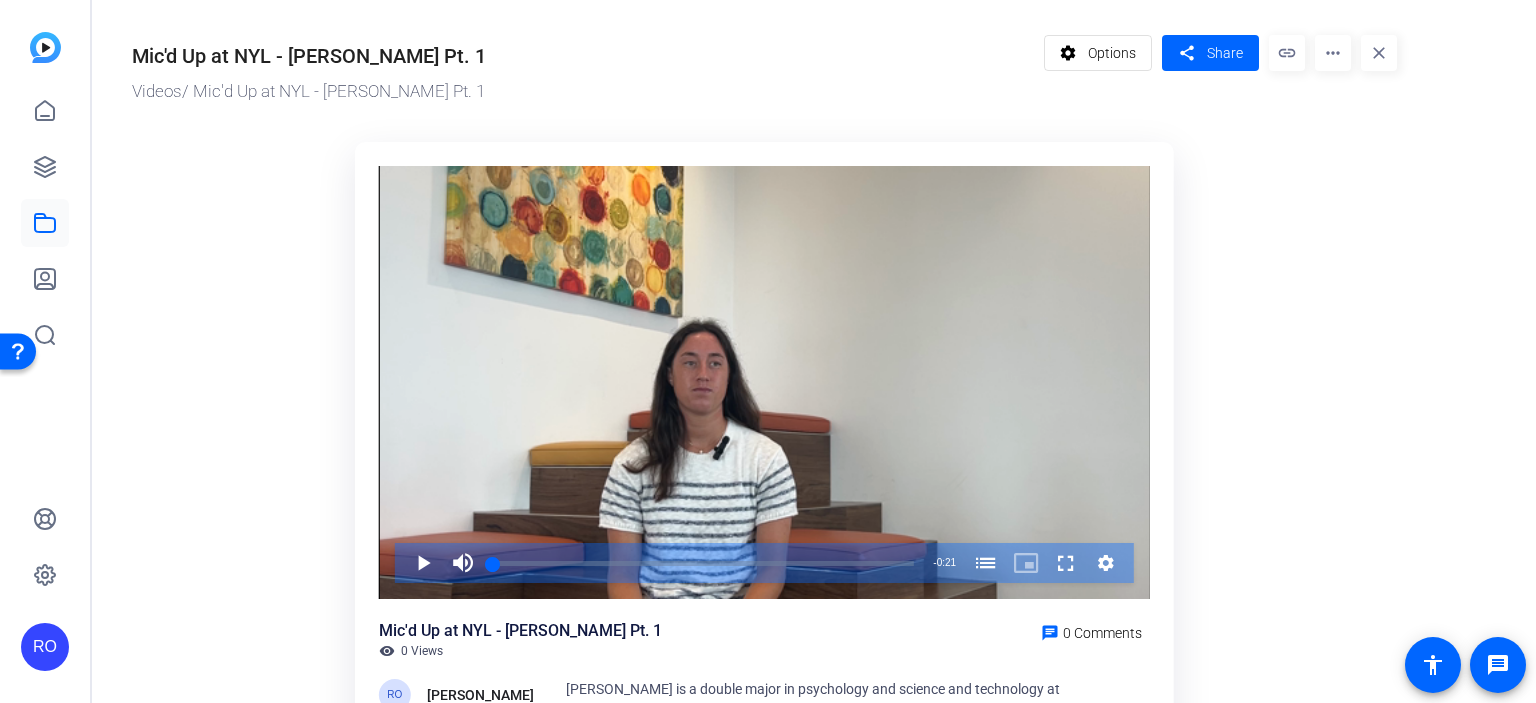 click on "close" 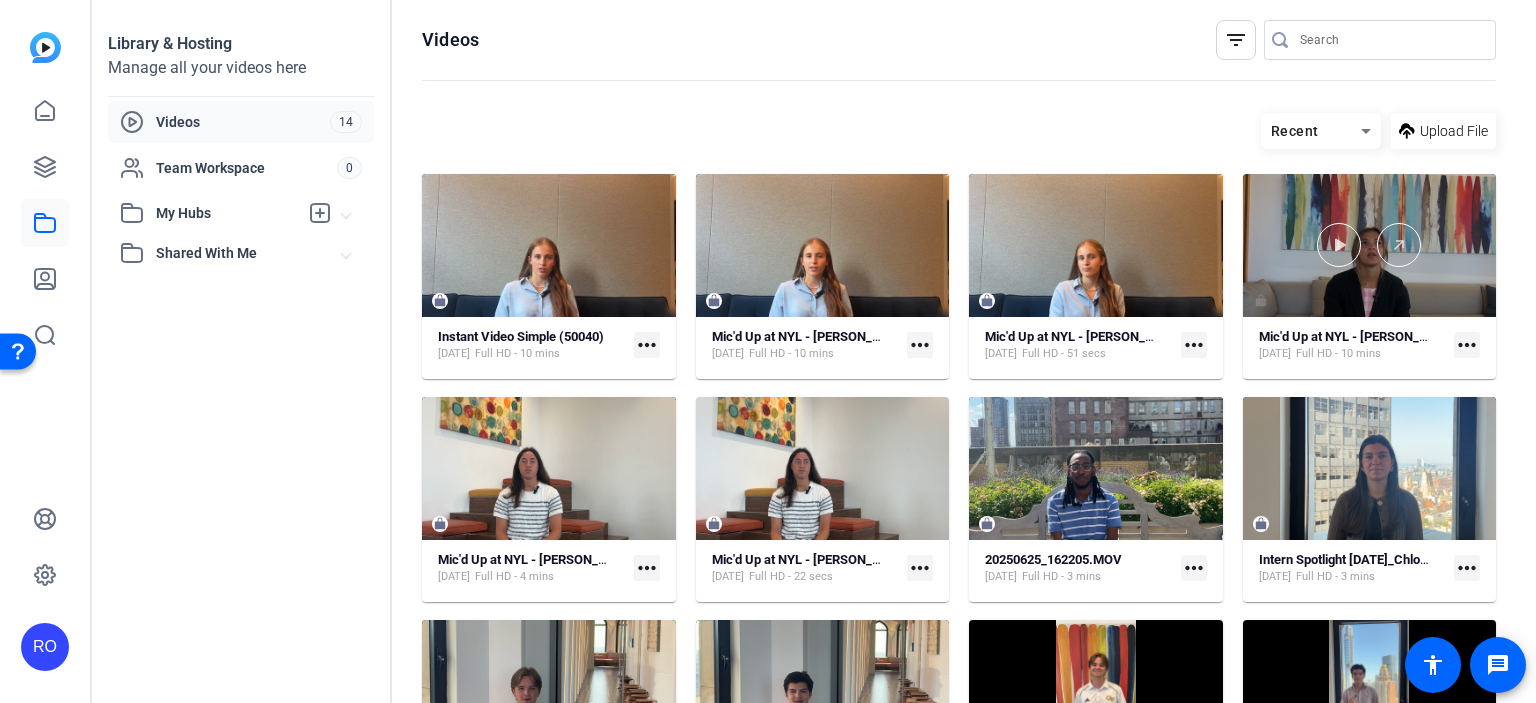 scroll, scrollTop: 200, scrollLeft: 0, axis: vertical 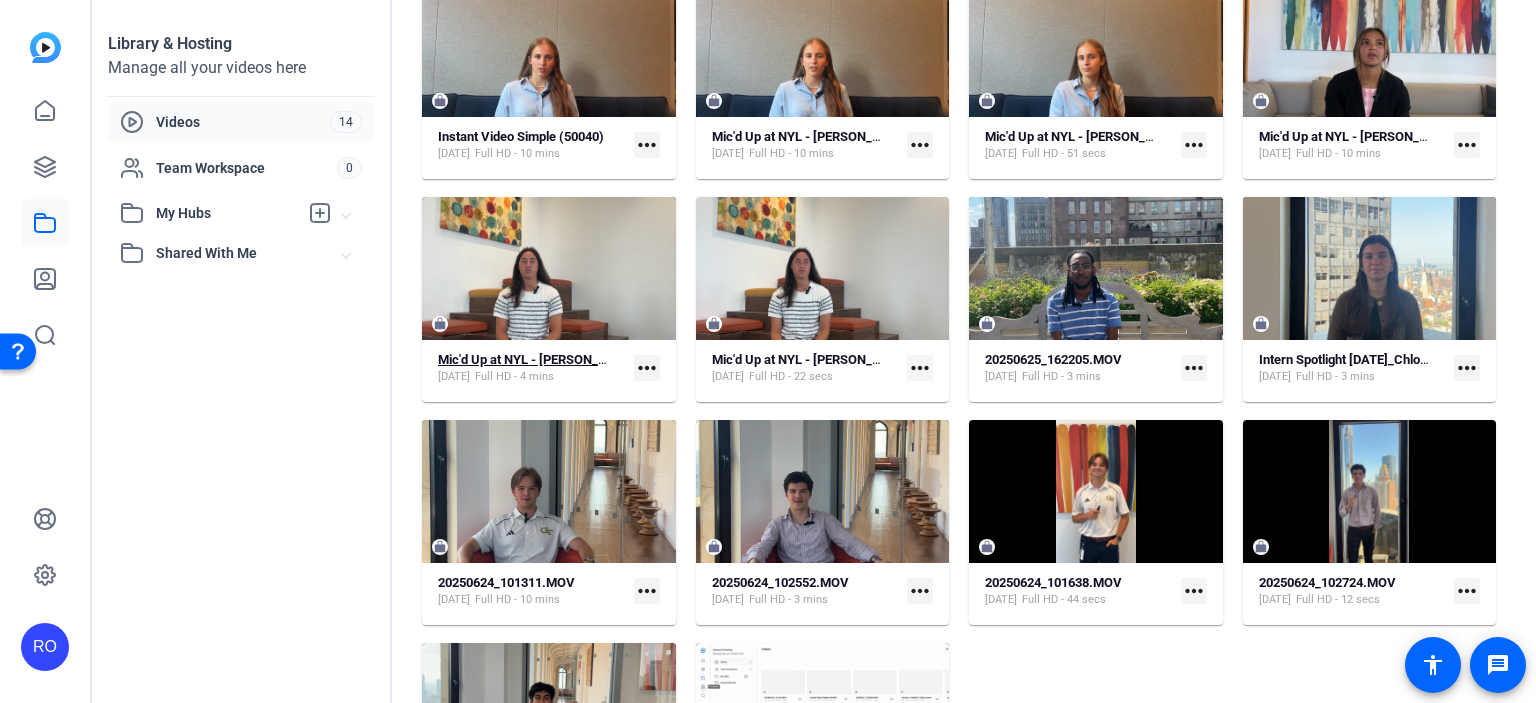 click on "Mic'd Up at NYL - [PERSON_NAME] Pt. 1" 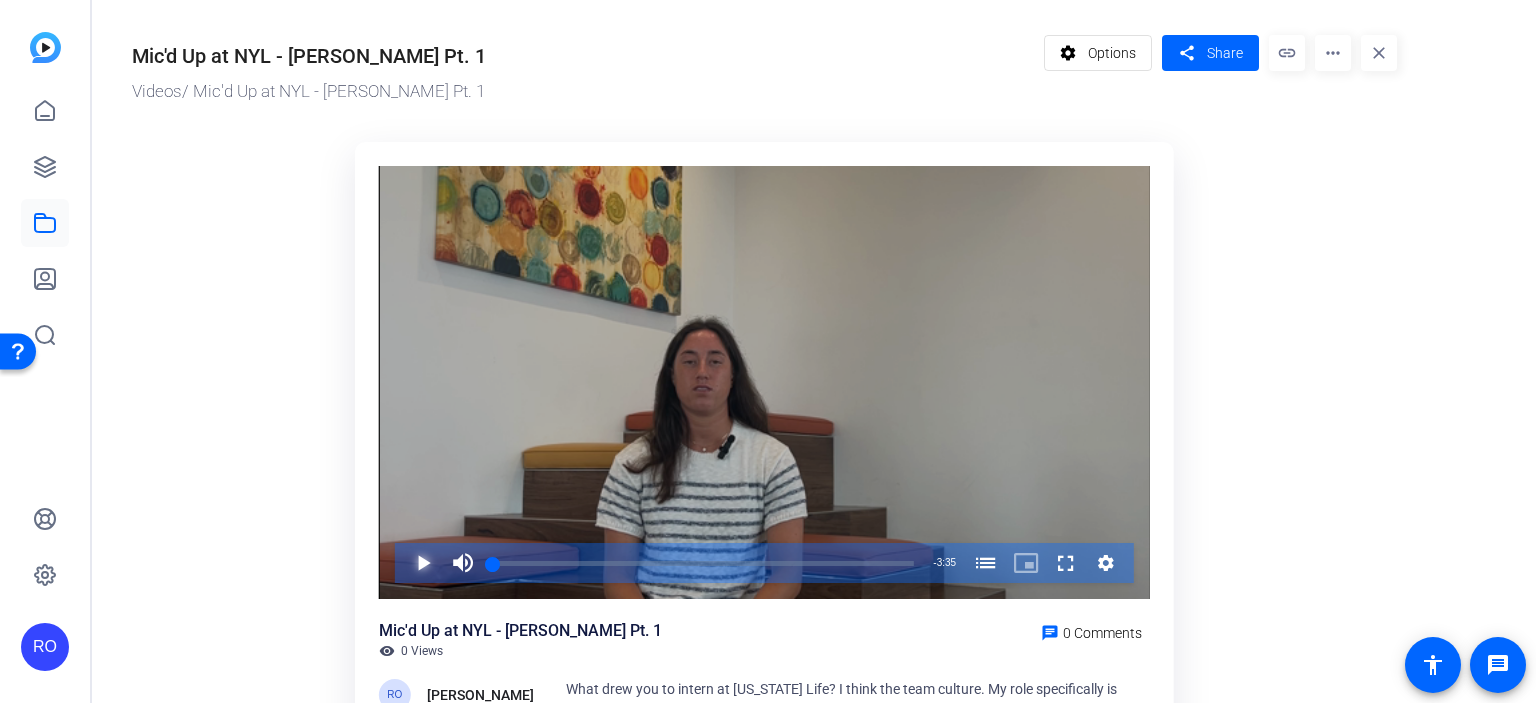 click at bounding box center (403, 563) 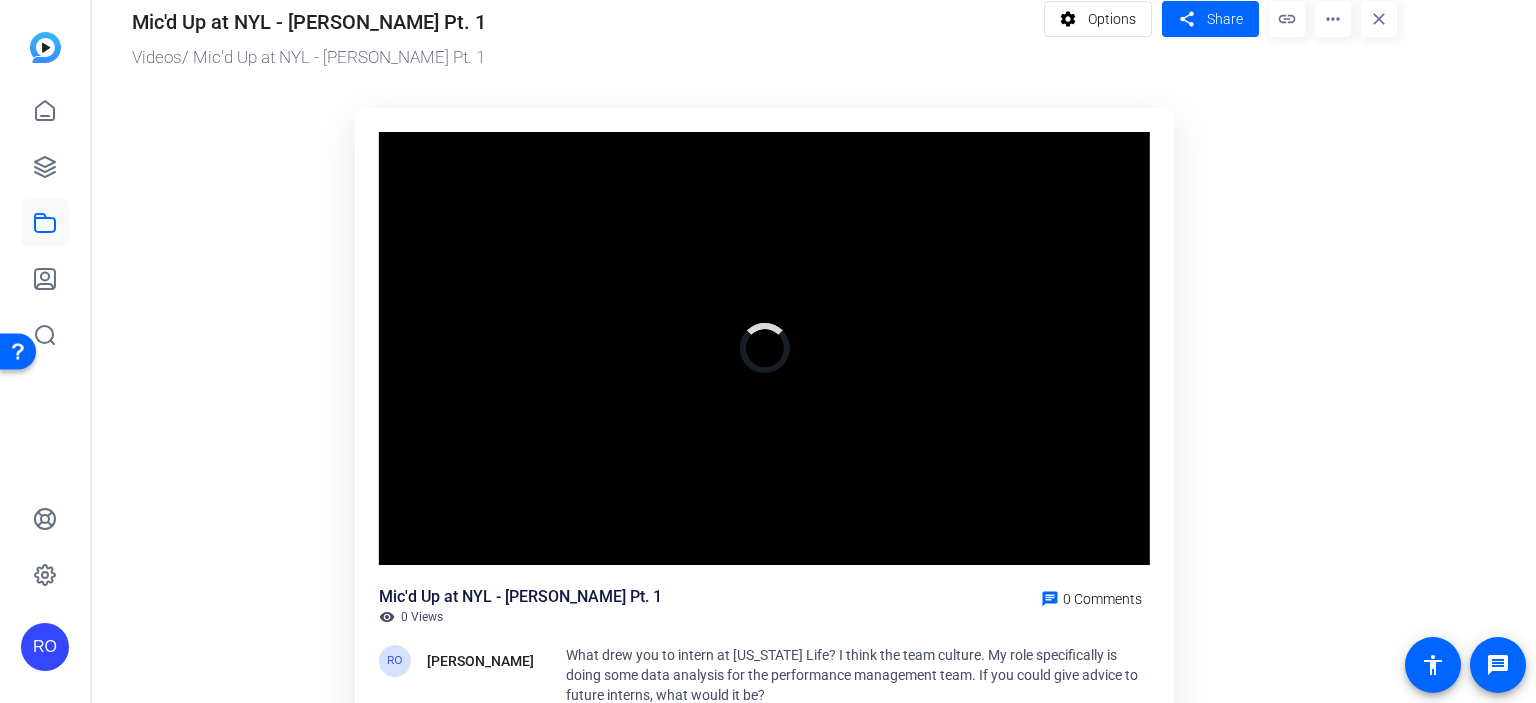 scroll, scrollTop: 0, scrollLeft: 0, axis: both 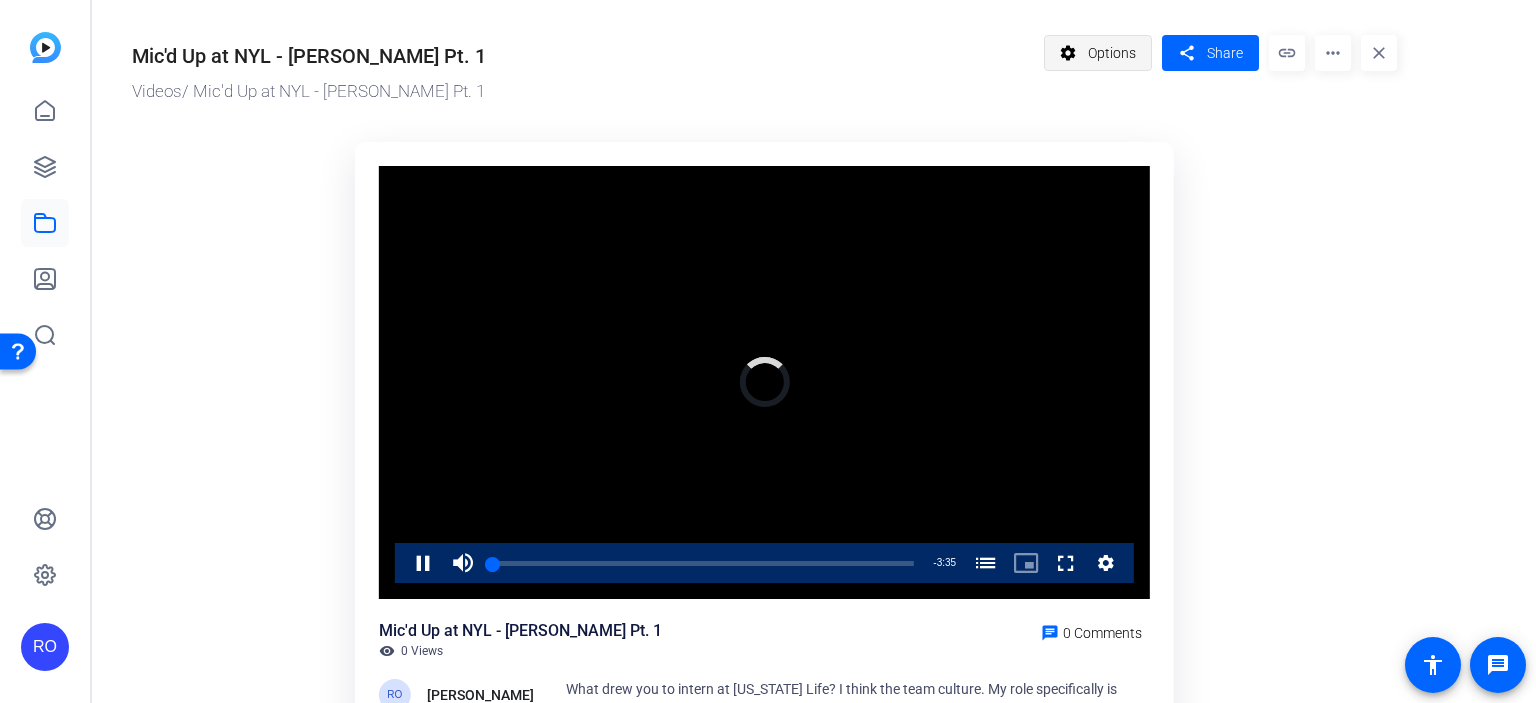 click on "Options" 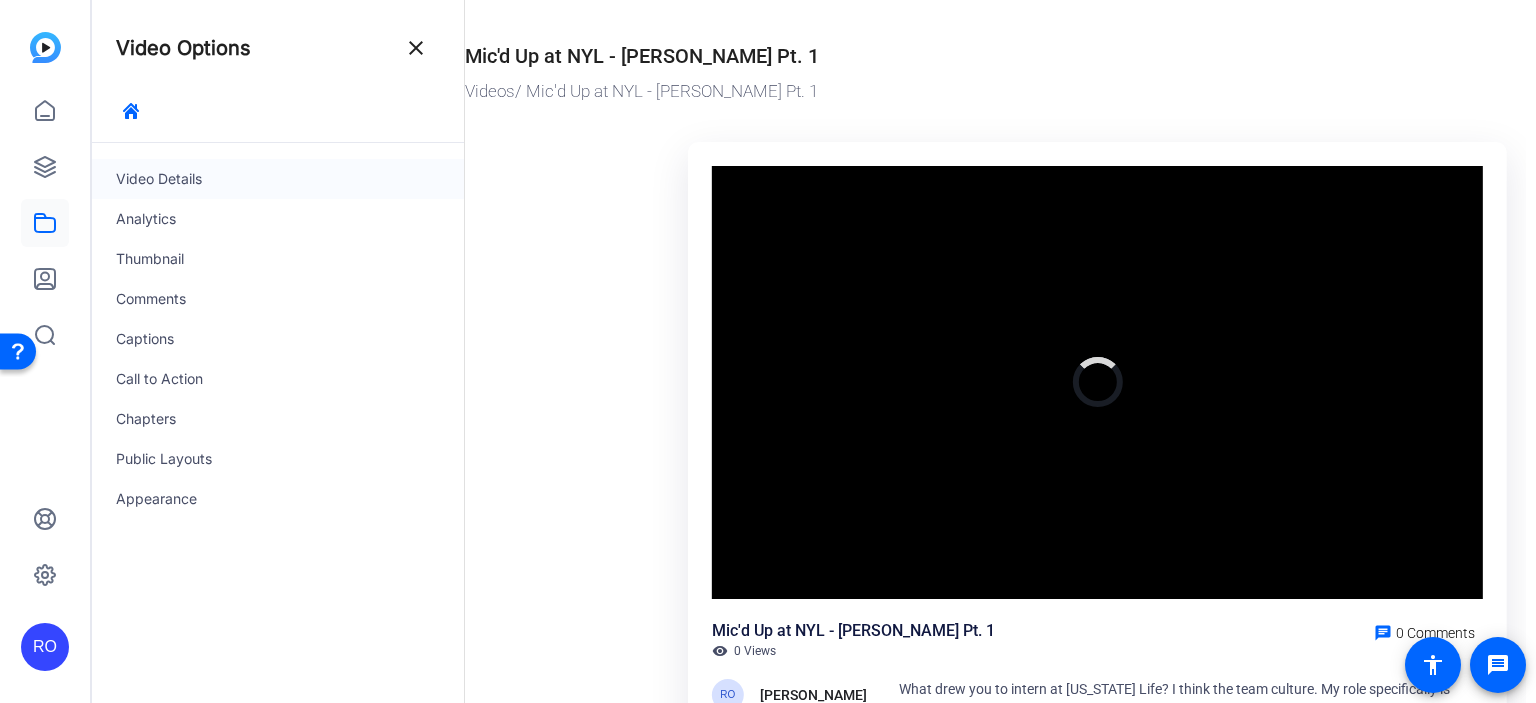 click on "Video Details" 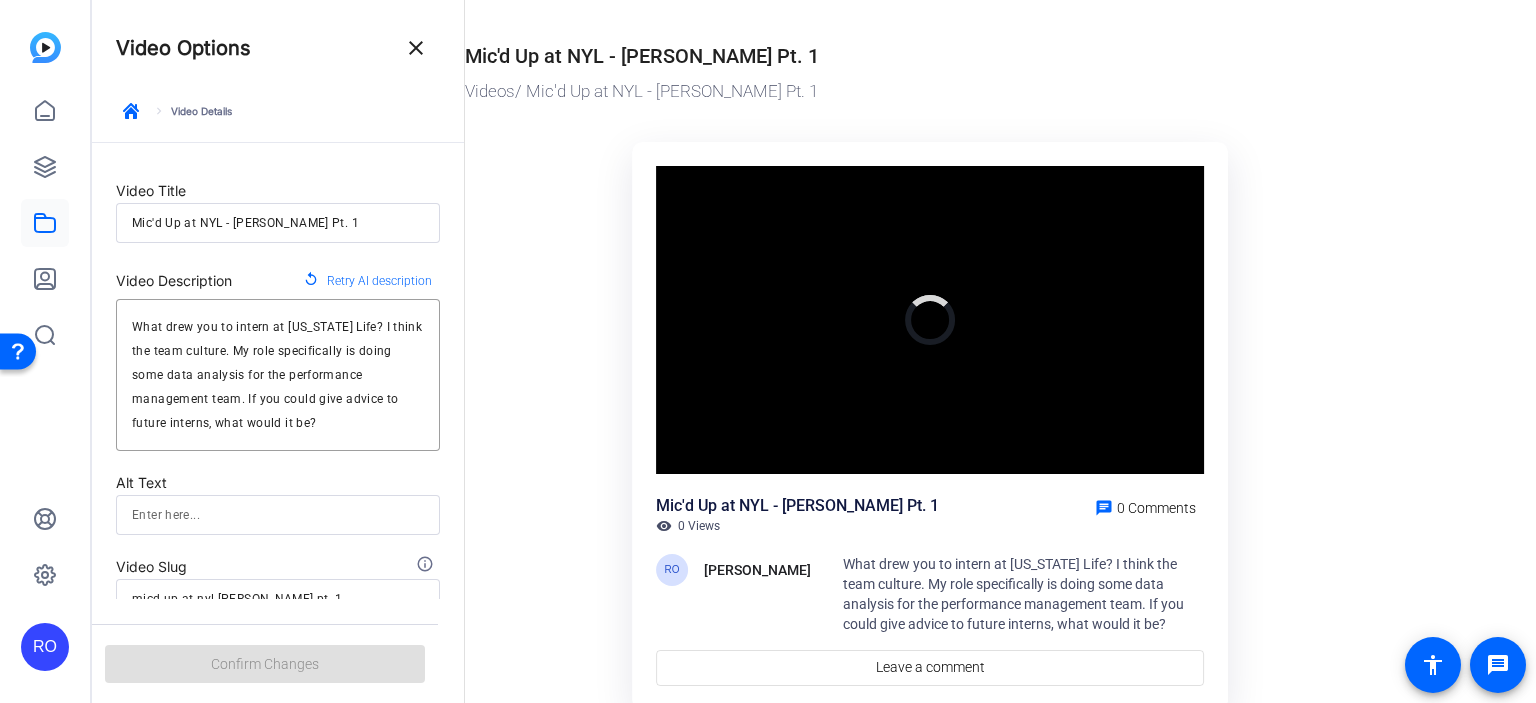 click on "Mic'd Up at NYL - [PERSON_NAME] Pt. 1" at bounding box center [278, 223] 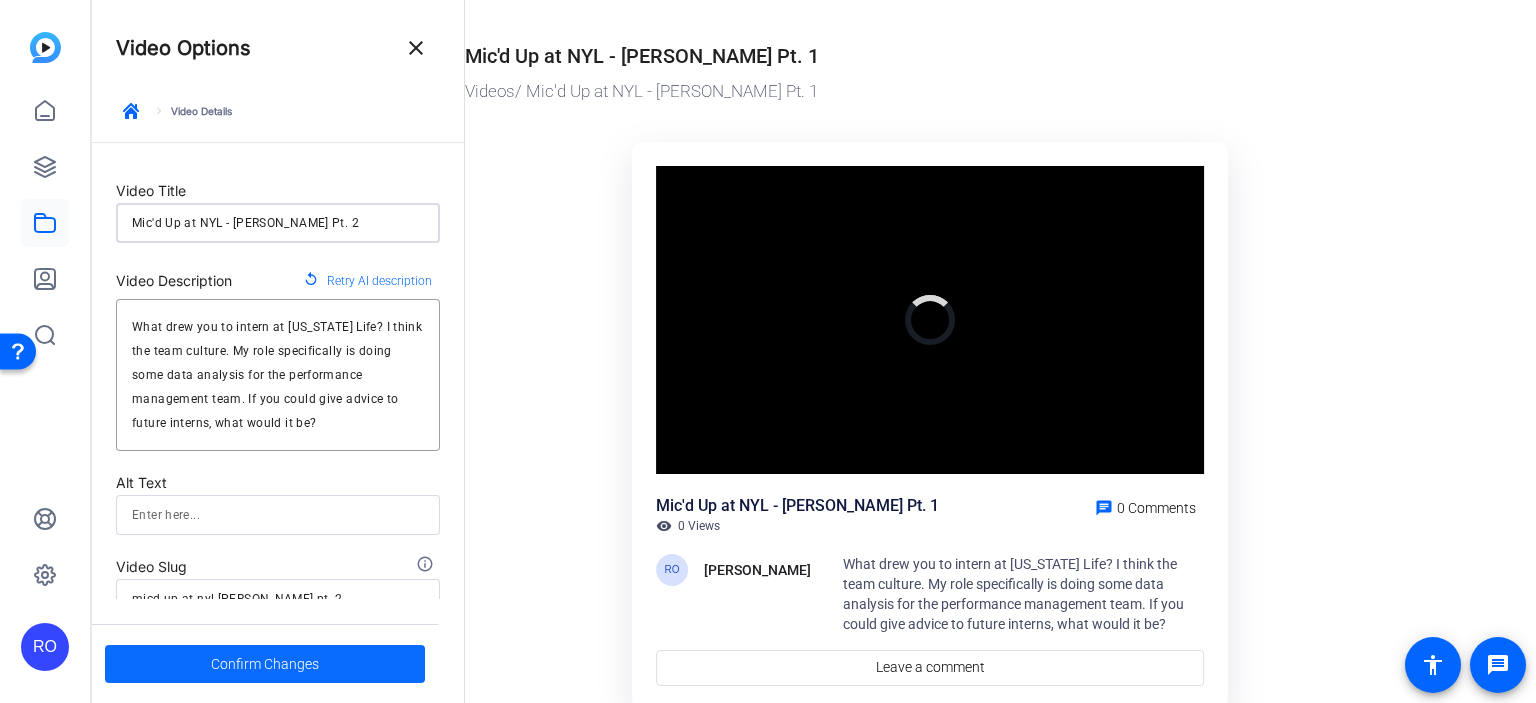 click 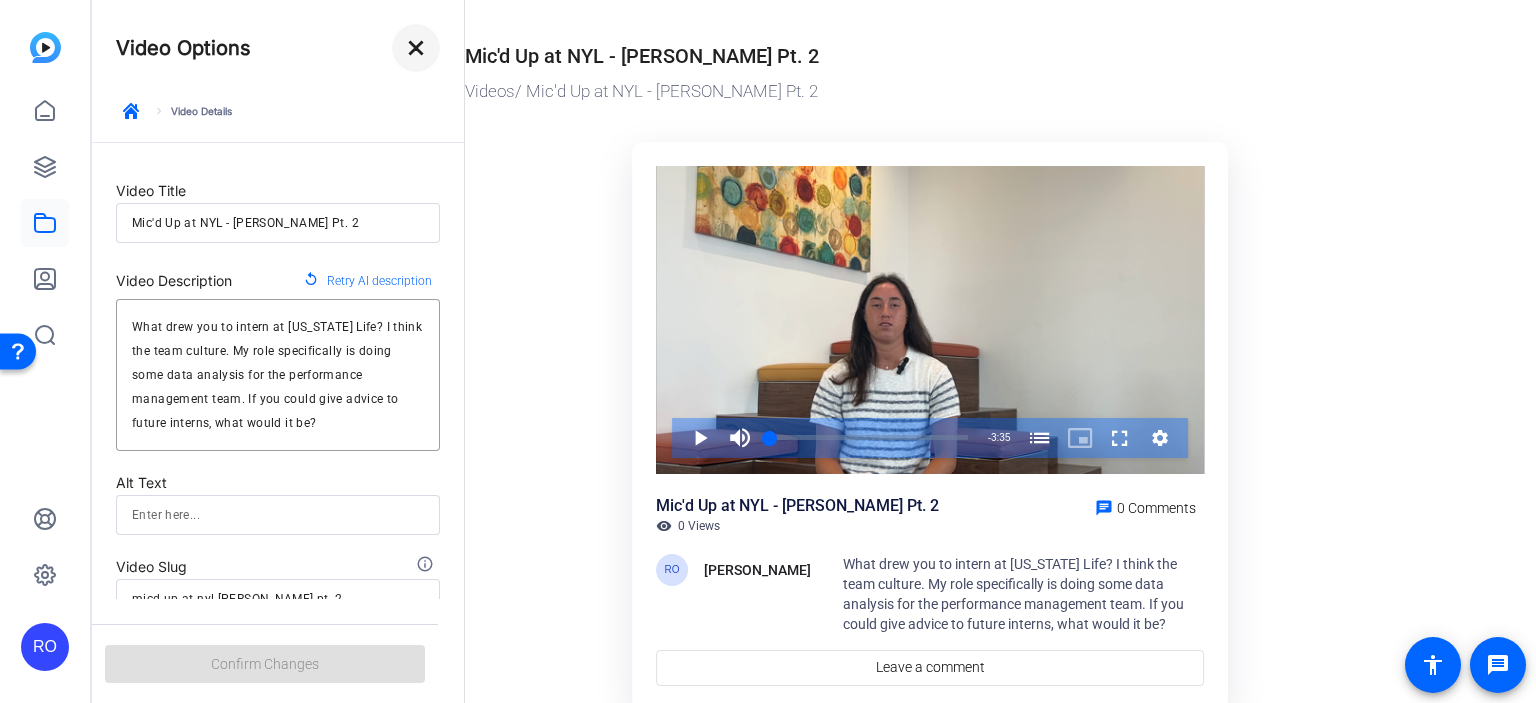 click on "close" 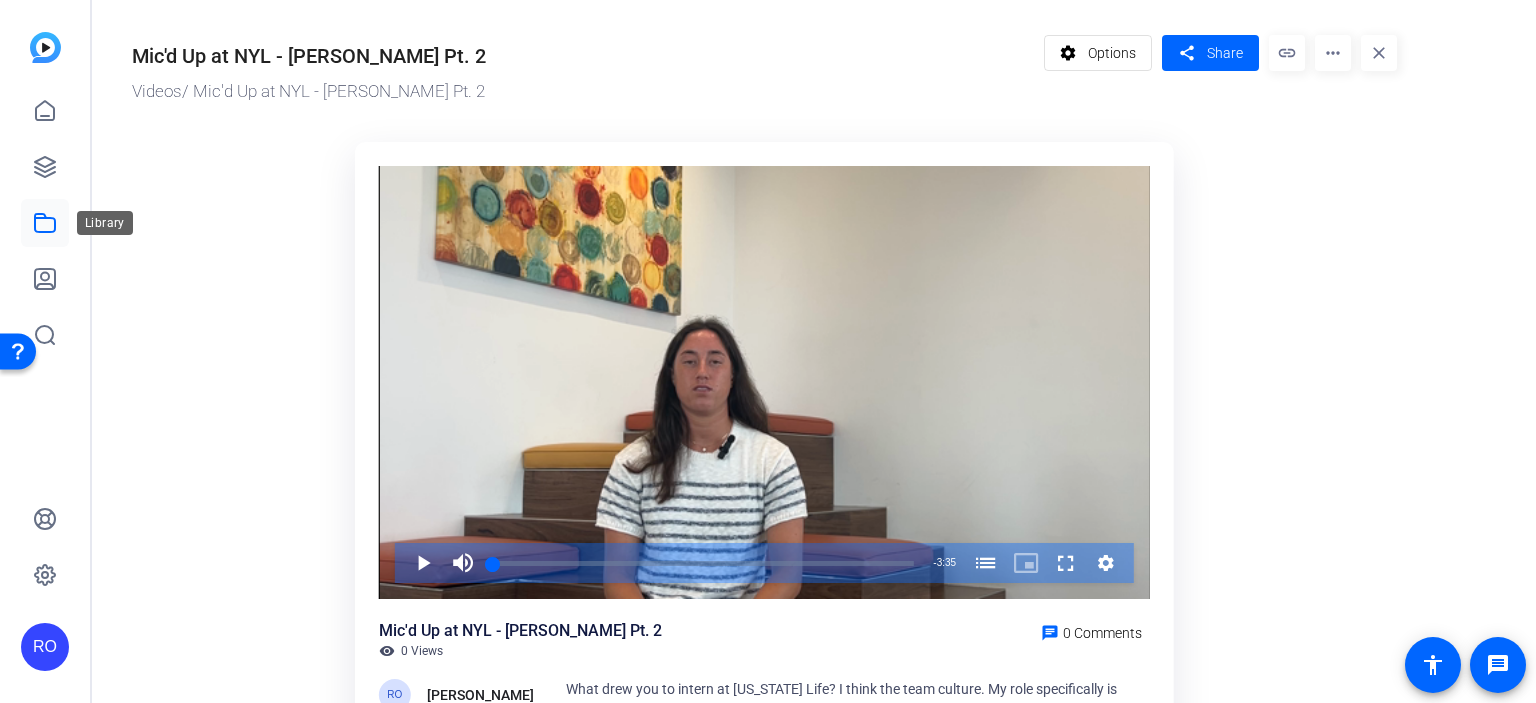 click 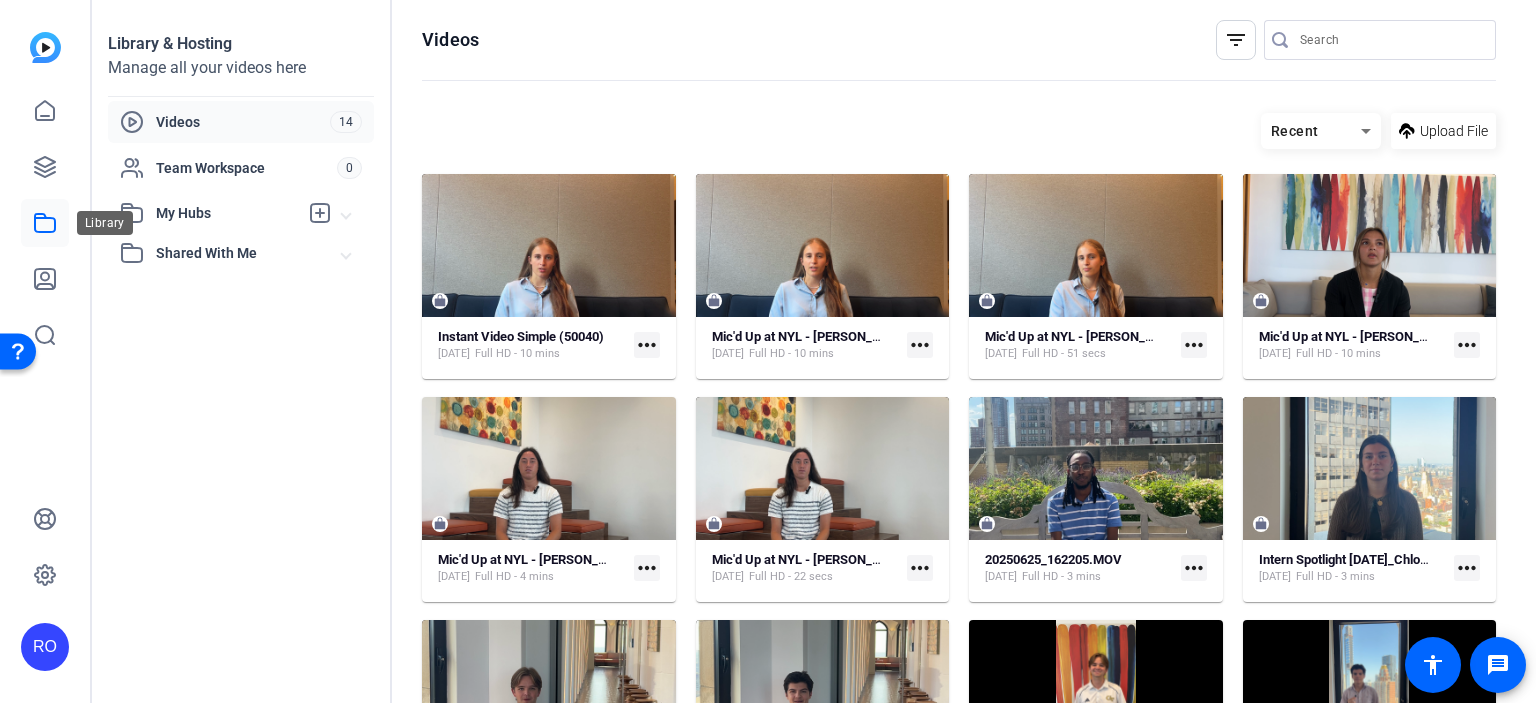 scroll, scrollTop: 200, scrollLeft: 0, axis: vertical 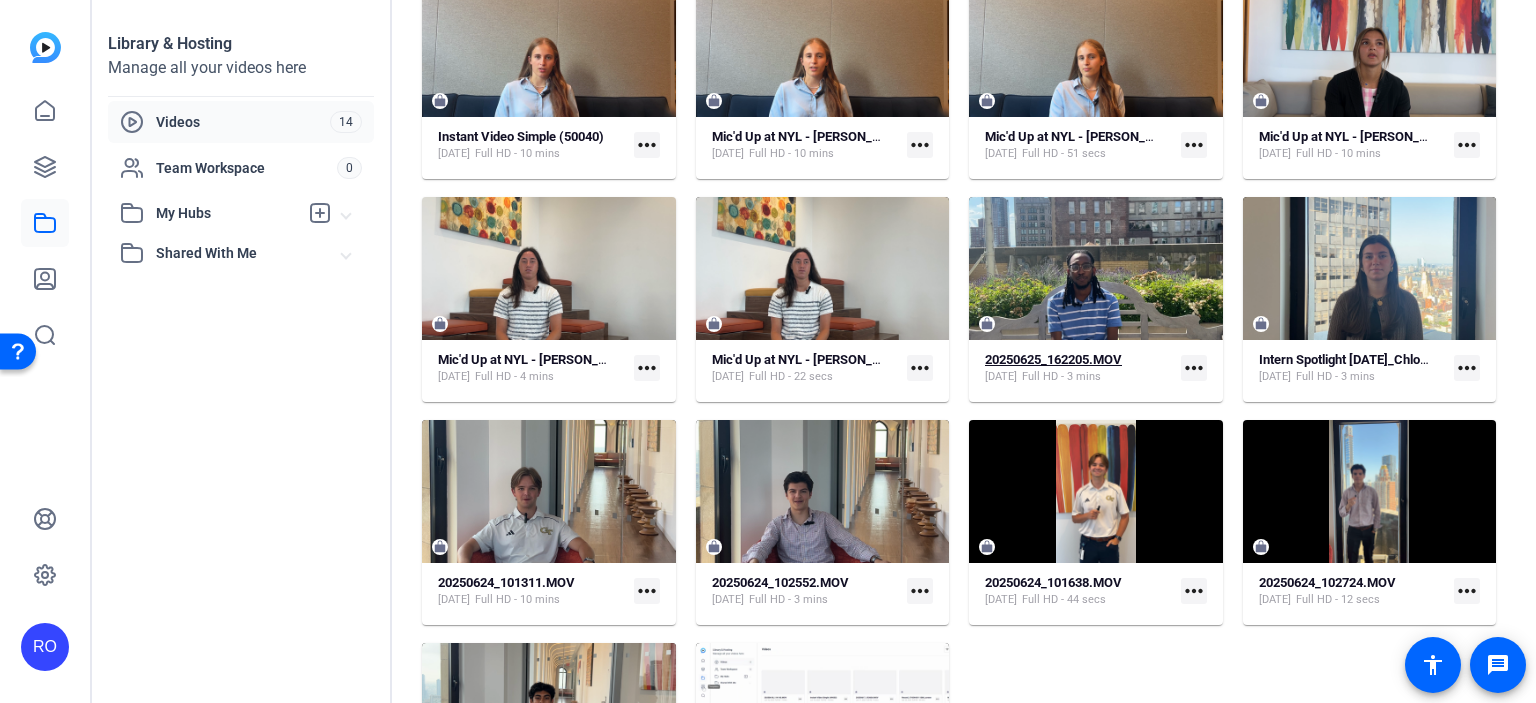 click on "20250625_162205.MOV" 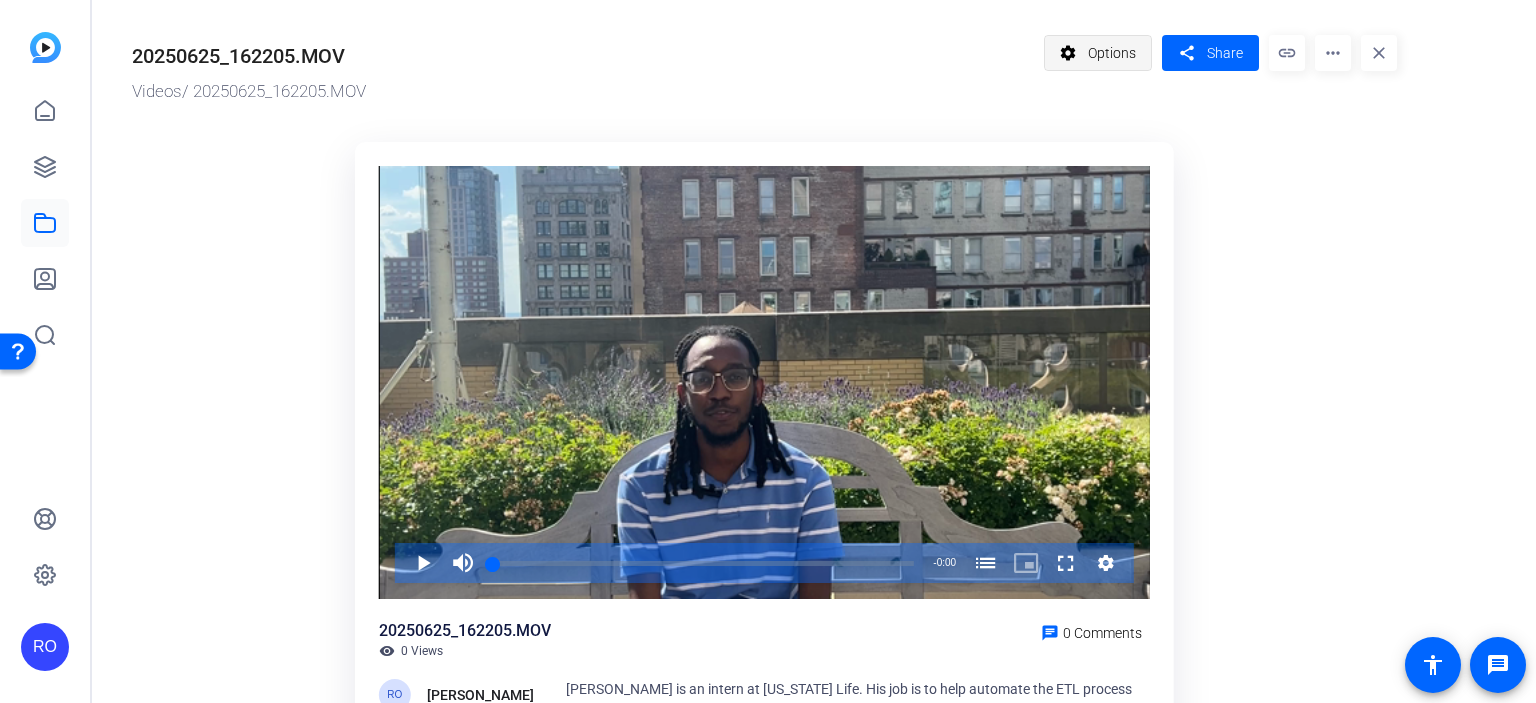 click 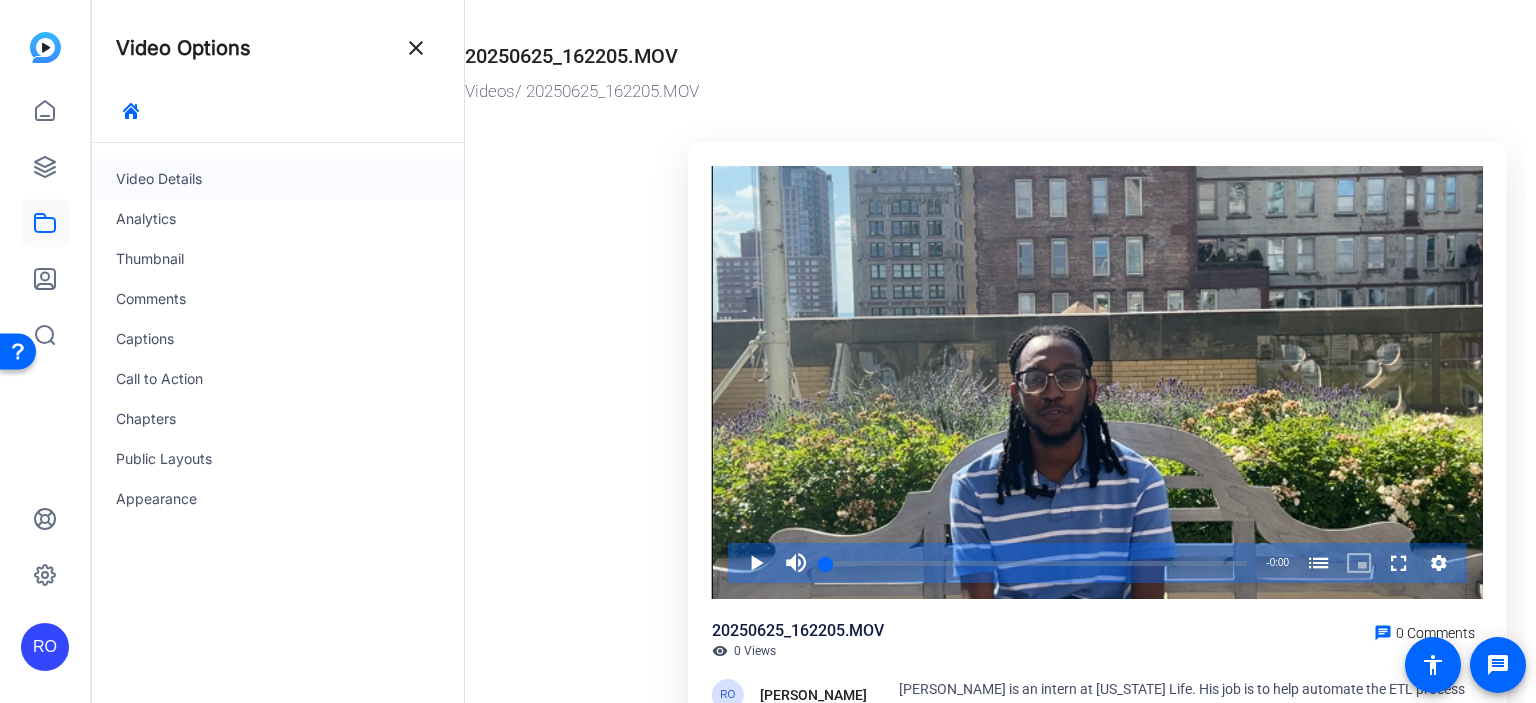 click on "Video Details" 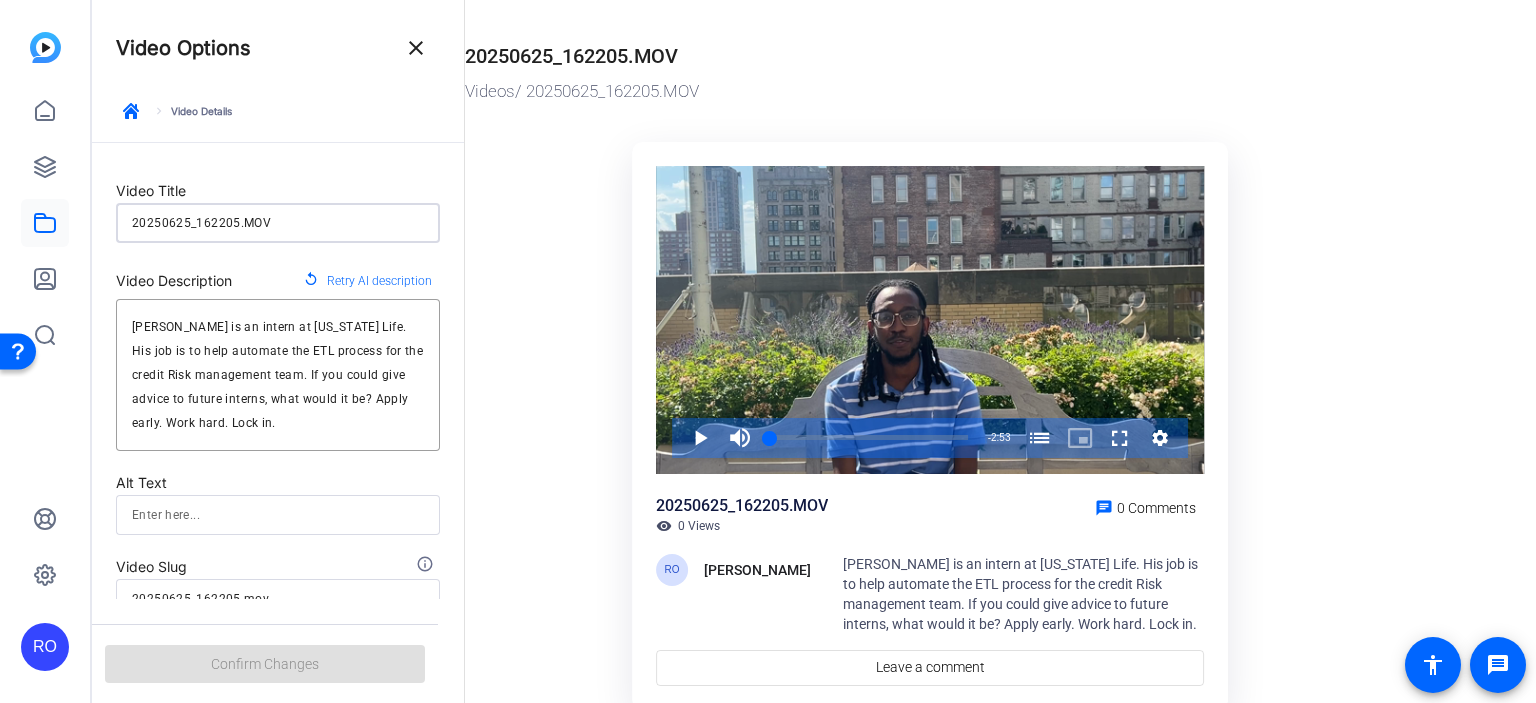 drag, startPoint x: 311, startPoint y: 229, endPoint x: -73, endPoint y: 215, distance: 384.25513 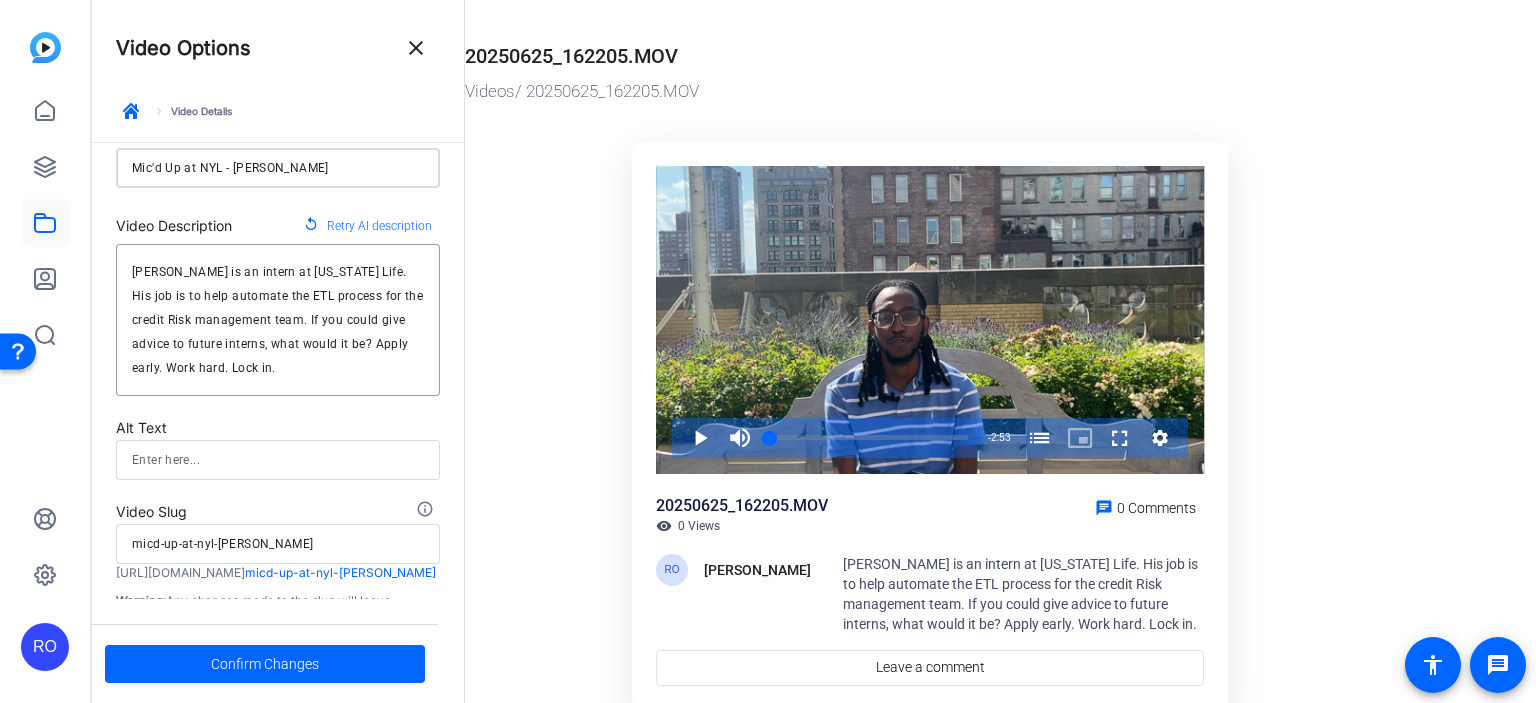 scroll, scrollTop: 101, scrollLeft: 0, axis: vertical 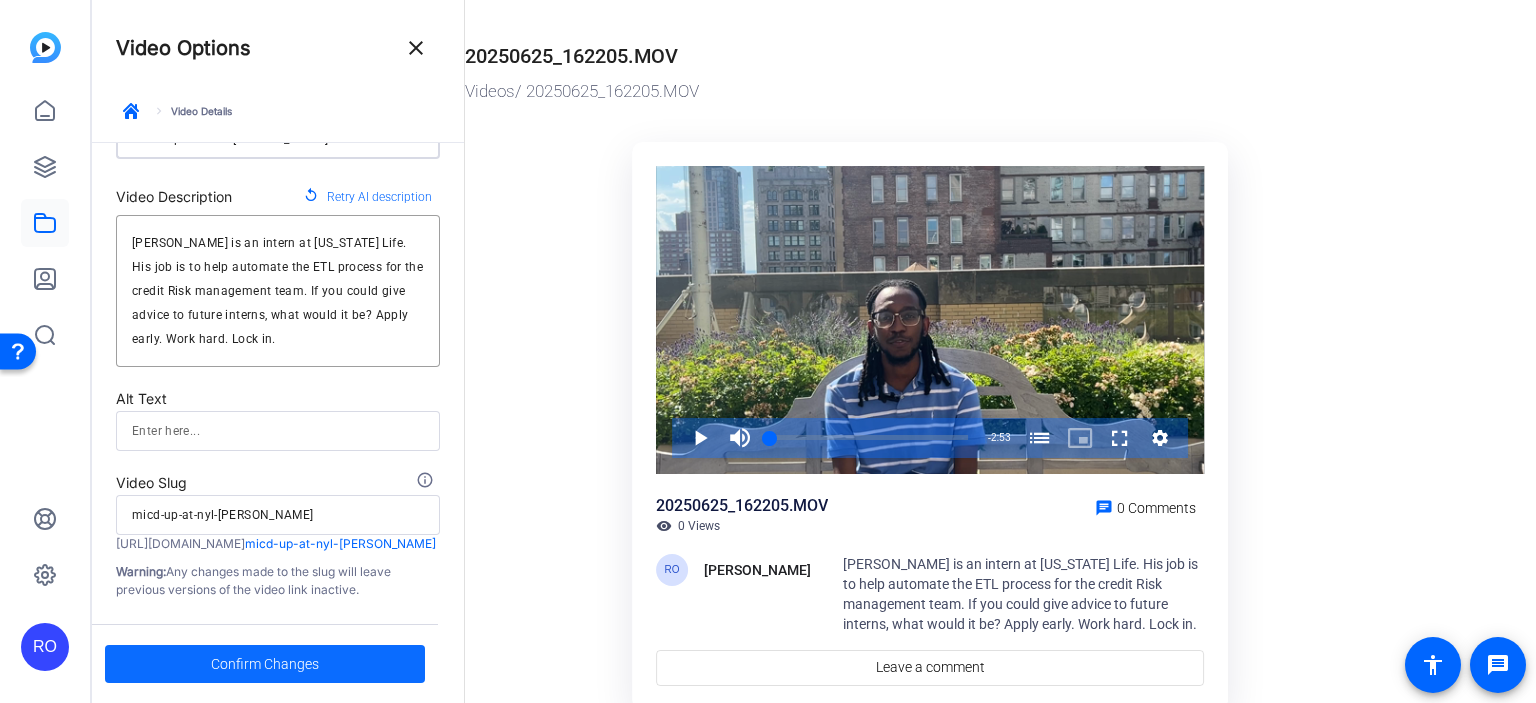 click 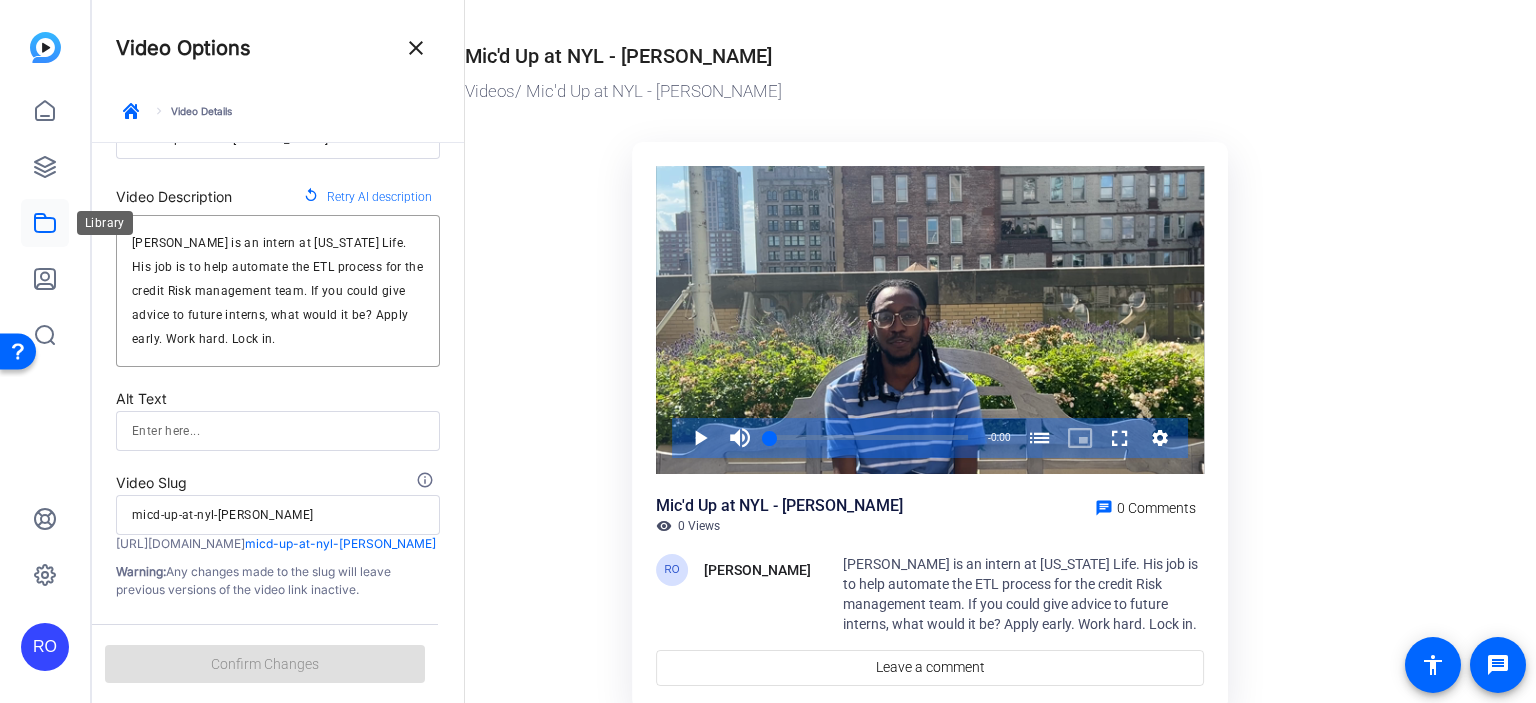 click 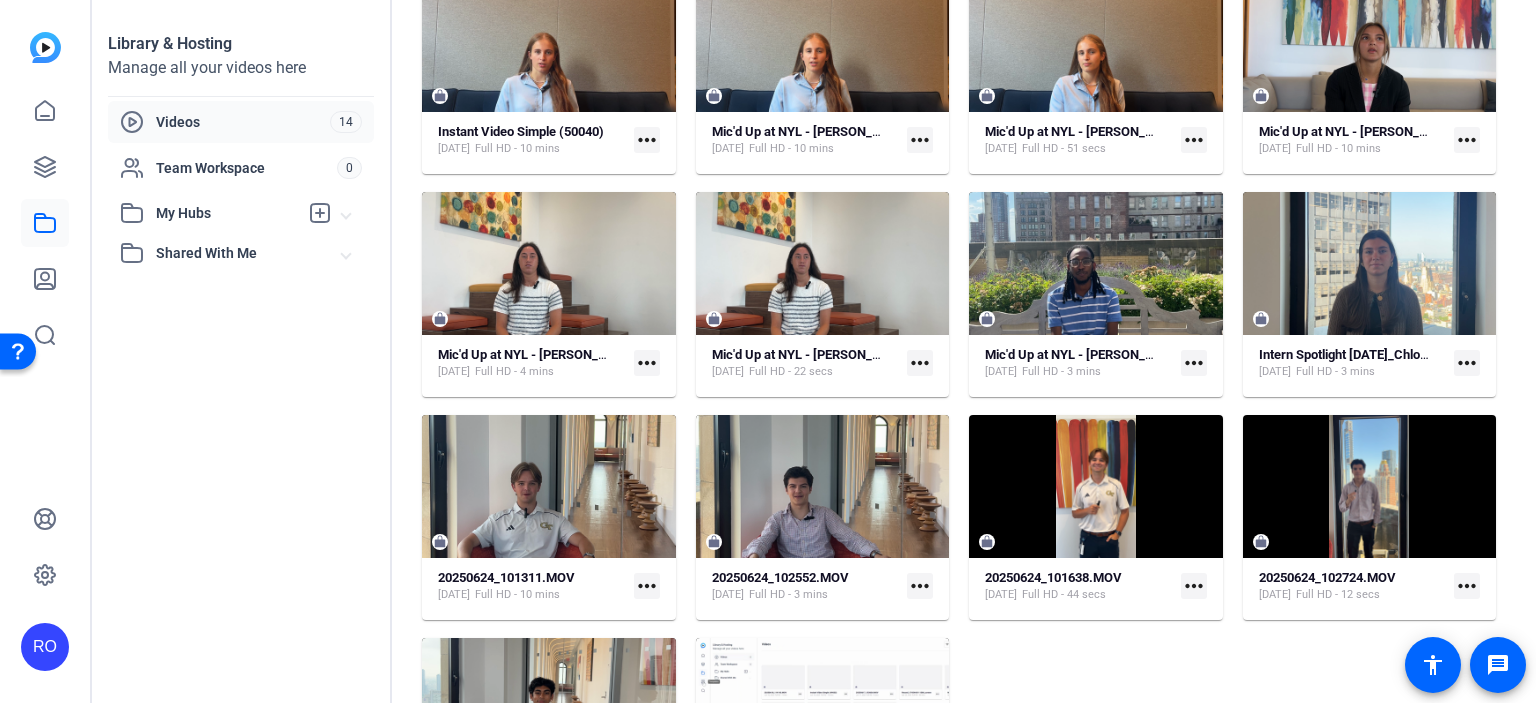 scroll, scrollTop: 0, scrollLeft: 0, axis: both 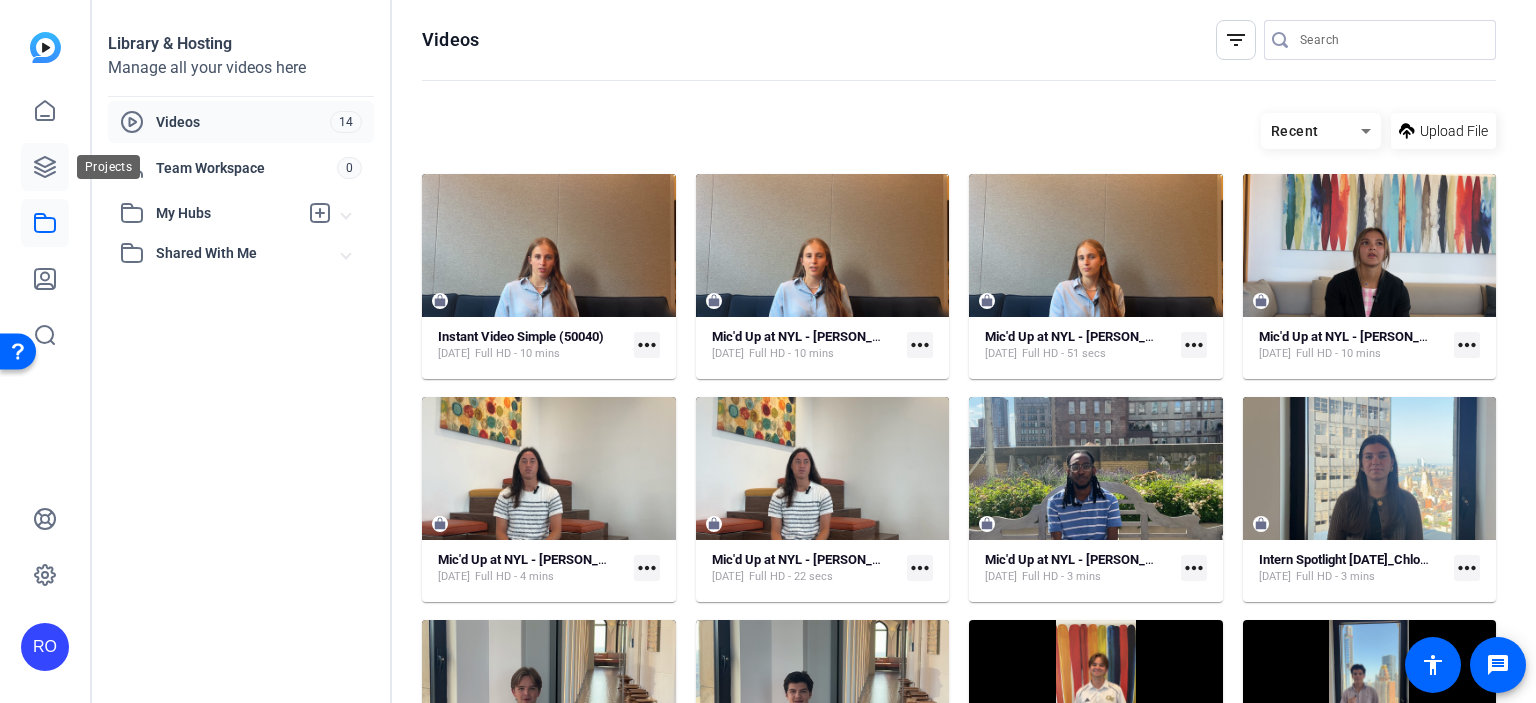 click 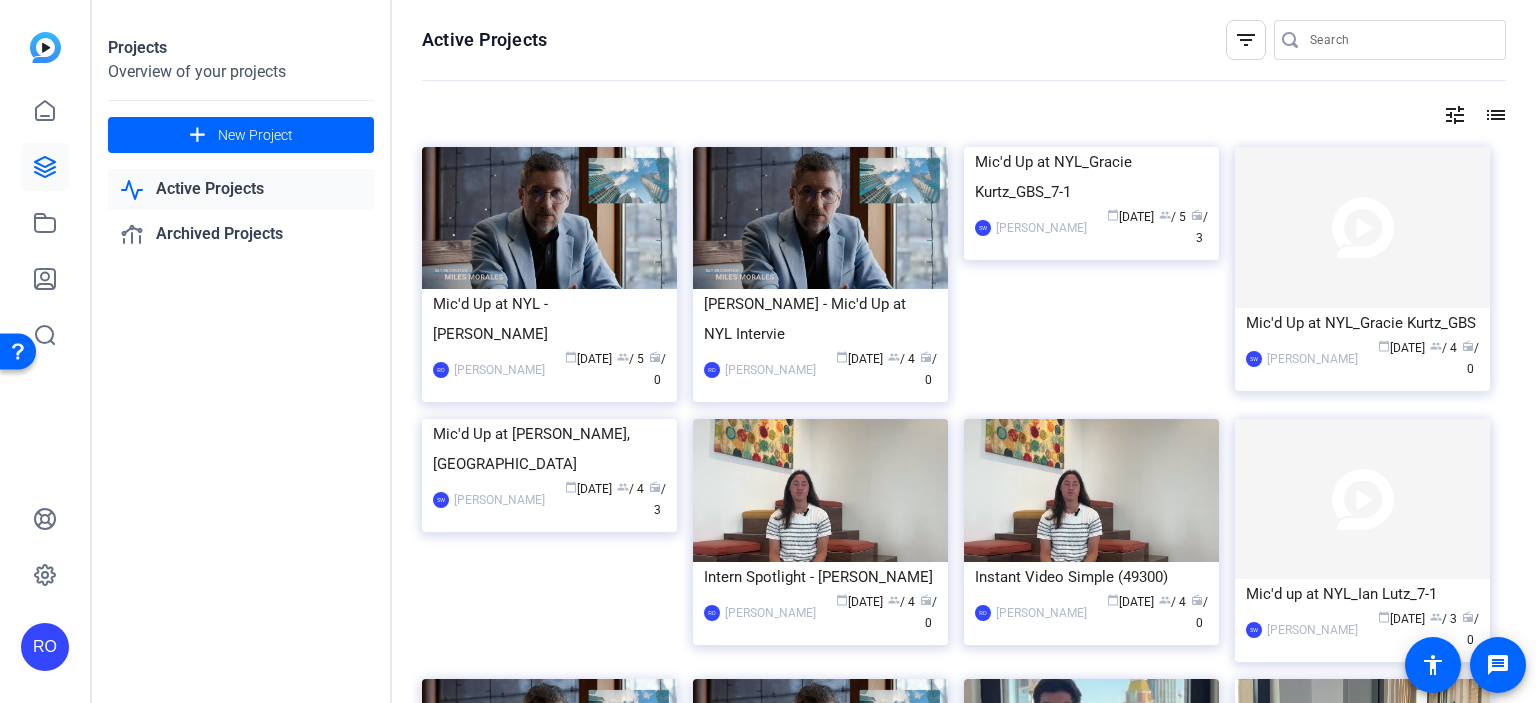 drag, startPoint x: 1046, startPoint y: 83, endPoint x: 1159, endPoint y: 51, distance: 117.4436 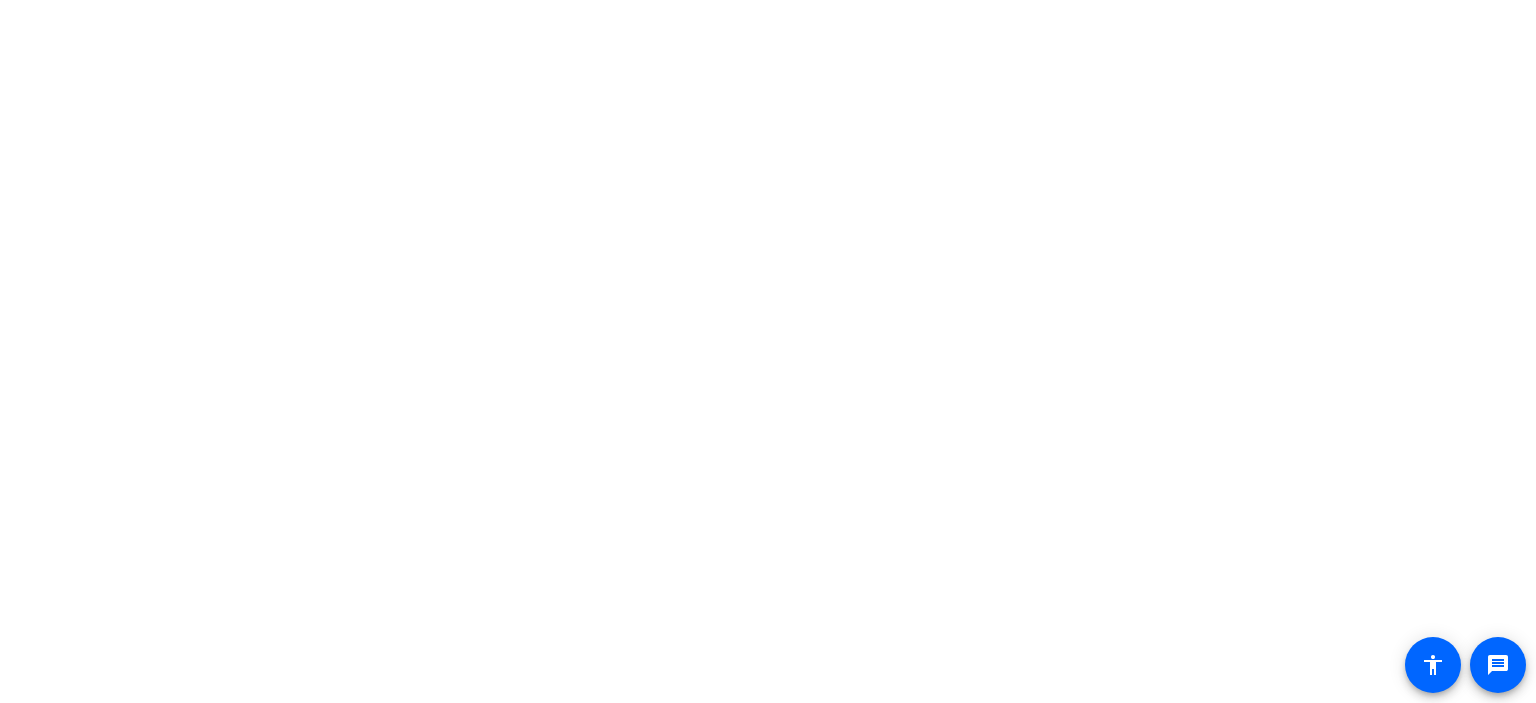 scroll, scrollTop: 0, scrollLeft: 0, axis: both 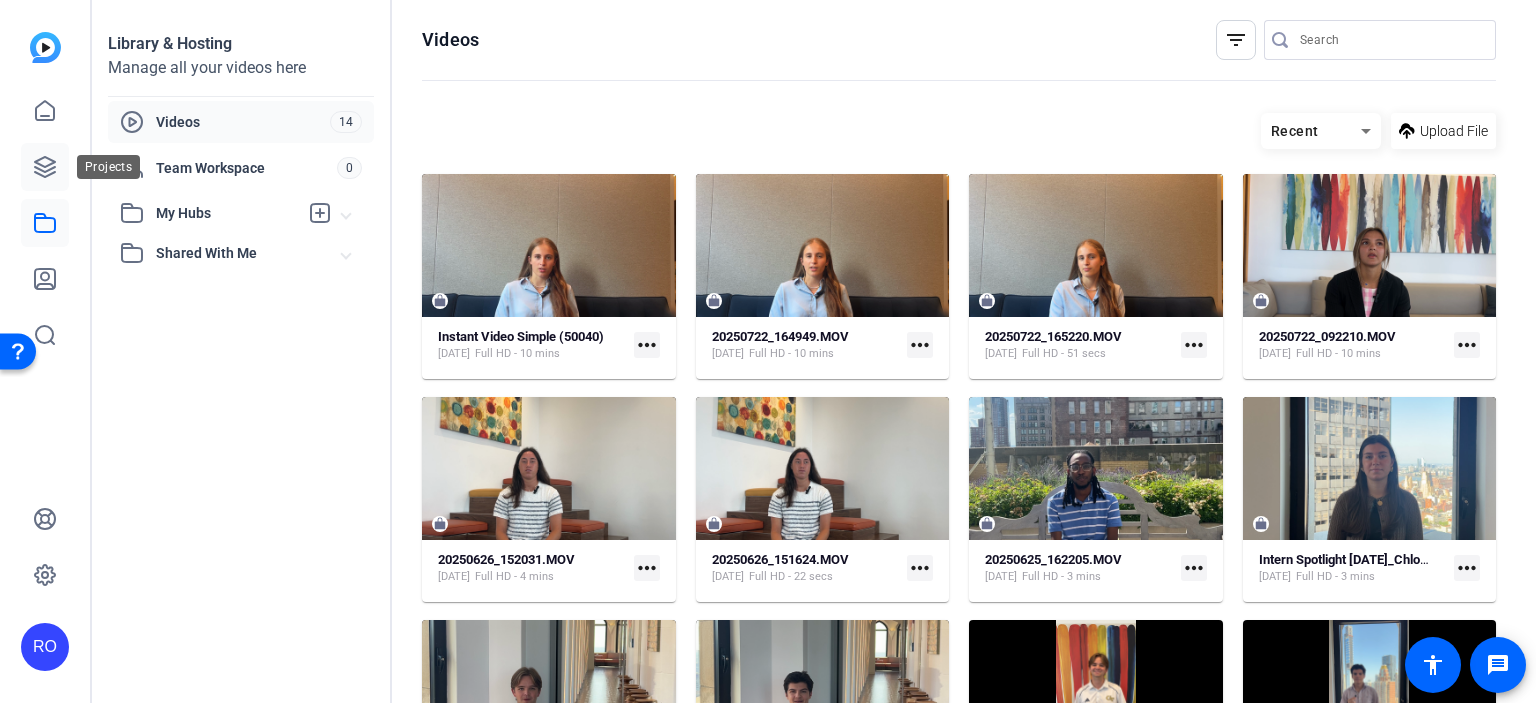 click 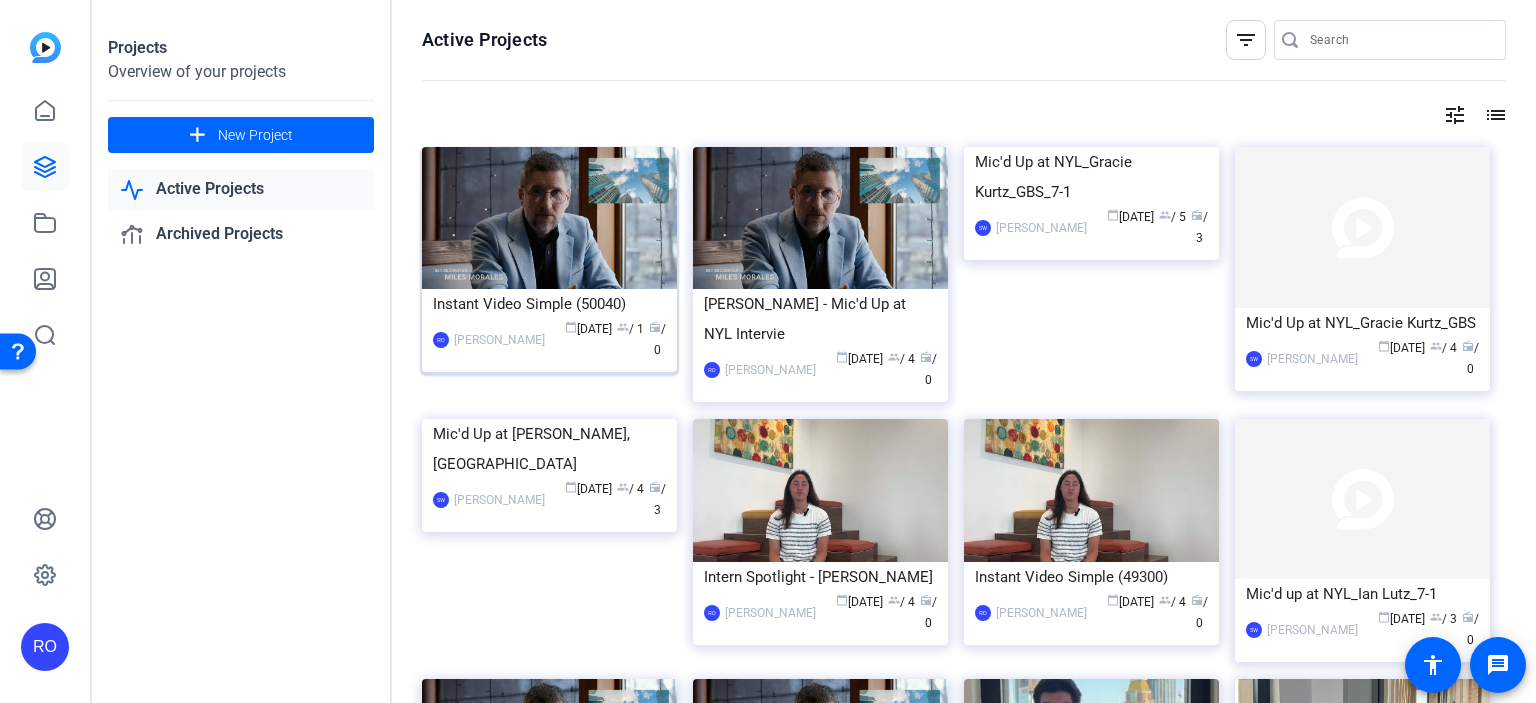 click on "Instant Video Simple (50040)" 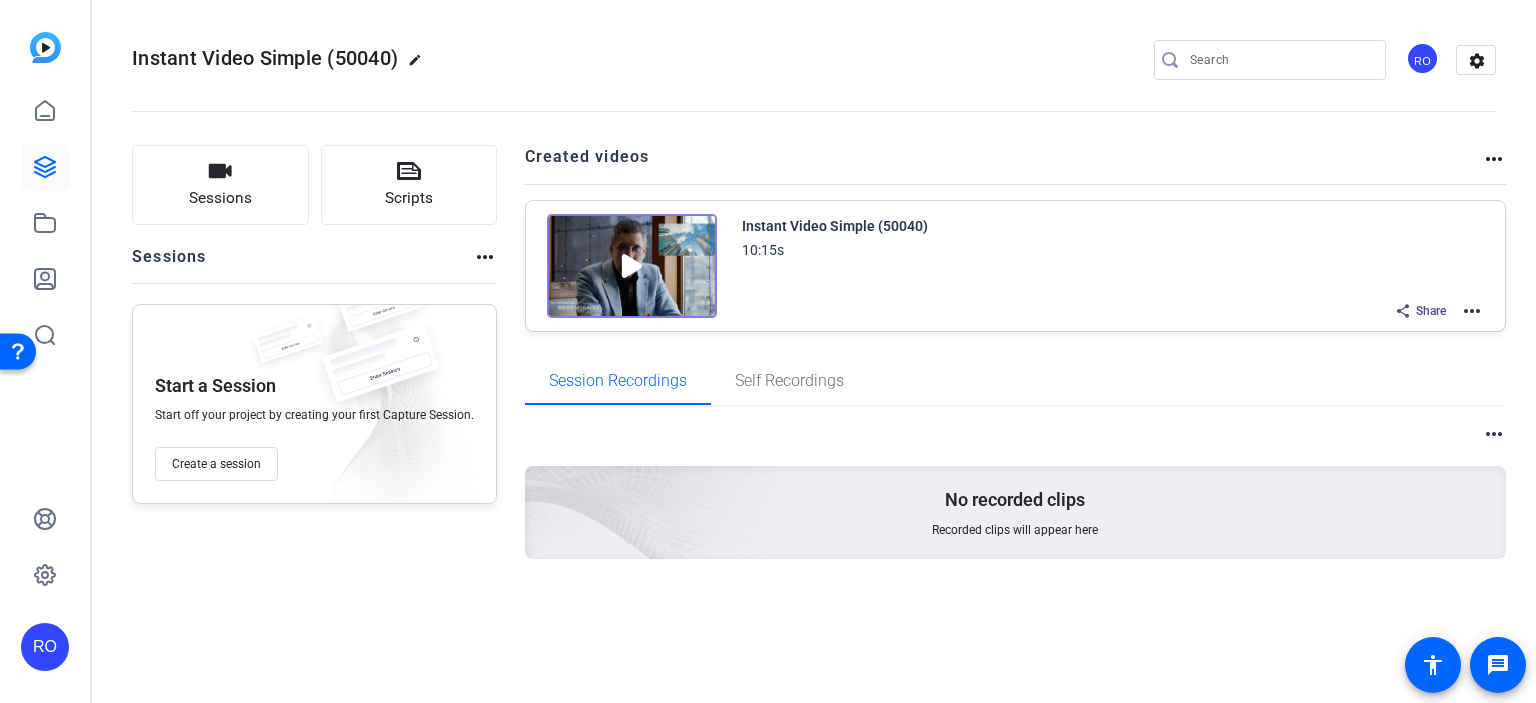 click on "edit" 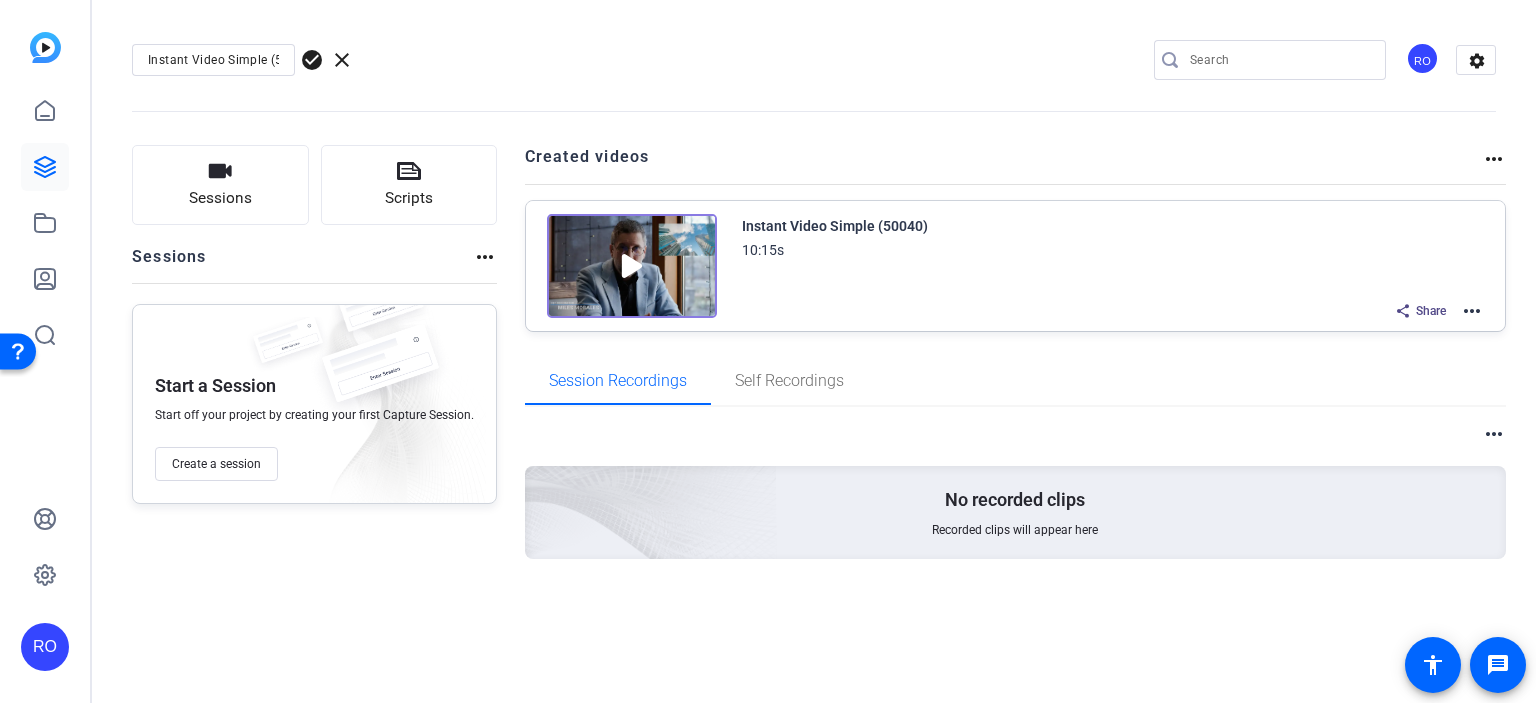 click on "Instant Video Simple (50040)" at bounding box center (213, 60) 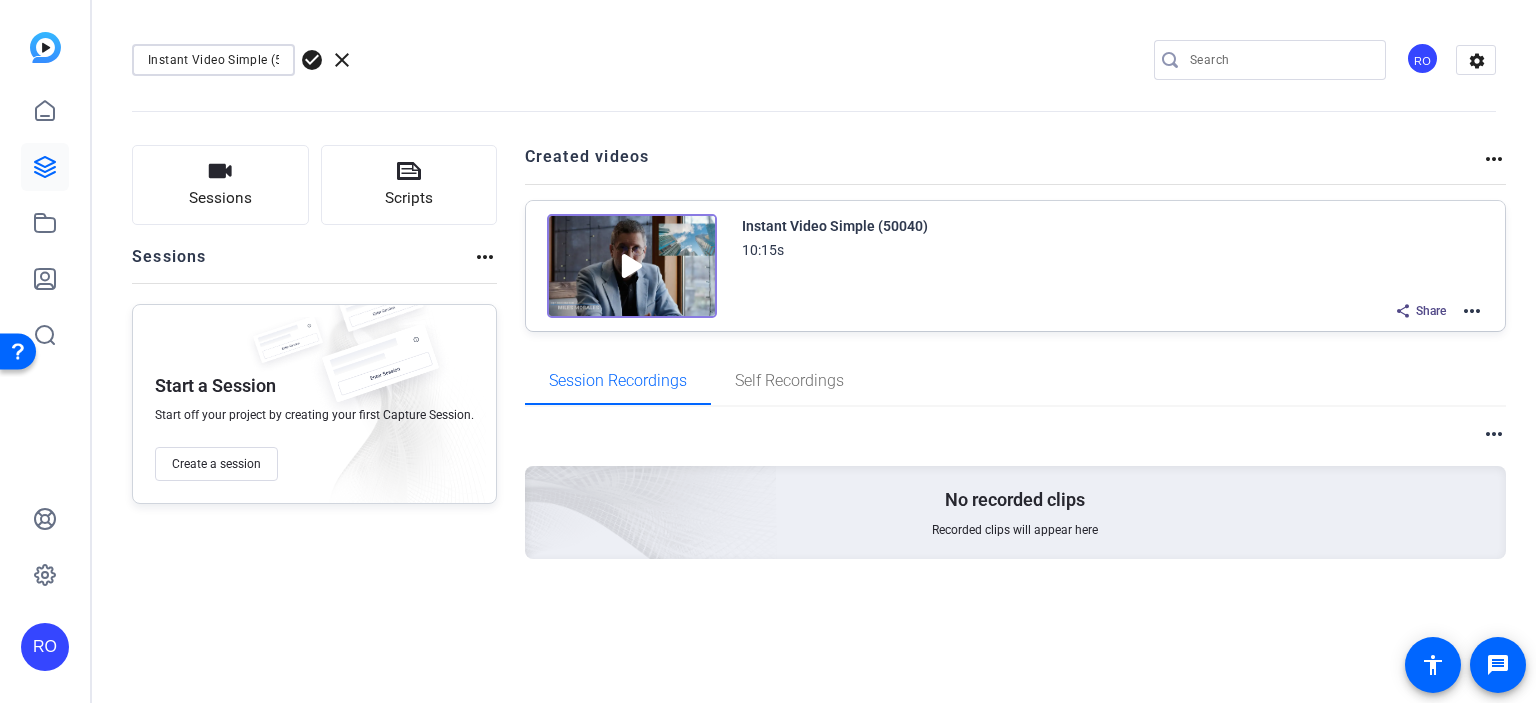 click on "Instant Video Simple (50040)" at bounding box center [213, 60] 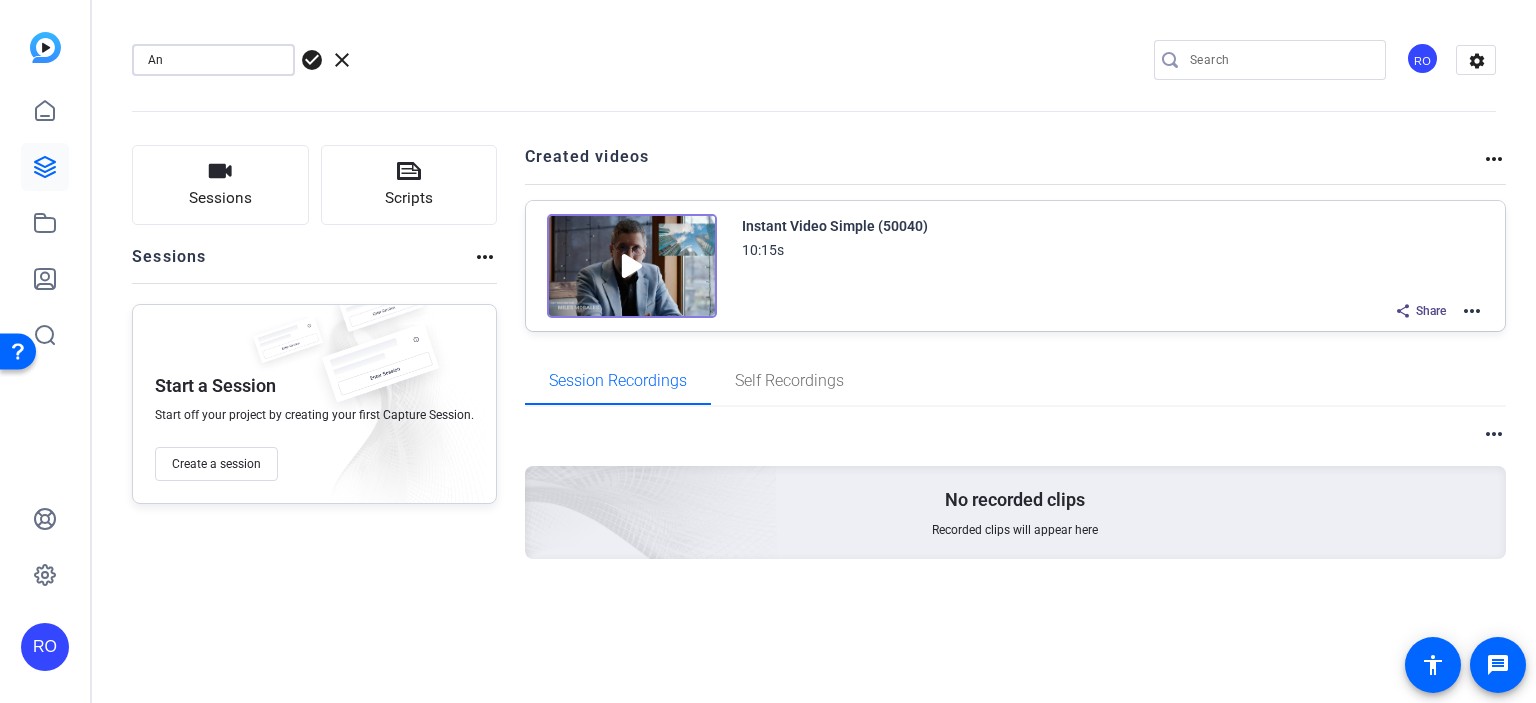 type on "A" 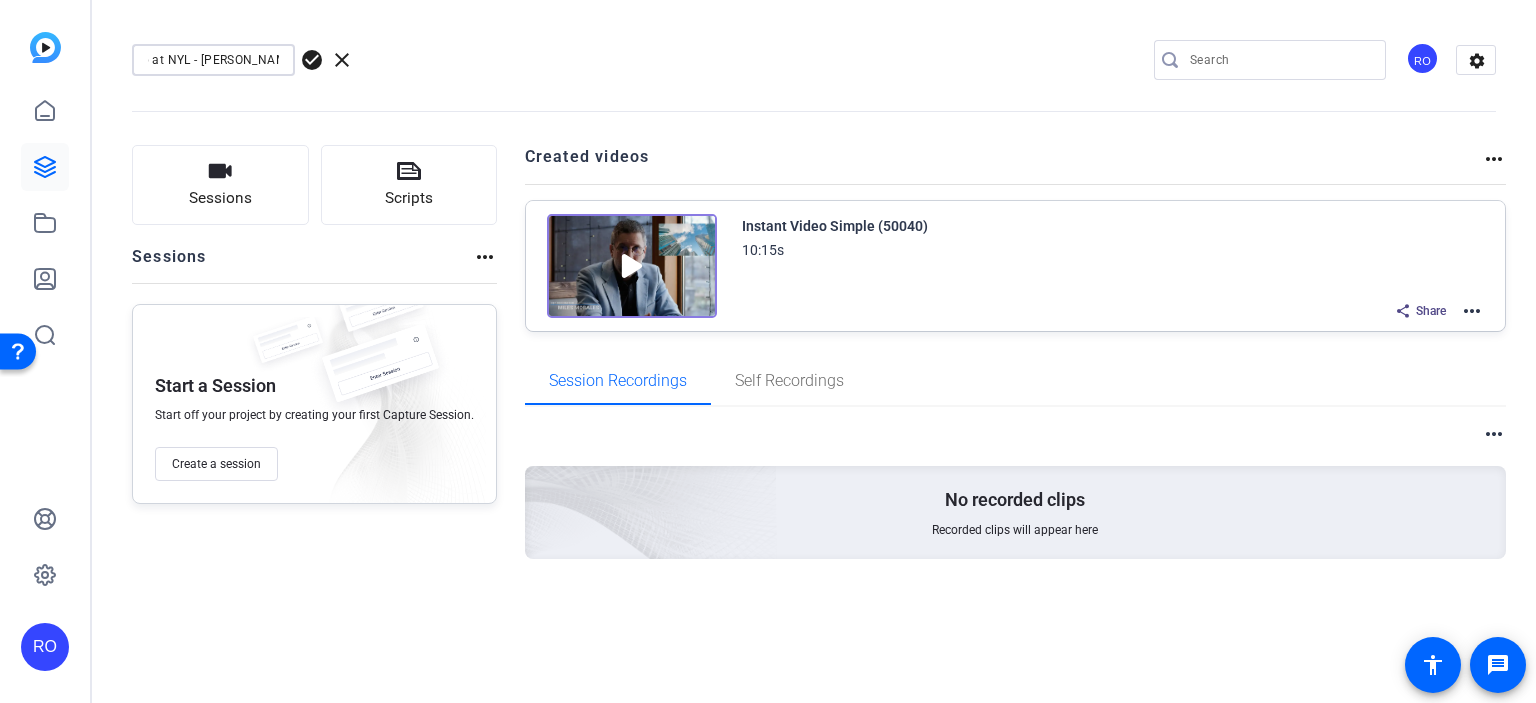 scroll, scrollTop: 0, scrollLeft: 61, axis: horizontal 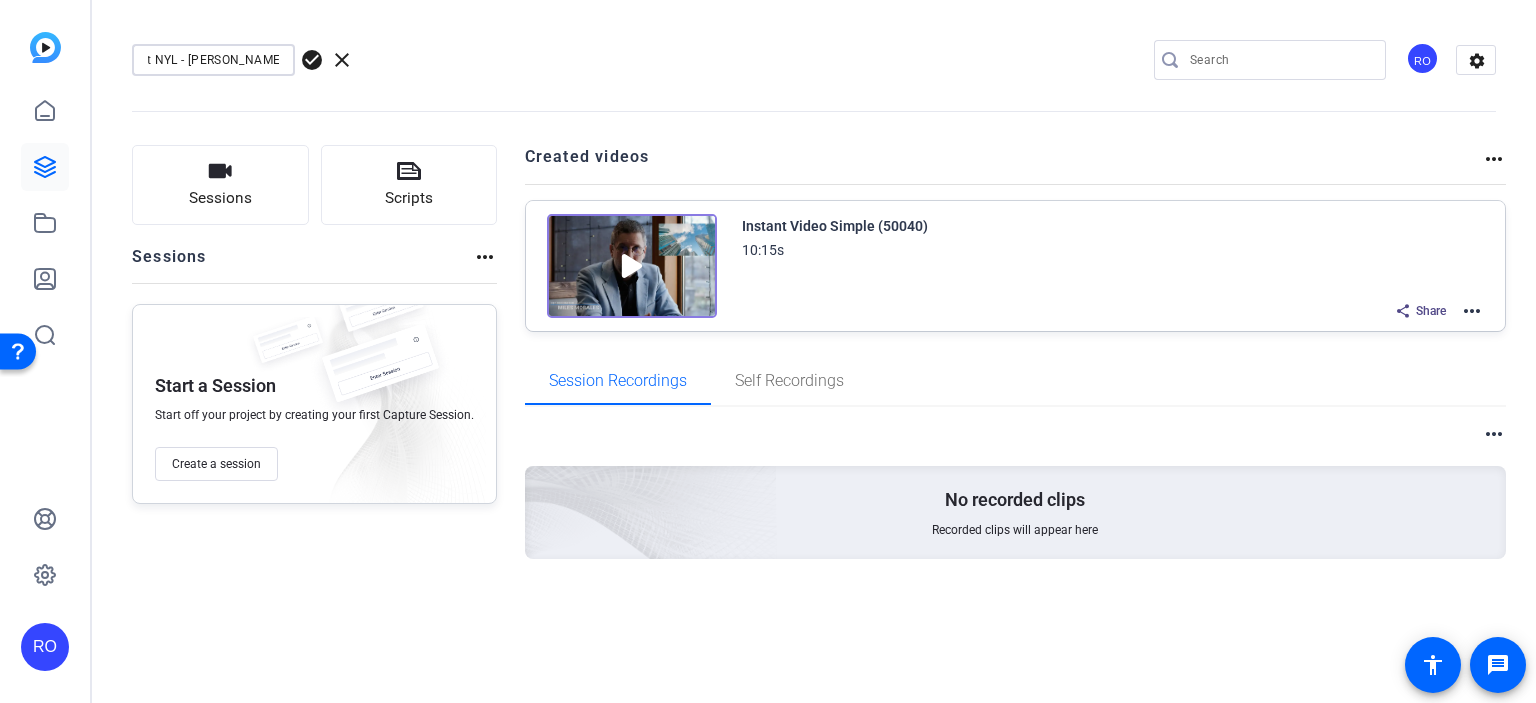type on "Mic'd Up at NYL - [PERSON_NAME]" 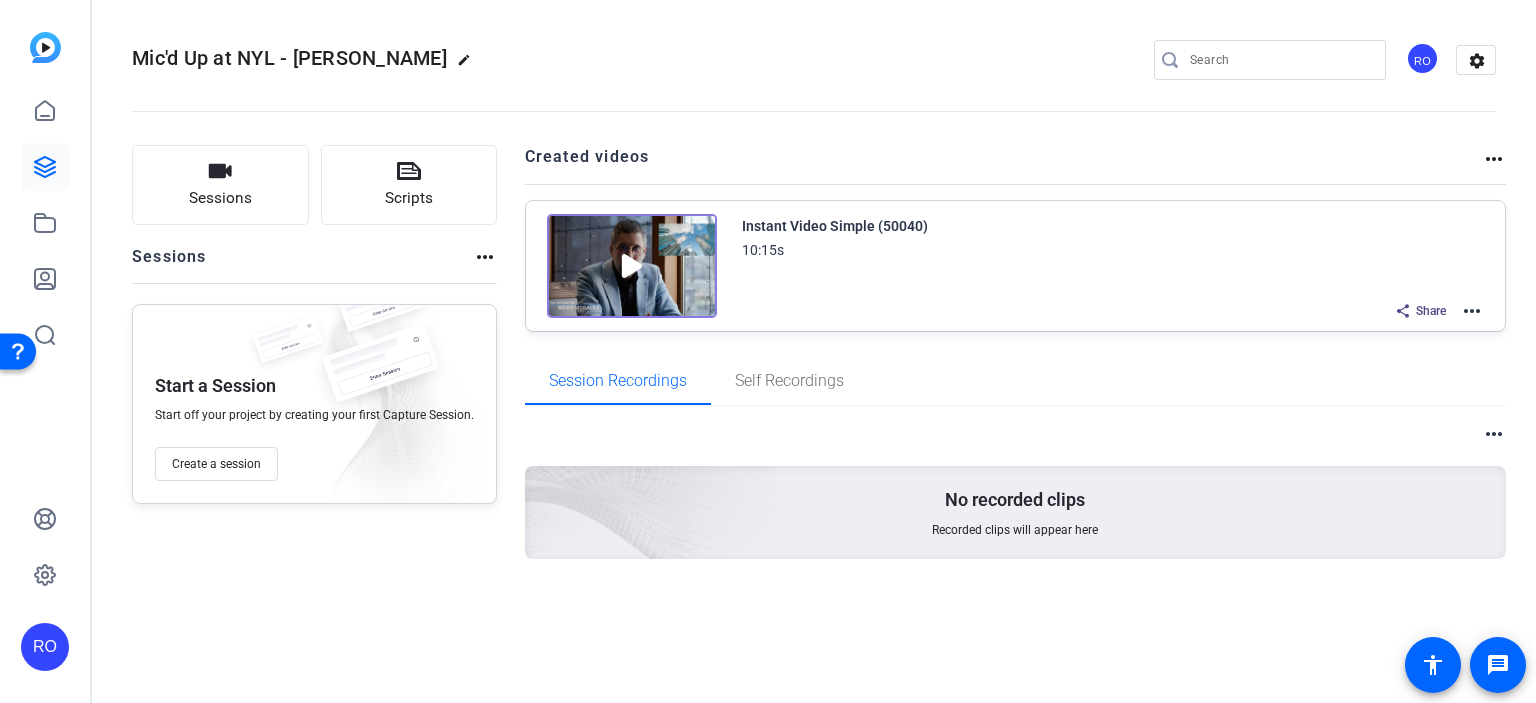 click on "RO" 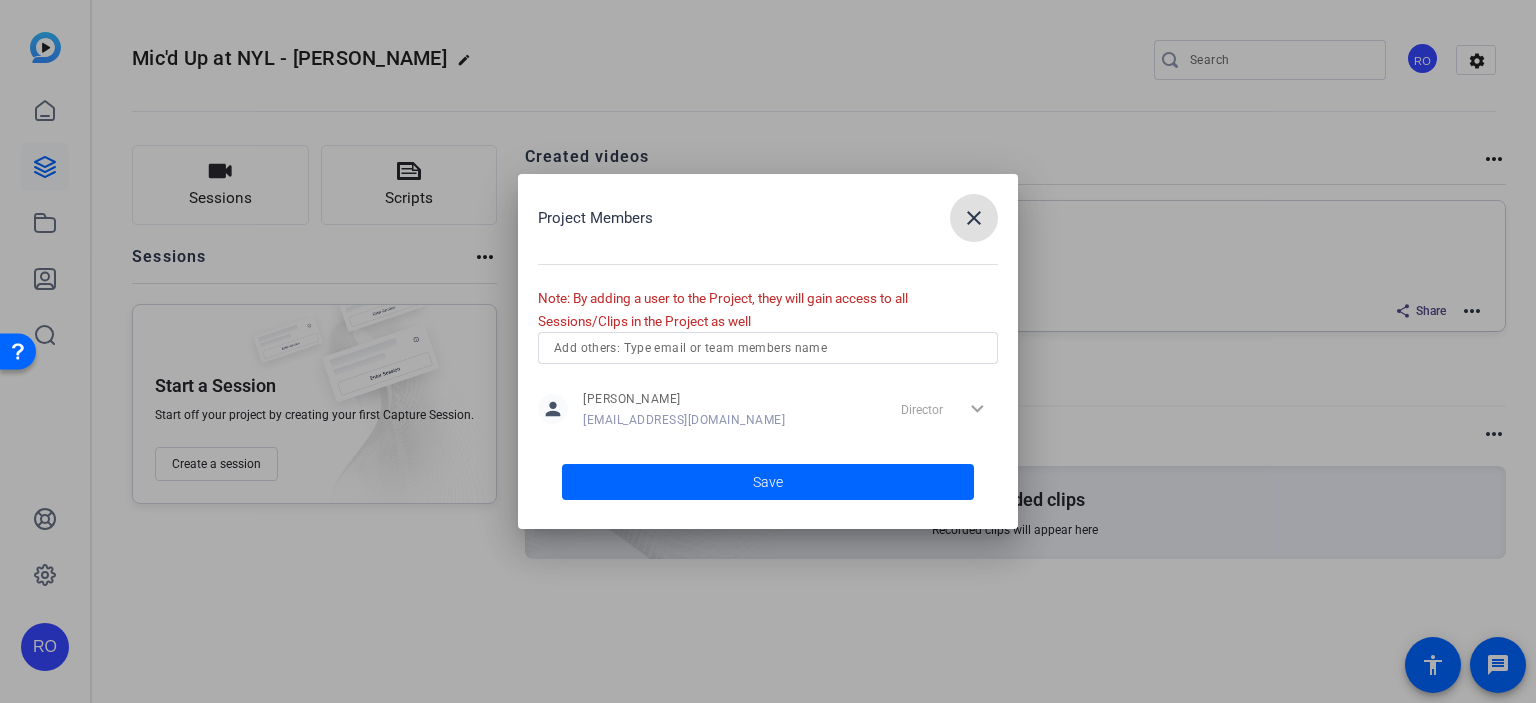 click at bounding box center (768, 348) 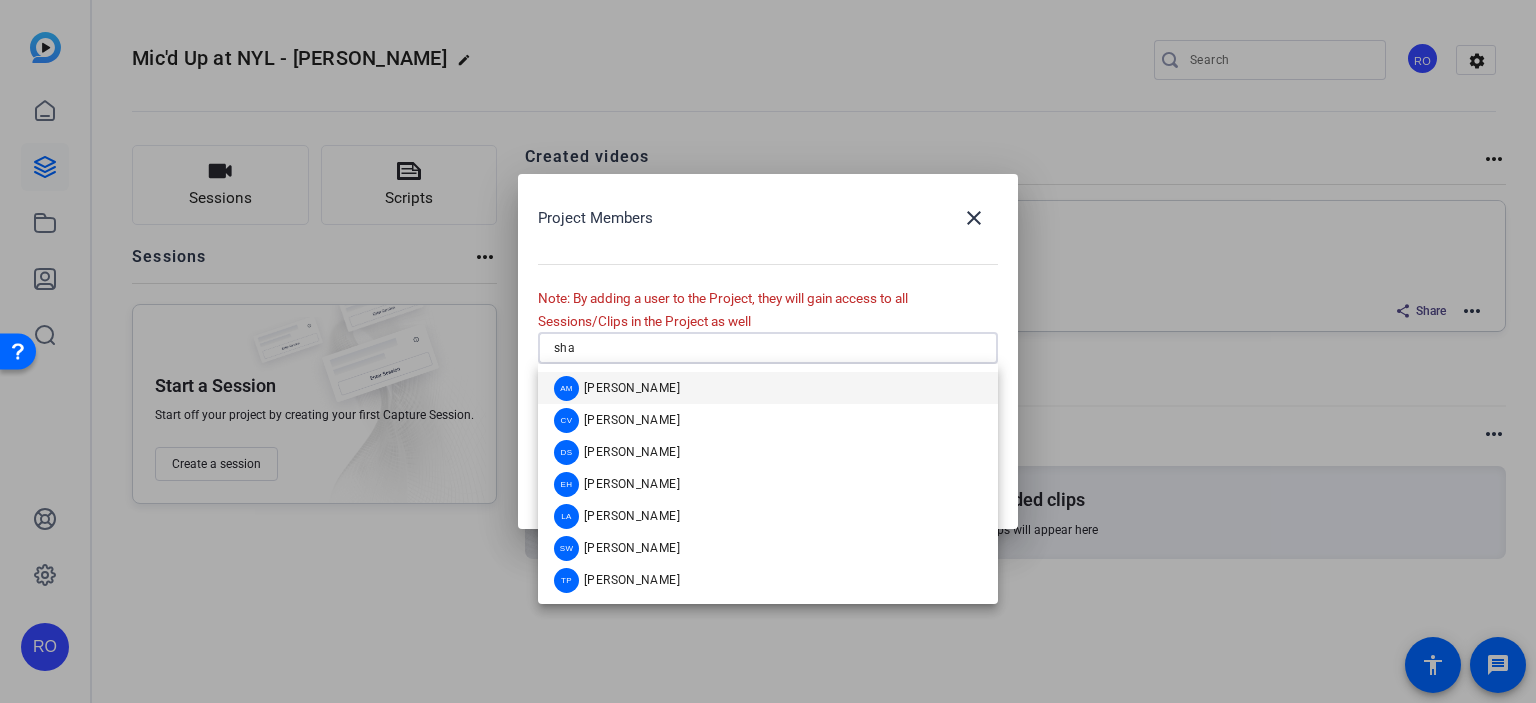 type on "shan" 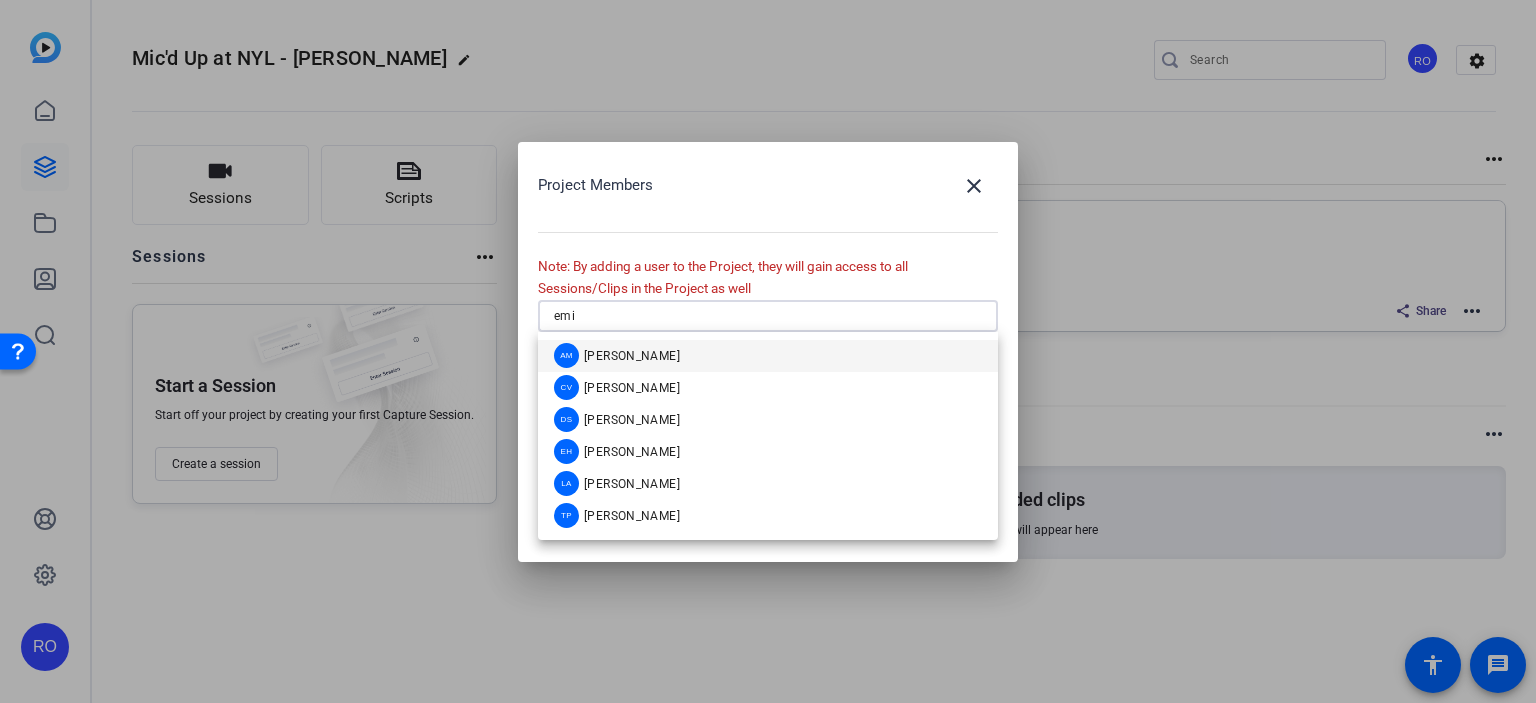 type on "emil" 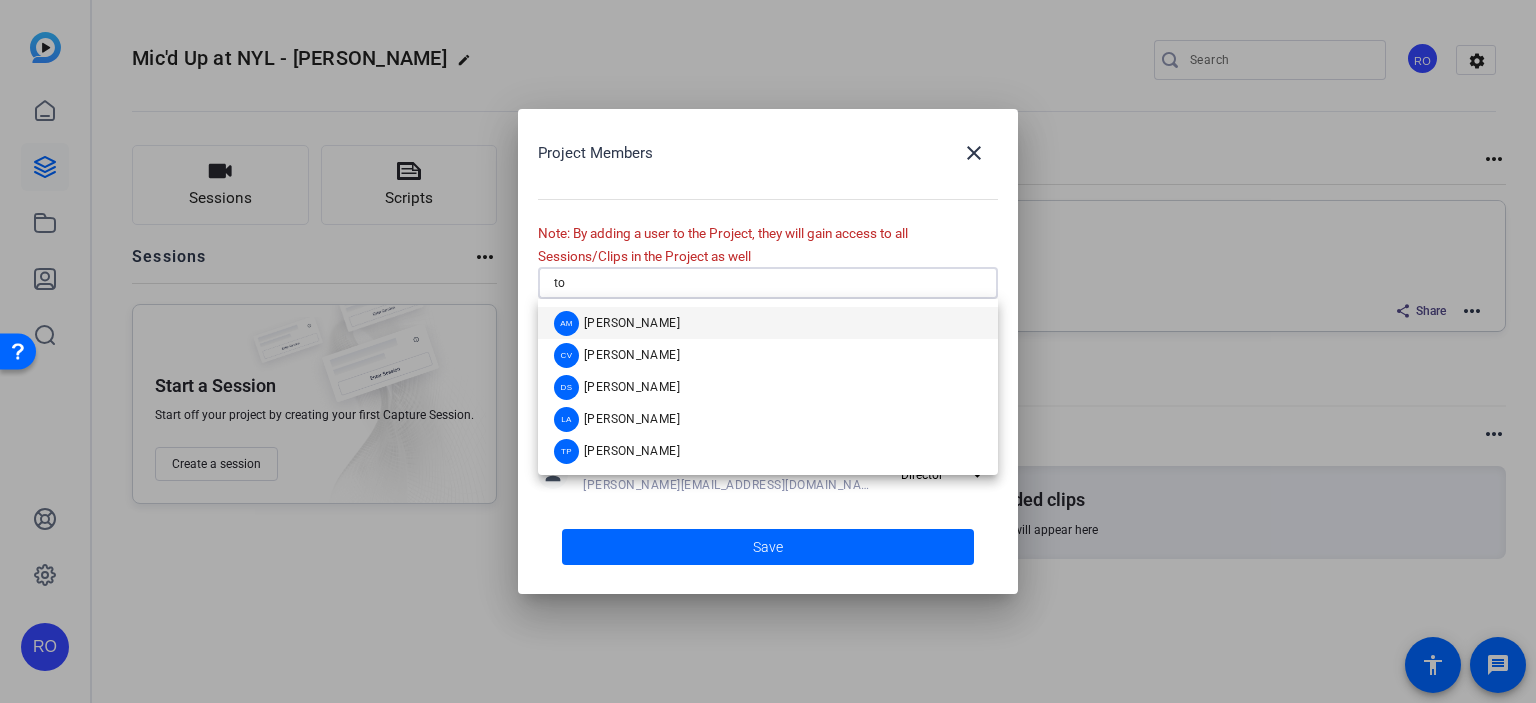 type on "[PERSON_NAME]" 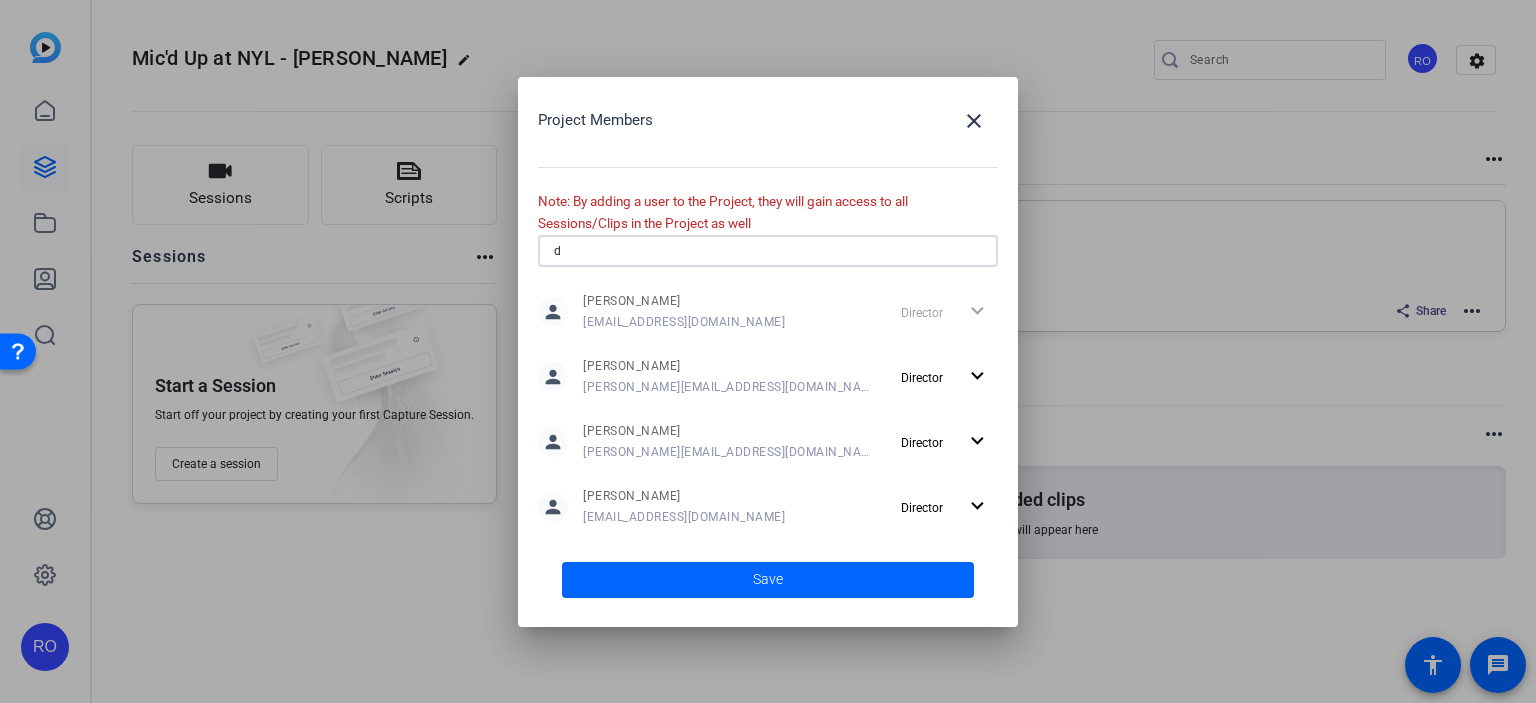type on "de" 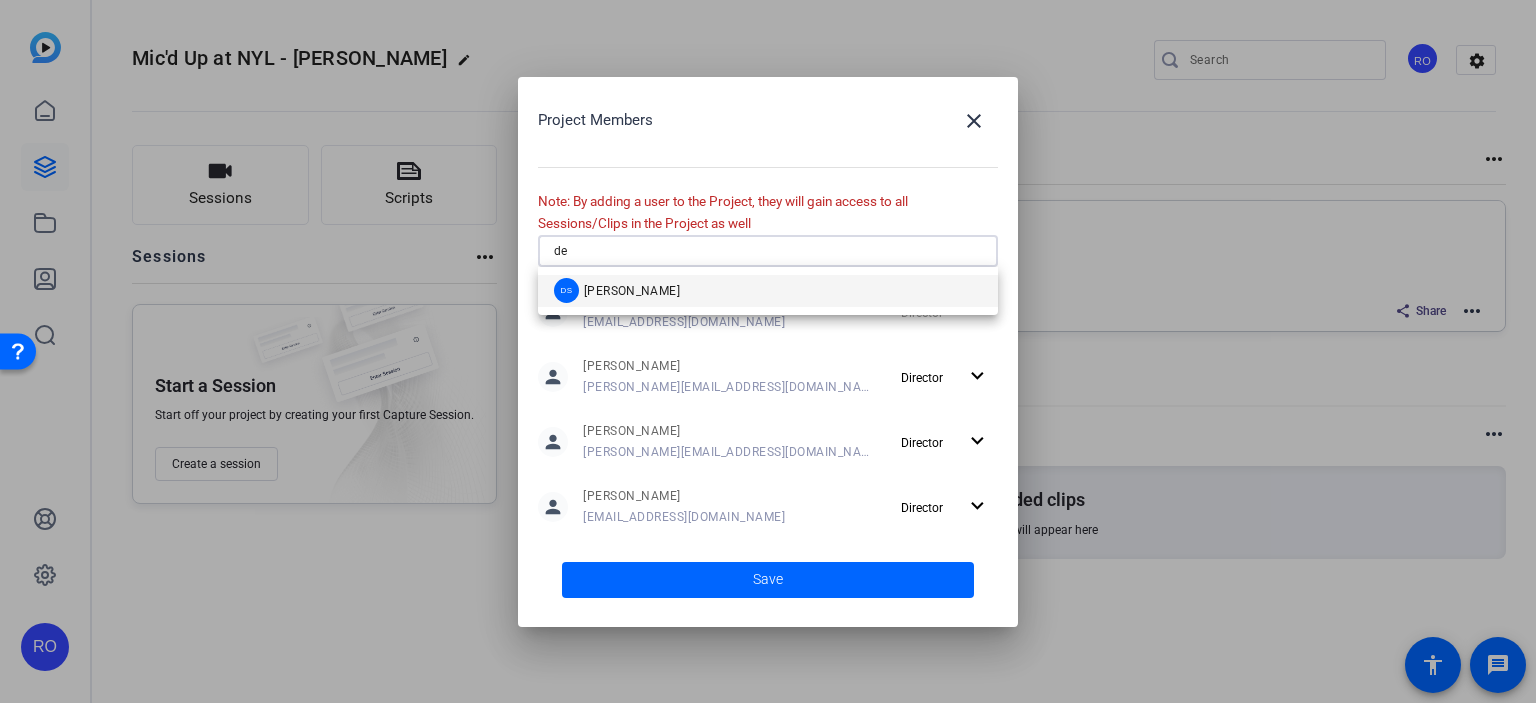 type 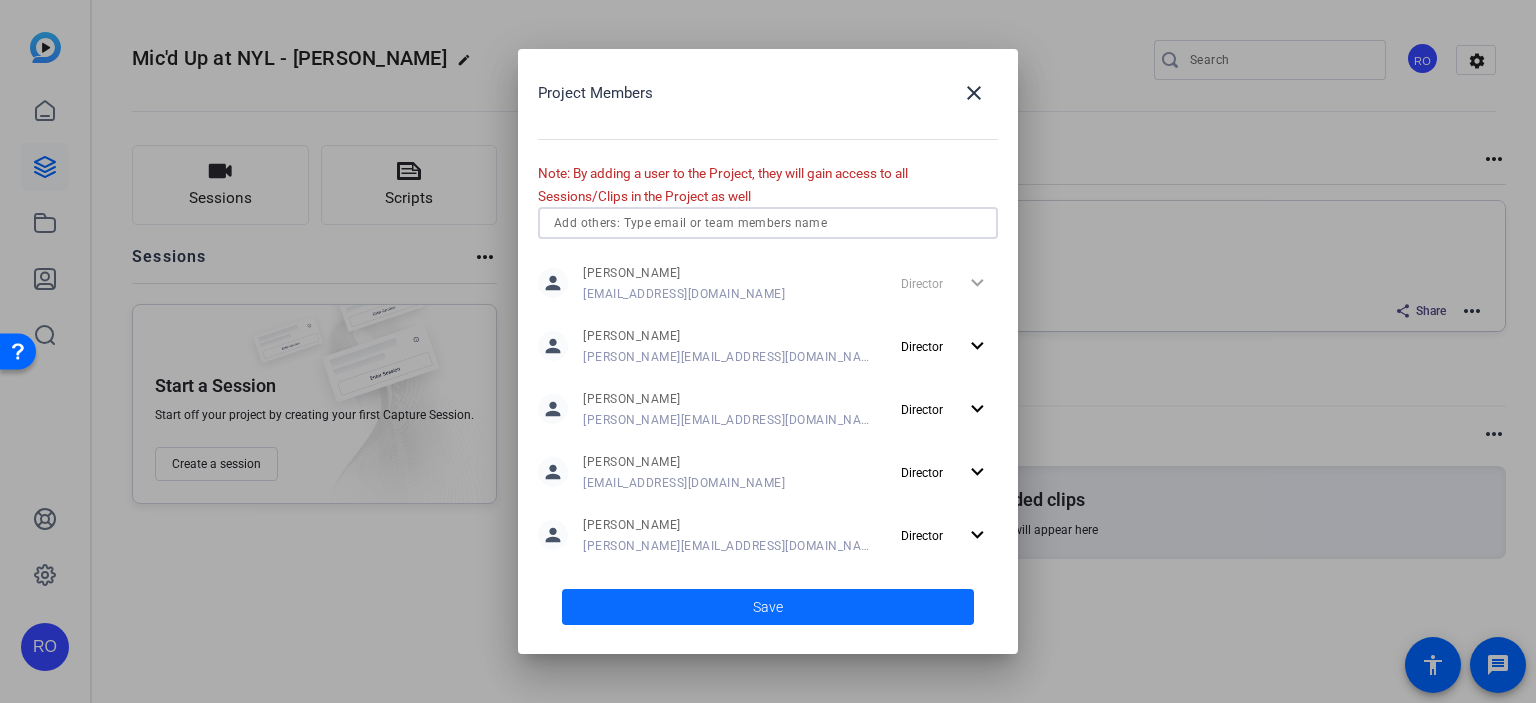 click 